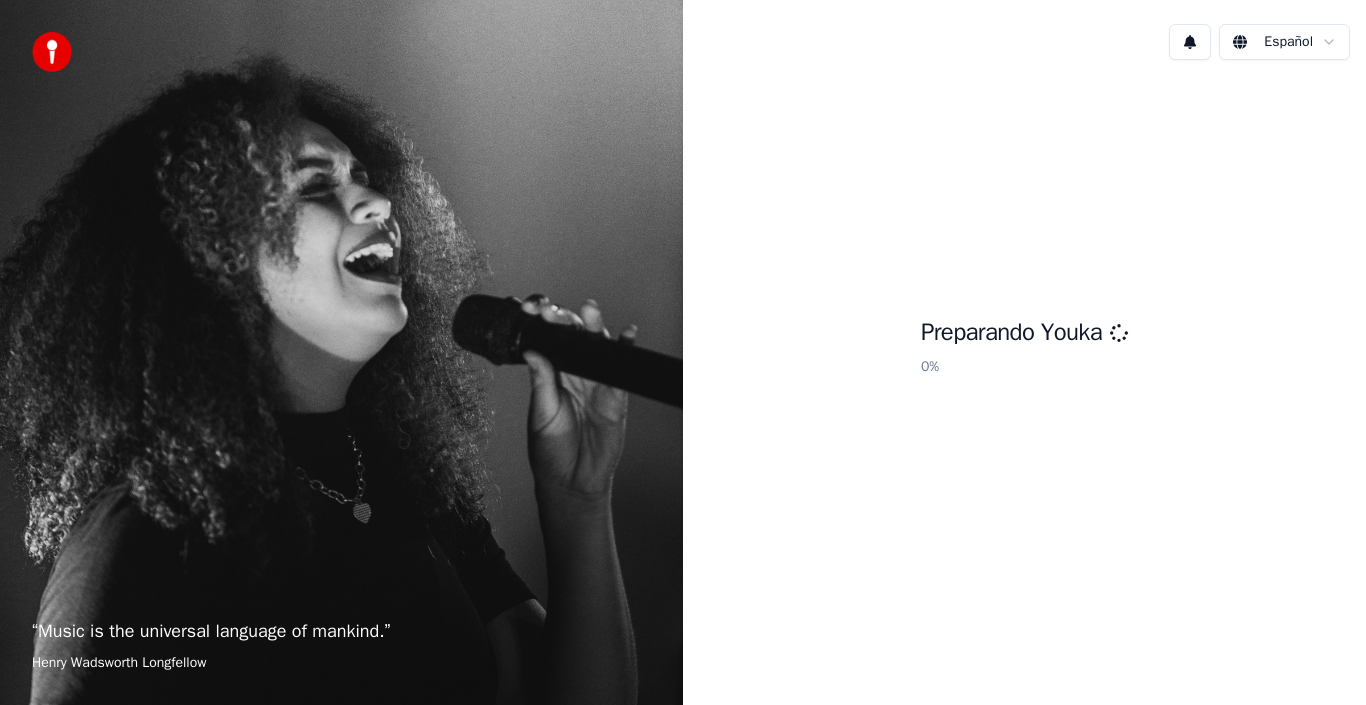 scroll, scrollTop: 0, scrollLeft: 0, axis: both 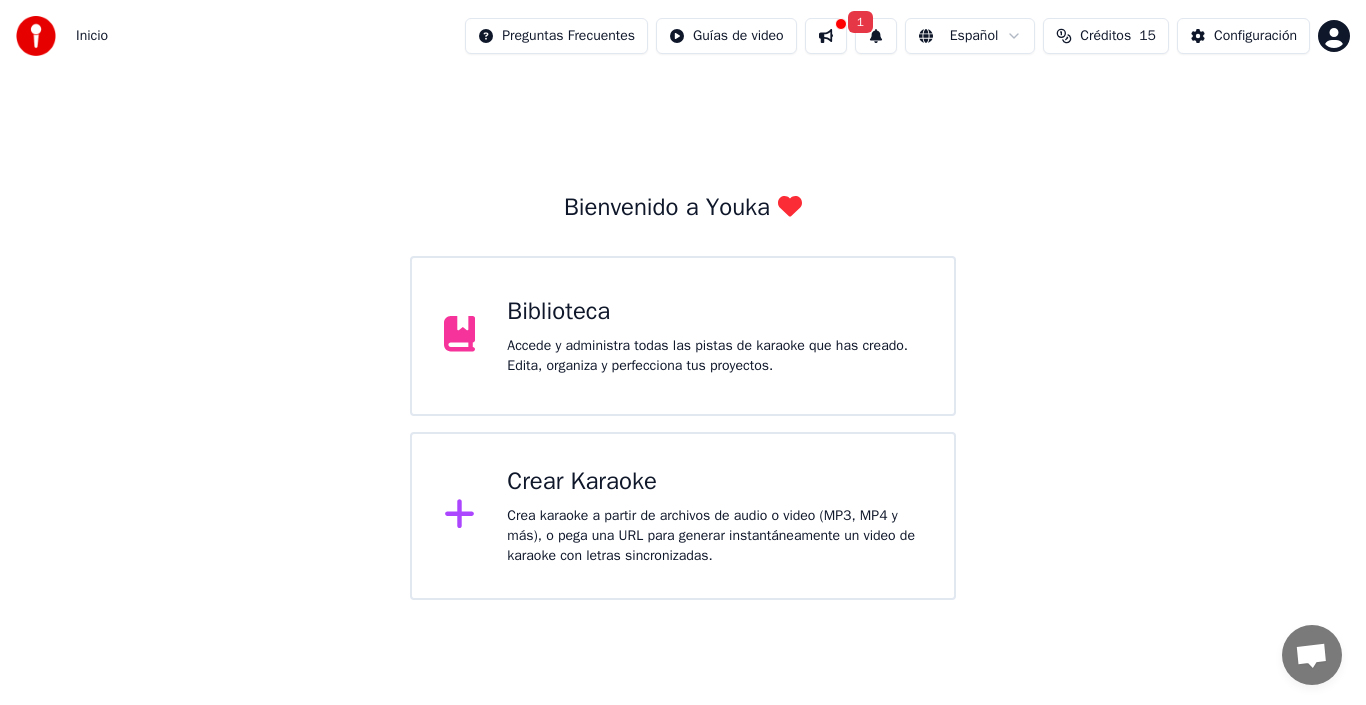 click on "Accede y administra todas las pistas de karaoke que has creado. Edita, organiza y perfecciona tus proyectos." at bounding box center (714, 356) 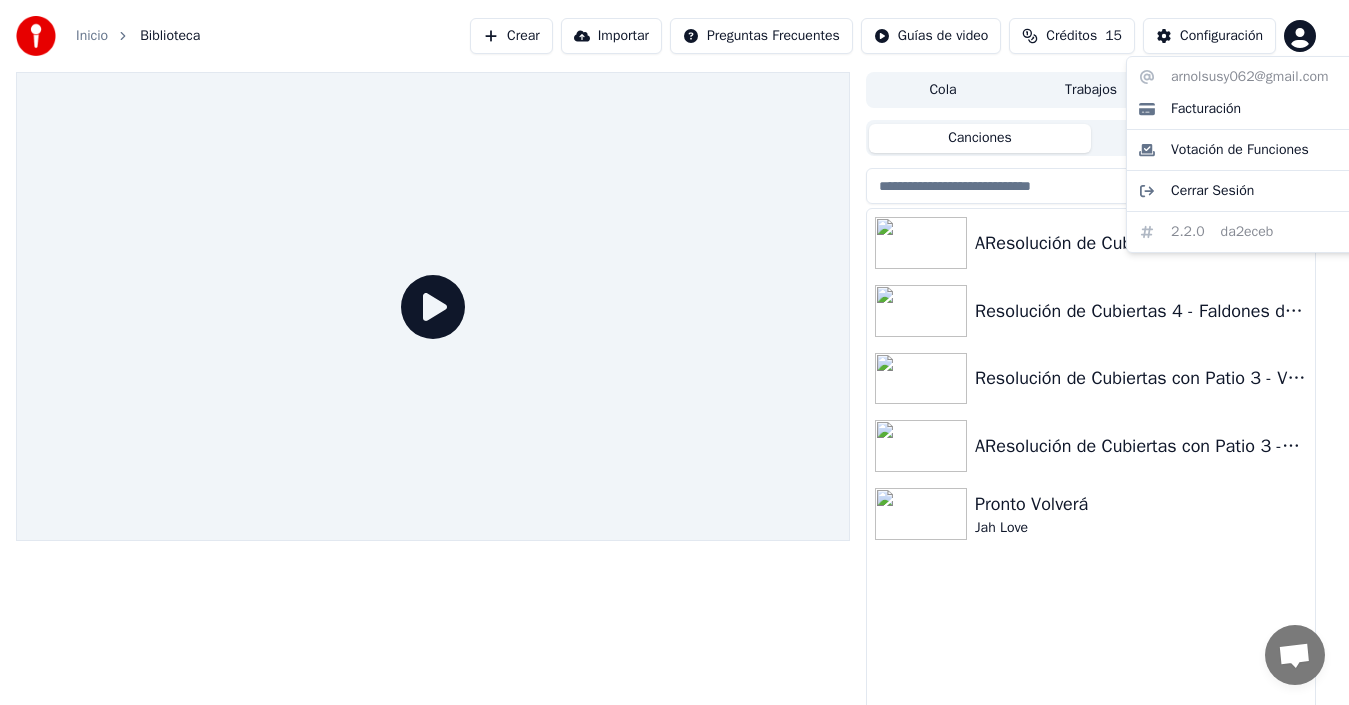 click on "Inicio Biblioteca Crear Importar Preguntas Frecuentes Guías de video Créditos 15 Configuración Cola Trabajos Biblioteca Canciones Playlists Ordenar resolucion-de-cubiertas-4-faldones-de-distinta-pendiente-y-aleros-horizontales Resolución de Cubiertas 4 - Faldones de Distinta Pendiente y Aleros Horizontales - Medianeros Resolución de Cubiertas con Patio 3 - Vivienda con Patio y Faldones con Pendientes Diferentes AResolución de Cubiertas con Patio 3 -Vivienda con Patio y Faldones con Pendientes Diferentes Pronto Volverá Jah Love arnolsusy062@gmail.com Facturación Votación de Funciones Cerrar Sesión 2.2.0 da2eceb" at bounding box center [674, 352] 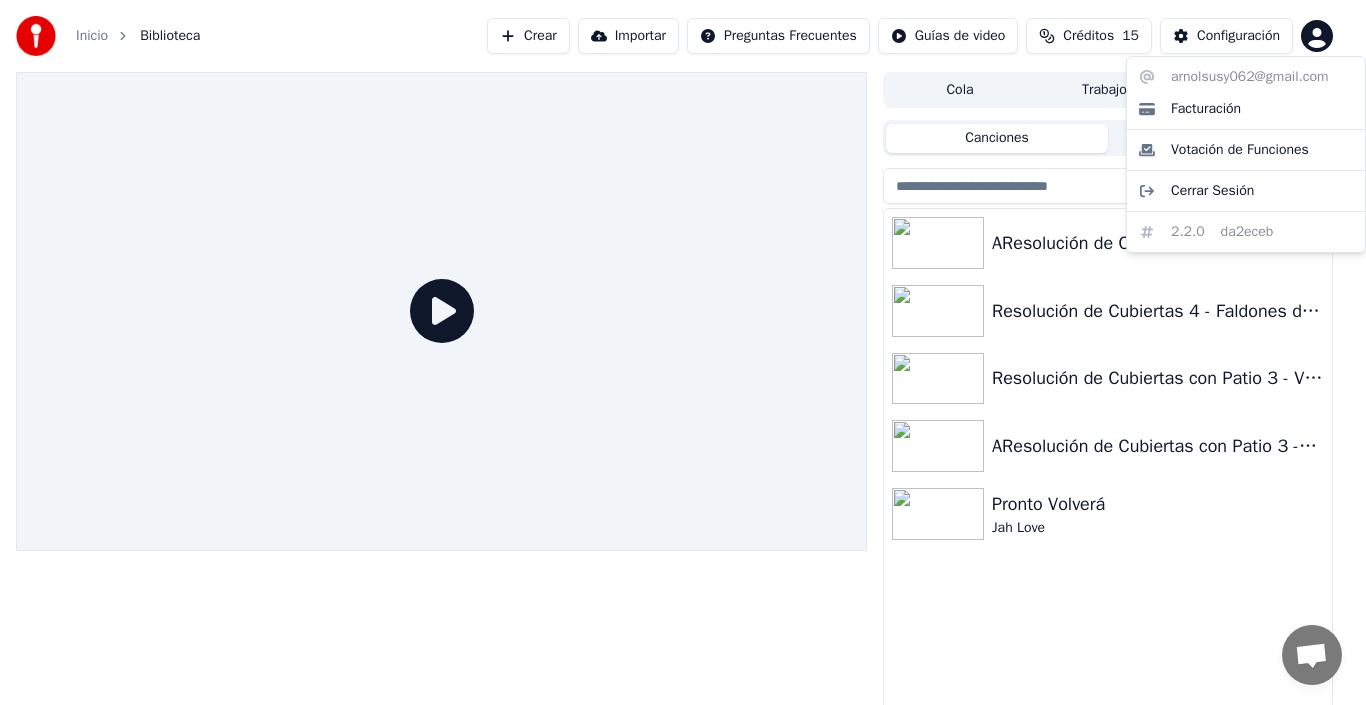 click on "Inicio Biblioteca Crear Importar Preguntas Frecuentes Guías de video Créditos 15 Configuración Cola Trabajos Biblioteca Canciones Playlists Ordenar resolucion-de-cubiertas-4-faldones-de-distinta-pendiente-y-aleros-horizontales Resolución de Cubiertas 4 - Faldones de Distinta Pendiente y Aleros Horizontales - Medianeros Resolución de Cubiertas con Patio 3 - Vivienda con Patio y Faldones con Pendientes Diferentes AResolución de Cubiertas con Patio 3 -Vivienda con Patio y Faldones con Pendientes Diferentes Pronto Volverá Jah Love arnolsusy062@gmail.com Facturación Votación de Funciones Cerrar Sesión 2.2.0 da2eceb" at bounding box center [683, 352] 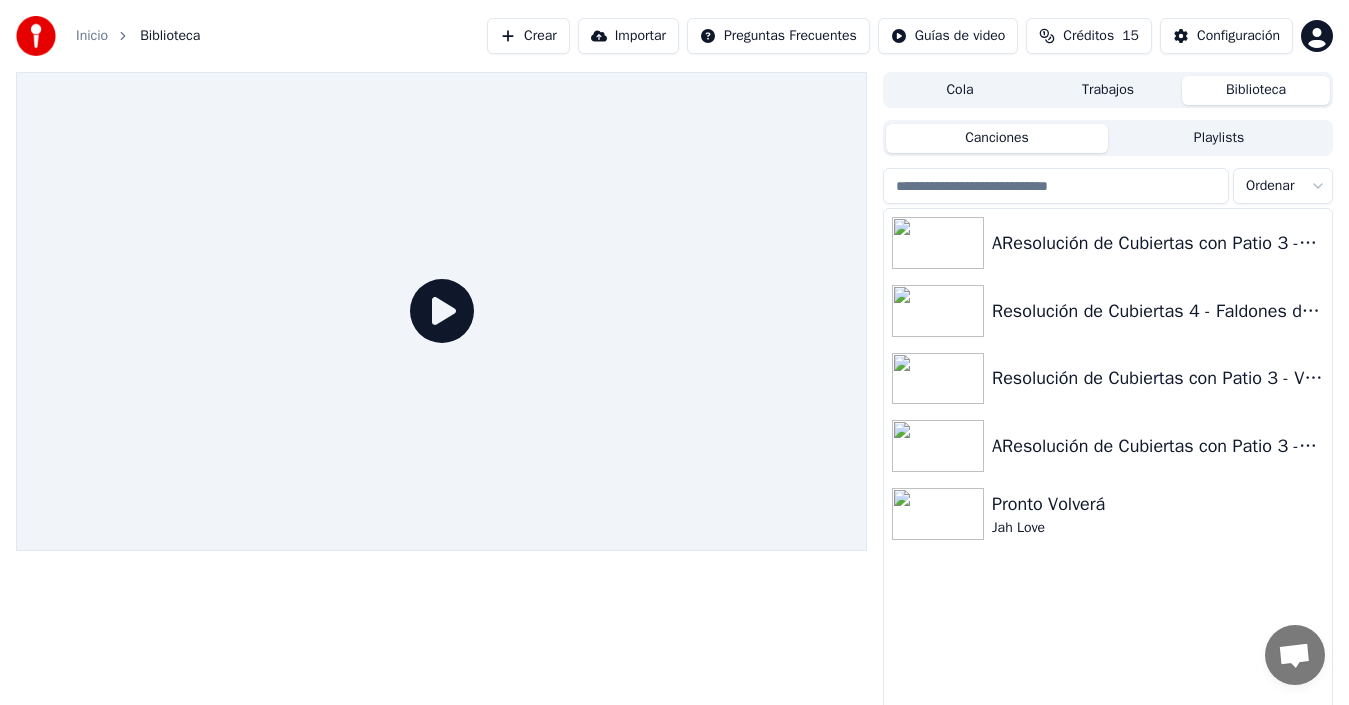 click on "Crear" at bounding box center (528, 36) 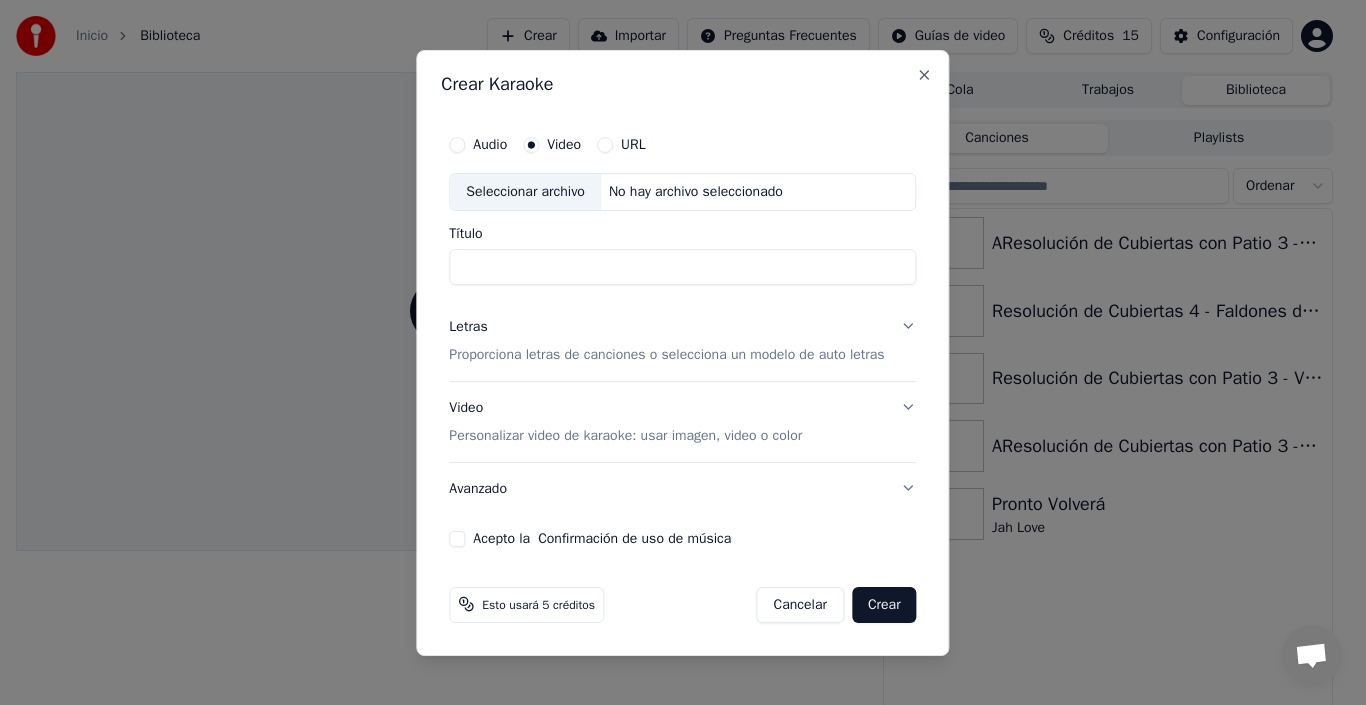 click on "URL" at bounding box center [633, 145] 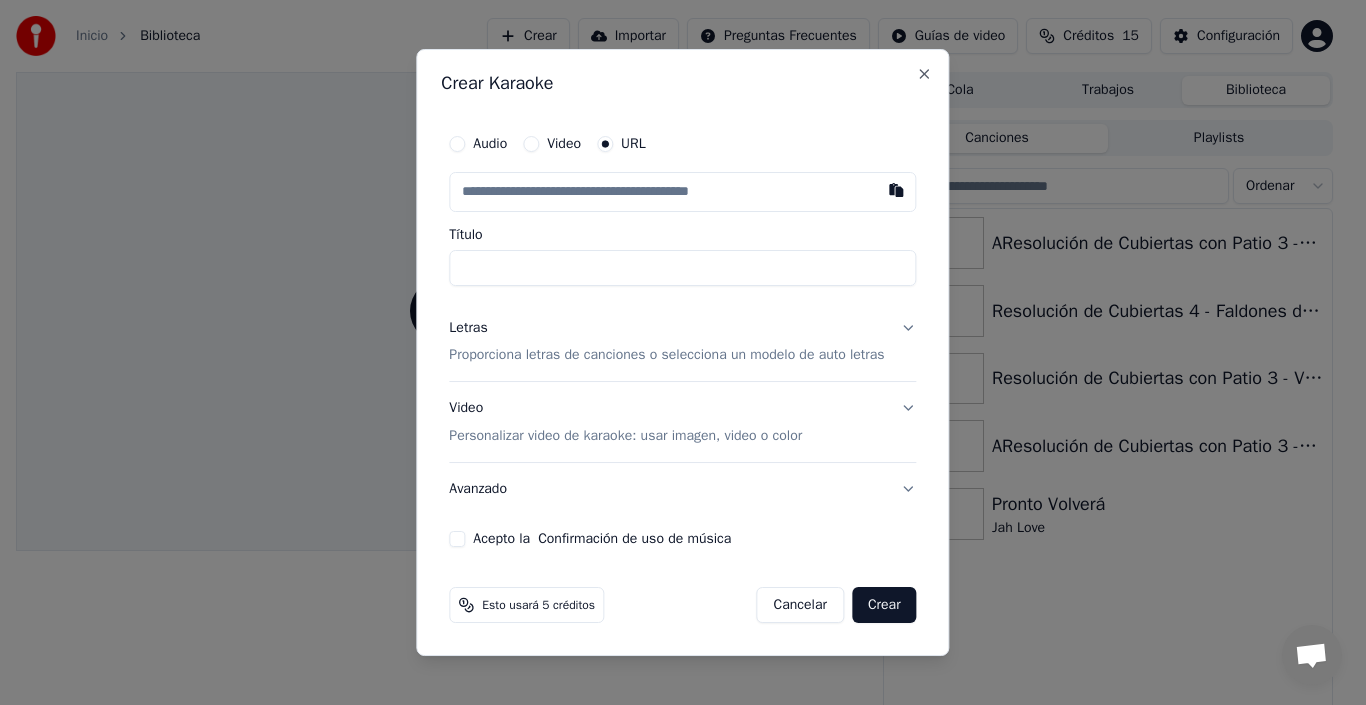 click at bounding box center (682, 192) 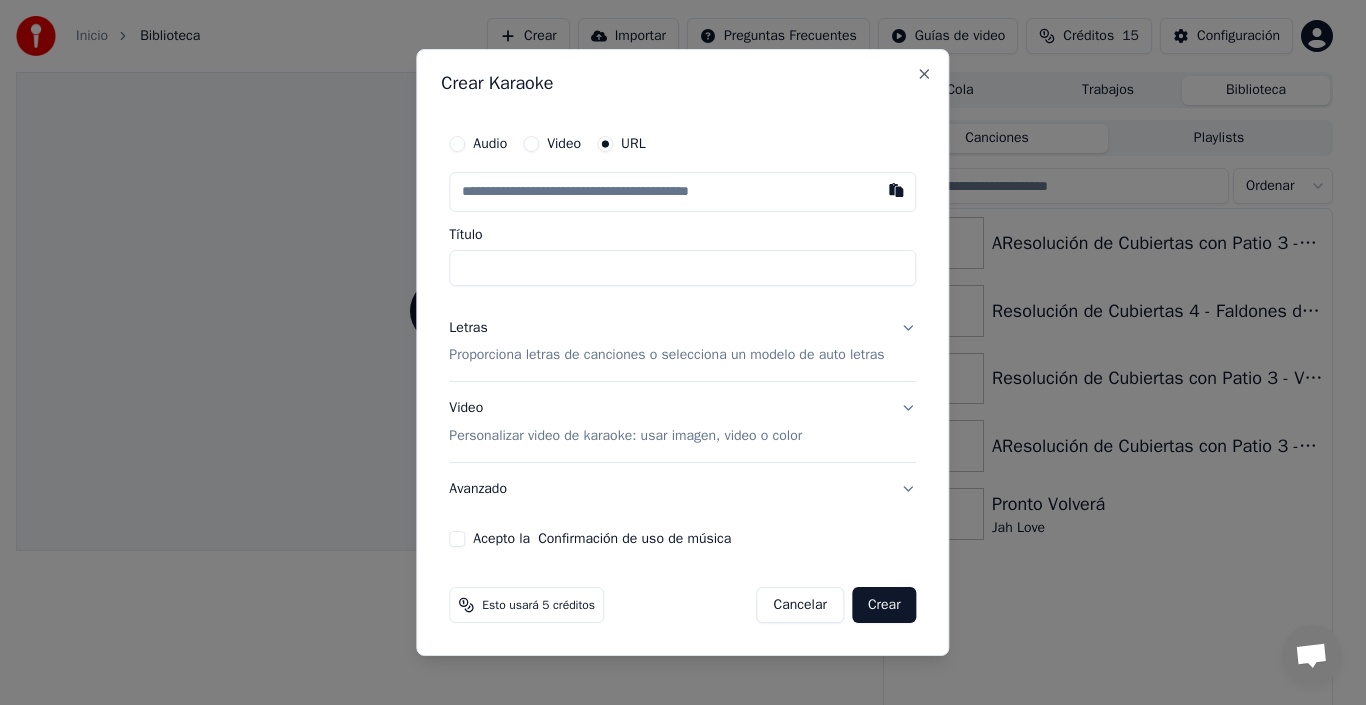 click at bounding box center [682, 192] 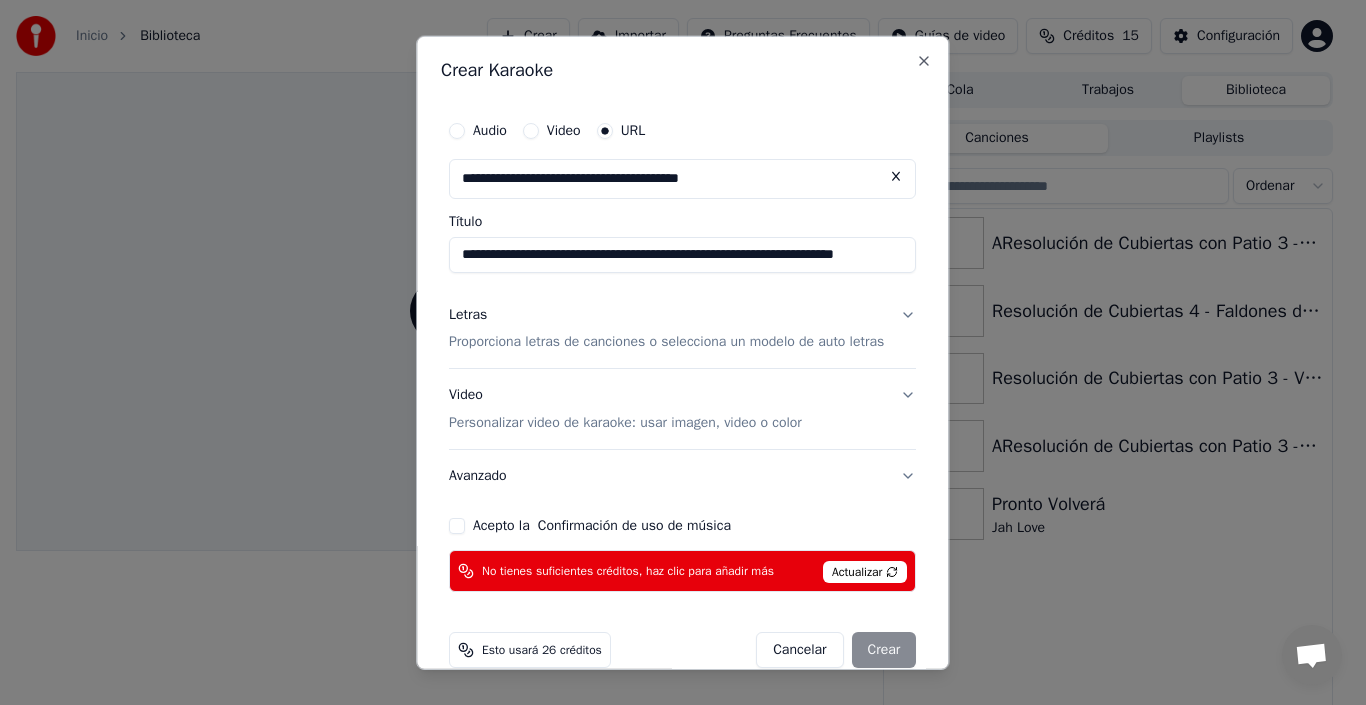 type on "**********" 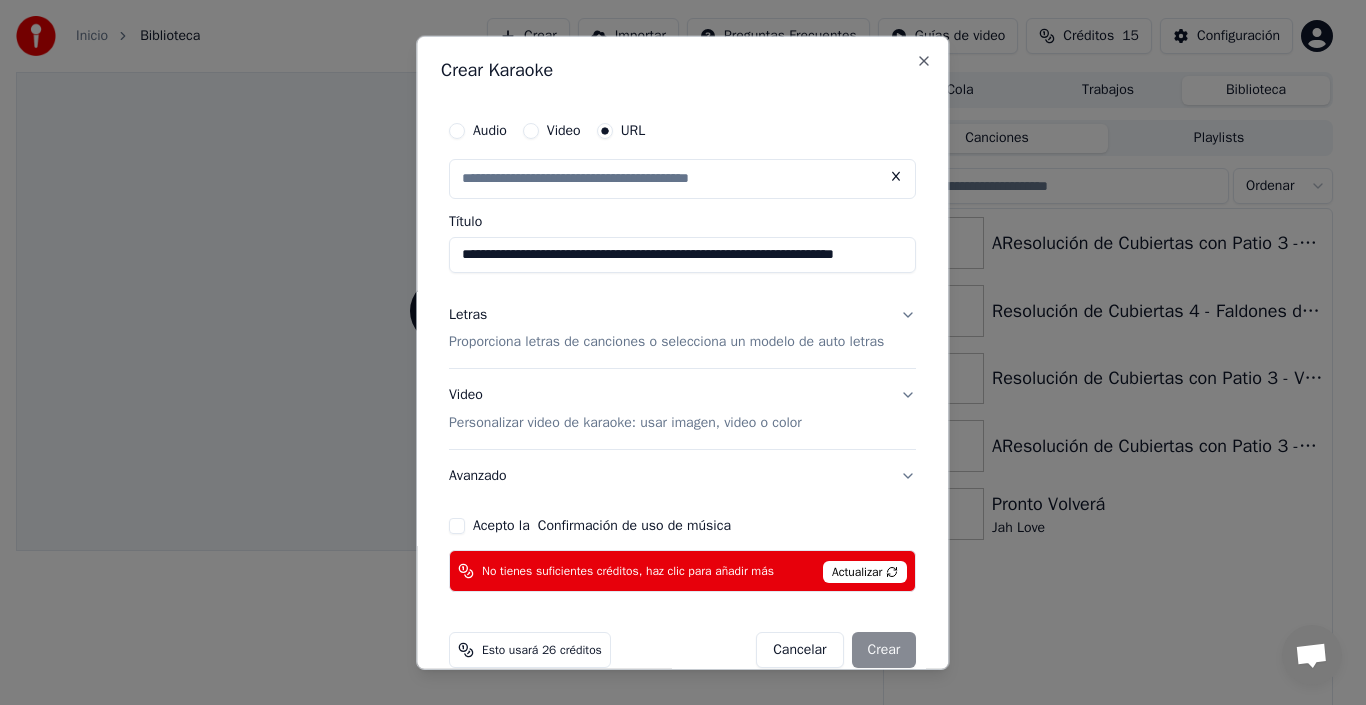 click on "Cancelar" at bounding box center [800, 650] 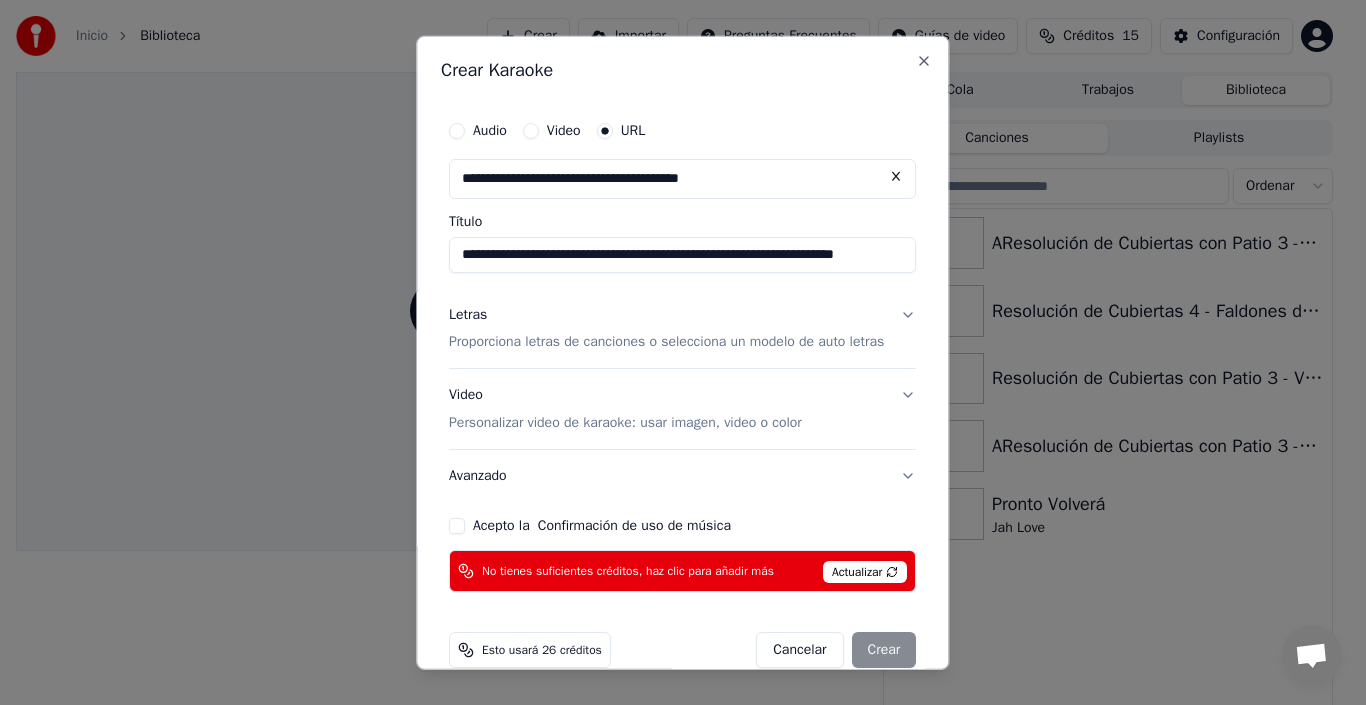 type 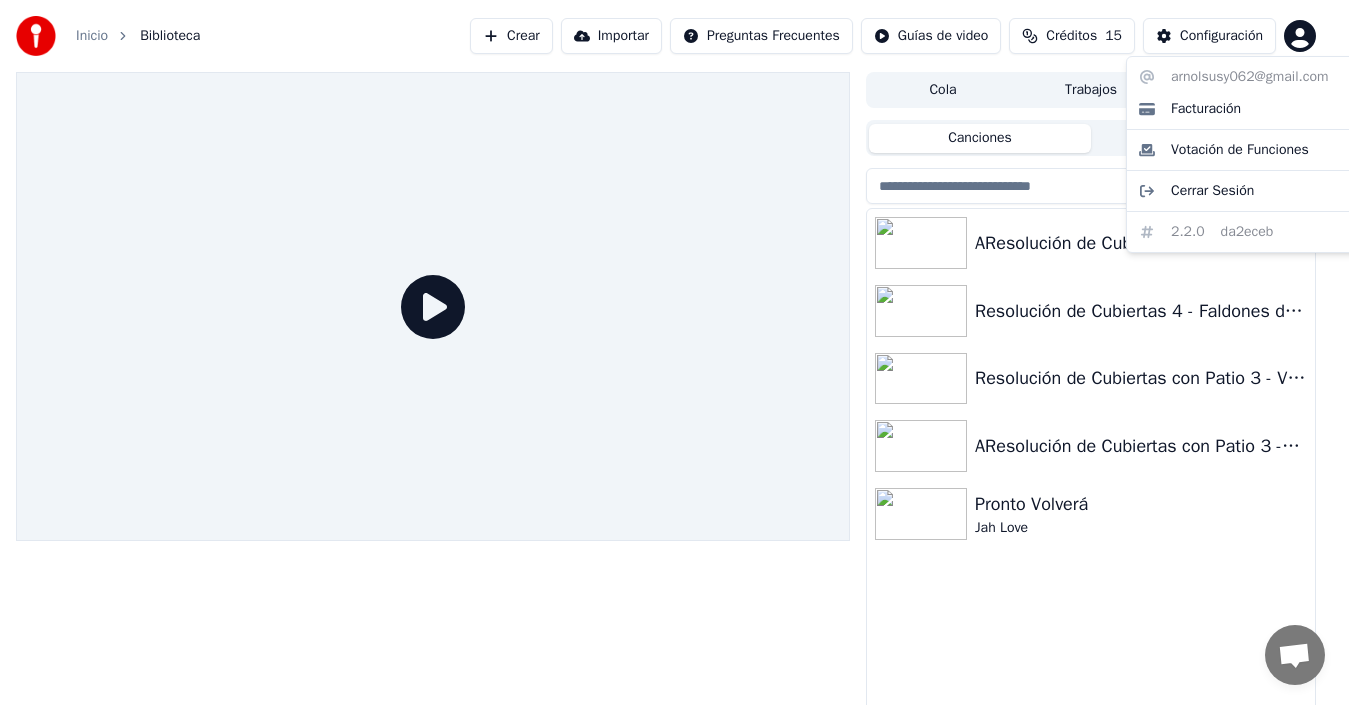 click on "Inicio Biblioteca Crear Importar Preguntas Frecuentes Guías de video Créditos 15 Configuración Cola Trabajos Biblioteca Canciones Playlists Ordenar resolucion-de-cubiertas-4-faldones-de-distinta-pendiente-y-aleros-horizontales Resolución de Cubiertas 4 - Faldones de Distinta Pendiente y Aleros Horizontales - Medianeros Resolución de Cubiertas con Patio 3 - Vivienda con Patio y Faldones con Pendientes Diferentes AResolución de Cubiertas con Patio 3 -Vivienda con Patio y Faldones con Pendientes Diferentes Pronto Volverá Jah Love arnolsusy062@gmail.com Facturación Votación de Funciones Cerrar Sesión 2.2.0 da2eceb" at bounding box center [674, 352] 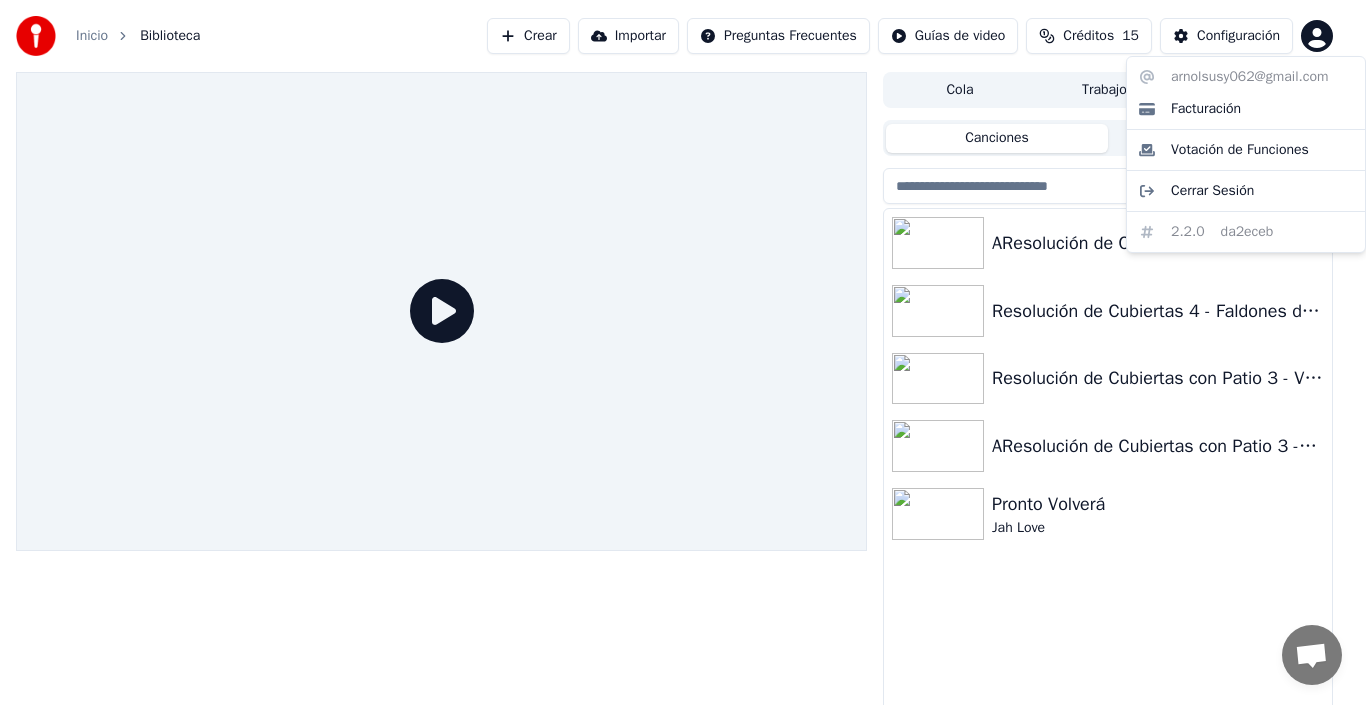 click on "Inicio Biblioteca Crear Importar Preguntas Frecuentes Guías de video Créditos 15 Configuración Cola Trabajos Biblioteca Canciones Playlists Ordenar resolucion-de-cubiertas-4-faldones-de-distinta-pendiente-y-aleros-horizontales Resolución de Cubiertas 4 - Faldones de Distinta Pendiente y Aleros Horizontales - Medianeros Resolución de Cubiertas con Patio 3 - Vivienda con Patio y Faldones con Pendientes Diferentes AResolución de Cubiertas con Patio 3 -Vivienda con Patio y Faldones con Pendientes Diferentes Pronto Volverá Jah Love arnolsusy062@gmail.com Facturación Votación de Funciones Cerrar Sesión 2.2.0 da2eceb" at bounding box center [683, 352] 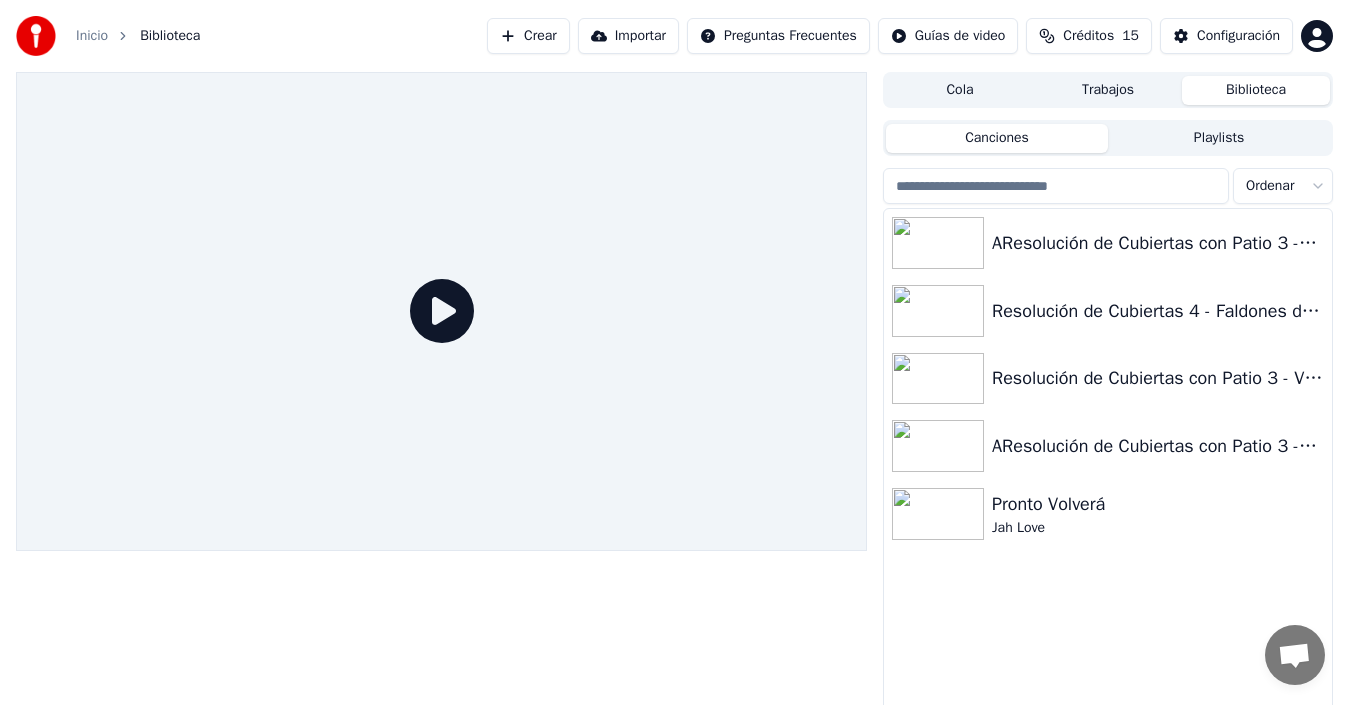 click on "Importar" at bounding box center (628, 36) 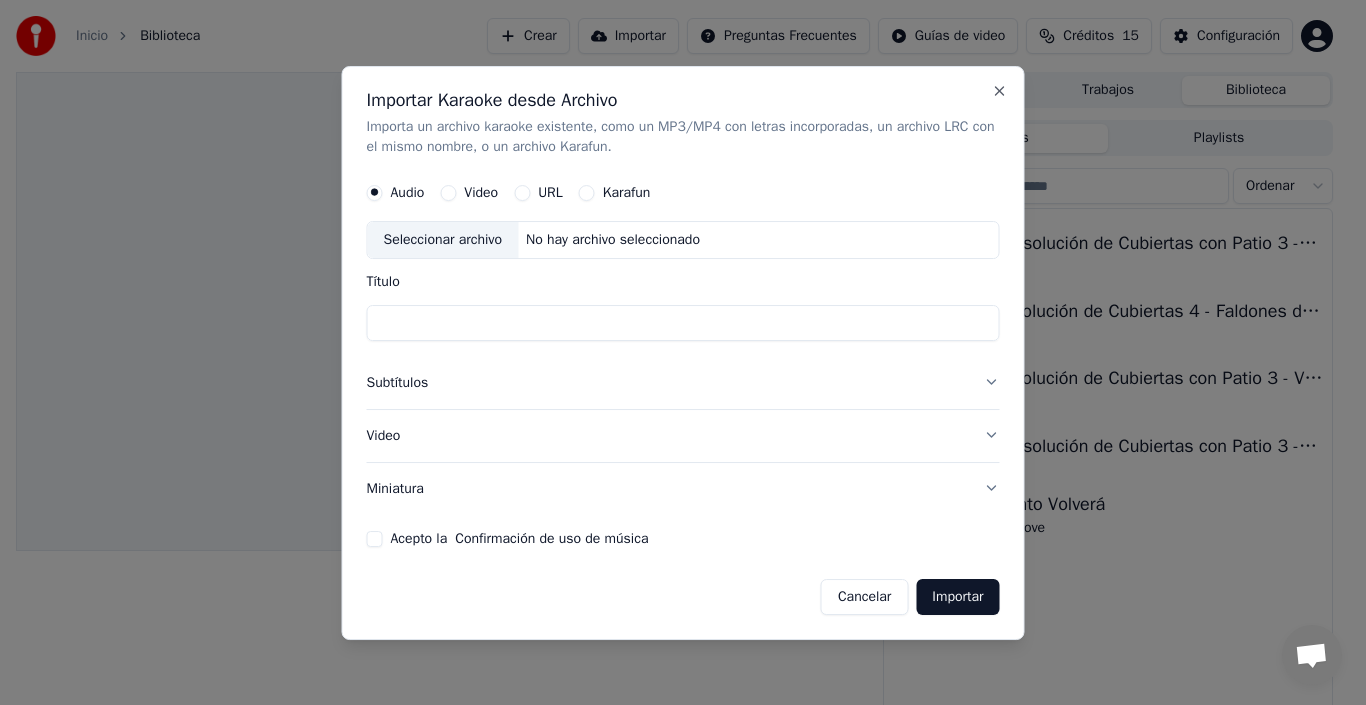 click on "URL" at bounding box center [550, 193] 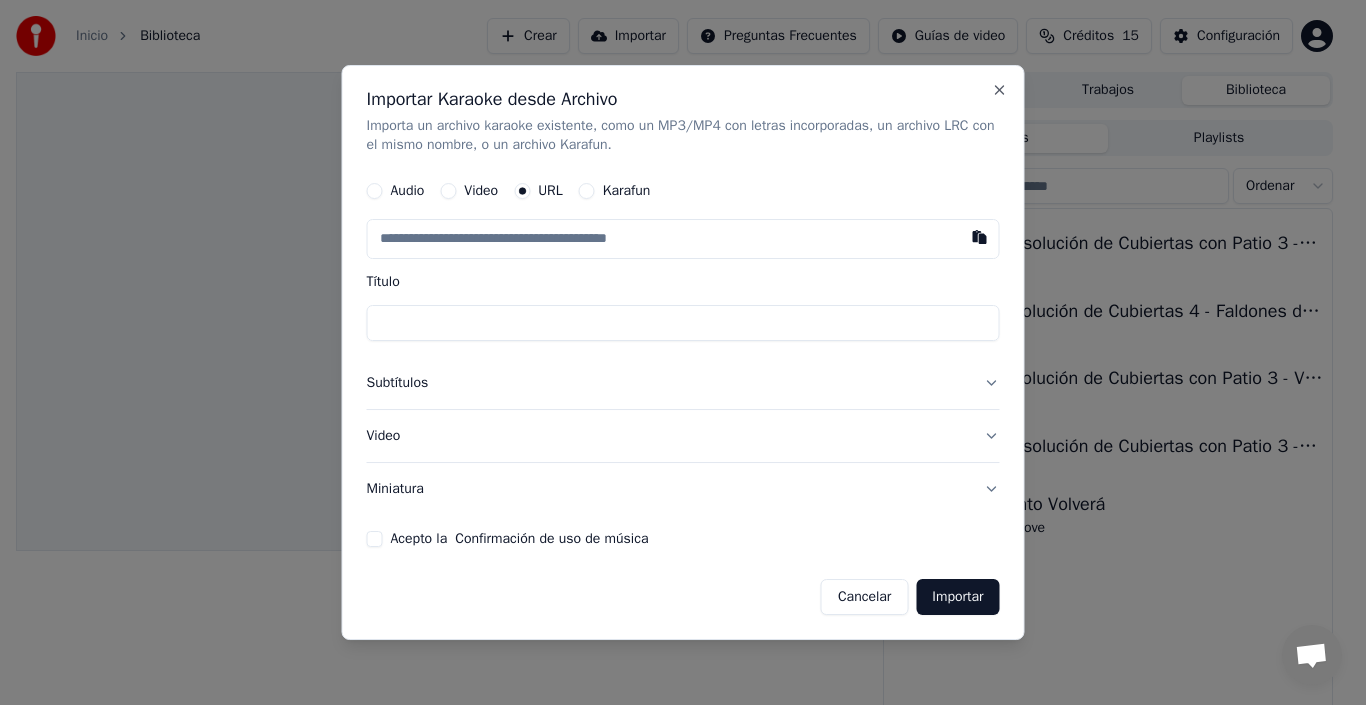 click at bounding box center [683, 240] 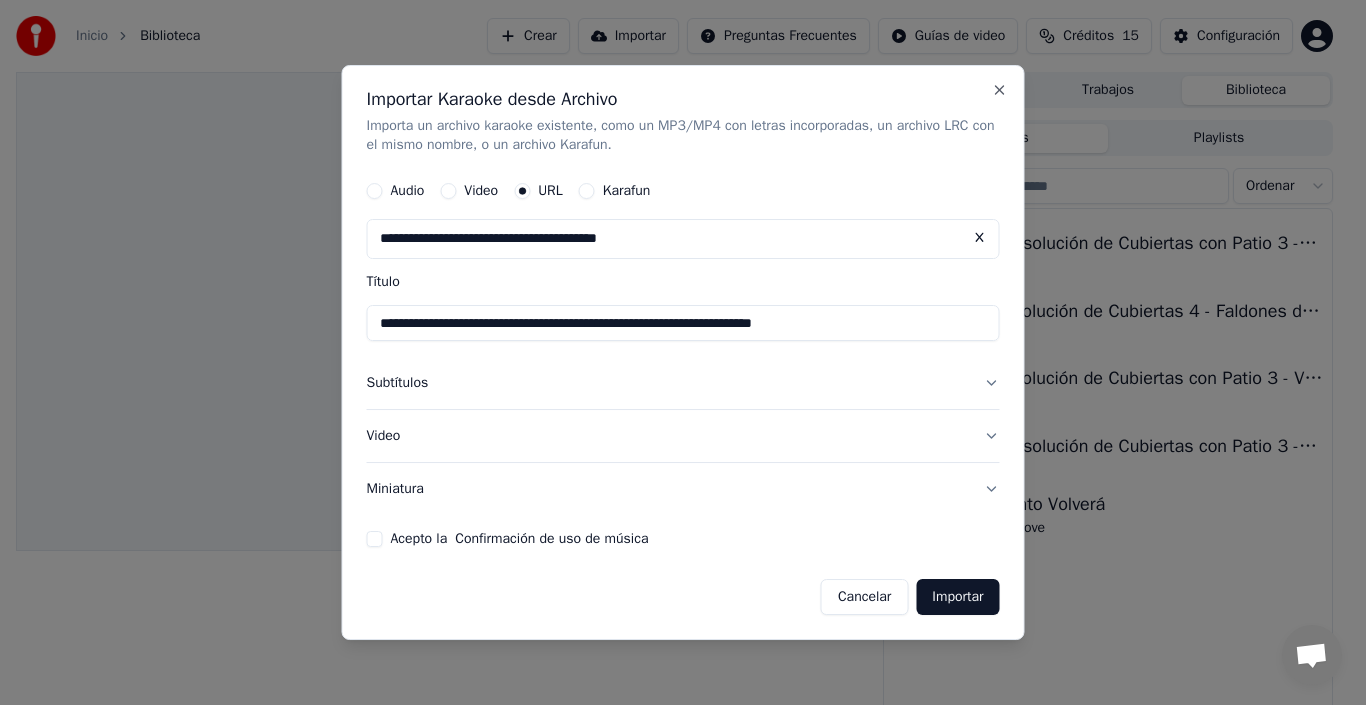type on "**********" 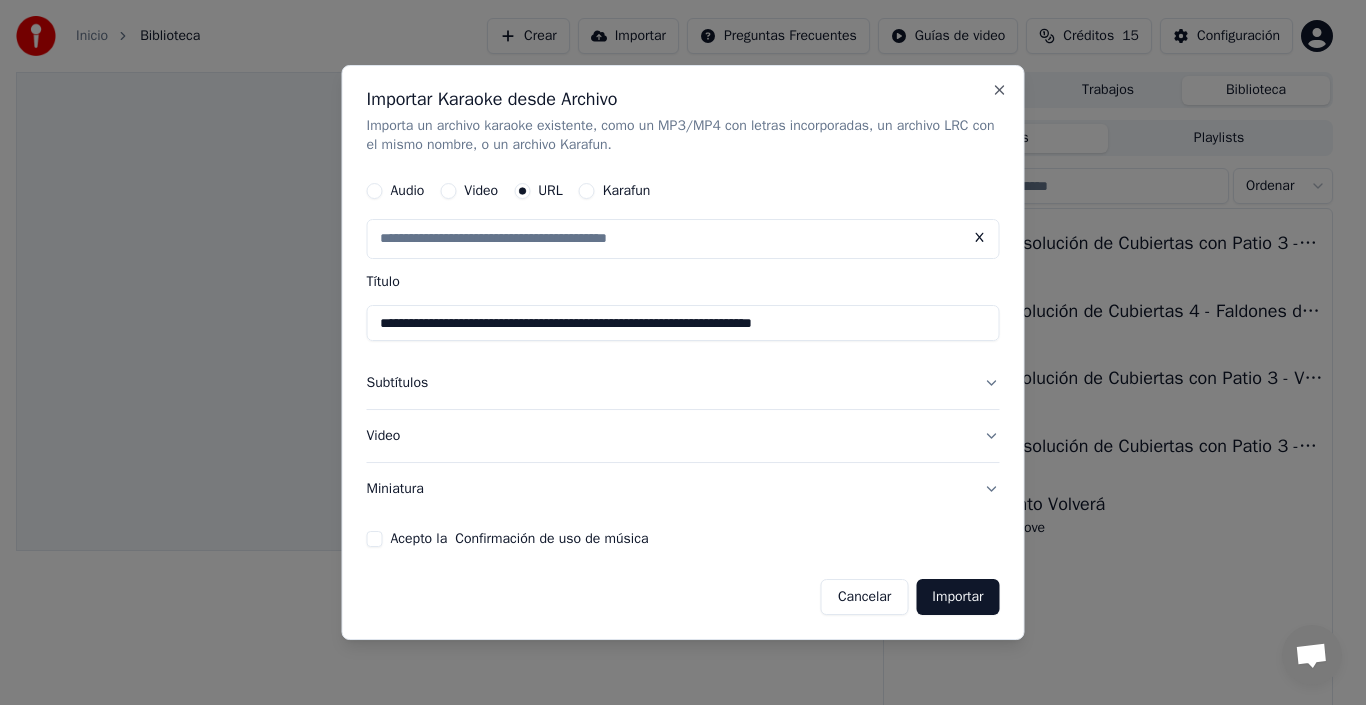 click on "Subtítulos" at bounding box center (683, 384) 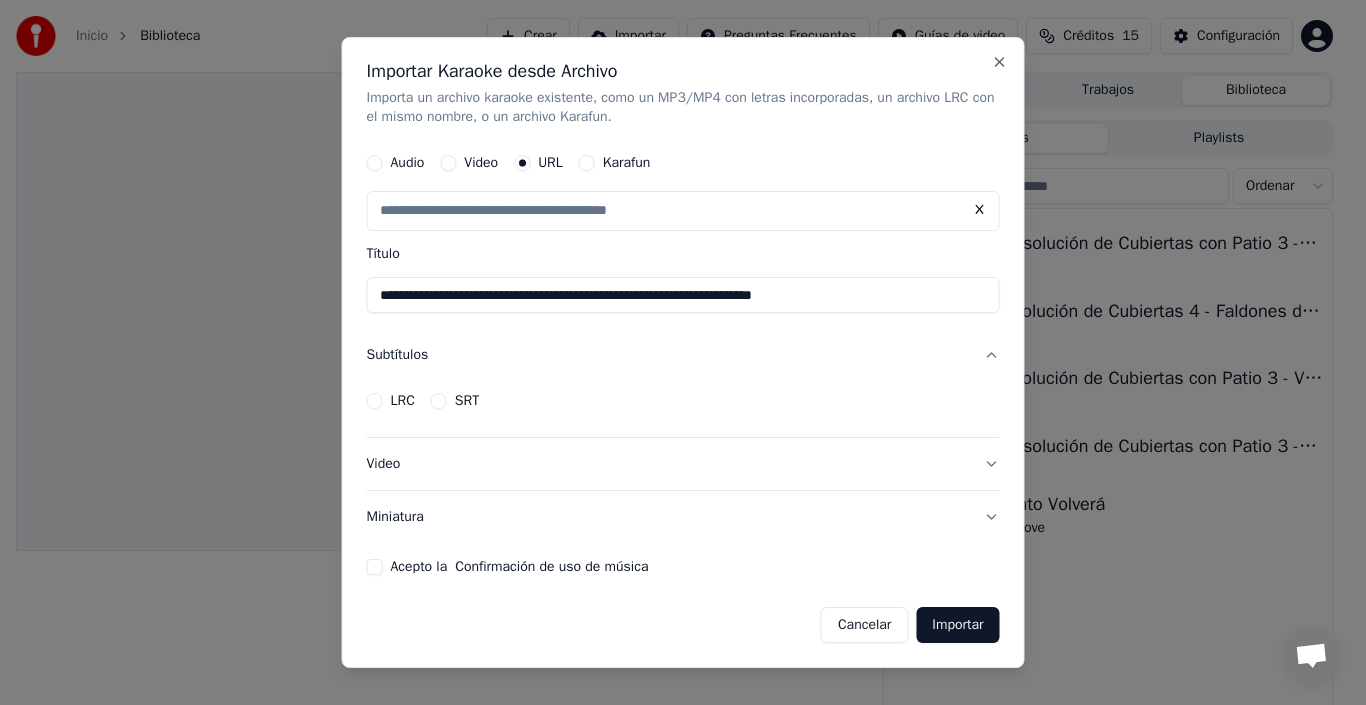 click on "LRC SRT" at bounding box center [683, 401] 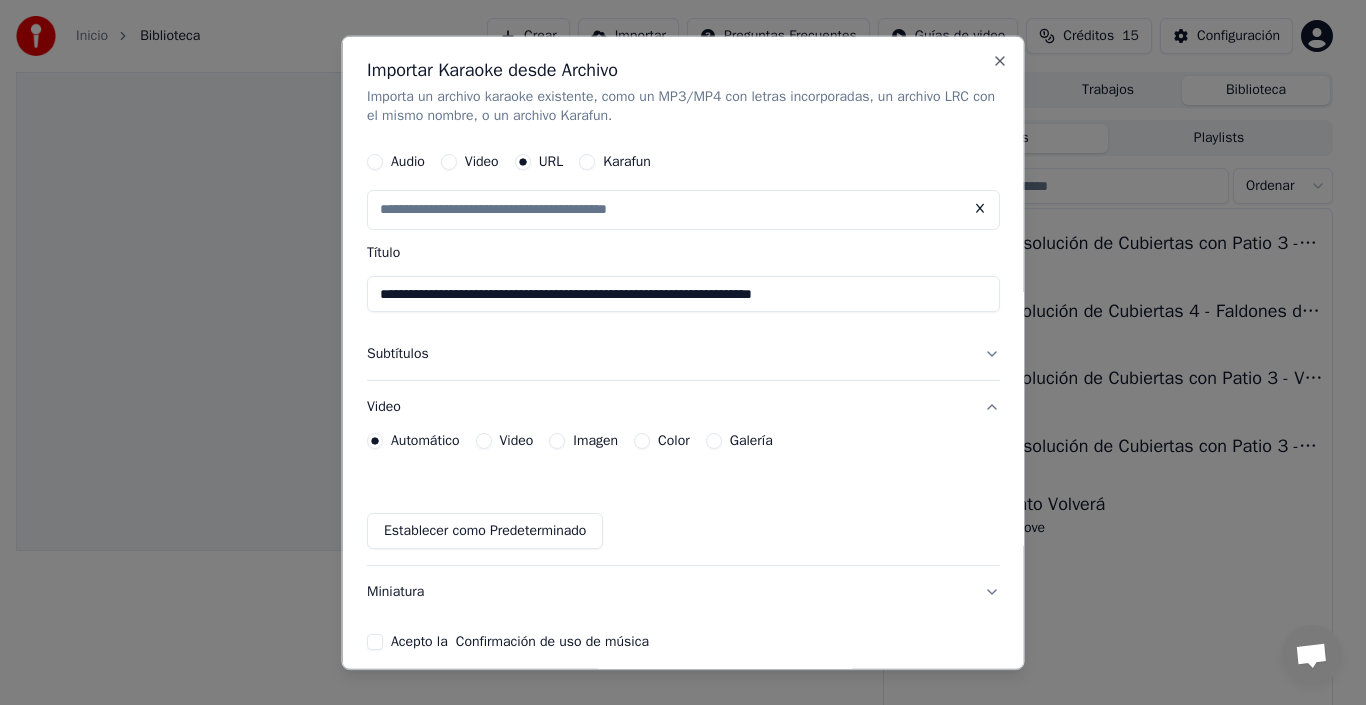 scroll, scrollTop: 73, scrollLeft: 0, axis: vertical 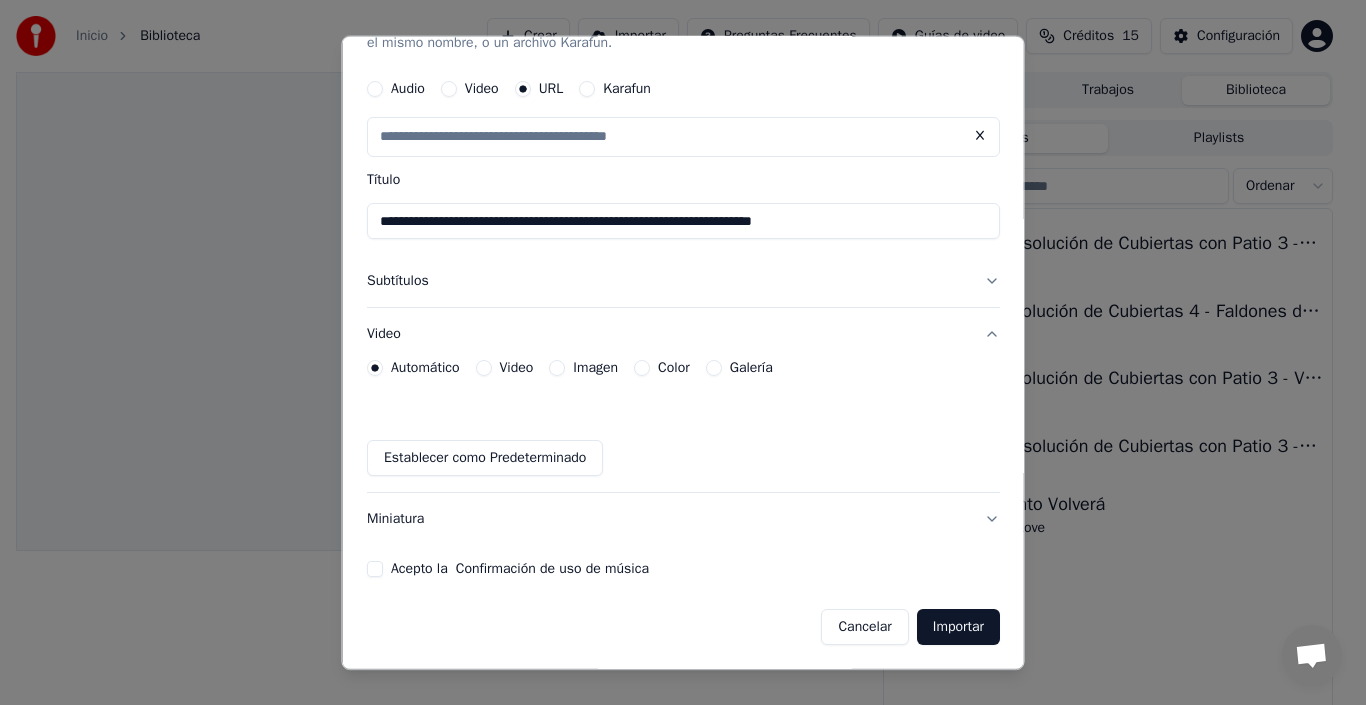 click on "Importar" at bounding box center [957, 627] 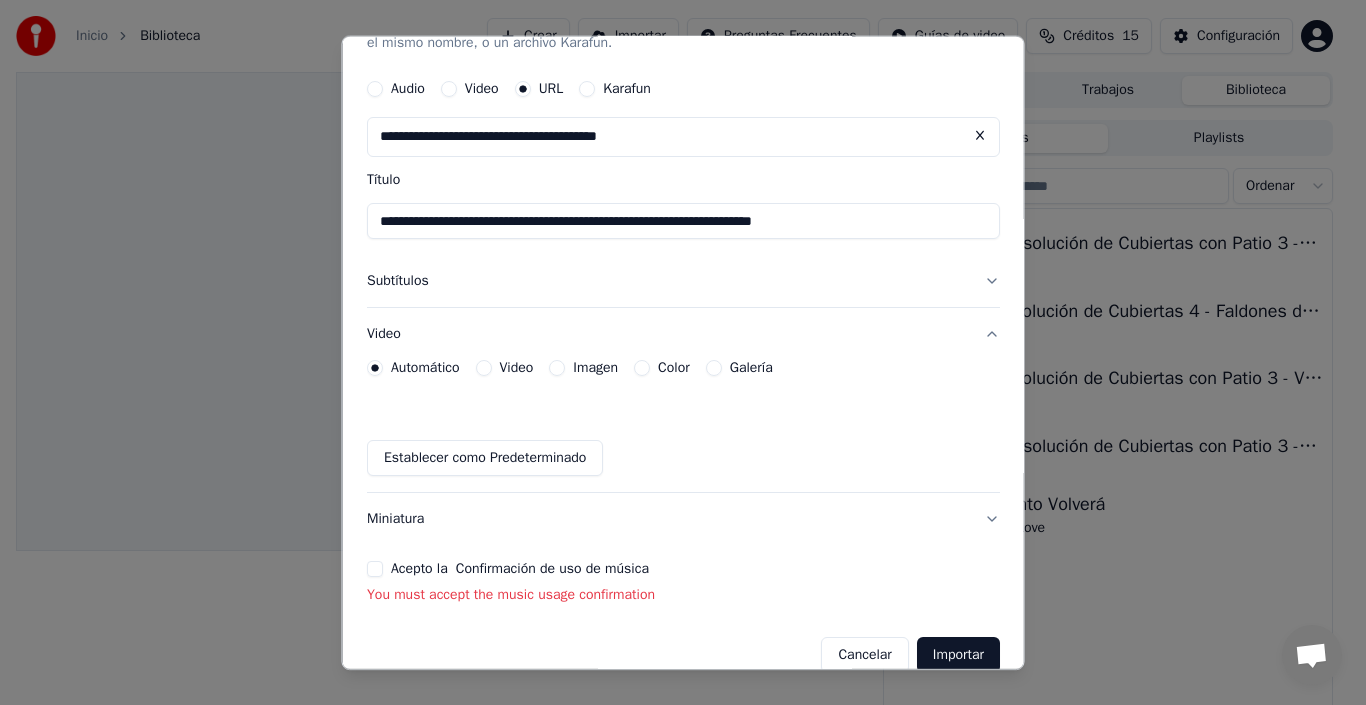 scroll, scrollTop: 101, scrollLeft: 0, axis: vertical 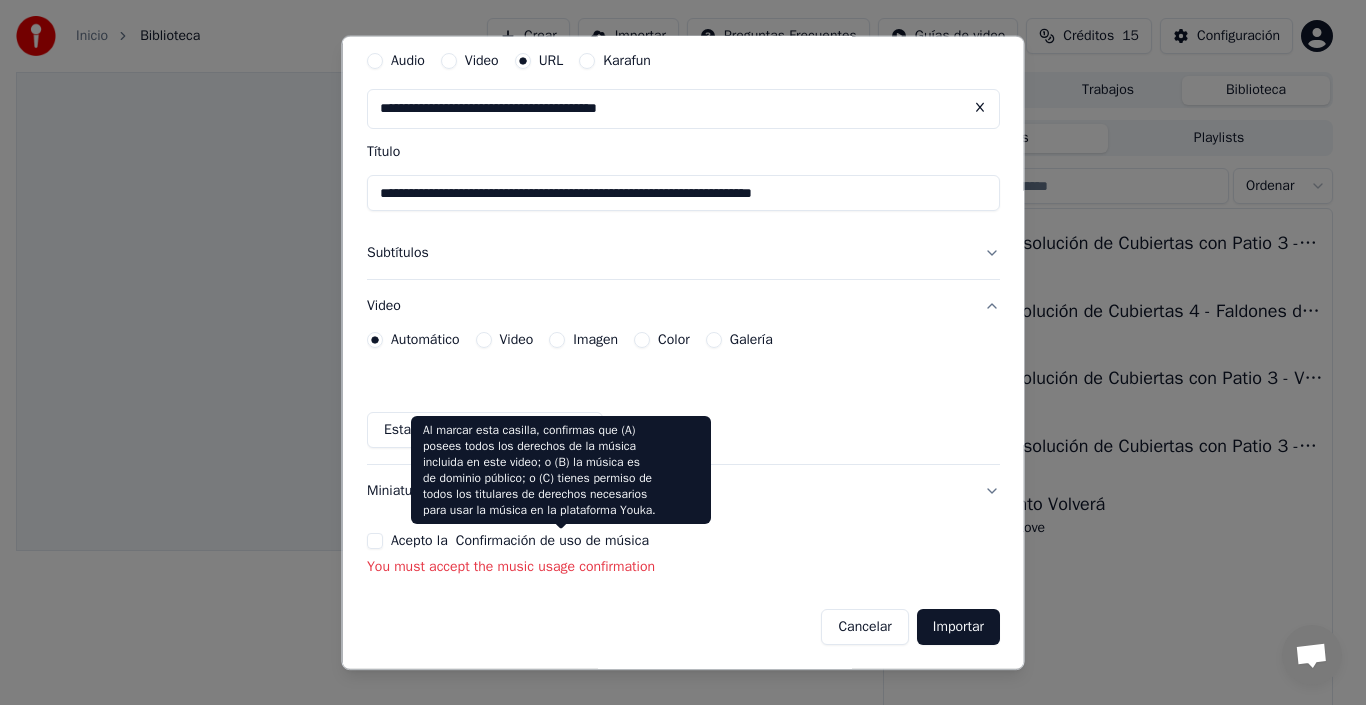 click on "Confirmación de uso de música" at bounding box center [551, 541] 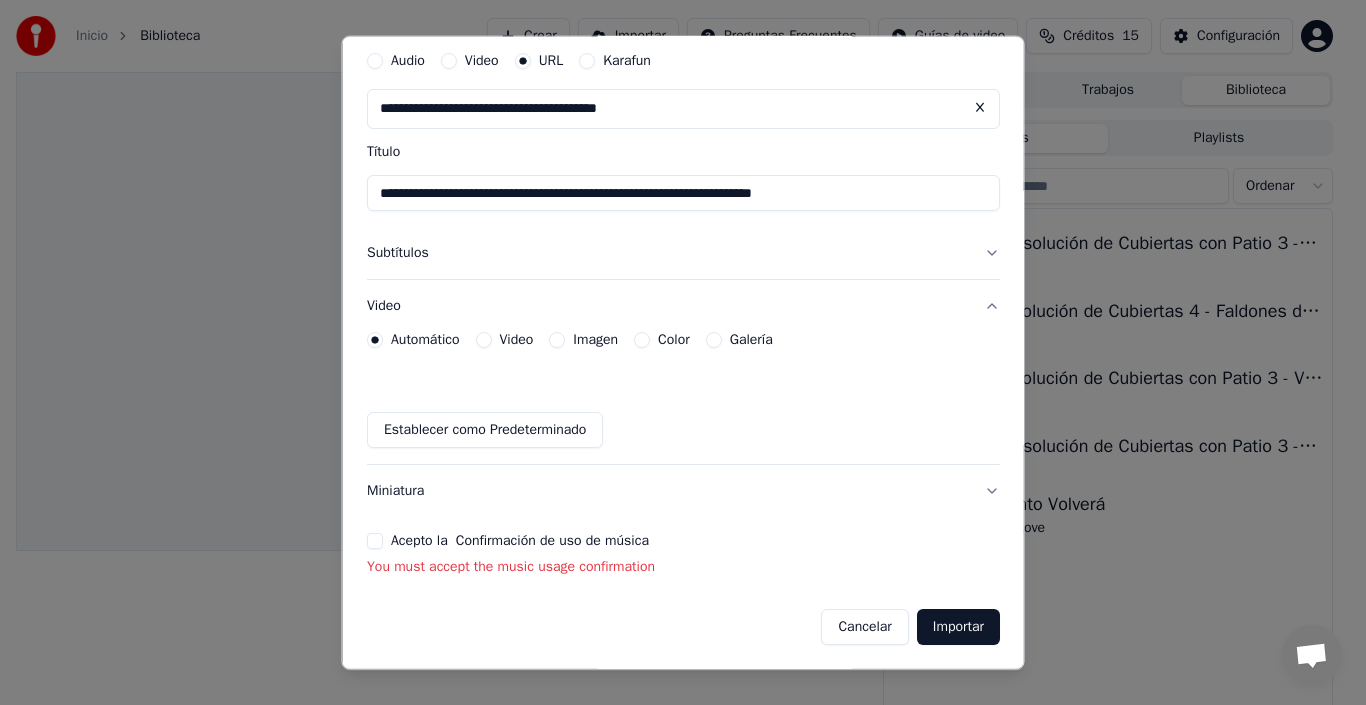 click on "Miniatura" at bounding box center [683, 491] 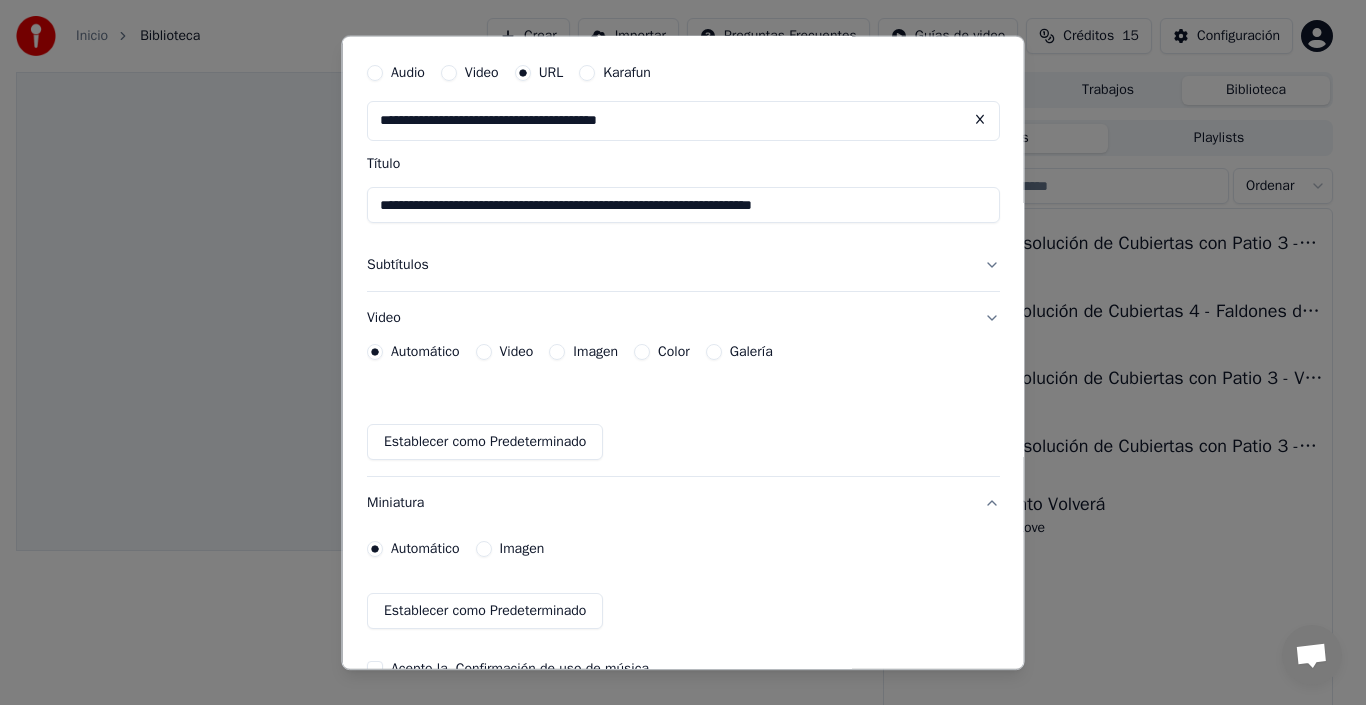 scroll, scrollTop: 85, scrollLeft: 0, axis: vertical 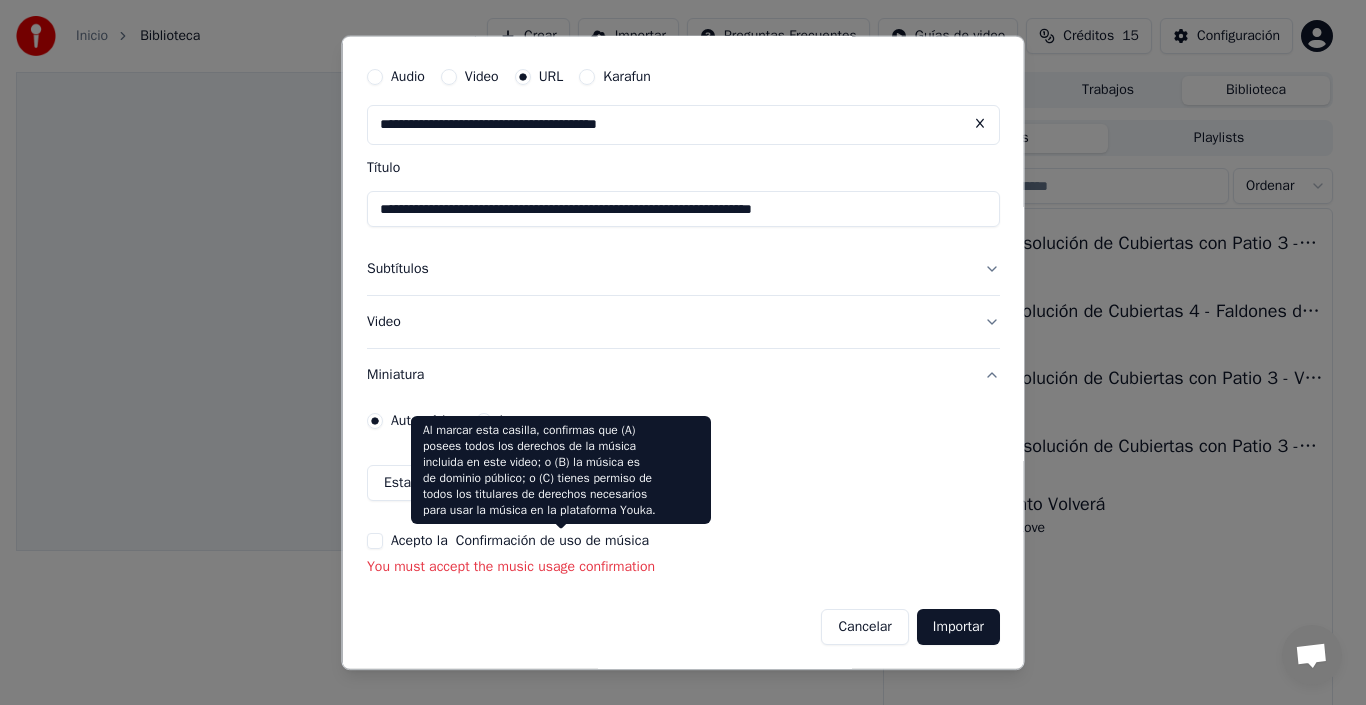 click on "Confirmación de uso de música" at bounding box center (551, 541) 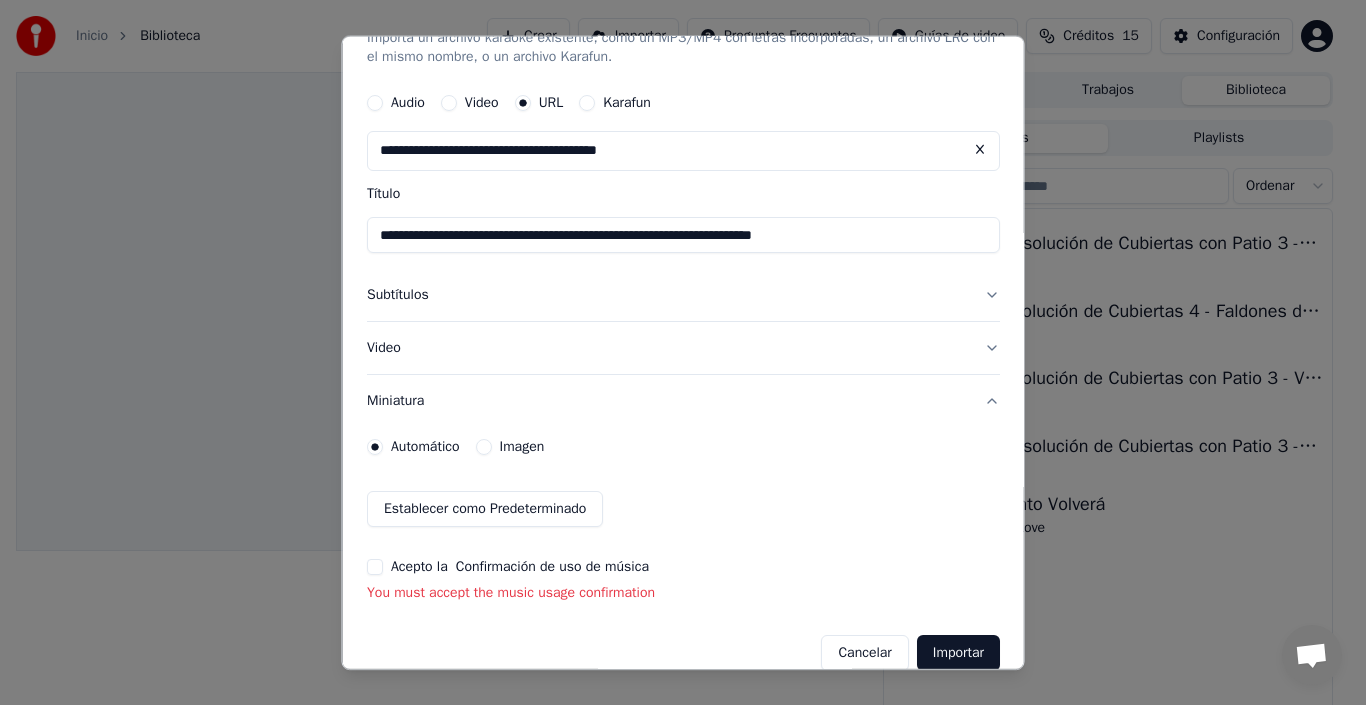 scroll, scrollTop: 85, scrollLeft: 0, axis: vertical 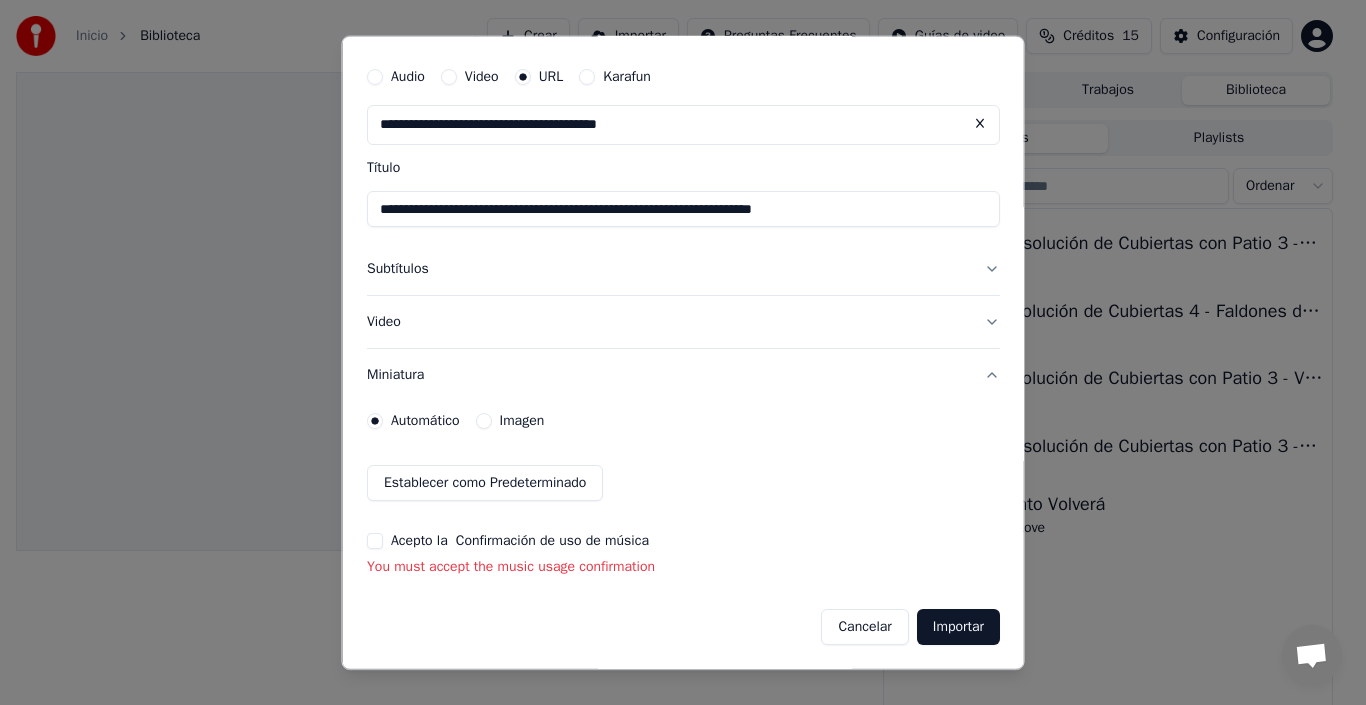 click on "Importar" at bounding box center [957, 627] 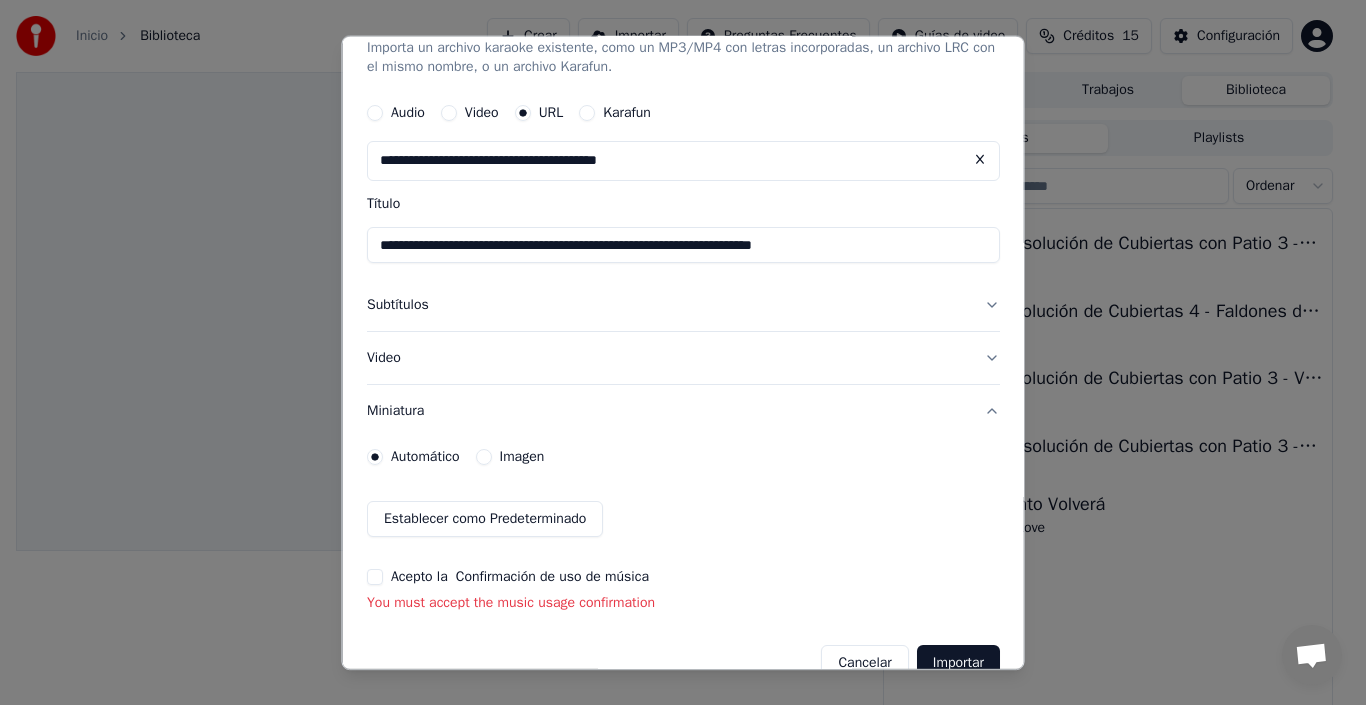 scroll, scrollTop: 85, scrollLeft: 0, axis: vertical 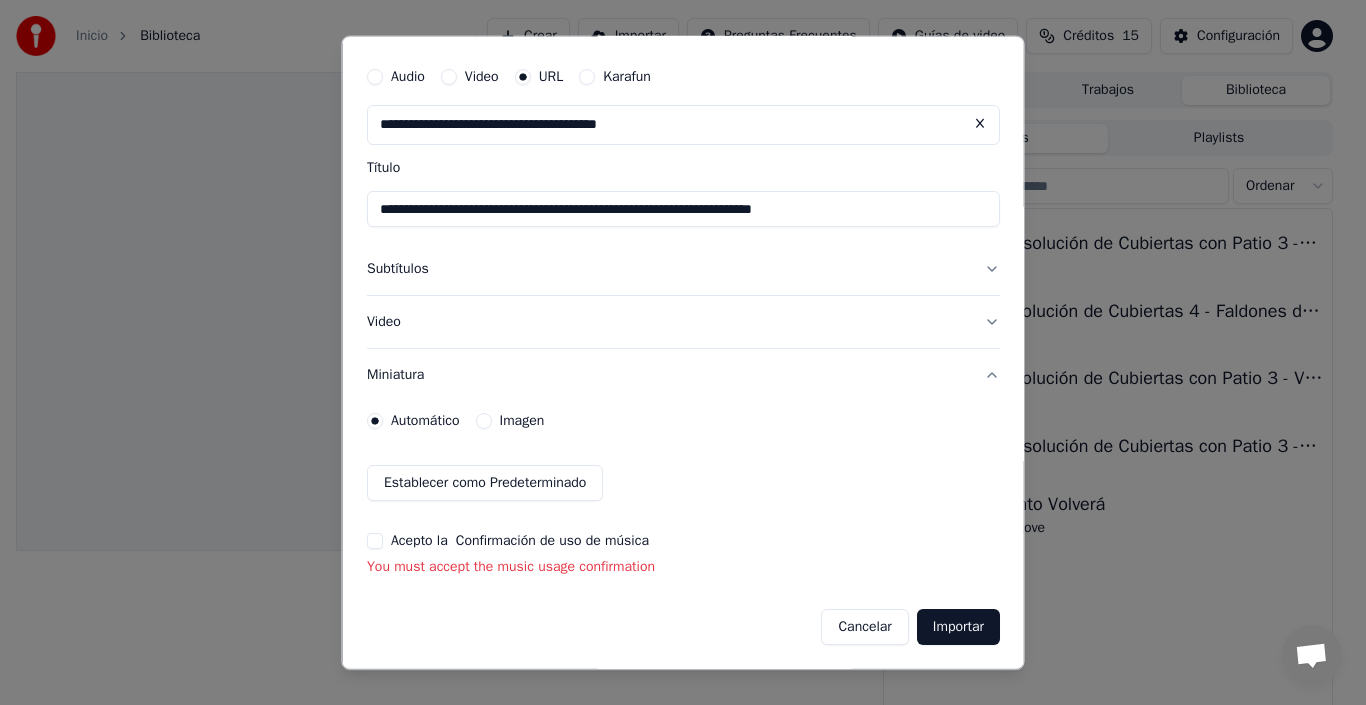 click on "Establecer como Predeterminado" at bounding box center [485, 483] 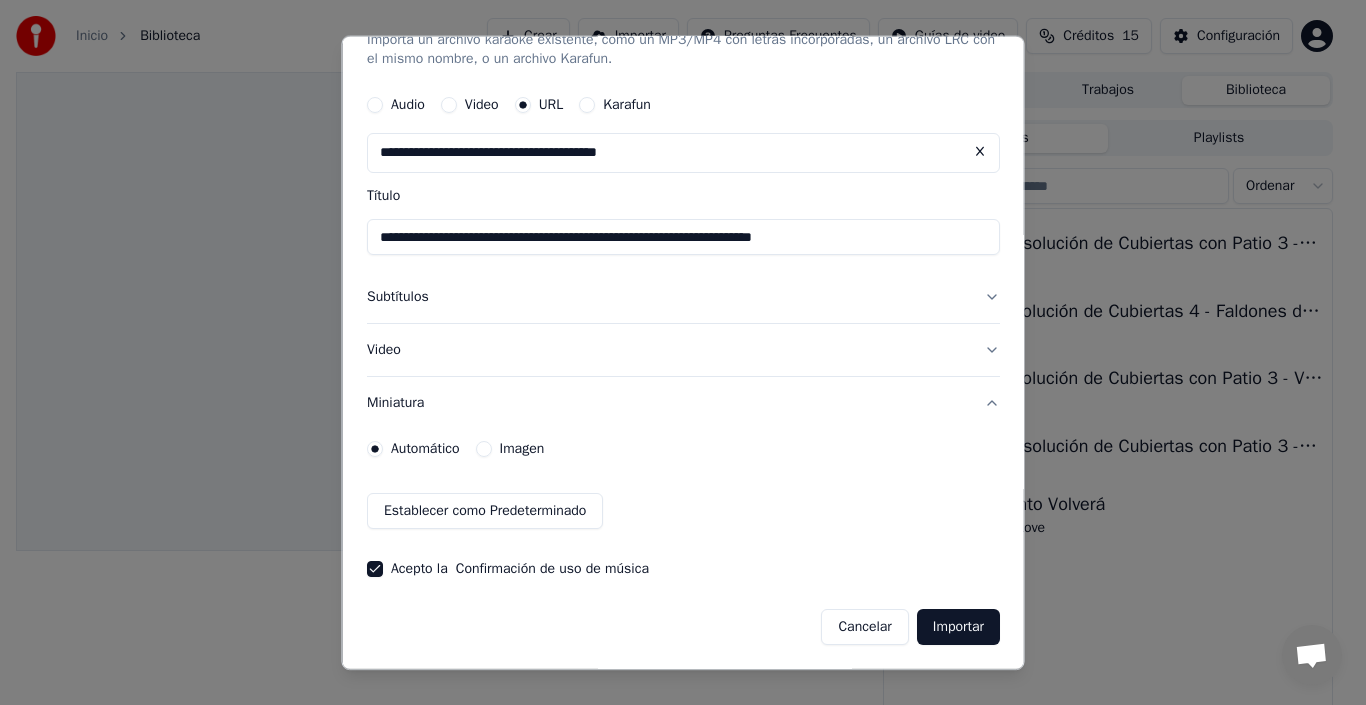 click on "Importar" at bounding box center (957, 627) 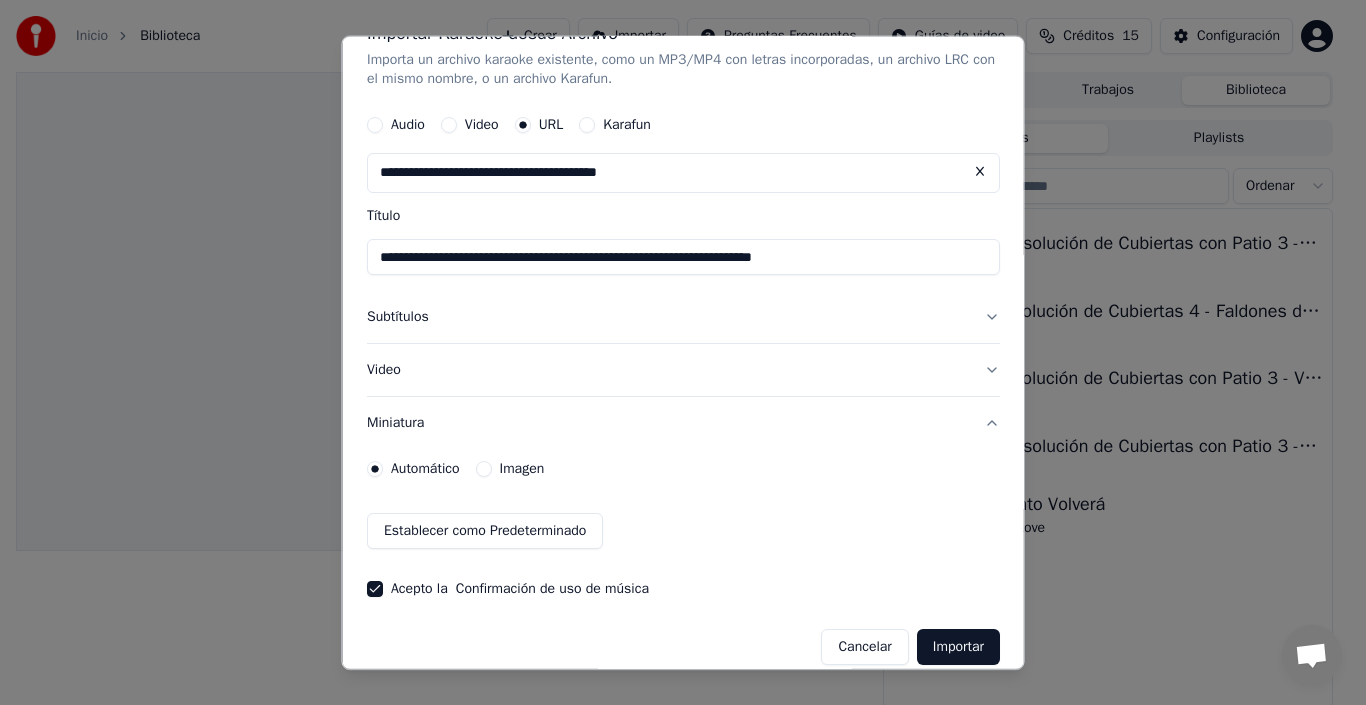 scroll, scrollTop: 57, scrollLeft: 0, axis: vertical 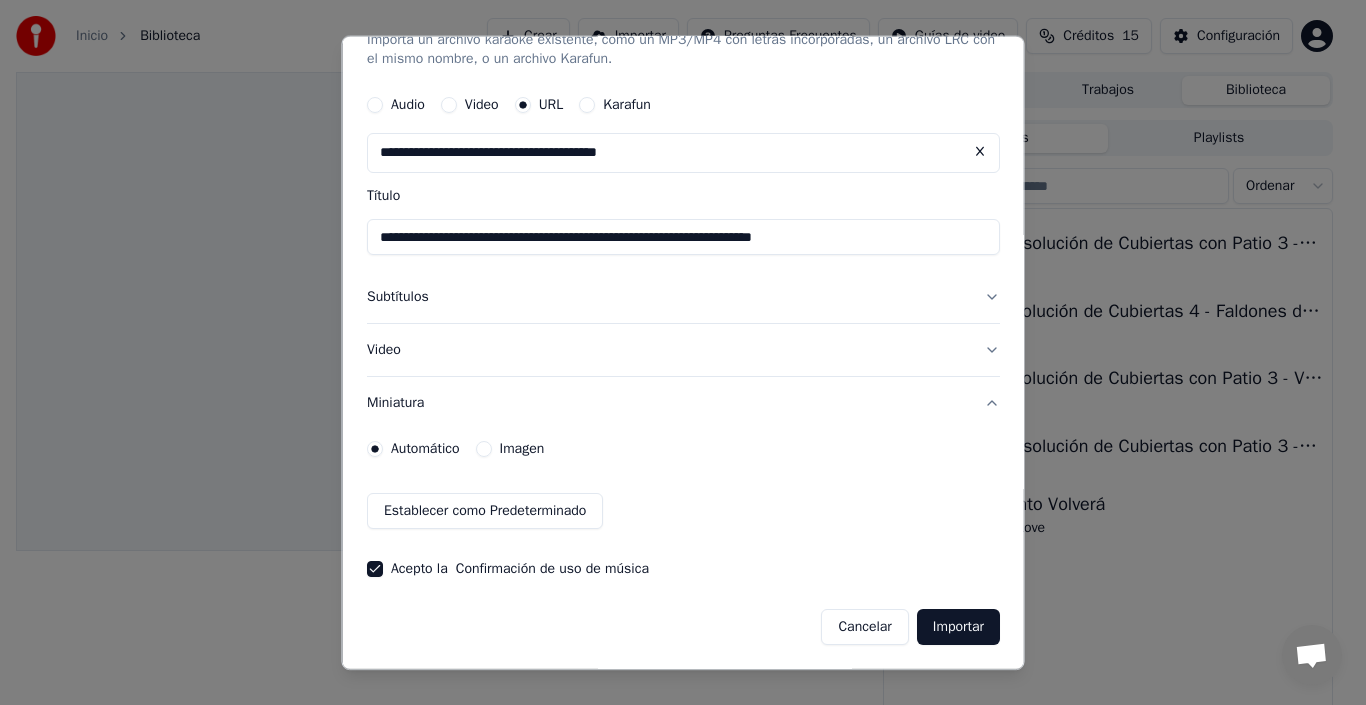 click on "Importar" at bounding box center [957, 627] 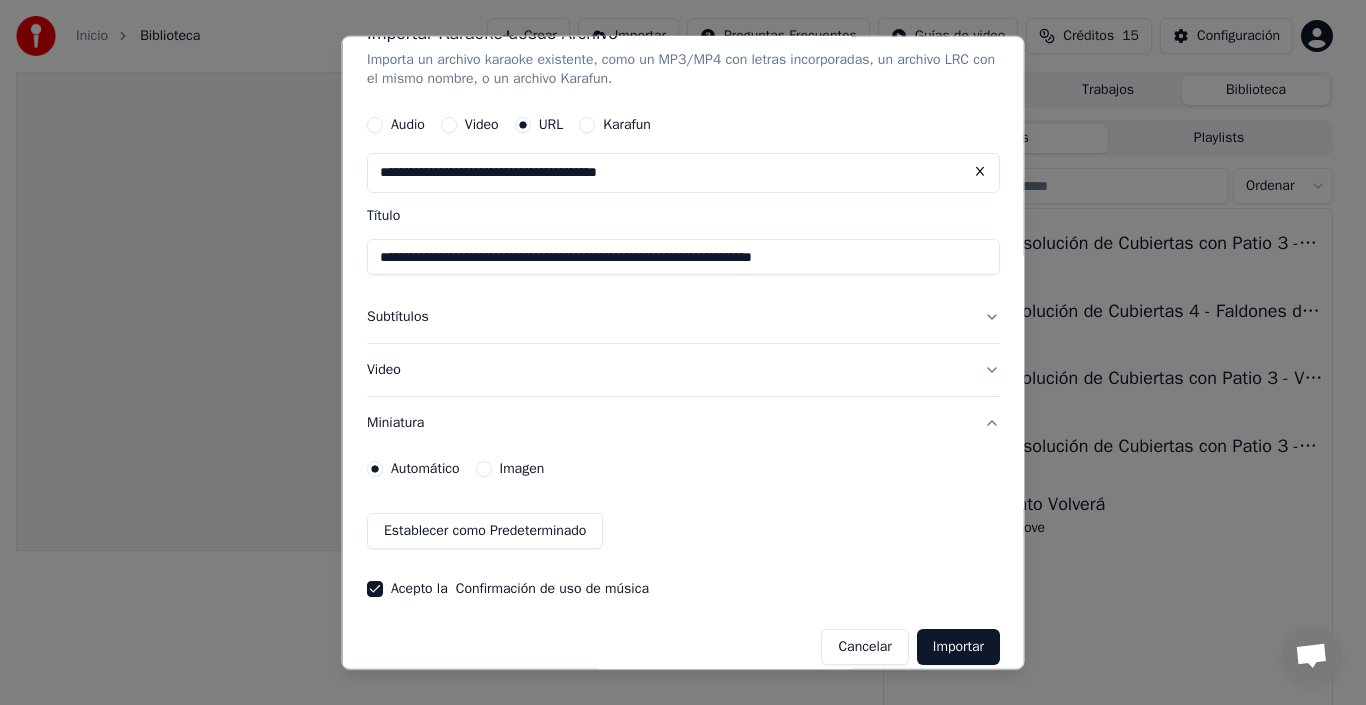 scroll, scrollTop: 57, scrollLeft: 0, axis: vertical 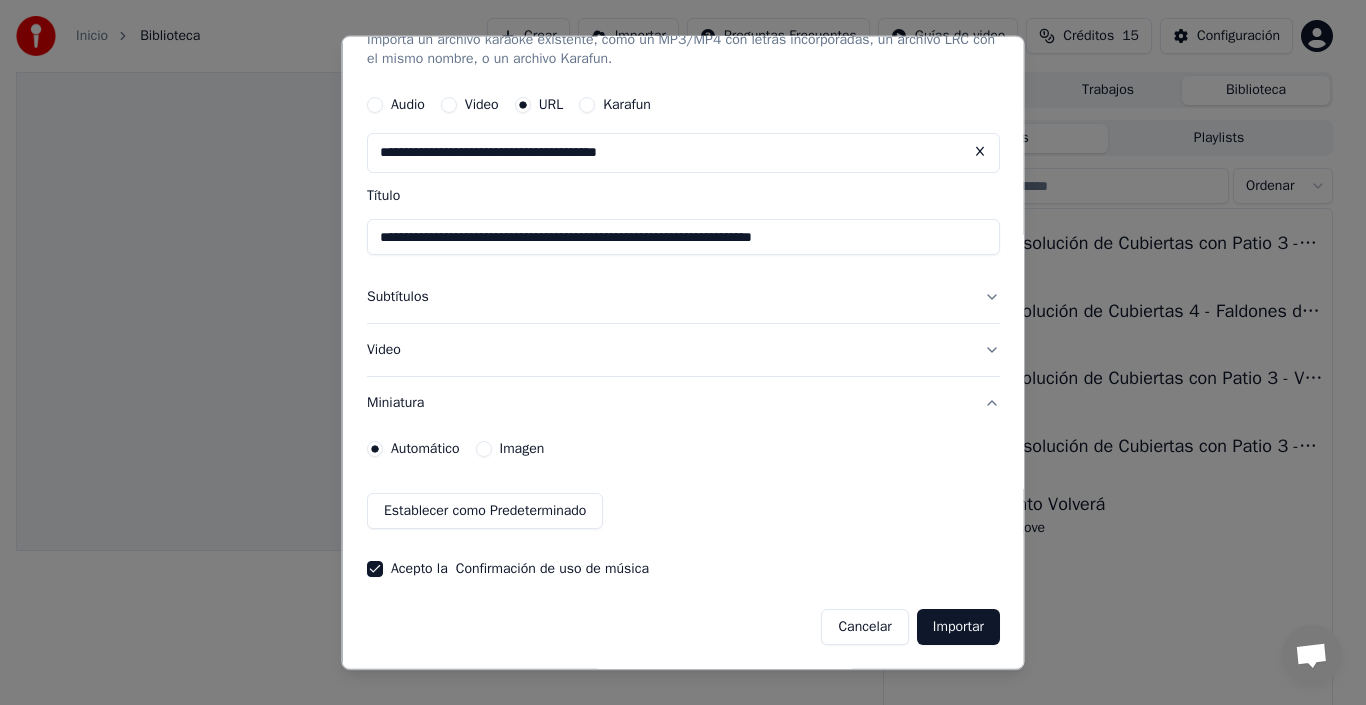 click on "Importar" at bounding box center (957, 627) 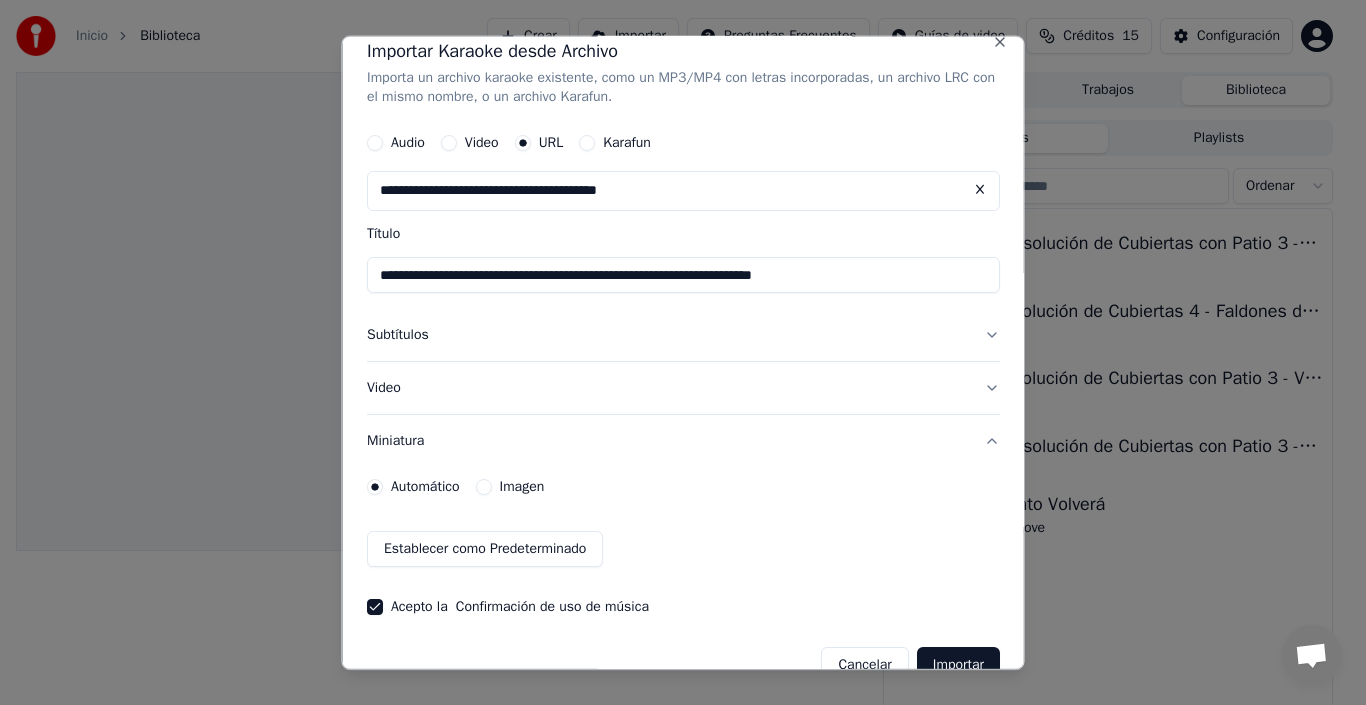 scroll, scrollTop: 0, scrollLeft: 0, axis: both 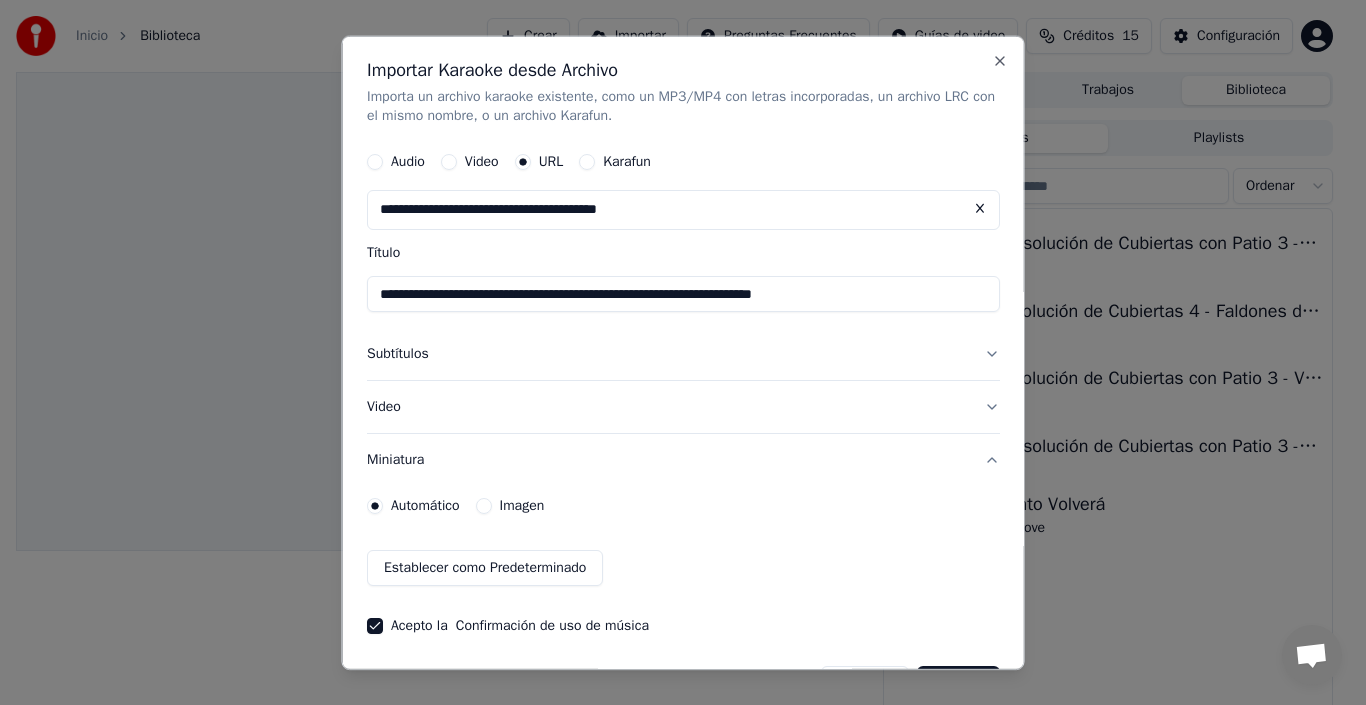click on "Karafun" at bounding box center [615, 162] 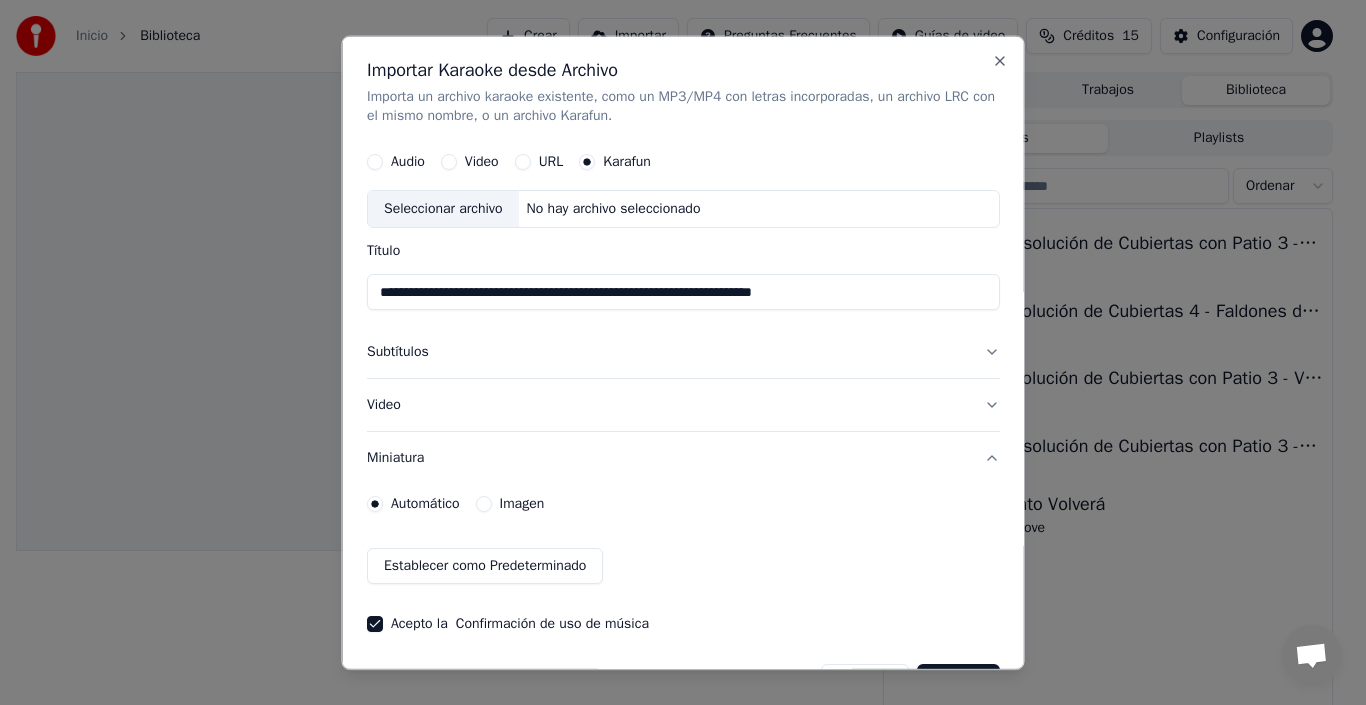 click on "URL" at bounding box center (538, 162) 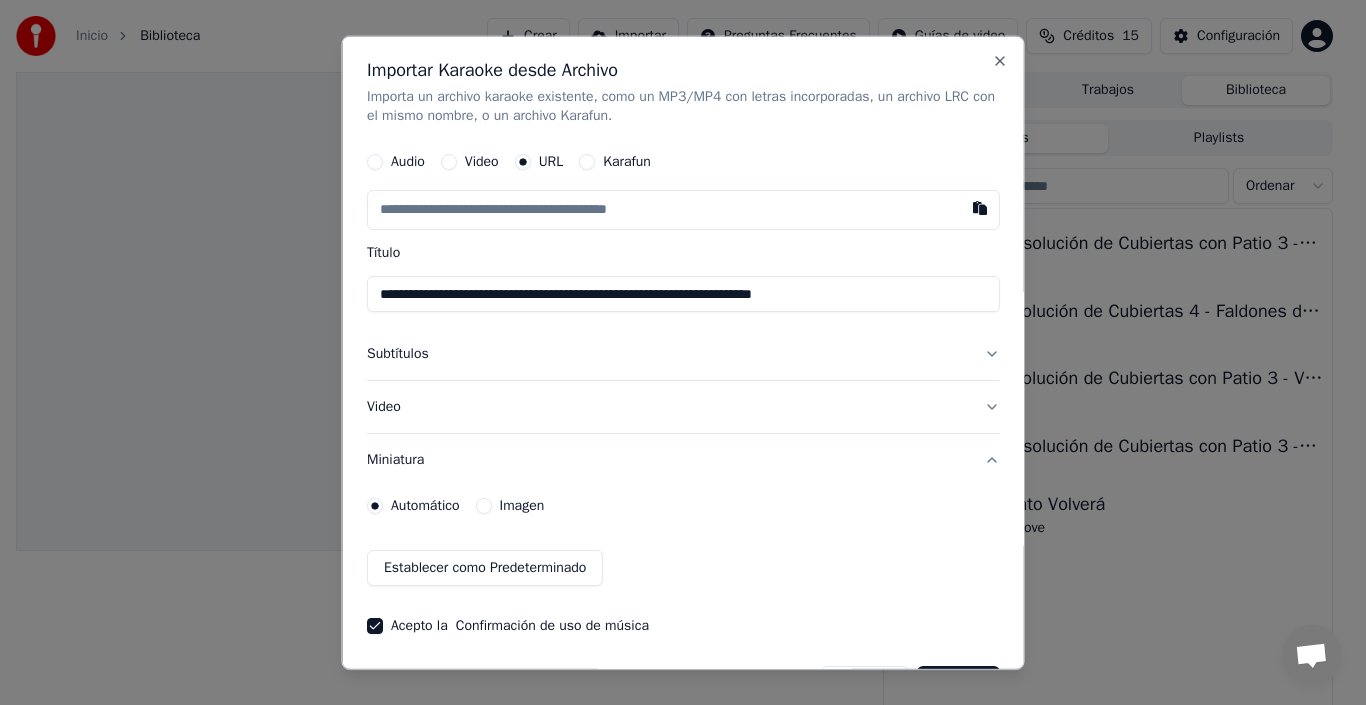 click on "Video" at bounding box center (481, 162) 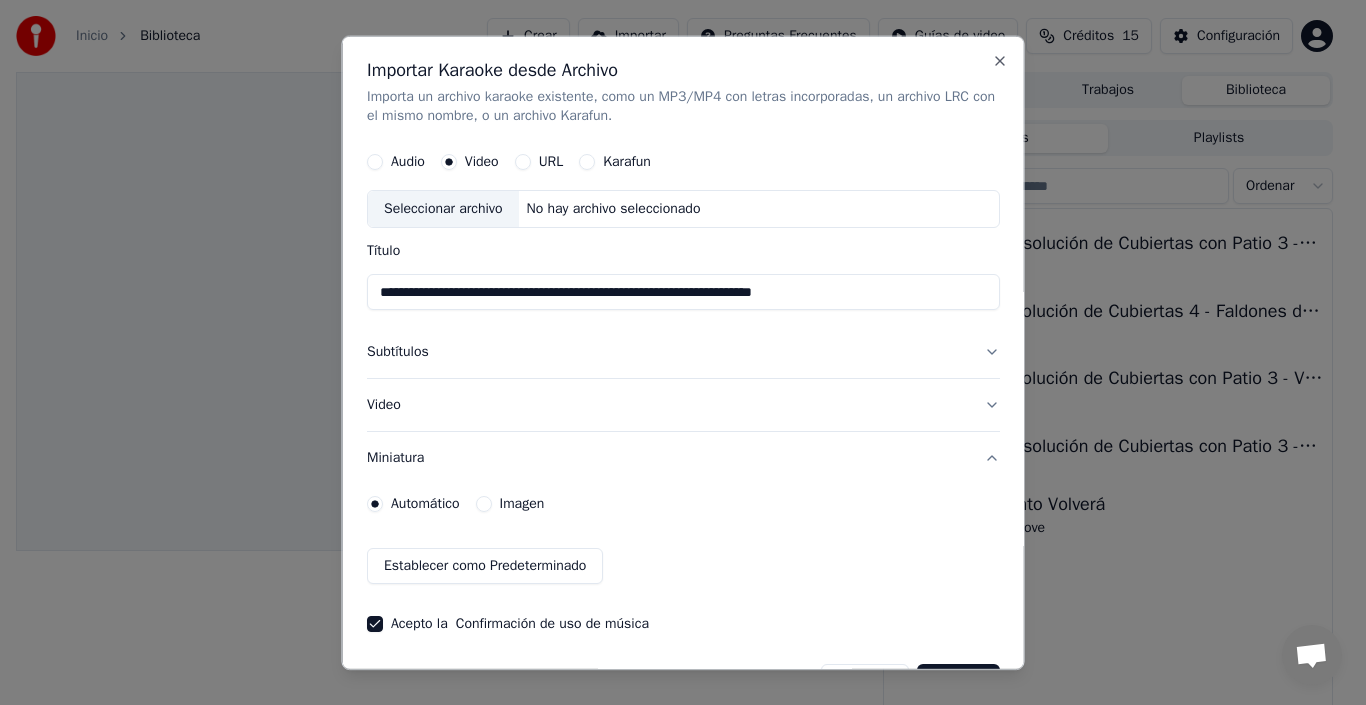click on "Audio" at bounding box center (408, 162) 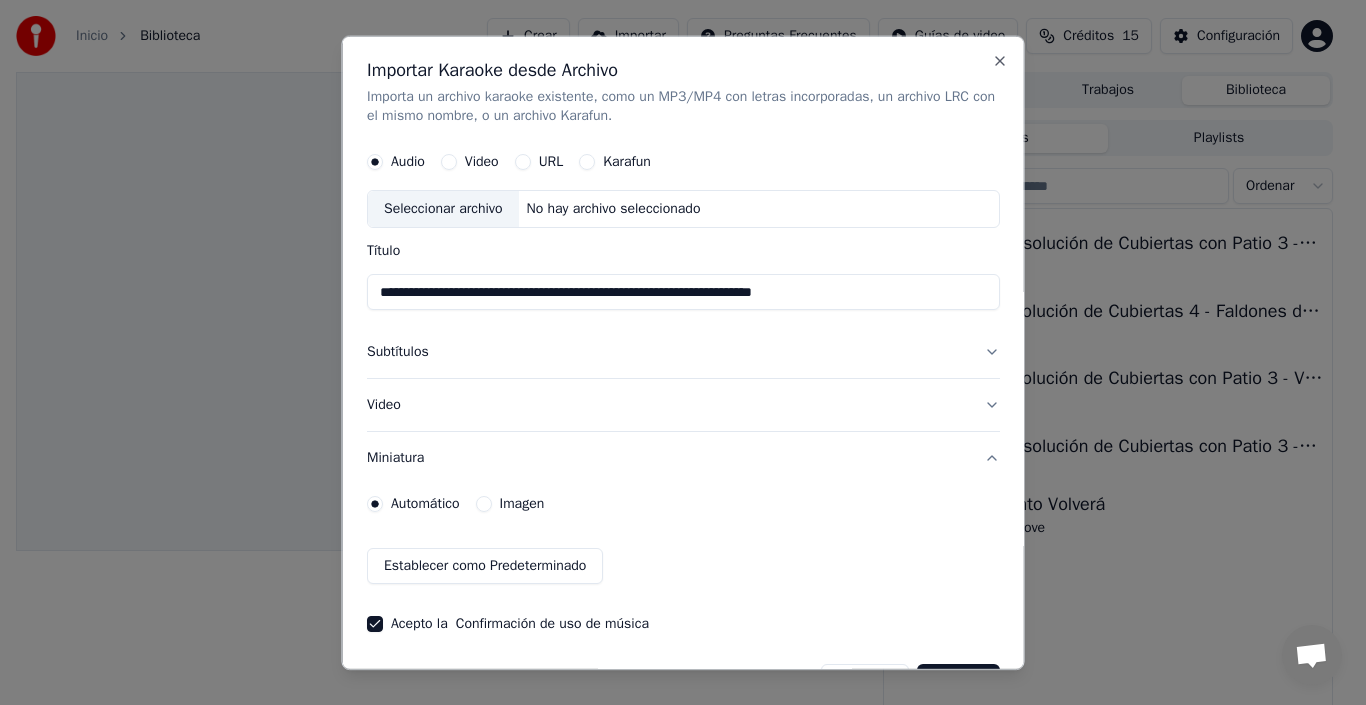 click on "Video" at bounding box center [469, 162] 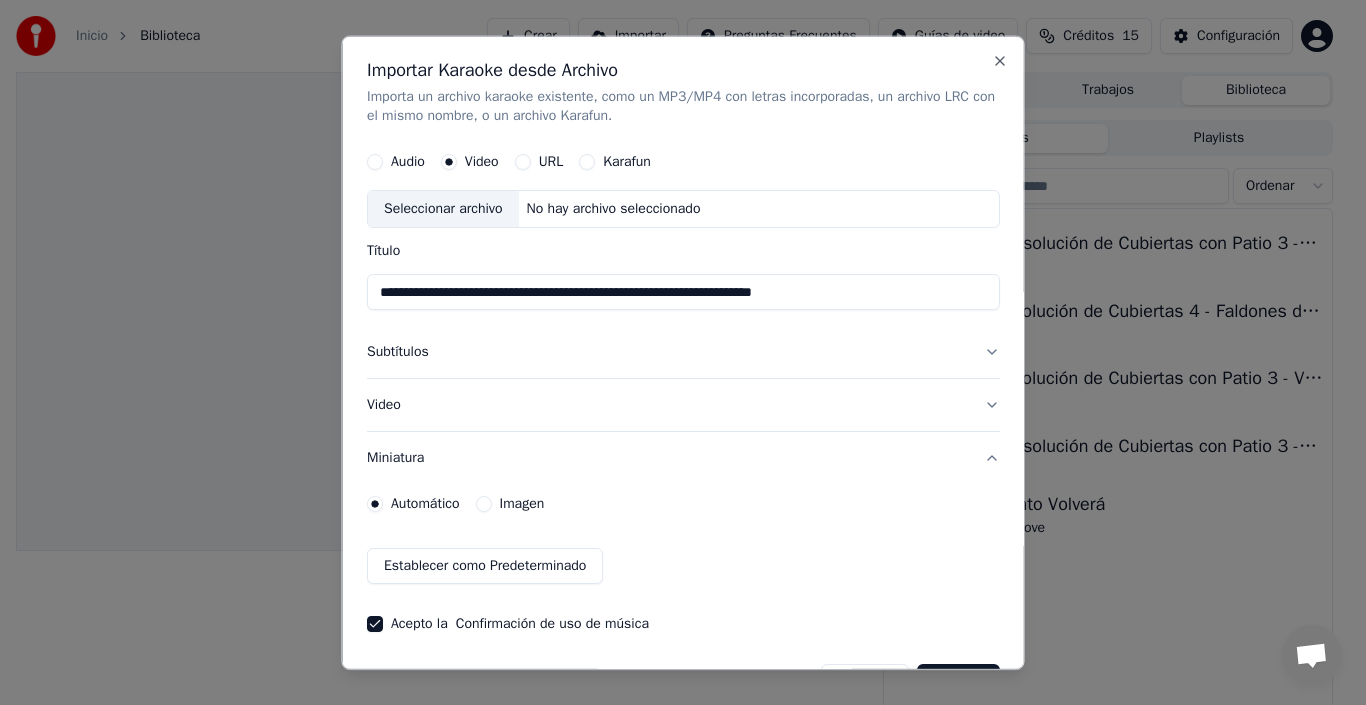 click on "No hay archivo seleccionado" at bounding box center [613, 209] 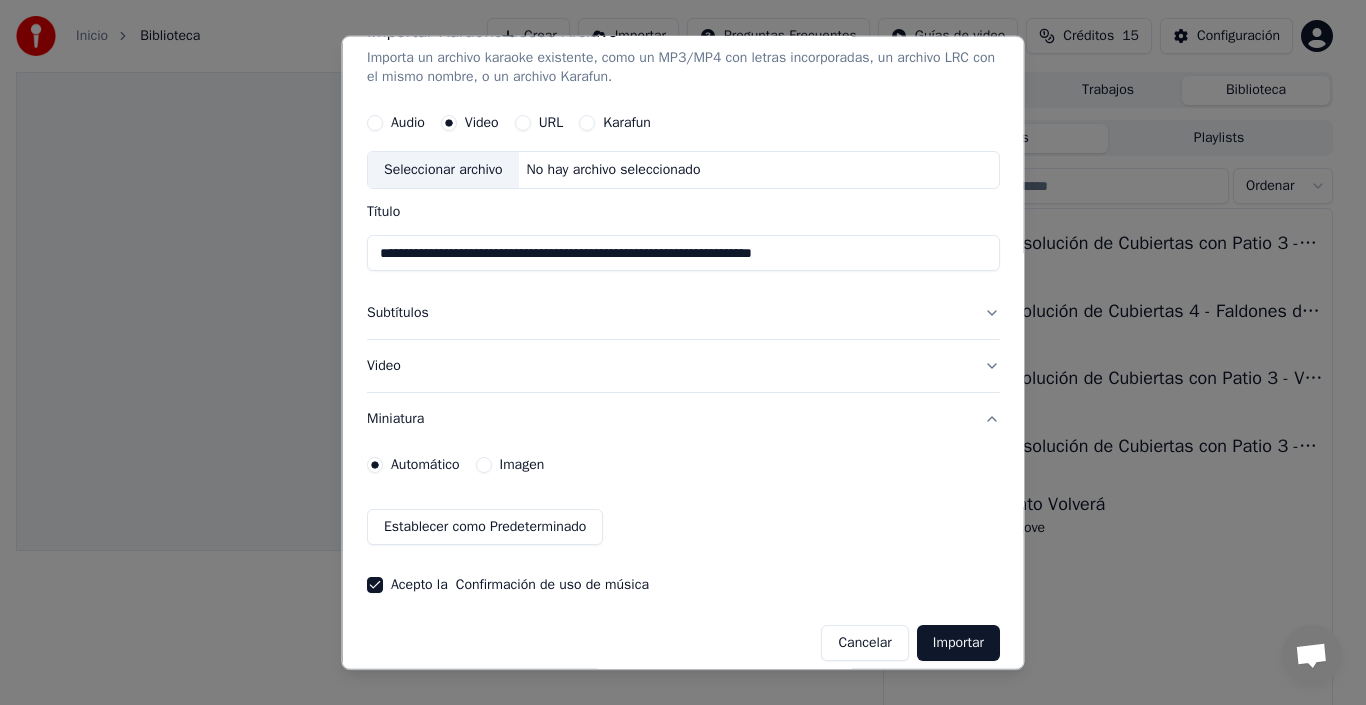 scroll, scrollTop: 55, scrollLeft: 0, axis: vertical 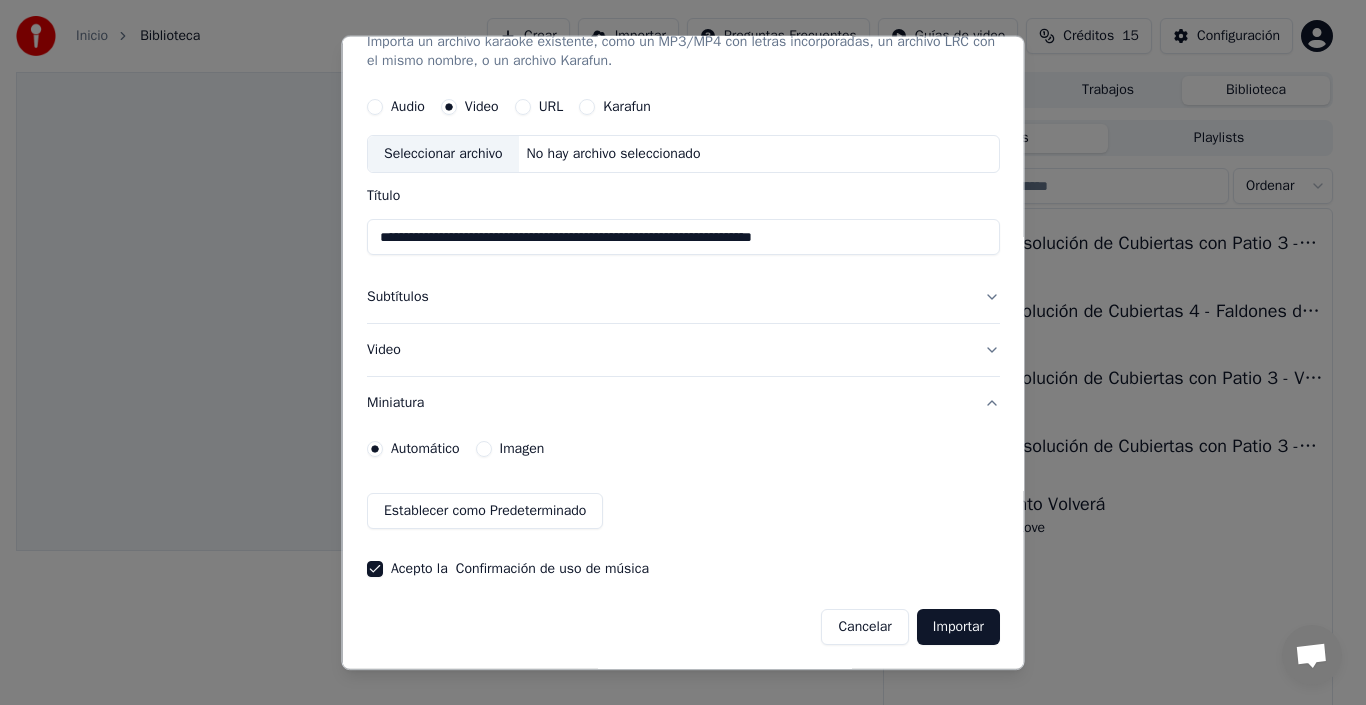 click on "Importar" at bounding box center [957, 627] 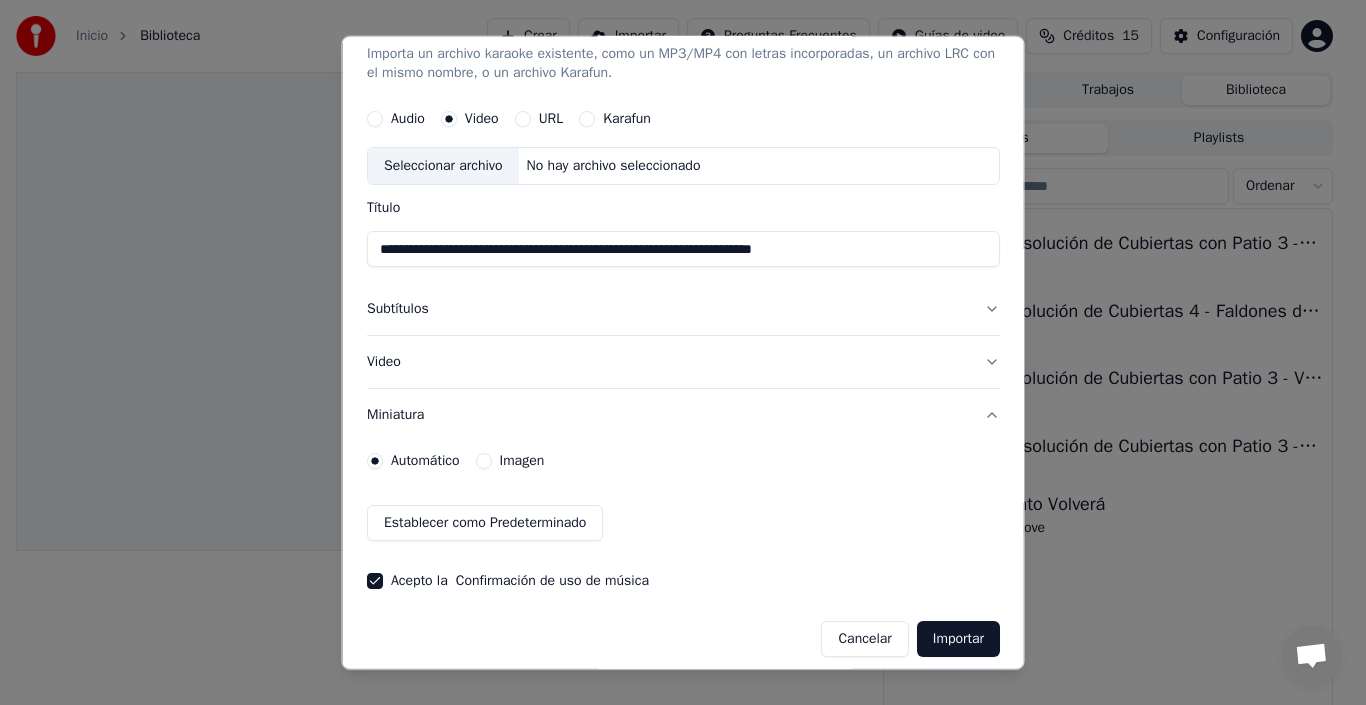 scroll, scrollTop: 55, scrollLeft: 0, axis: vertical 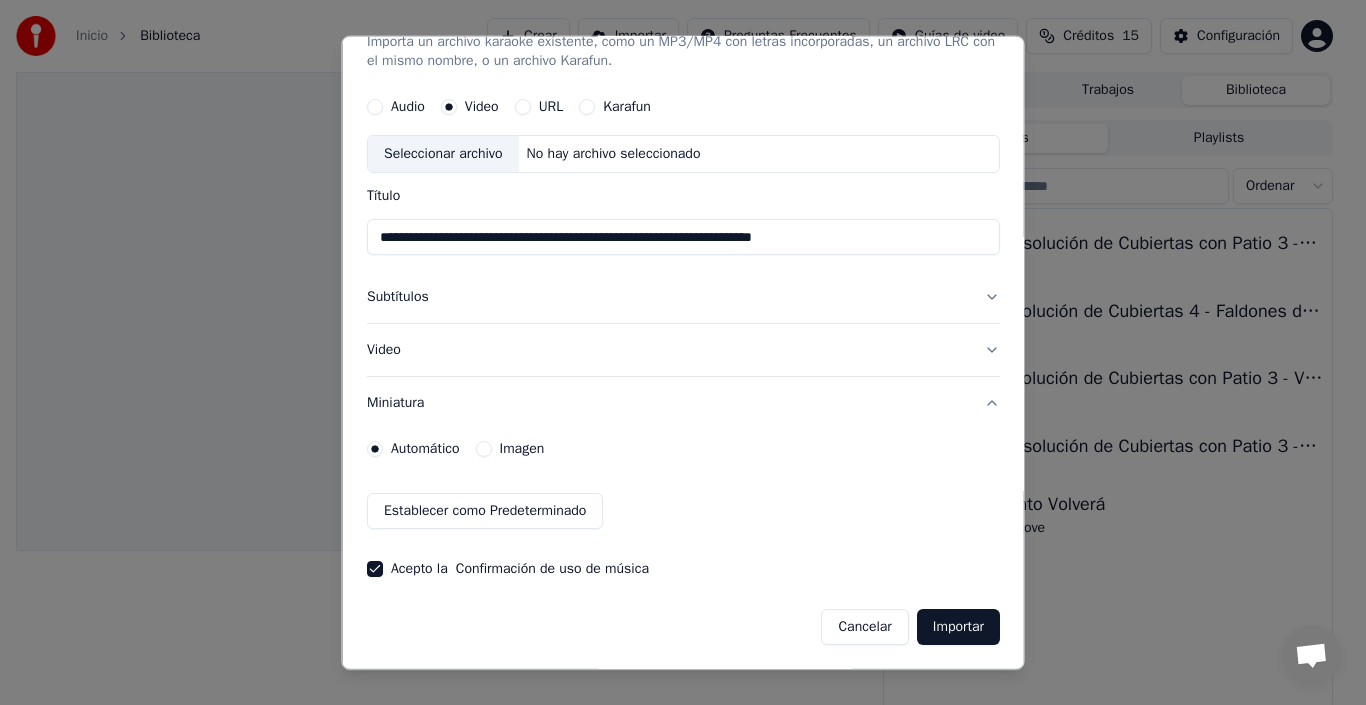 click on "Cancelar" at bounding box center [864, 627] 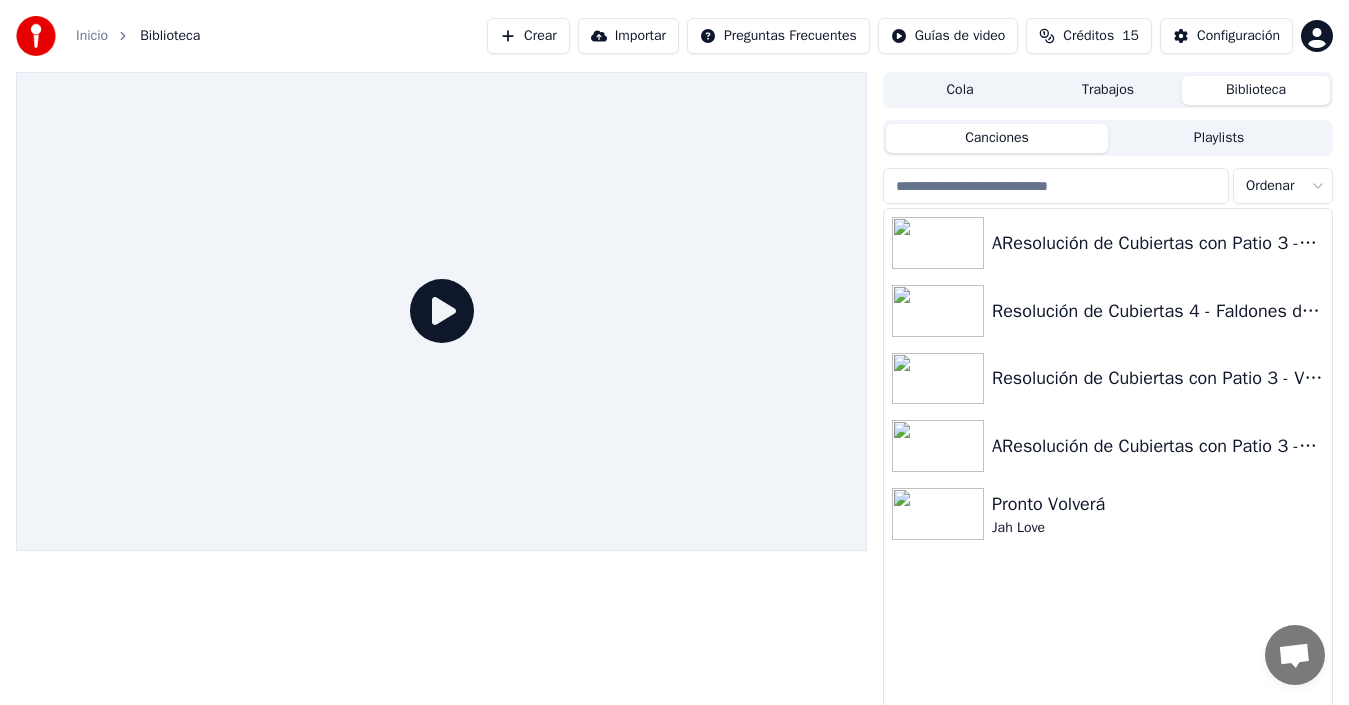click on "Playlists" at bounding box center [1219, 138] 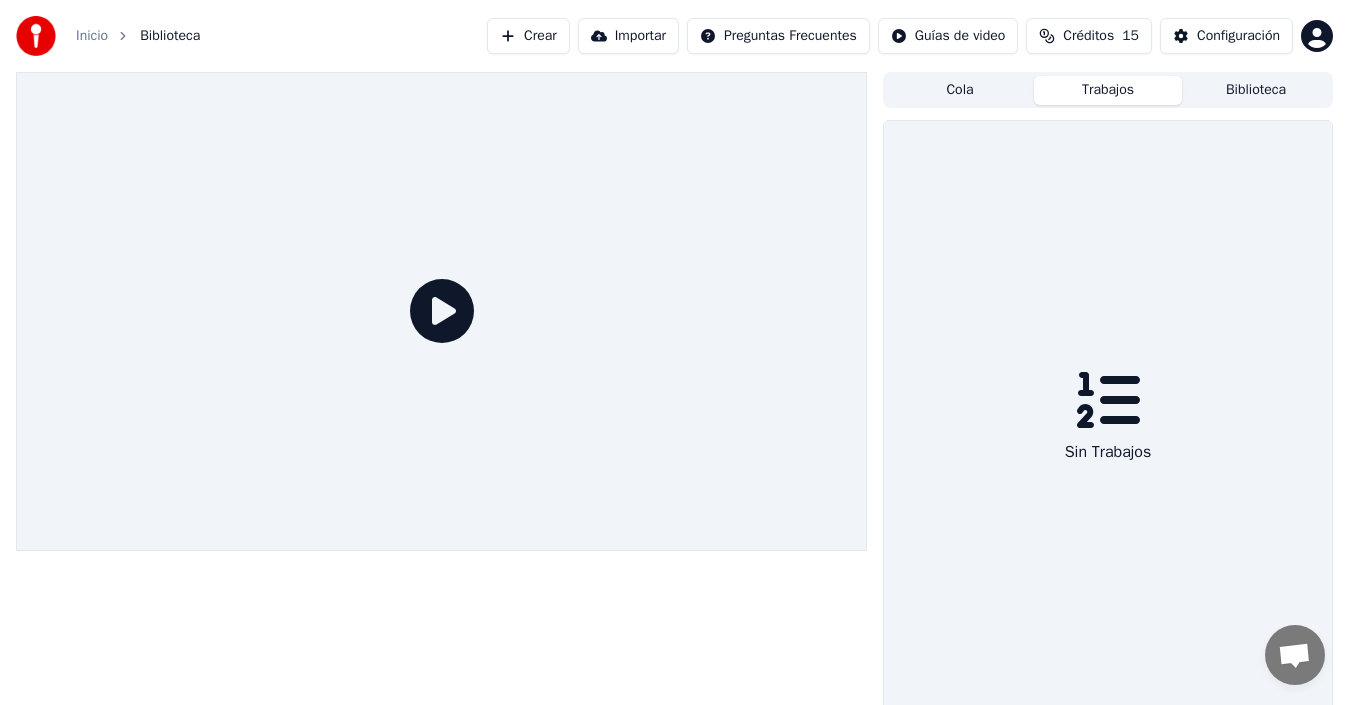 click on "Trabajos" at bounding box center [1108, 90] 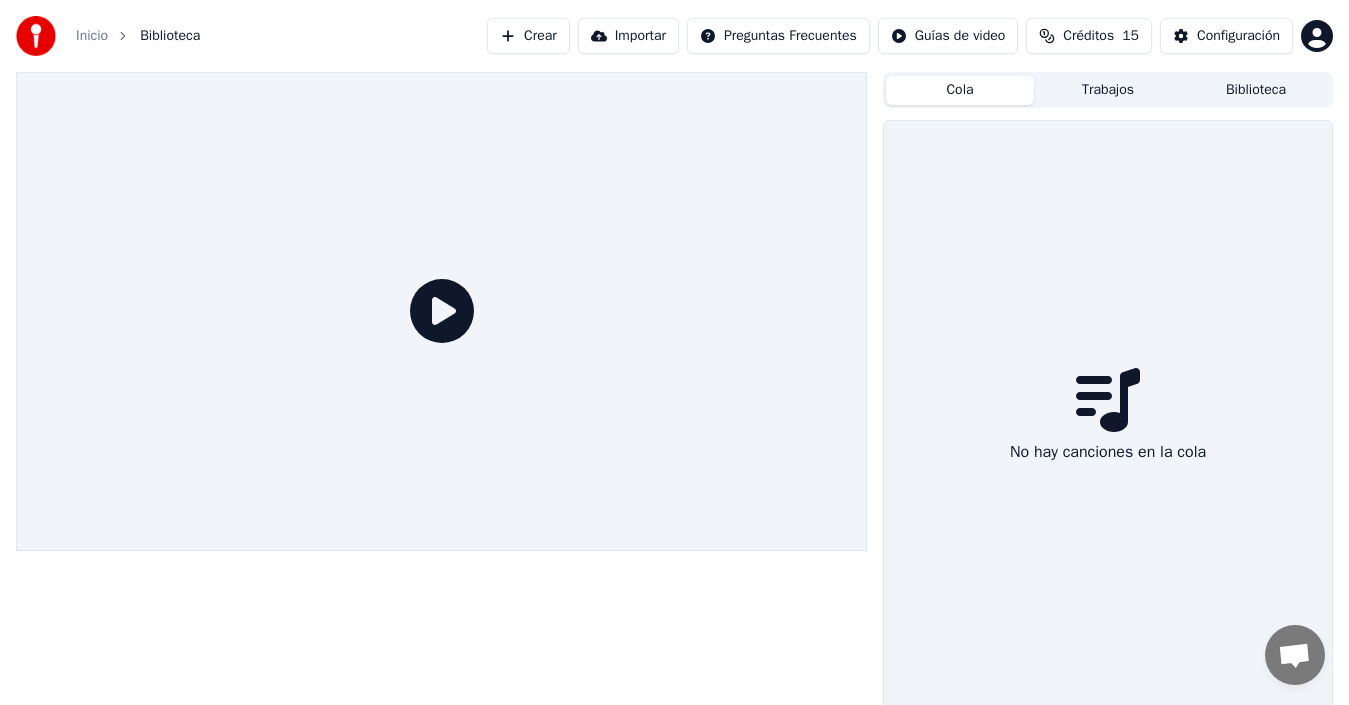 click on "Cola" at bounding box center [960, 90] 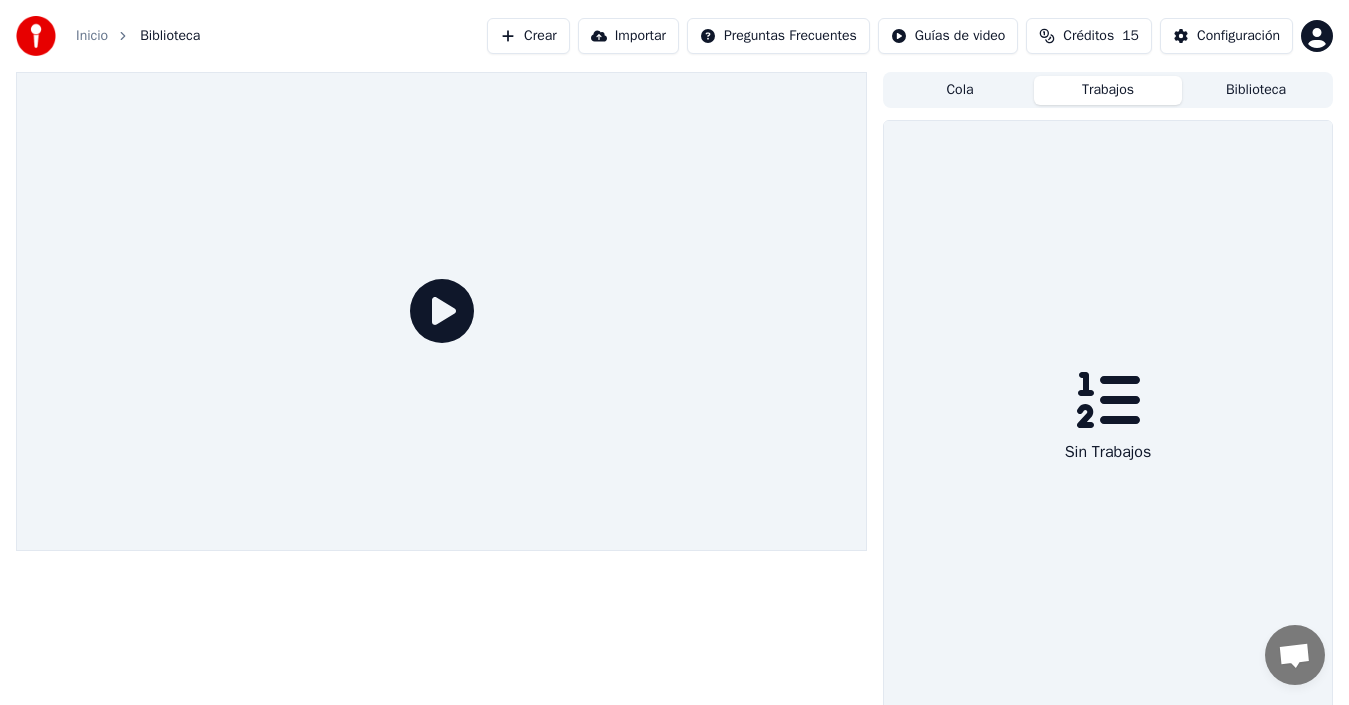 click on "Trabajos" at bounding box center (1108, 90) 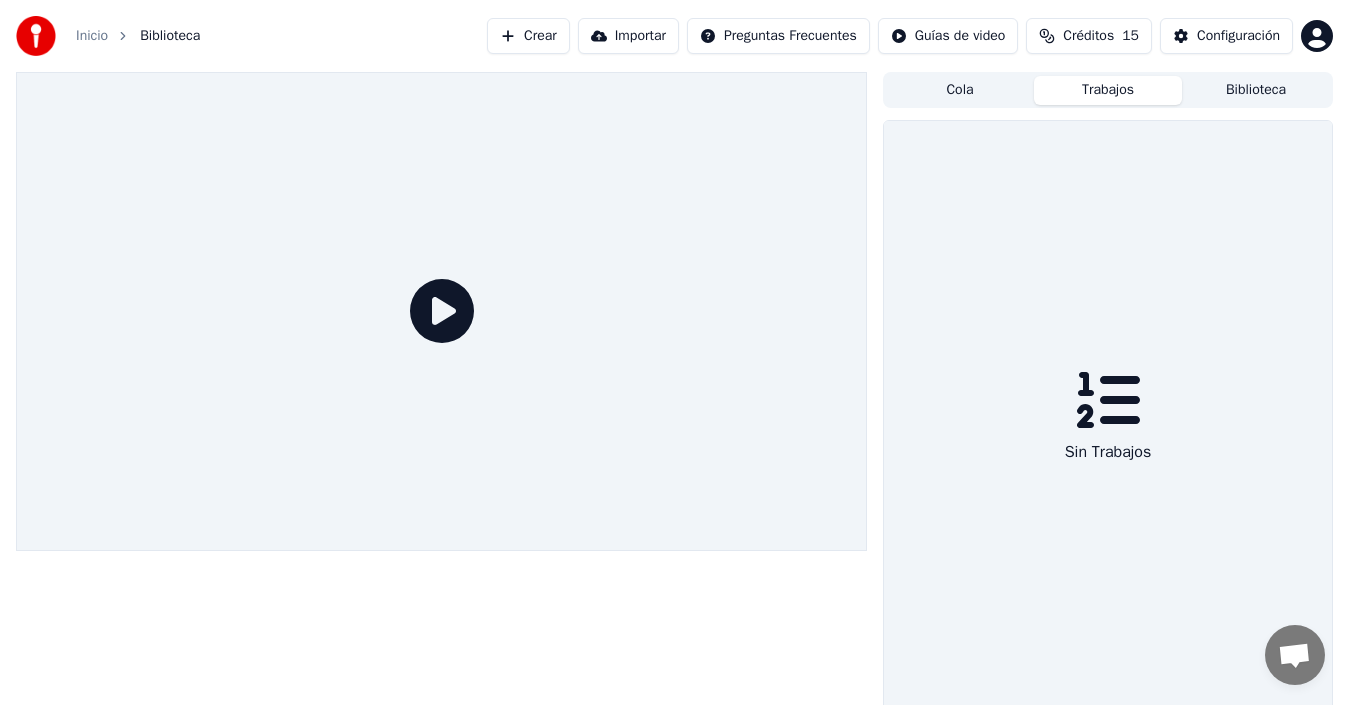 drag, startPoint x: 1129, startPoint y: 85, endPoint x: 1004, endPoint y: 74, distance: 125.48307 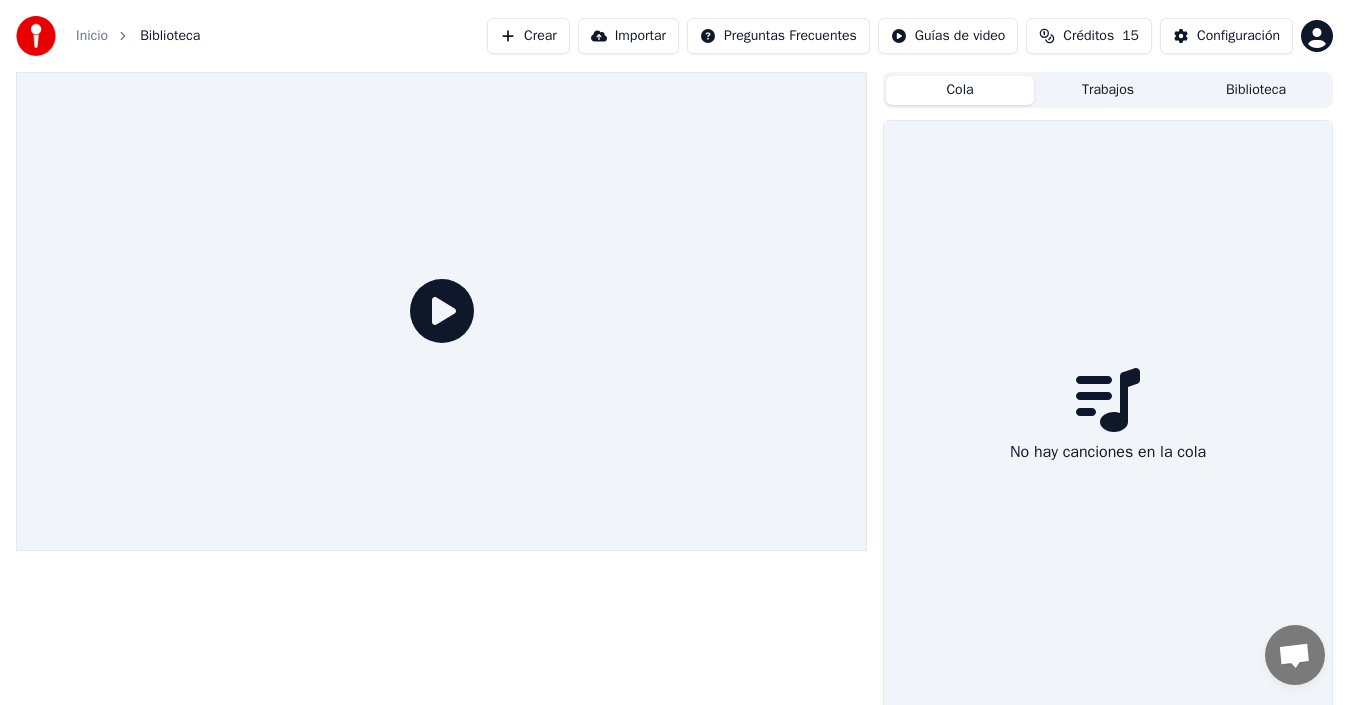 click on "Importar" at bounding box center [628, 36] 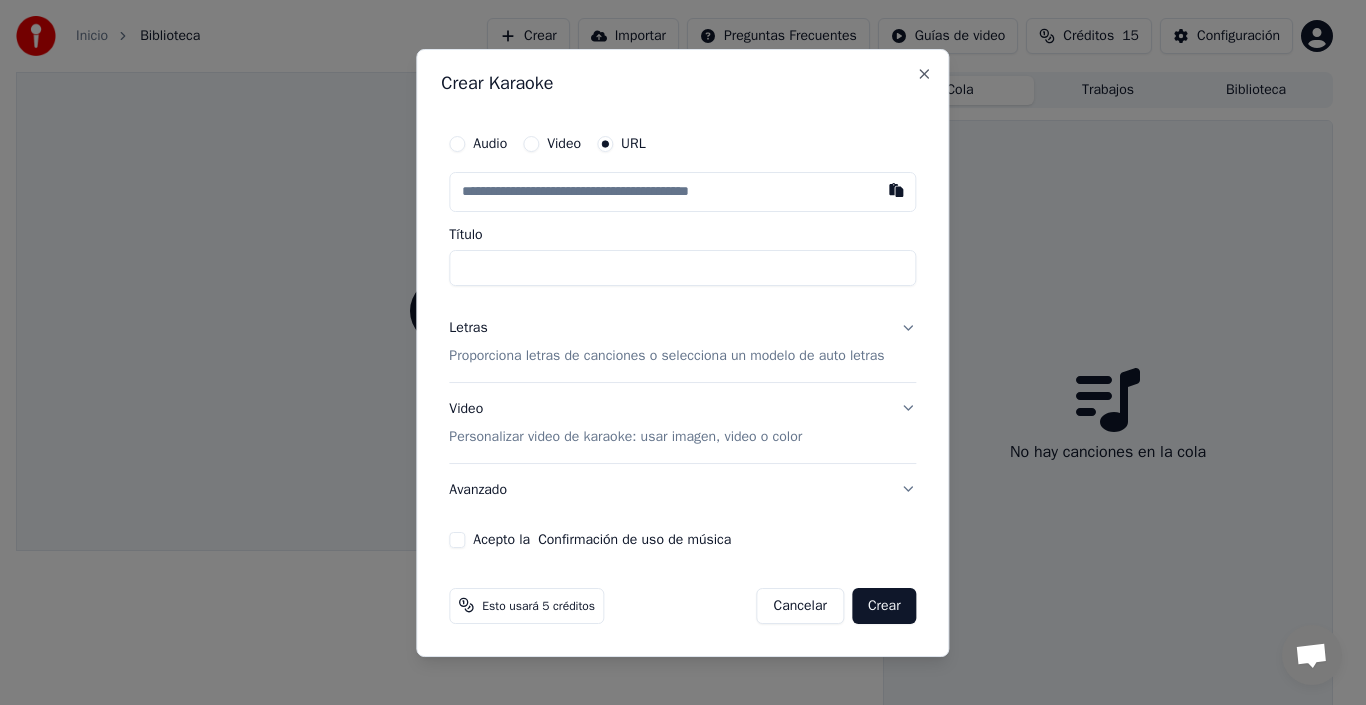 click at bounding box center [682, 192] 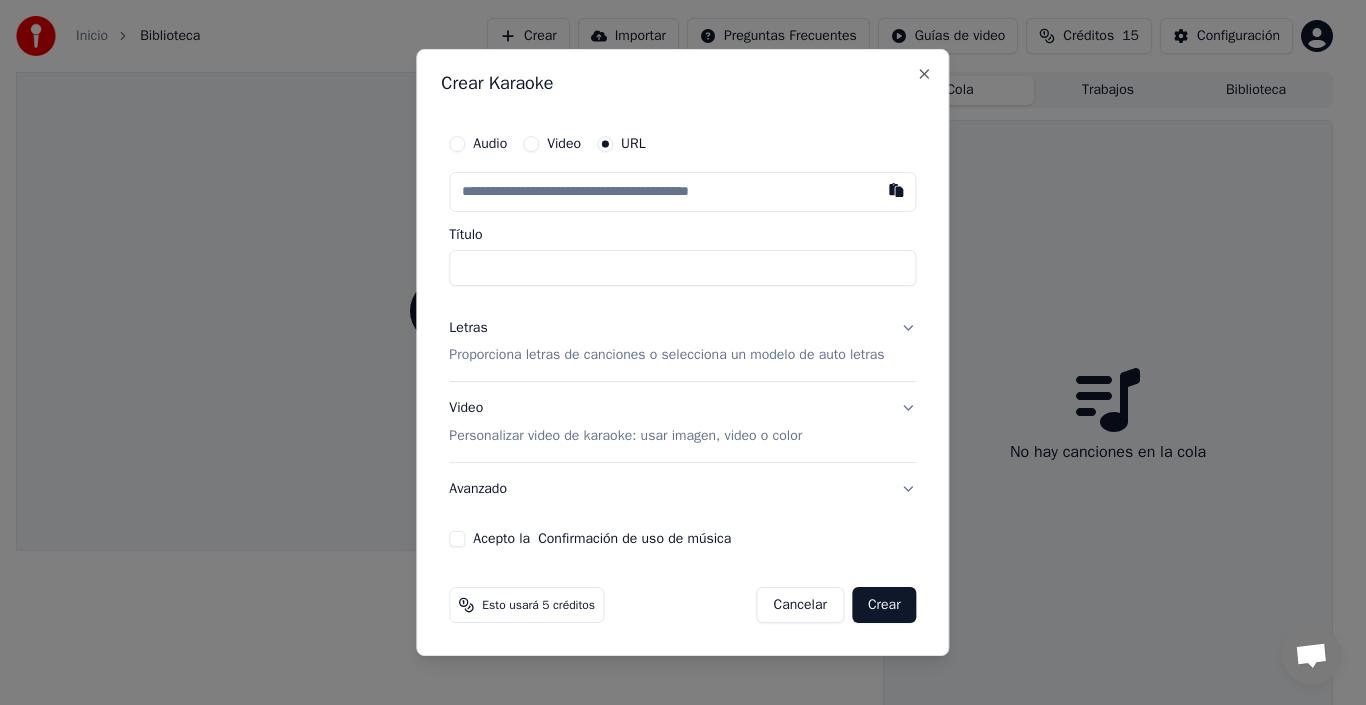 type on "**********" 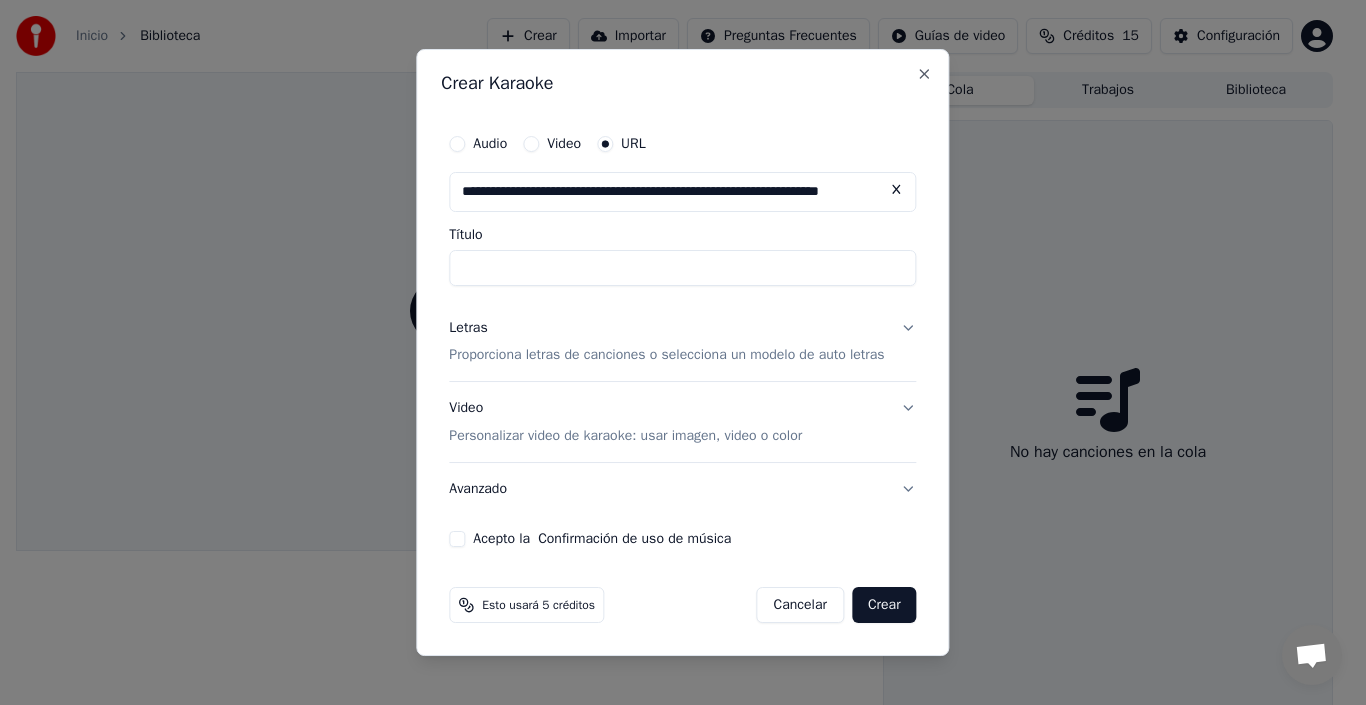scroll, scrollTop: 0, scrollLeft: 65, axis: horizontal 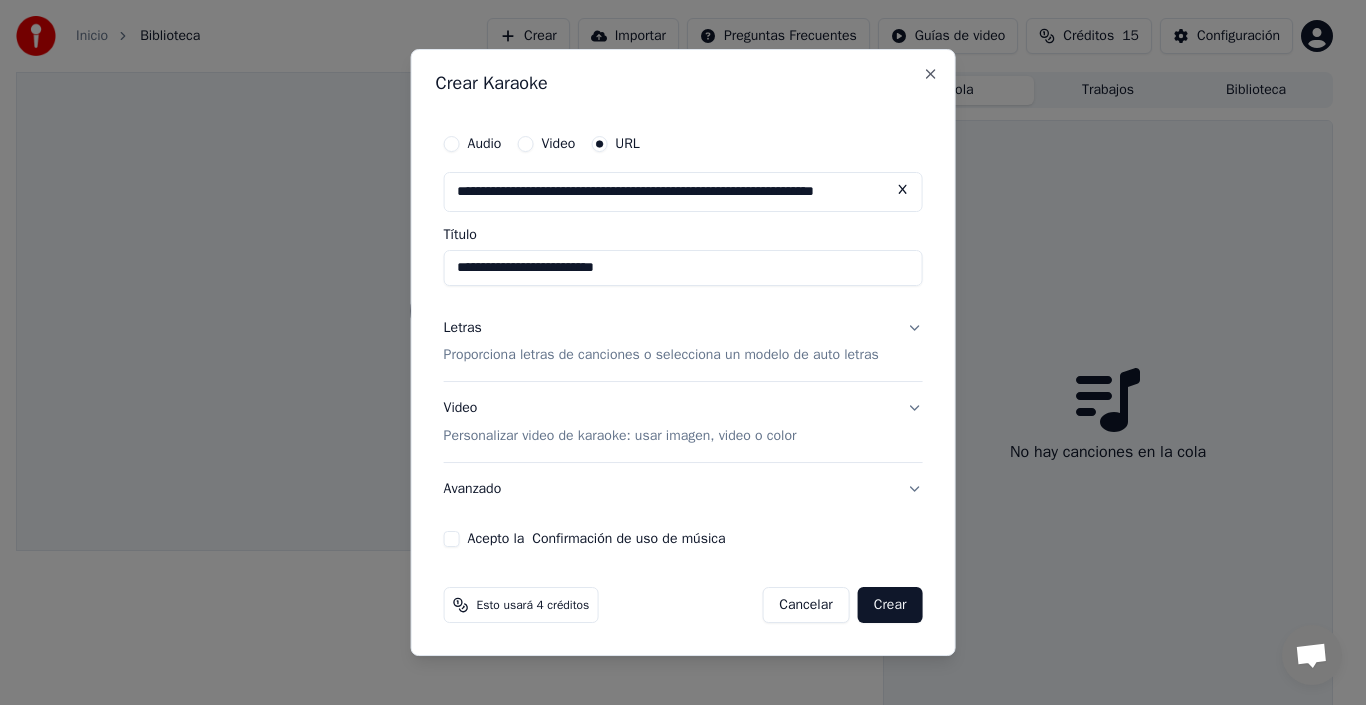 type on "**********" 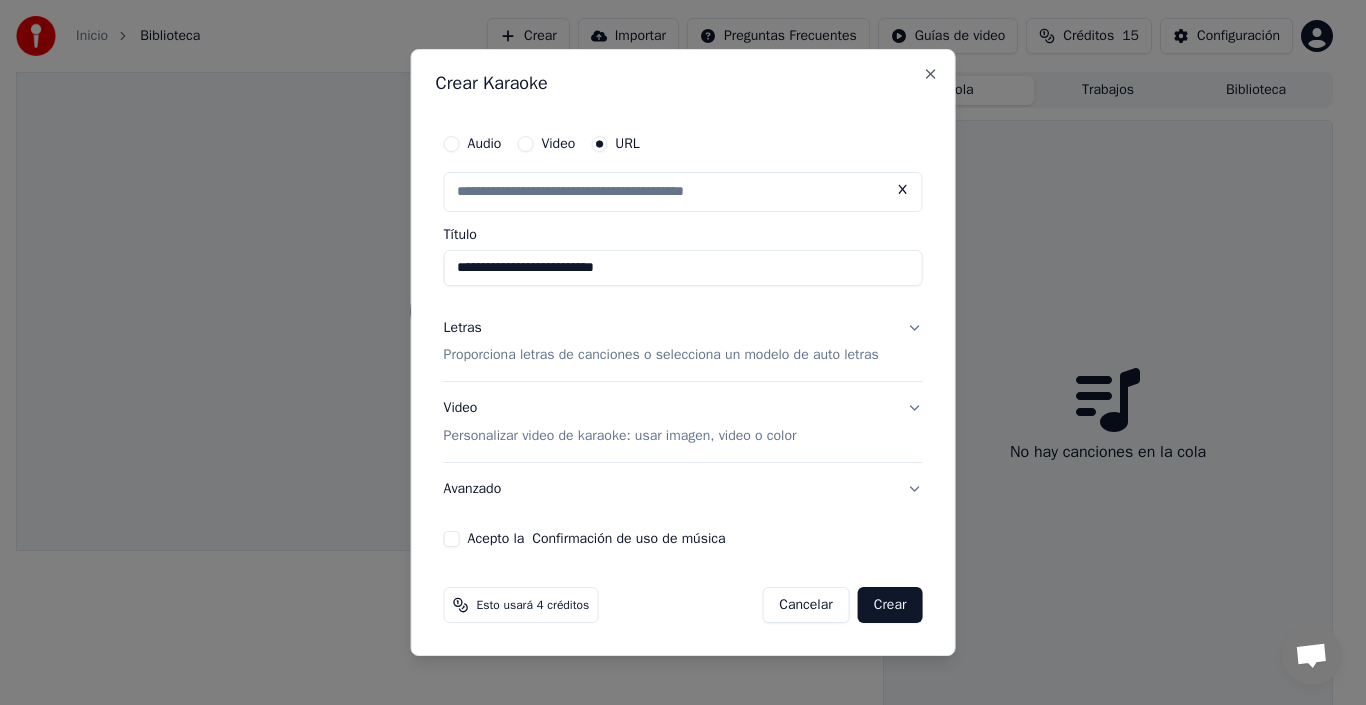 scroll, scrollTop: 0, scrollLeft: 0, axis: both 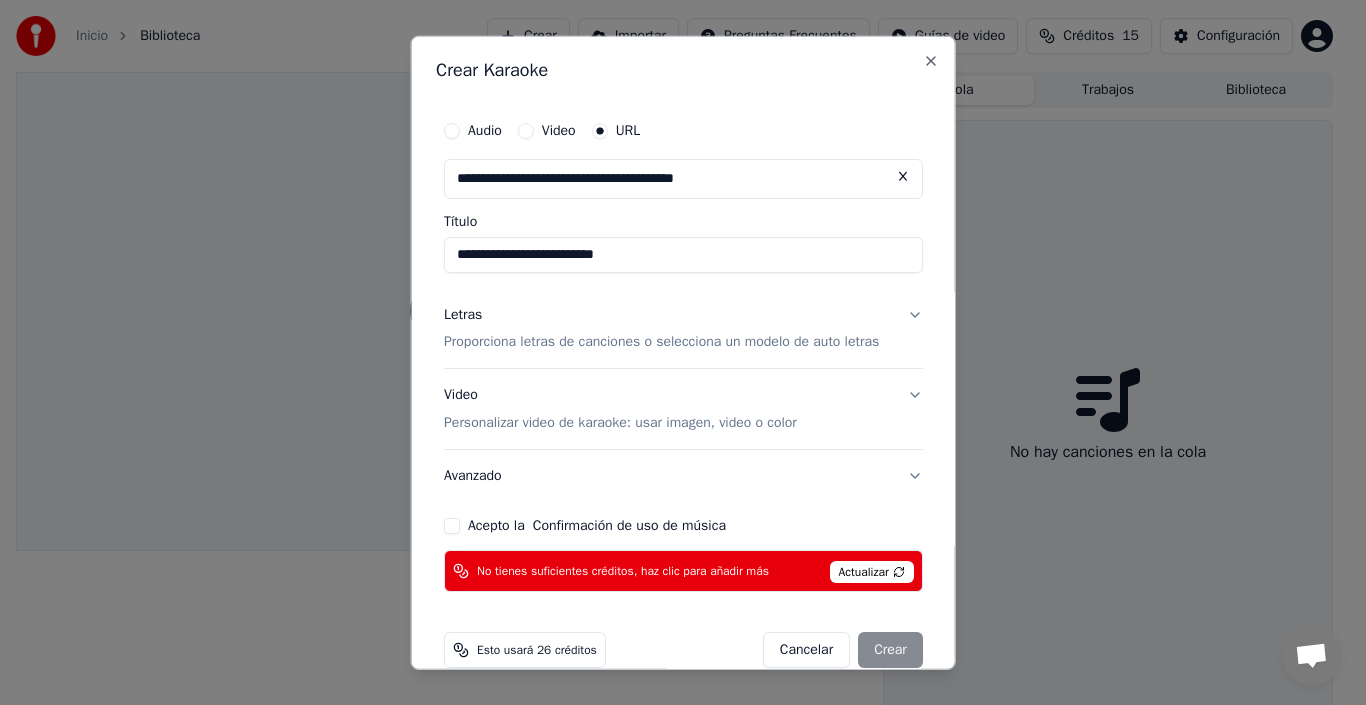 type on "**********" 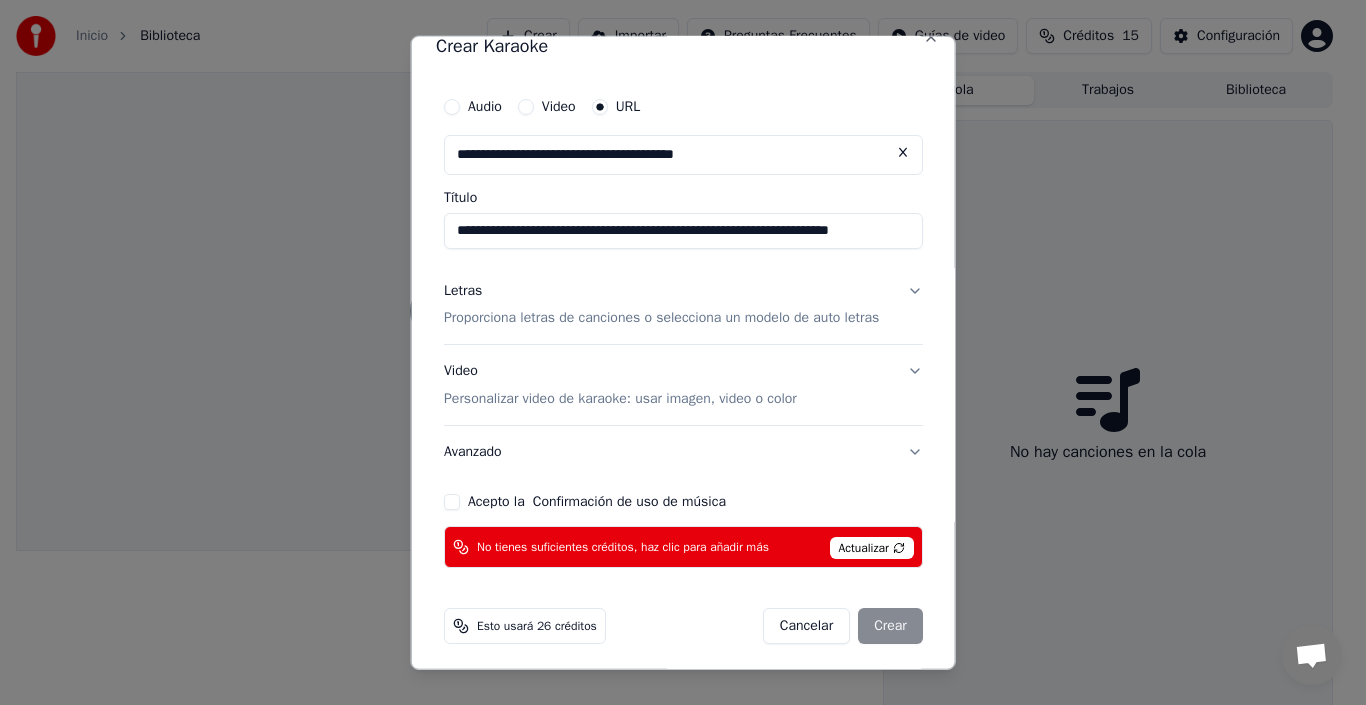 scroll, scrollTop: 31, scrollLeft: 0, axis: vertical 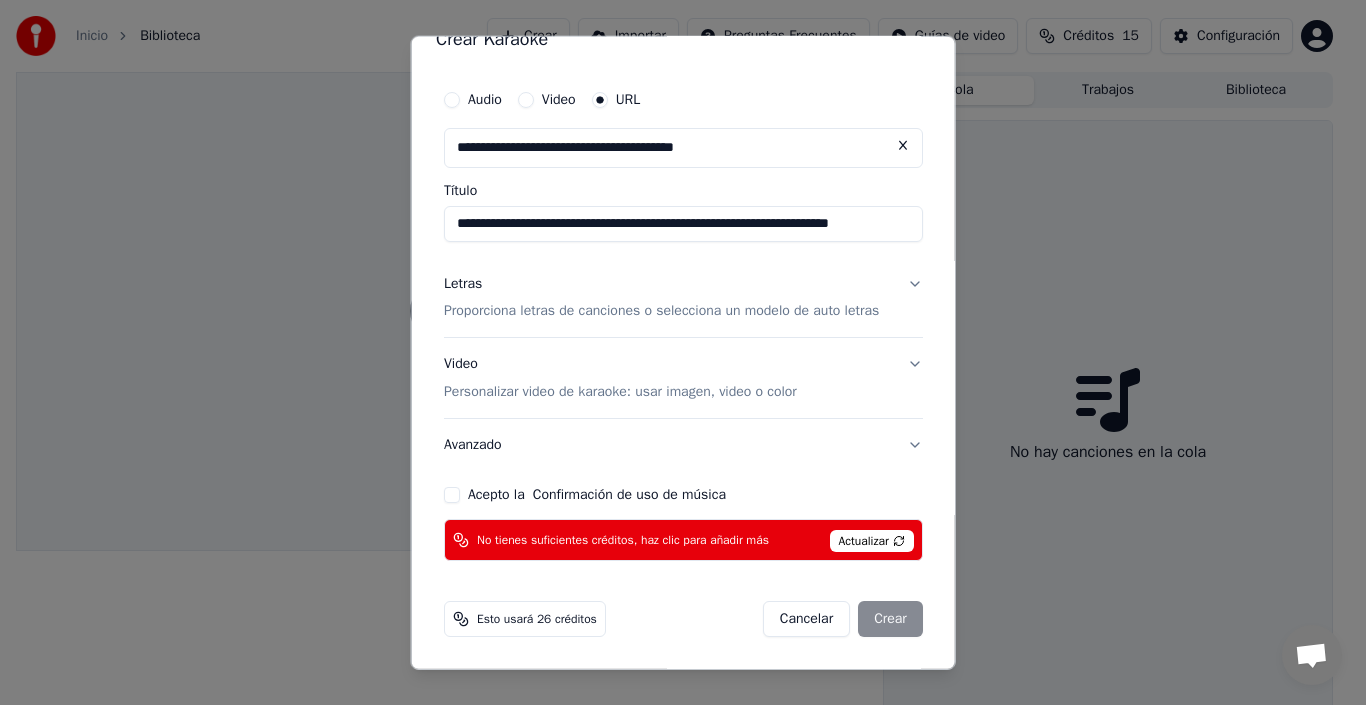 type on "**********" 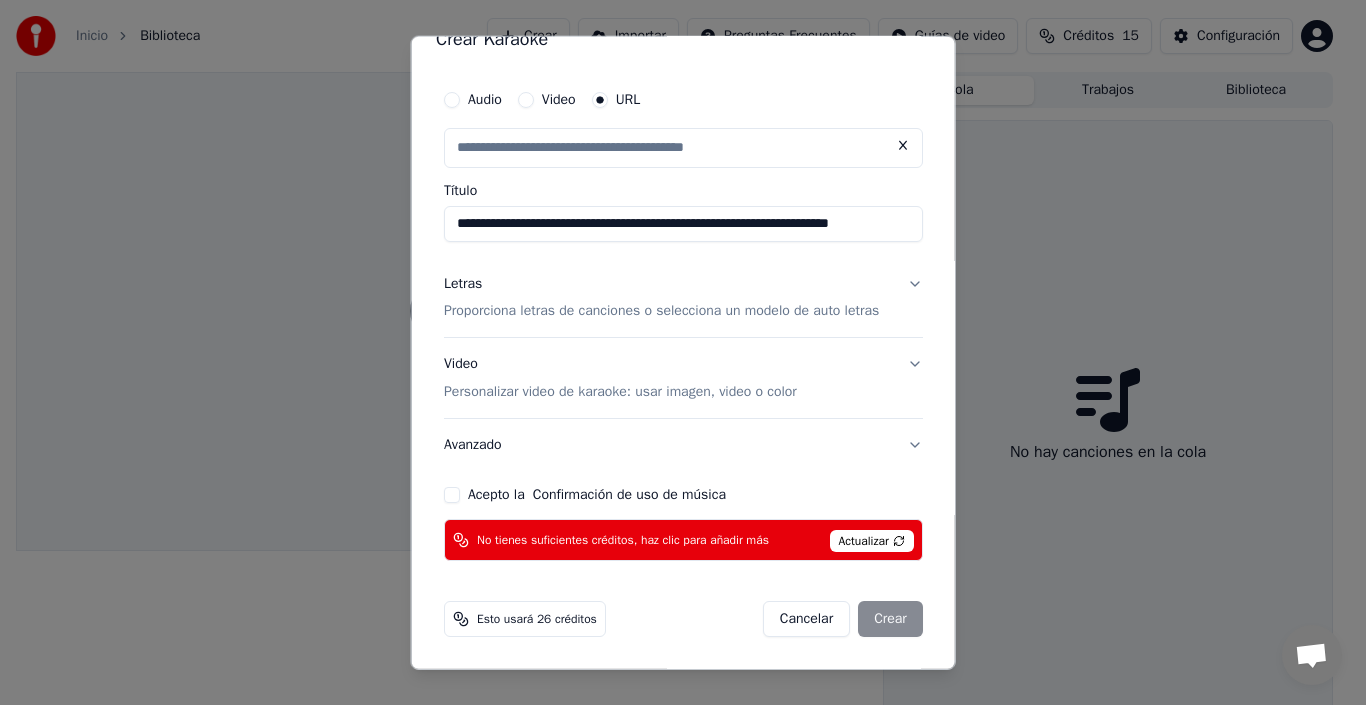 click on "Letras Proporciona letras de canciones o selecciona un modelo de auto letras" at bounding box center (683, 297) 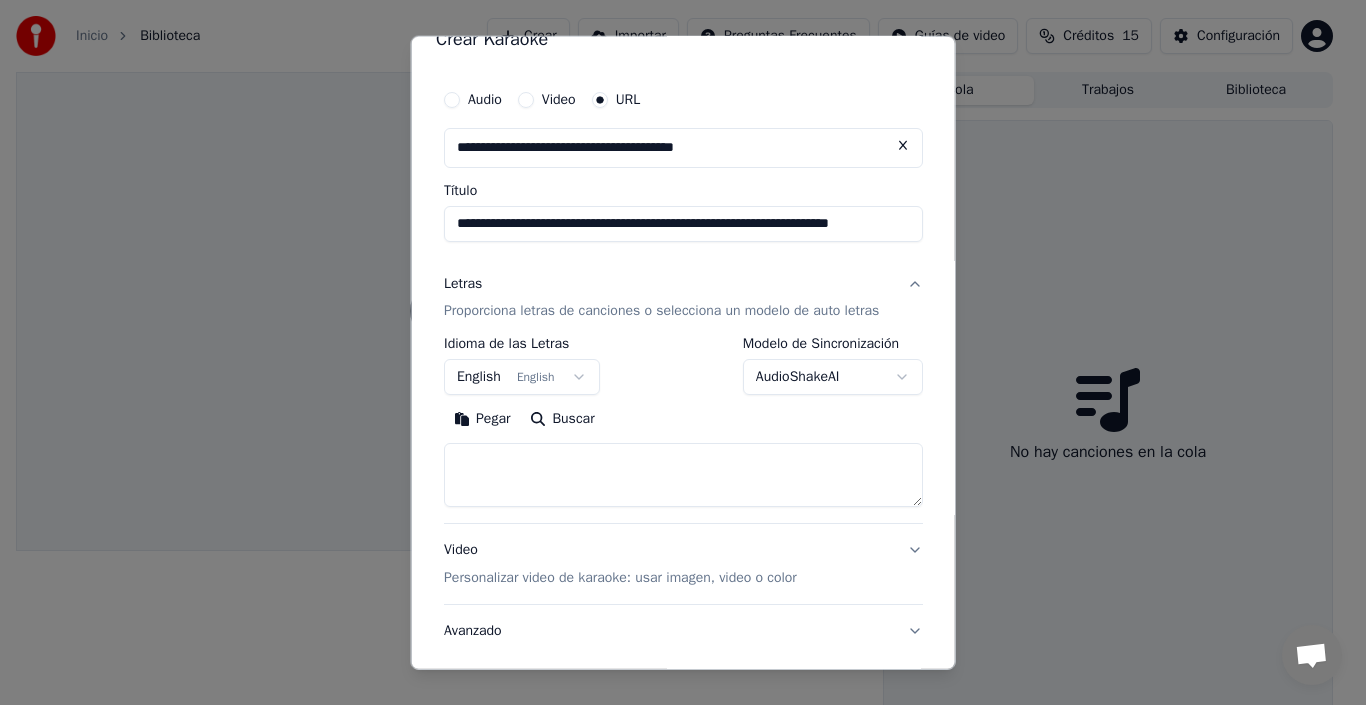 click at bounding box center [902, 145] 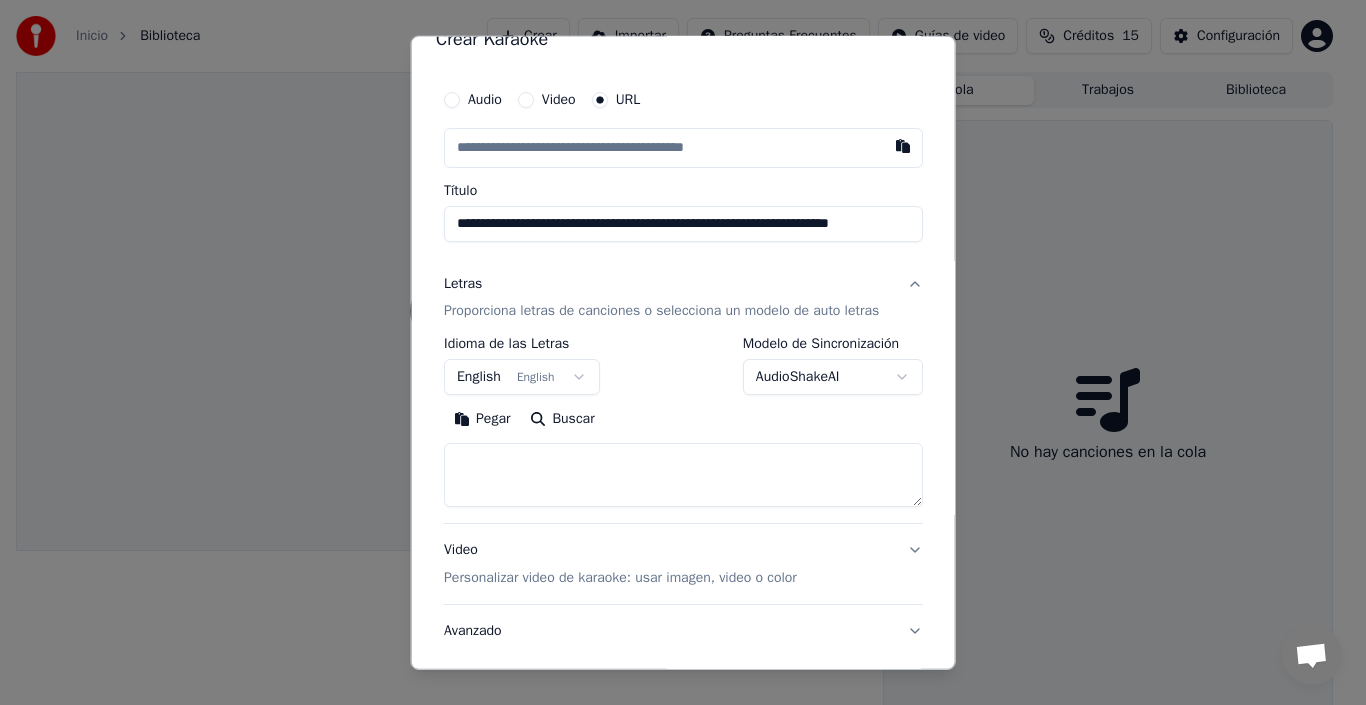 type 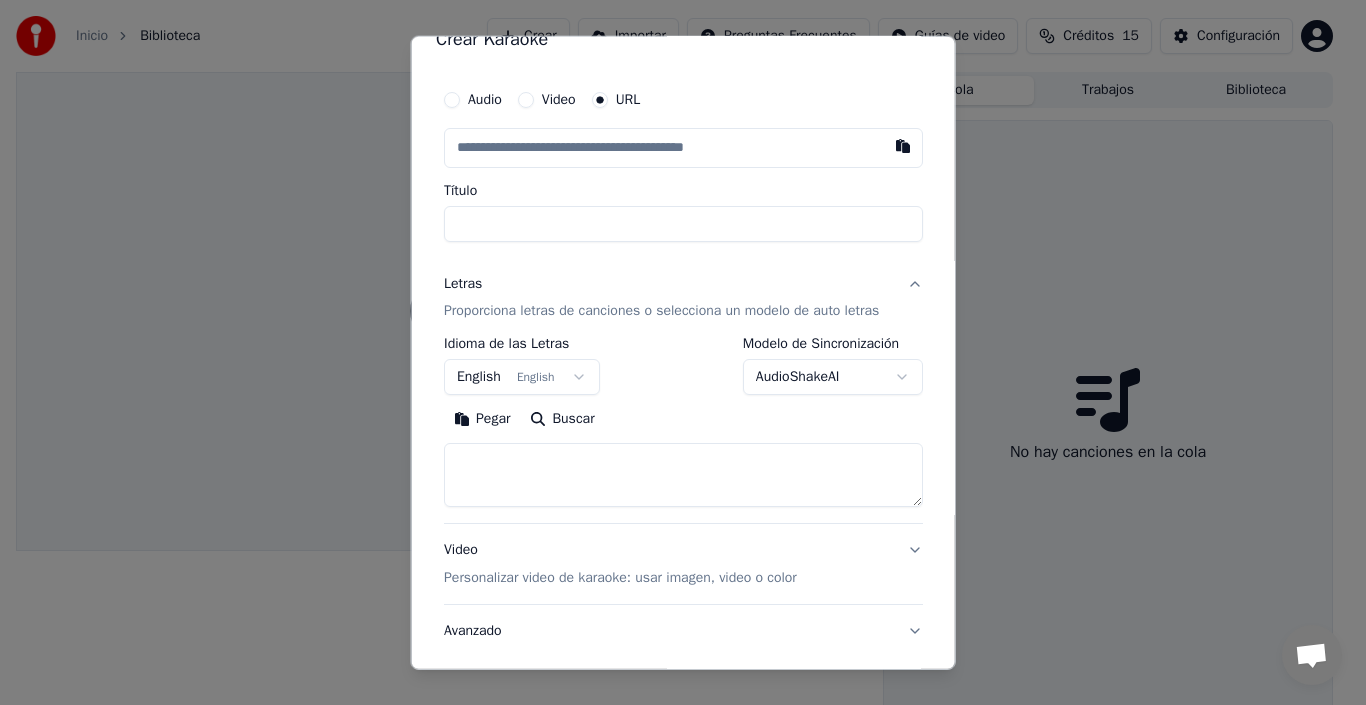select 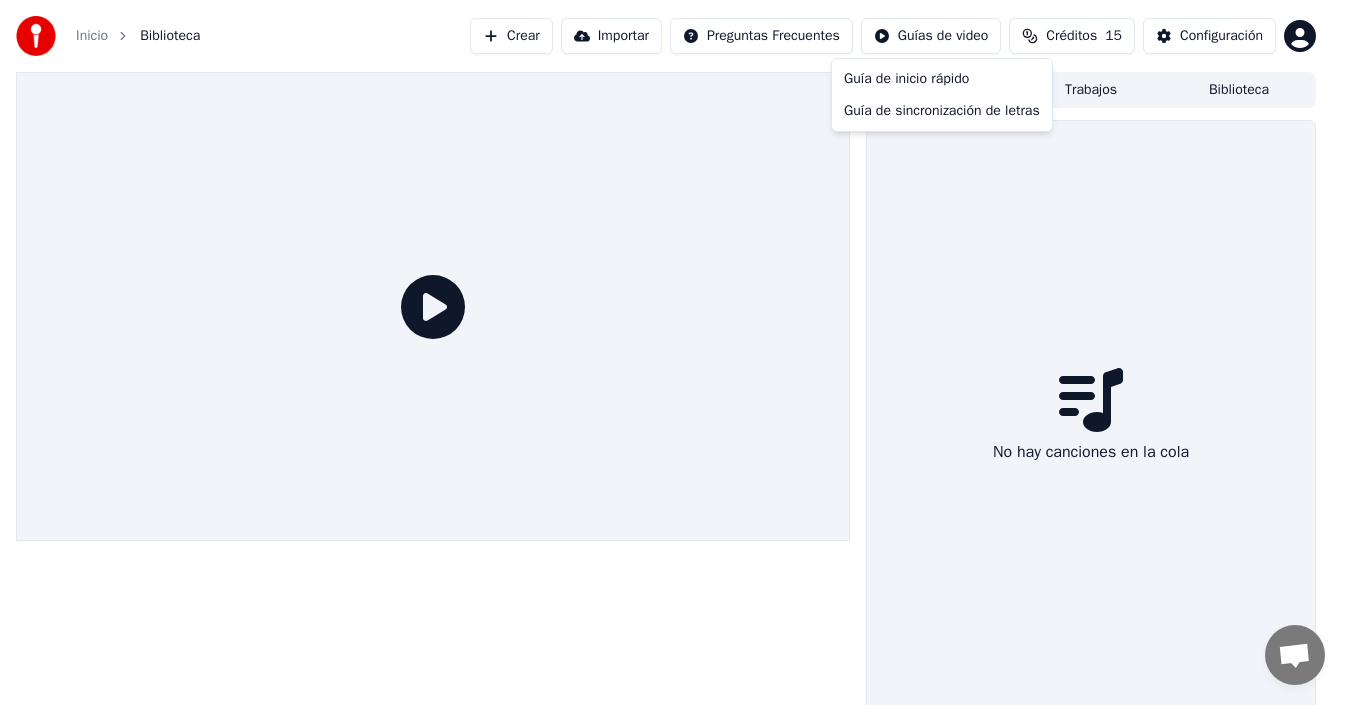 click on "Inicio Biblioteca Crear Importar Preguntas Frecuentes Guías de video Créditos 15 Configuración Cola Trabajos Biblioteca No hay canciones en la cola Guía de inicio rápido Guía de sincronización de letras" at bounding box center (674, 352) 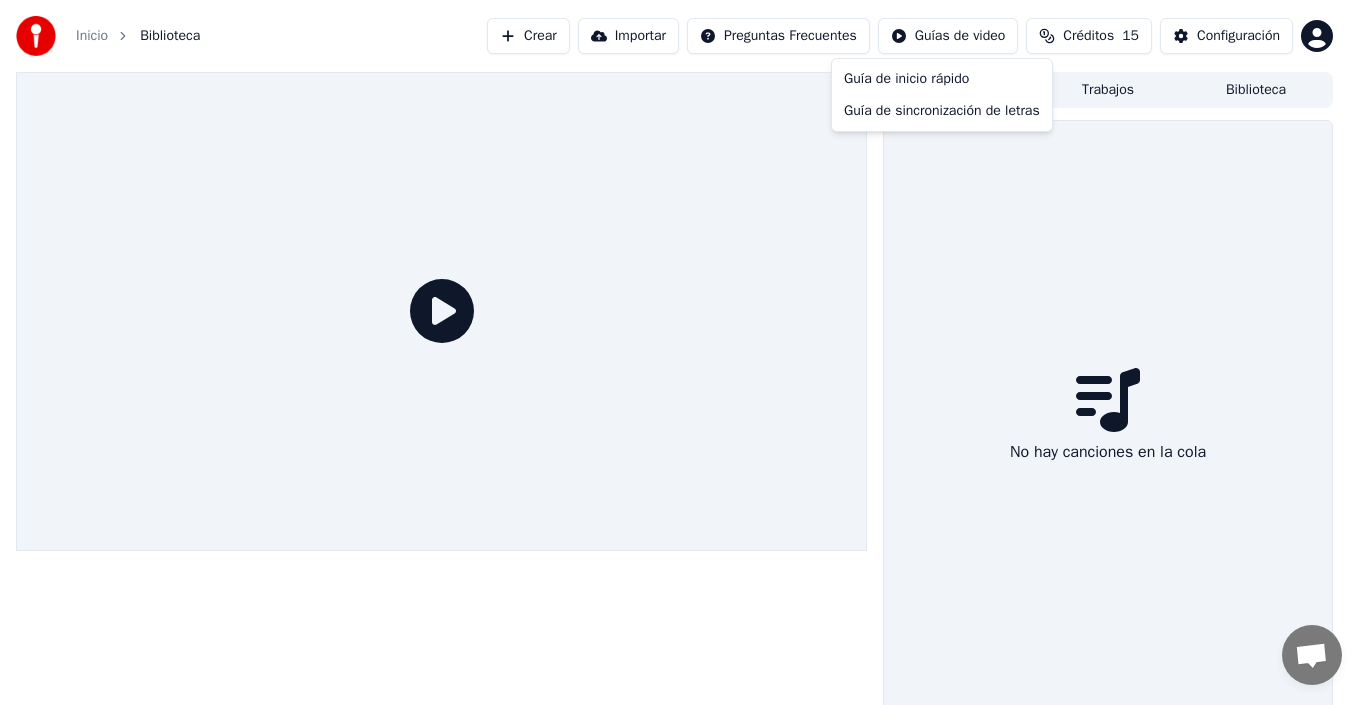 click on "Inicio Biblioteca Crear Importar Preguntas Frecuentes Guías de video Créditos 15 Configuración Cola Trabajos Biblioteca No hay canciones en la cola Guía de inicio rápido Guía de sincronización de letras" at bounding box center (683, 352) 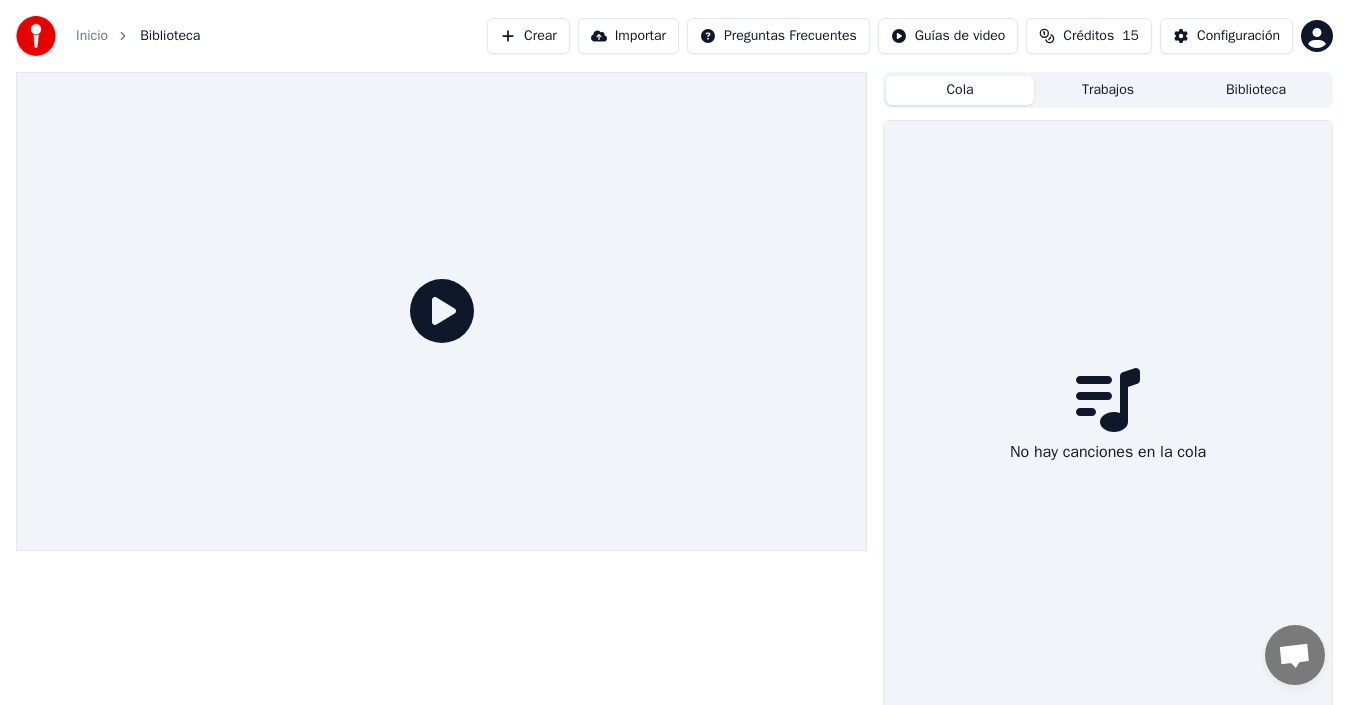 click on "Crear" at bounding box center [528, 36] 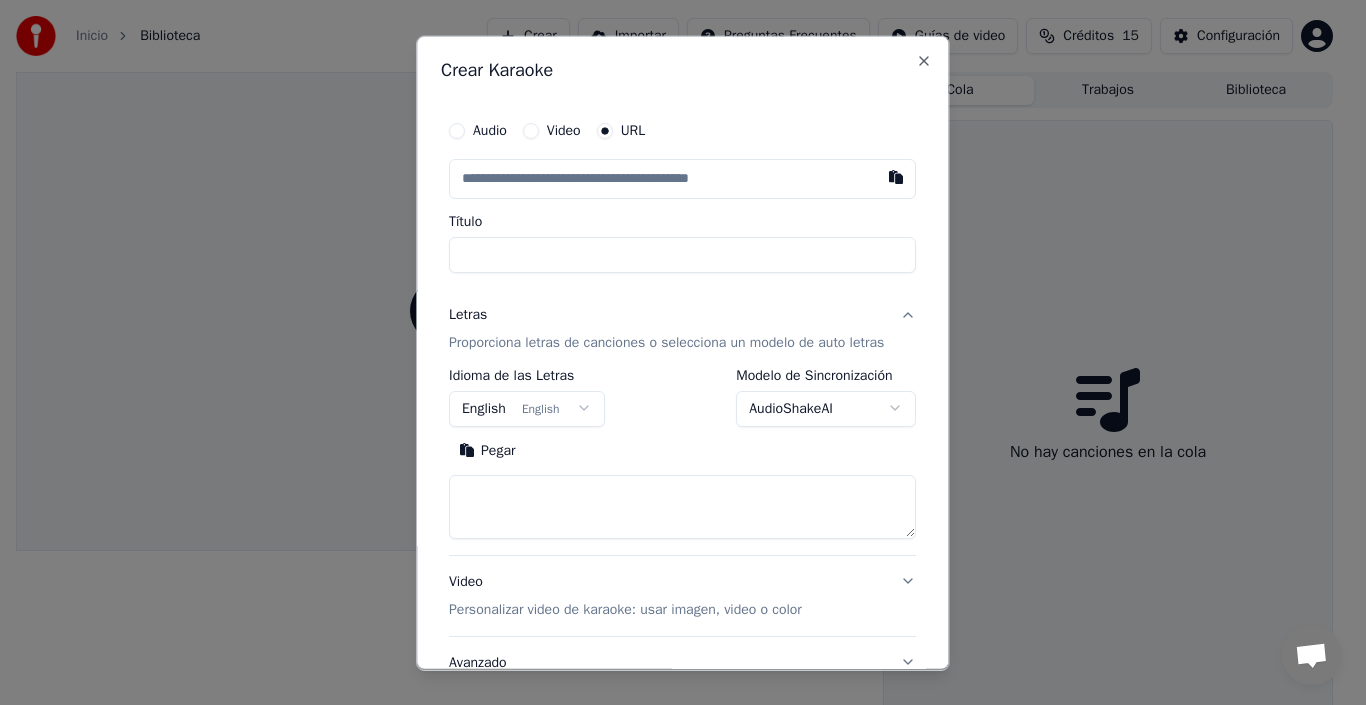 click at bounding box center (682, 178) 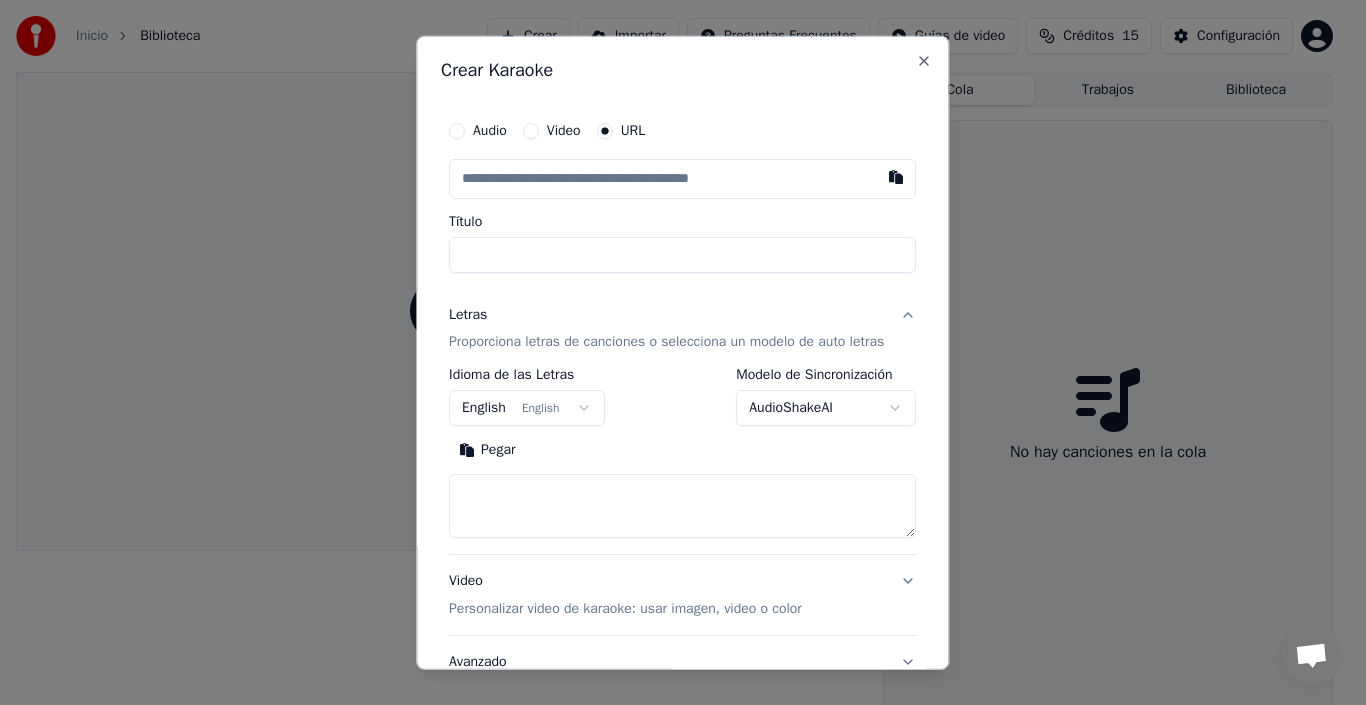 type on "**********" 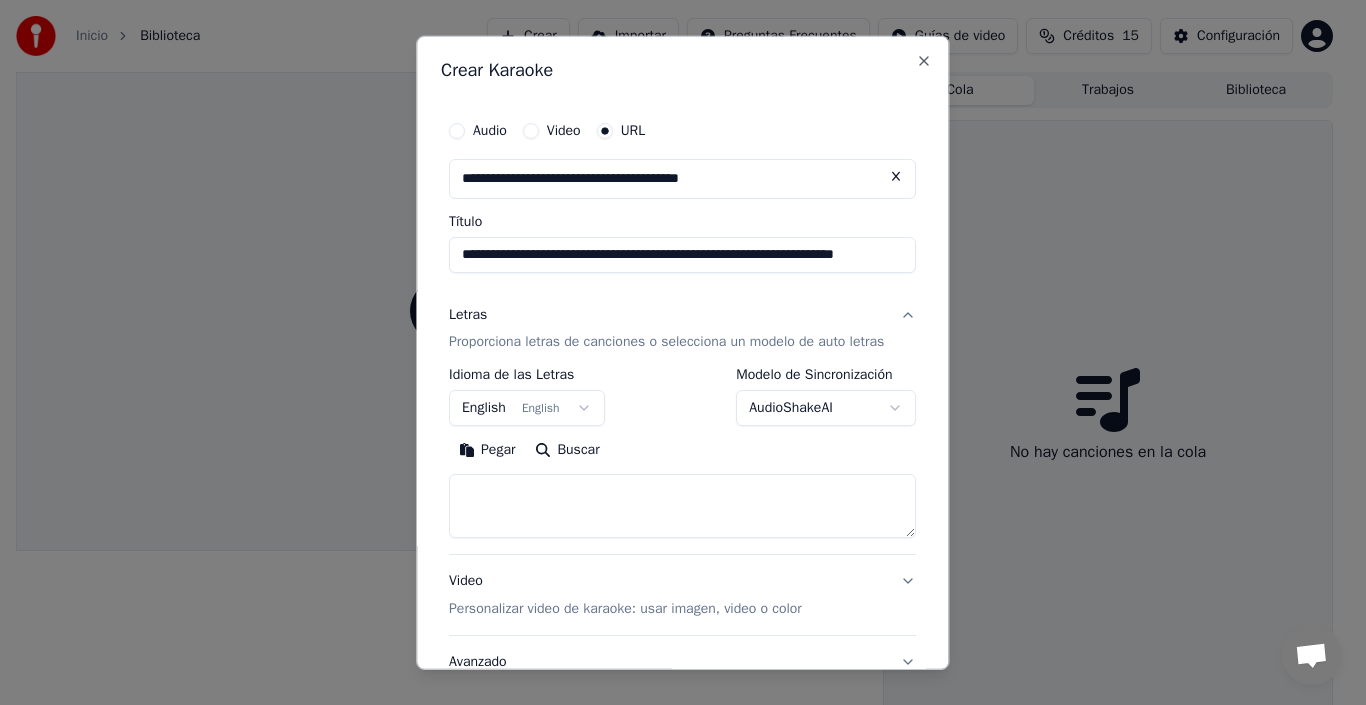 type on "**********" 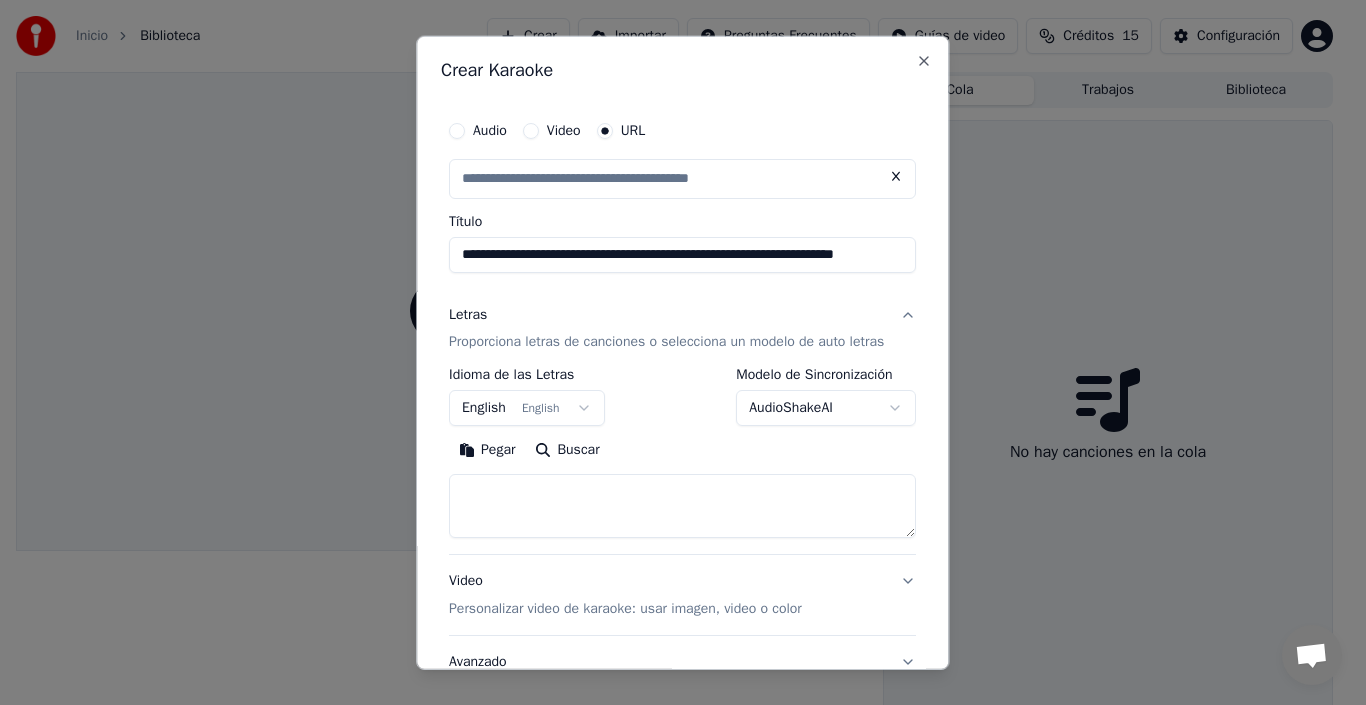 click on "**********" at bounding box center [682, 254] 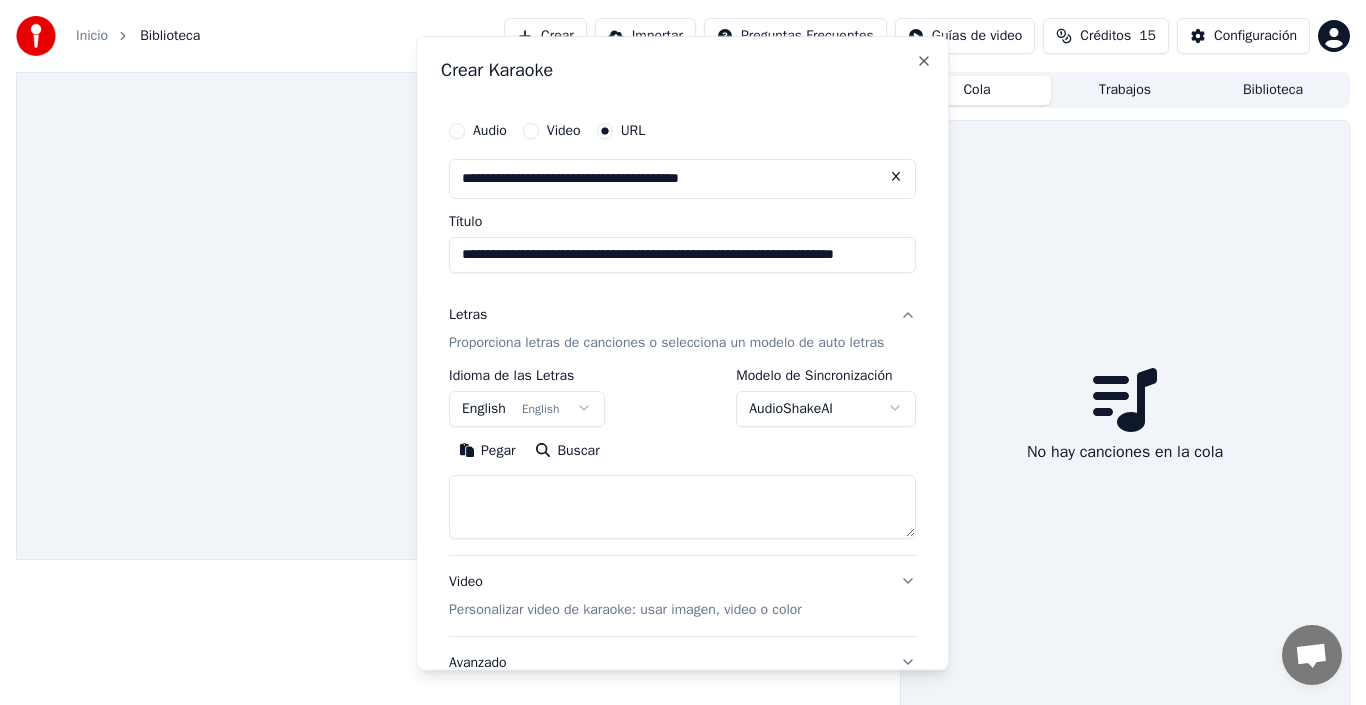 drag, startPoint x: 1149, startPoint y: 205, endPoint x: 1135, endPoint y: 203, distance: 14.142136 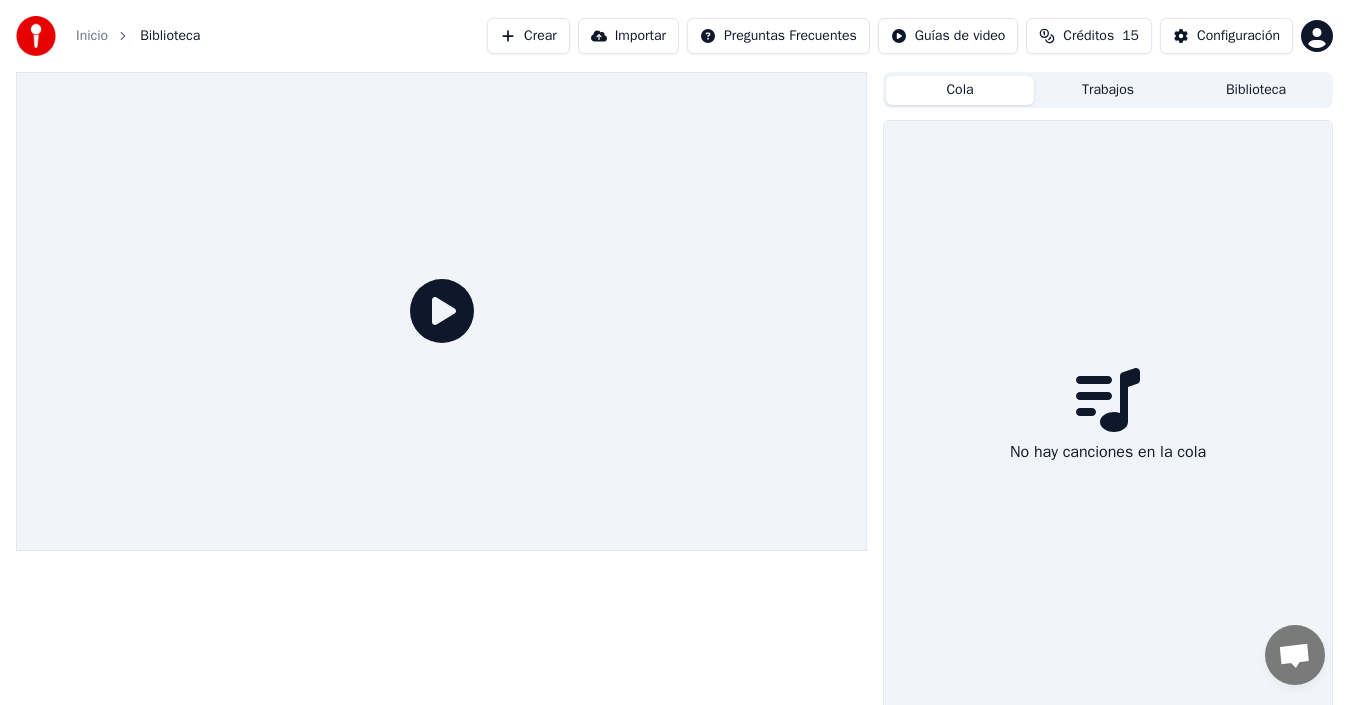click on "Crear" at bounding box center [528, 36] 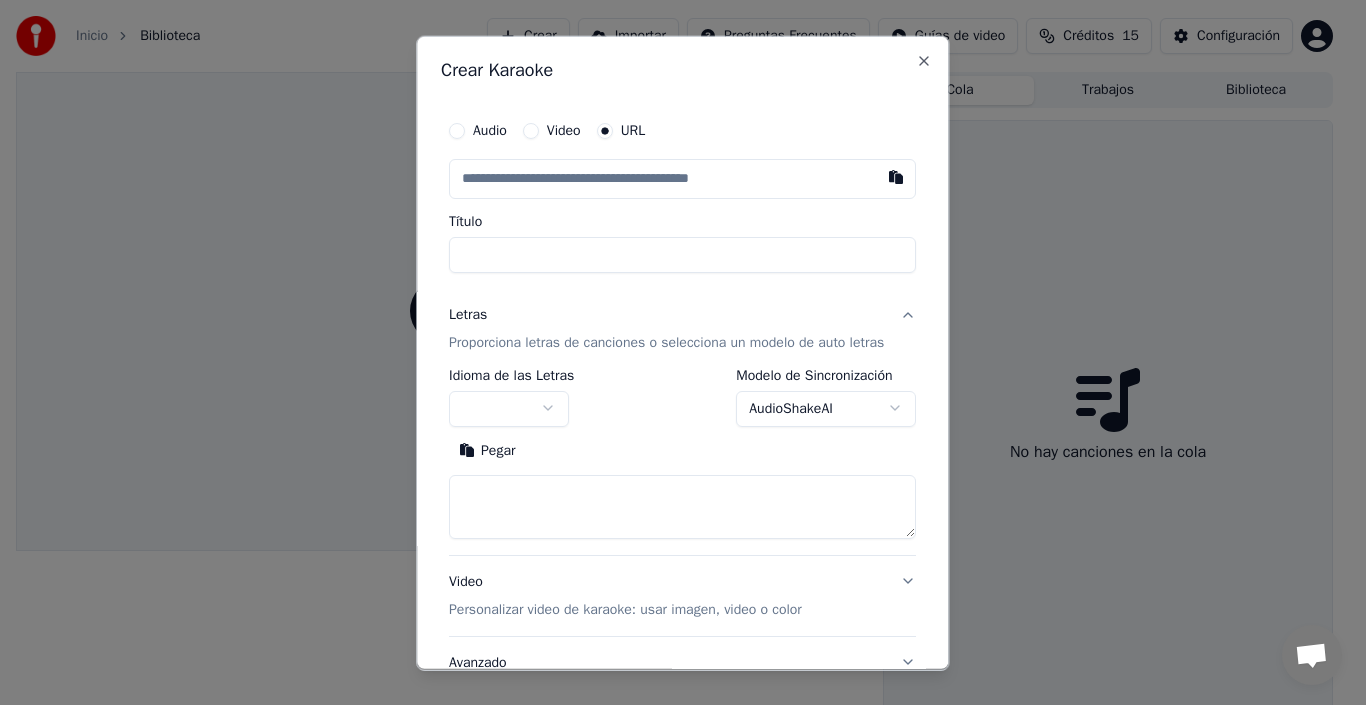 click on "Audio Video URL" at bounding box center [682, 130] 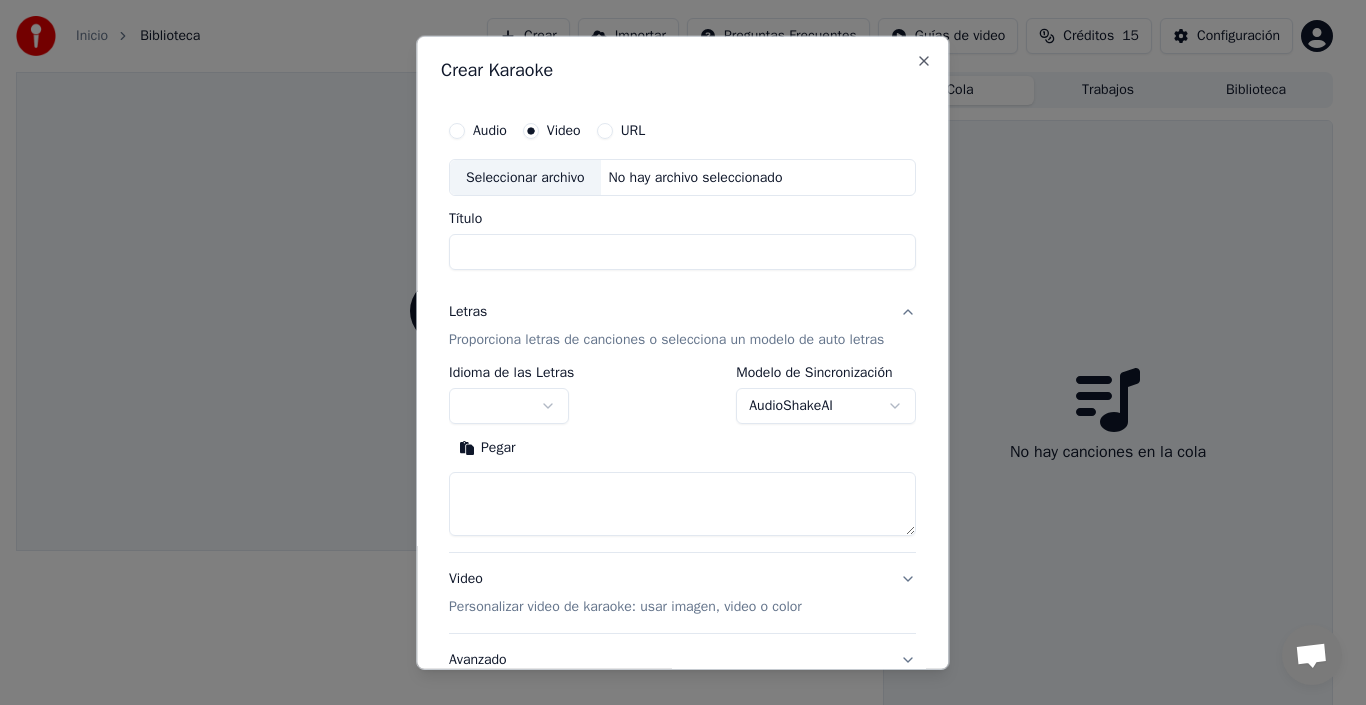 click on "Seleccionar archivo" at bounding box center (525, 177) 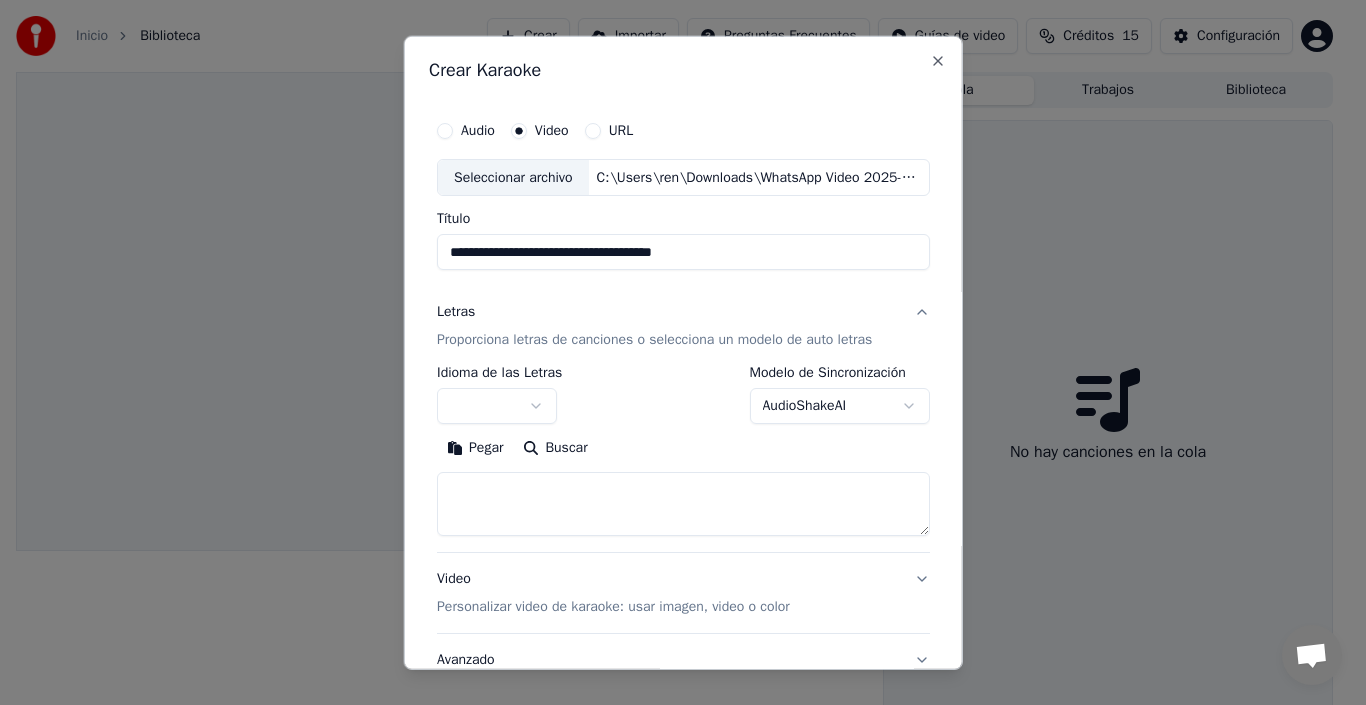 type on "**********" 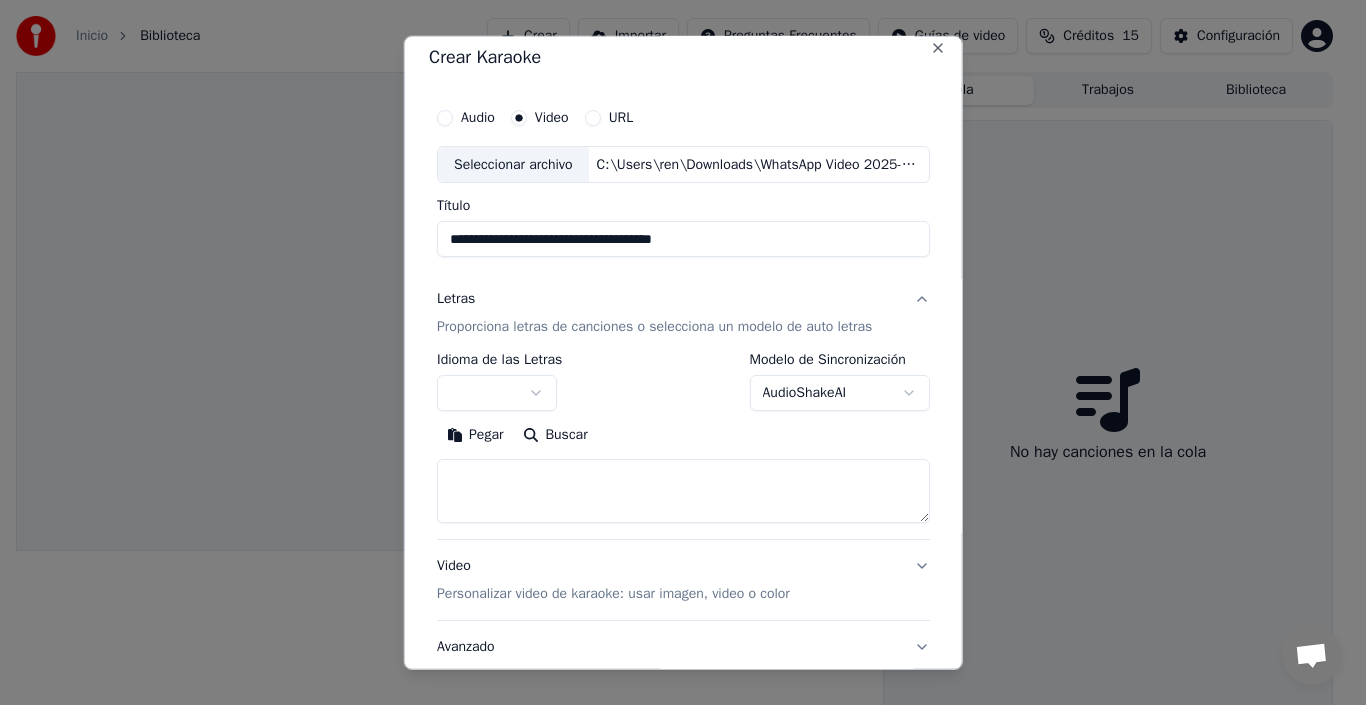 scroll, scrollTop: 0, scrollLeft: 0, axis: both 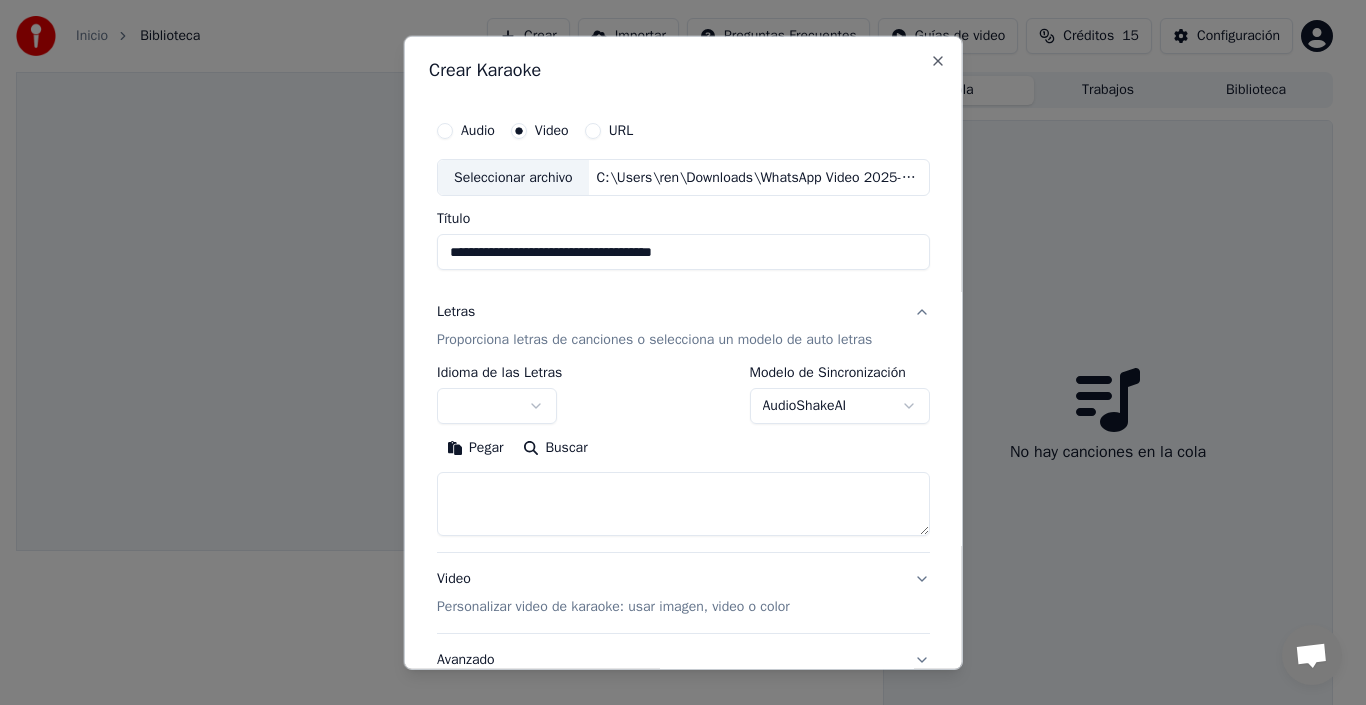 click on "Letras Proporciona letras de canciones o selecciona un modelo de auto letras" at bounding box center [654, 326] 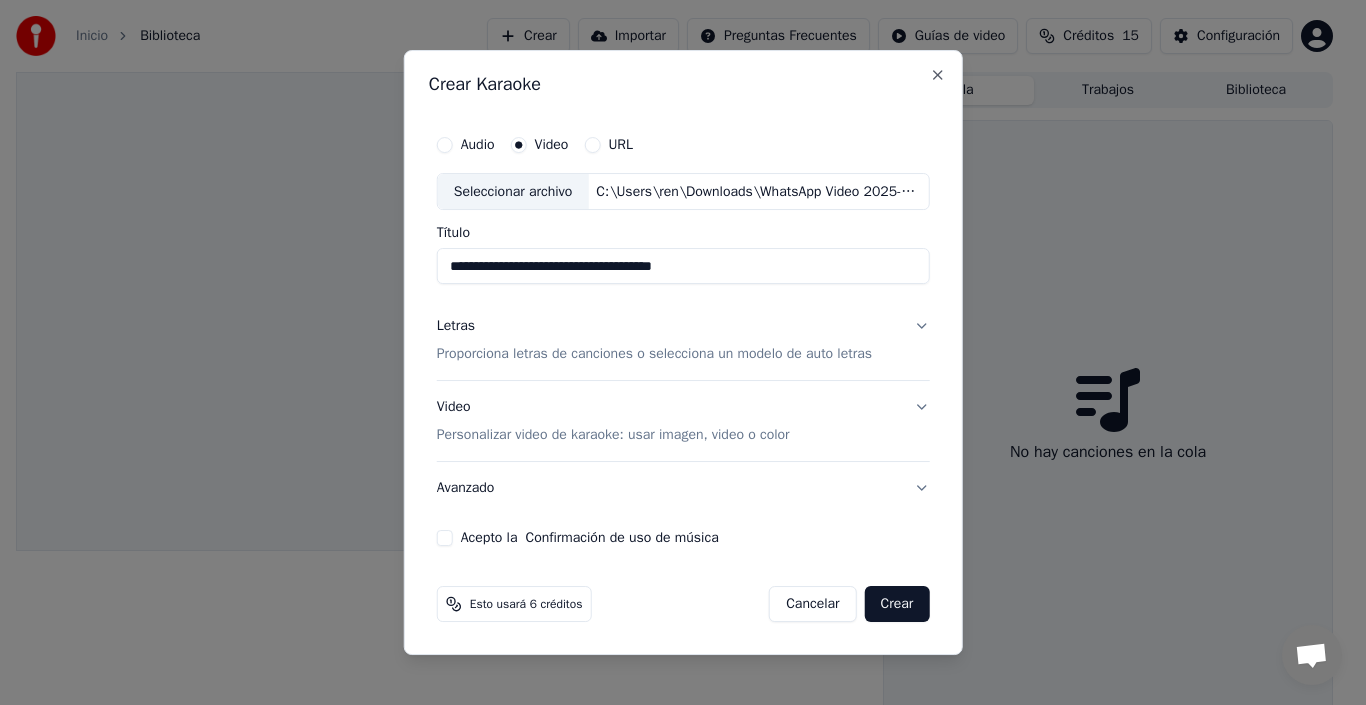 click on "Letras" at bounding box center (456, 327) 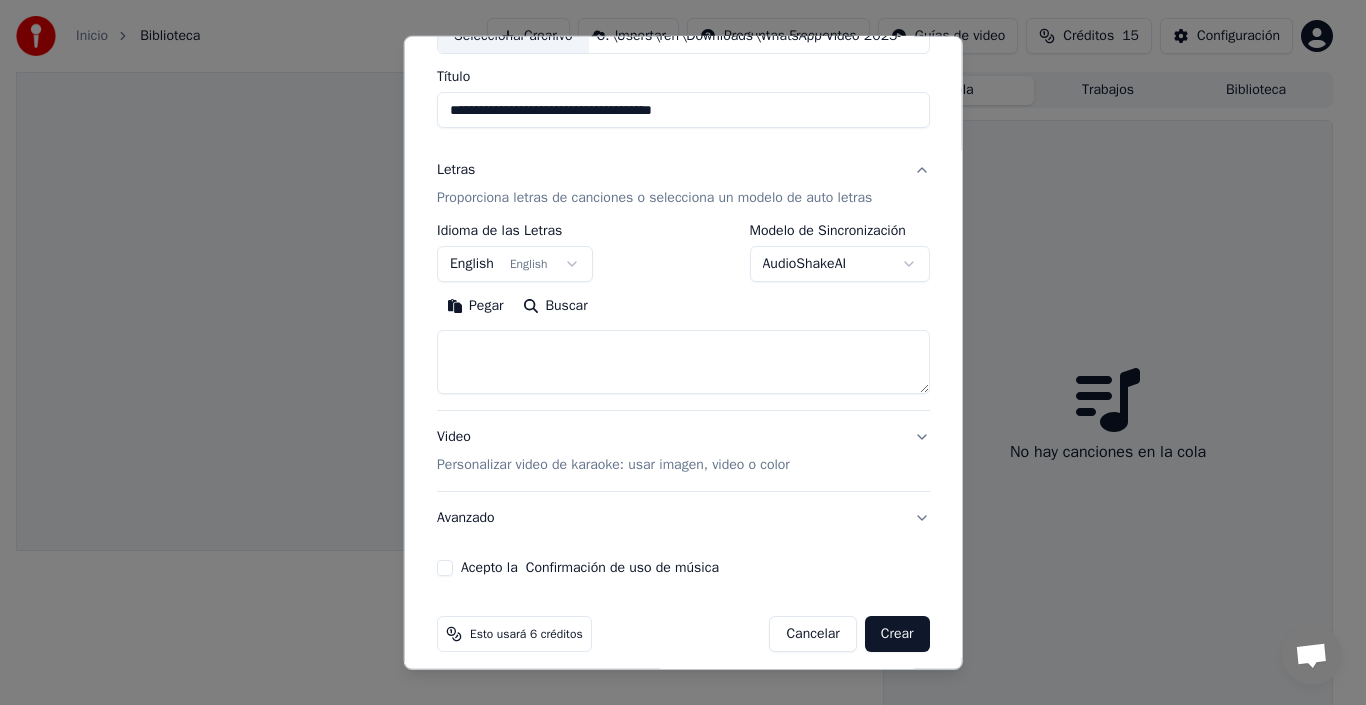 scroll, scrollTop: 157, scrollLeft: 0, axis: vertical 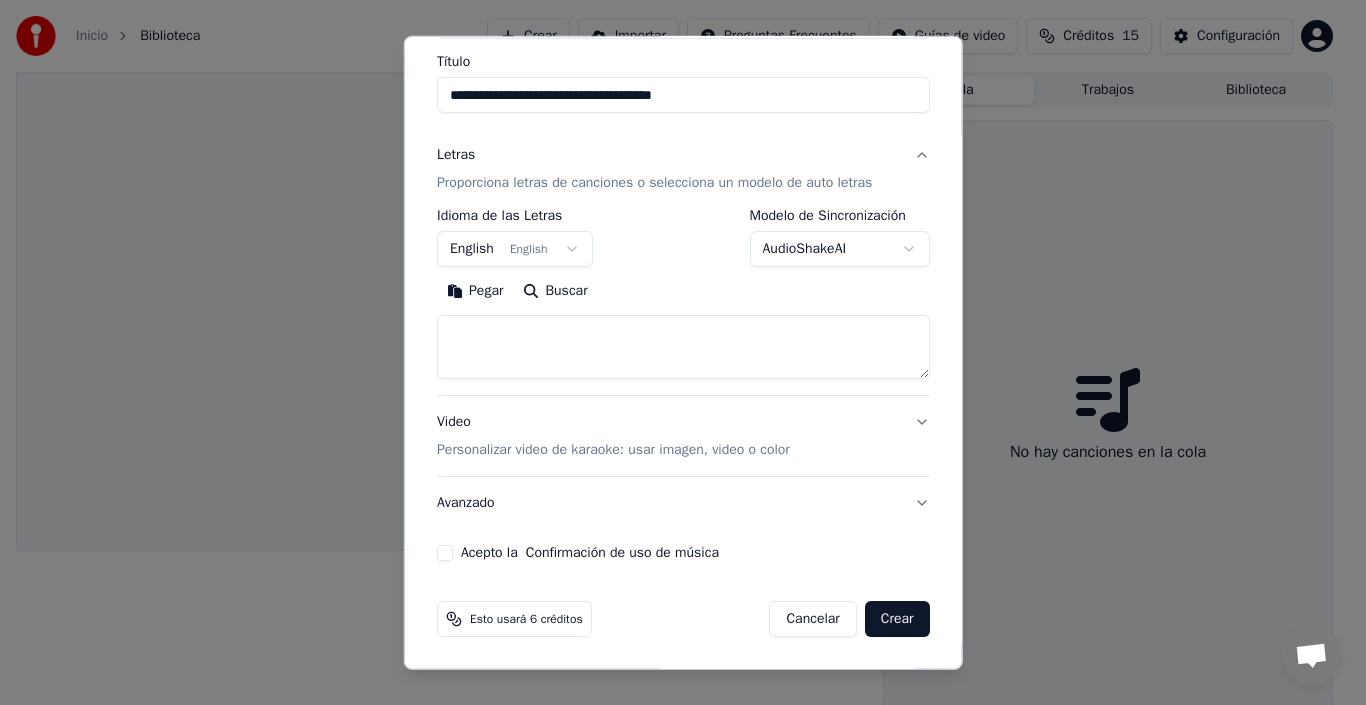 click at bounding box center (683, 347) 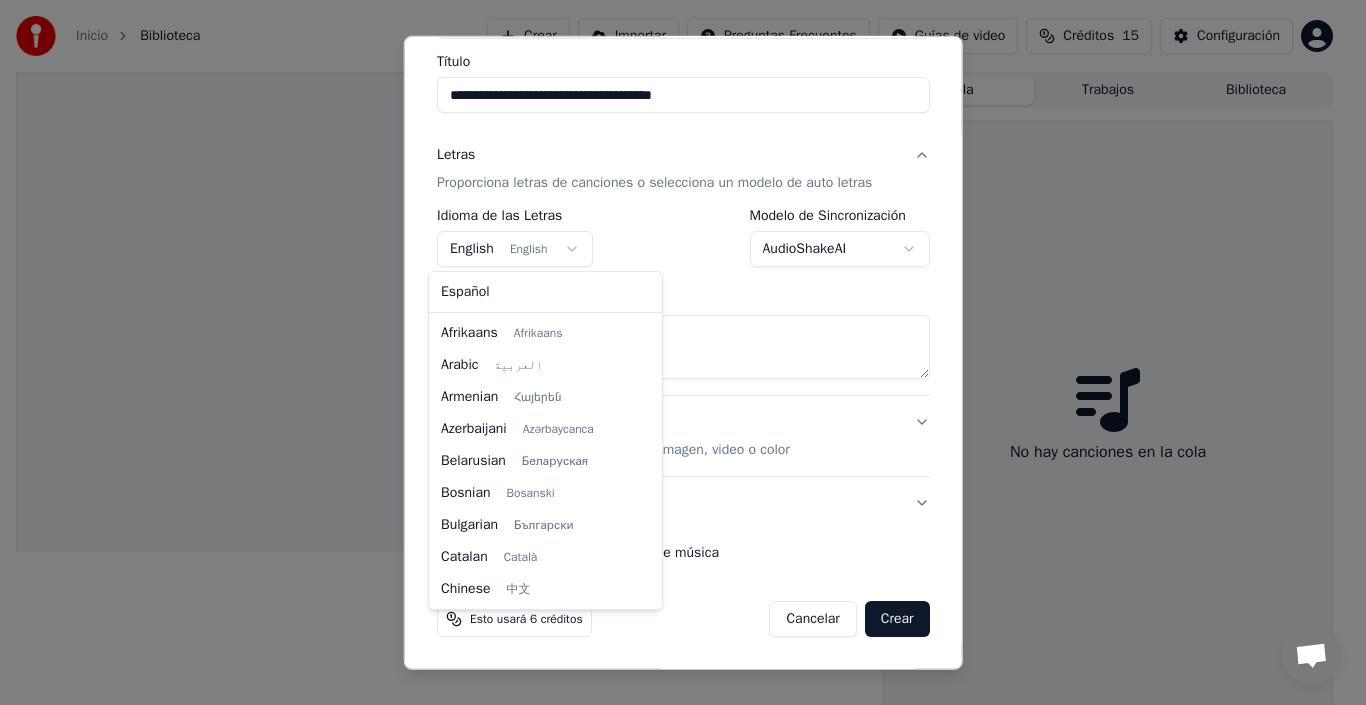 click on "**********" at bounding box center (674, 352) 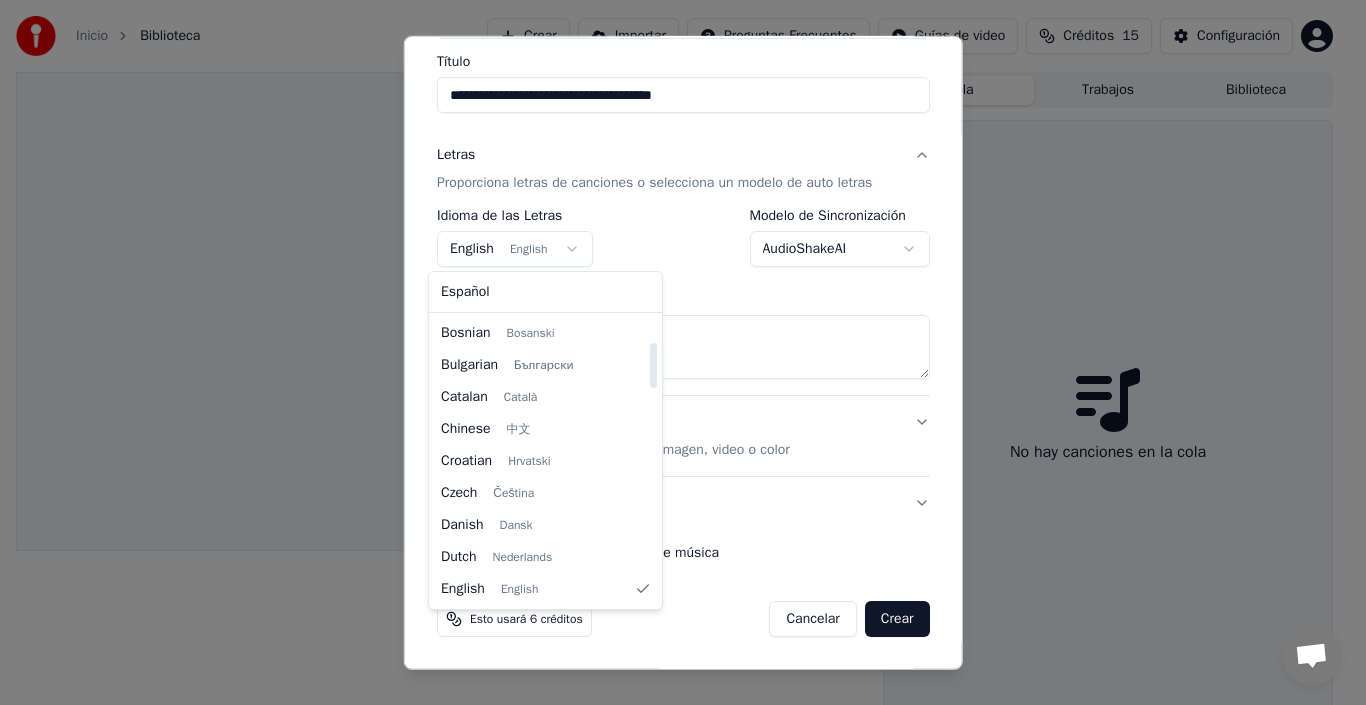 select on "**" 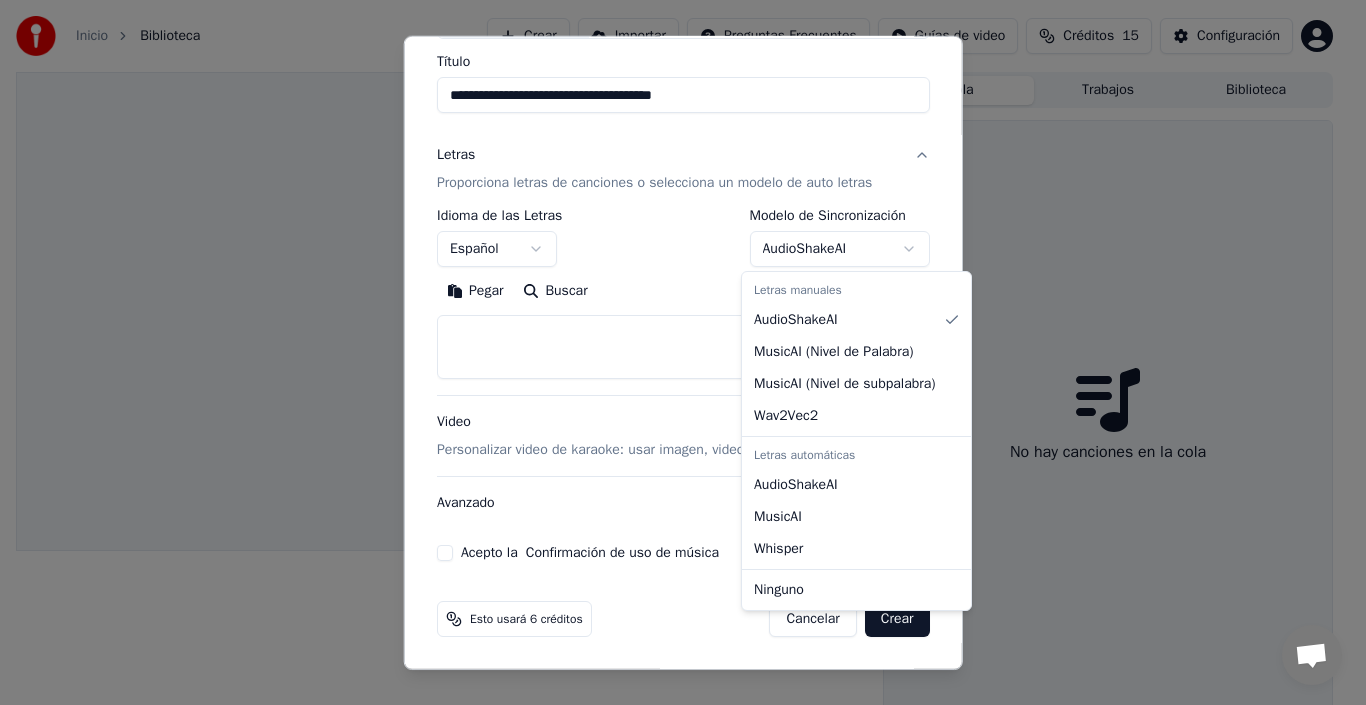 click on "**********" at bounding box center (674, 352) 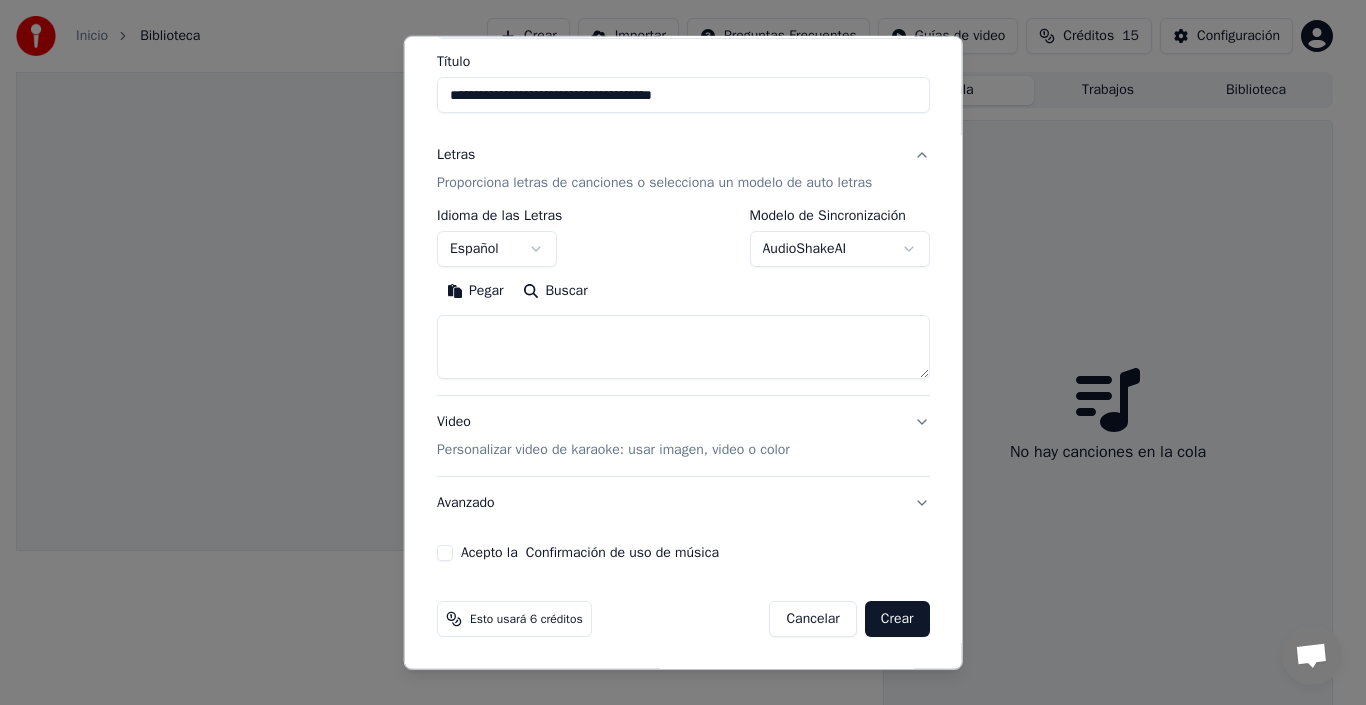 click on "**********" at bounding box center [674, 352] 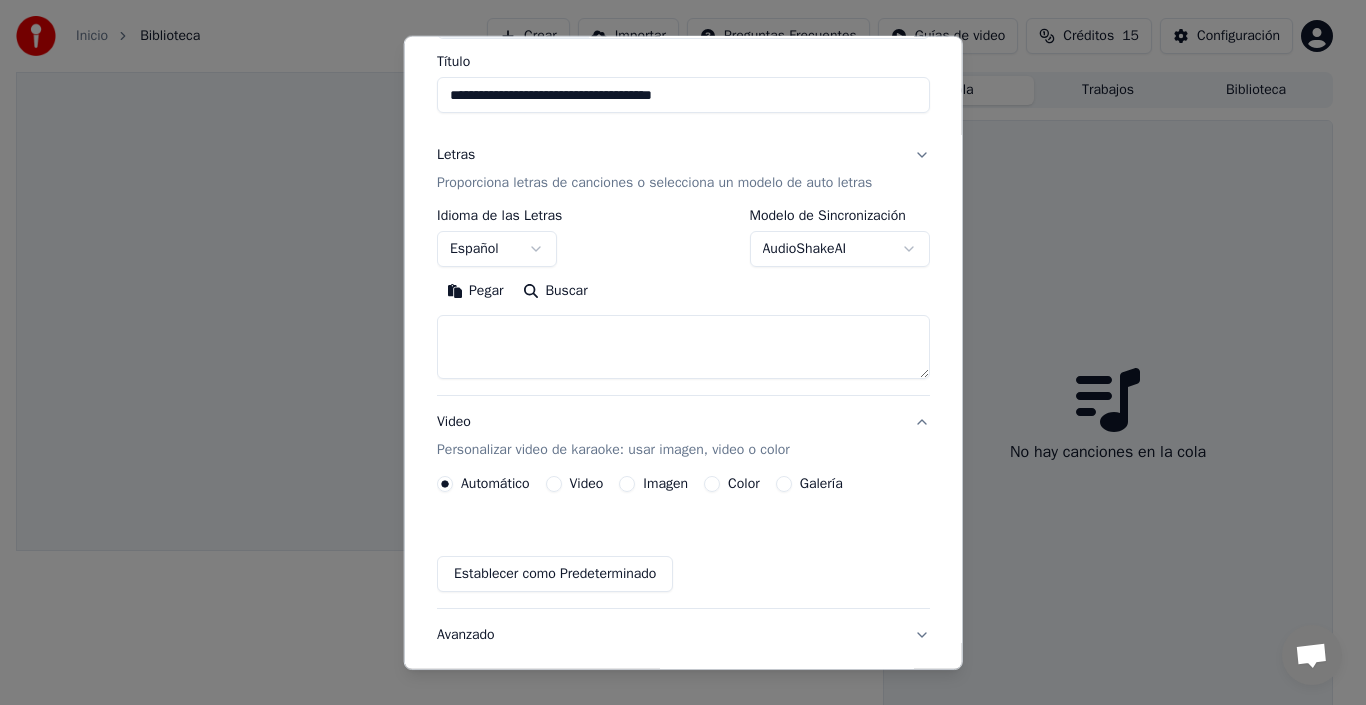 scroll, scrollTop: 103, scrollLeft: 0, axis: vertical 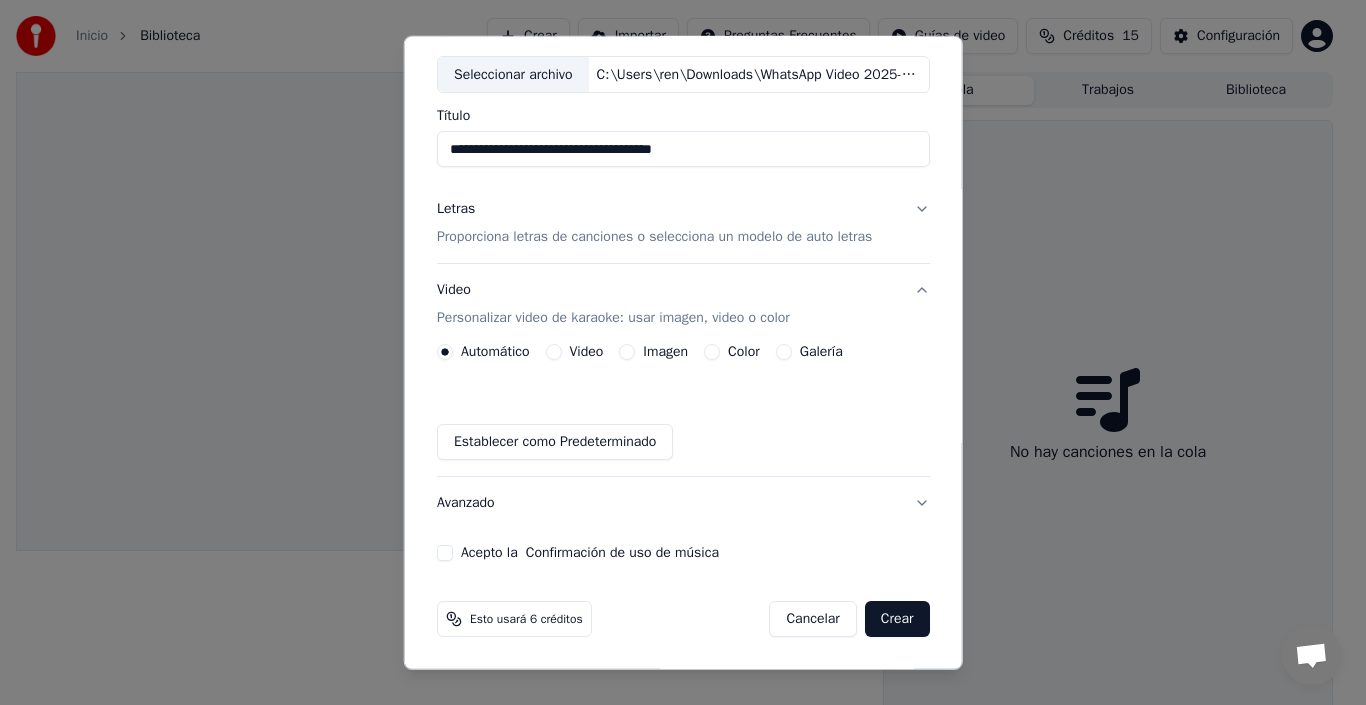 click on "Color" at bounding box center (712, 352) 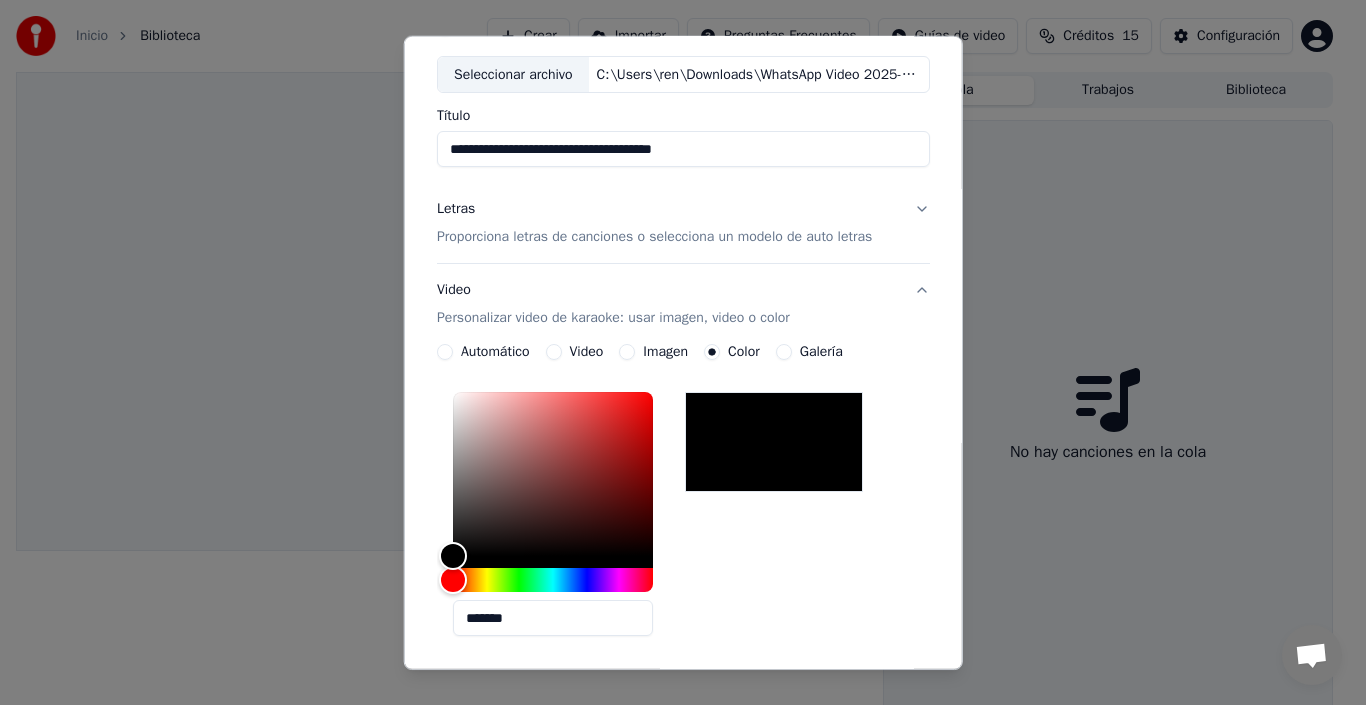click on "Imagen" at bounding box center (665, 352) 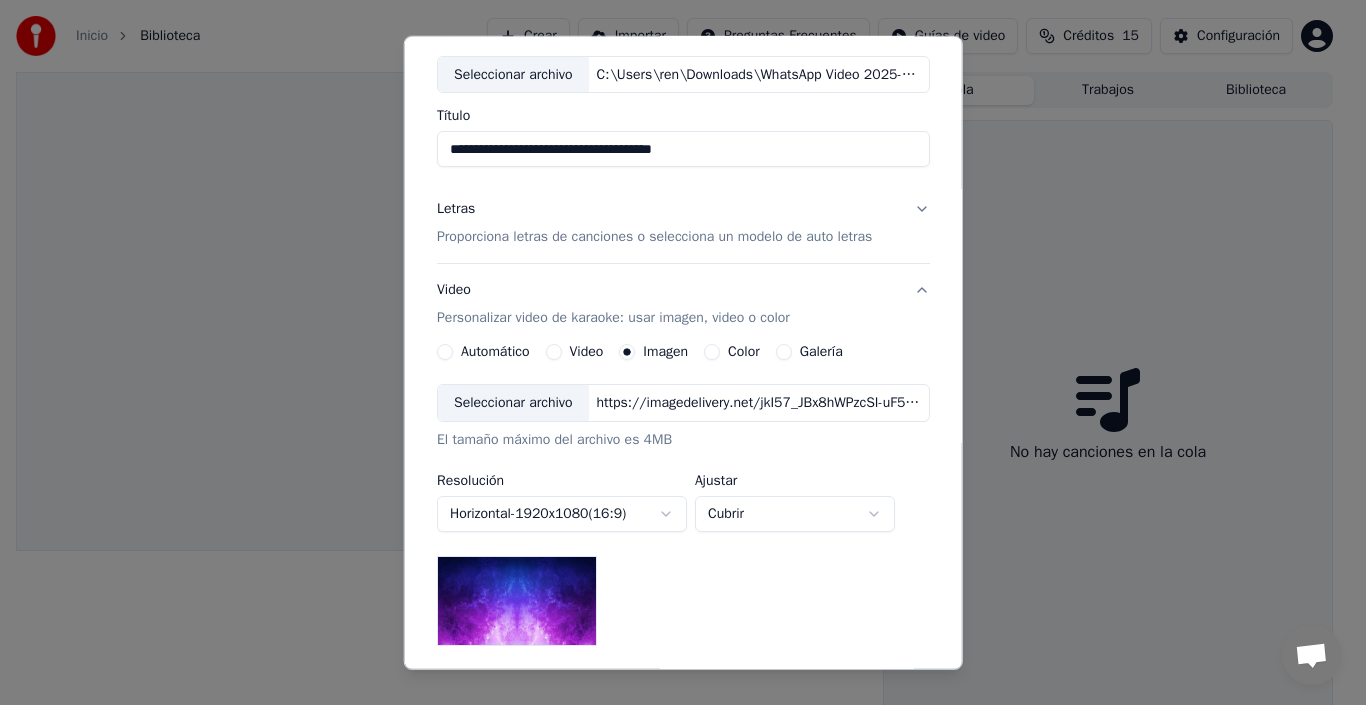 click on "Video" at bounding box center (586, 352) 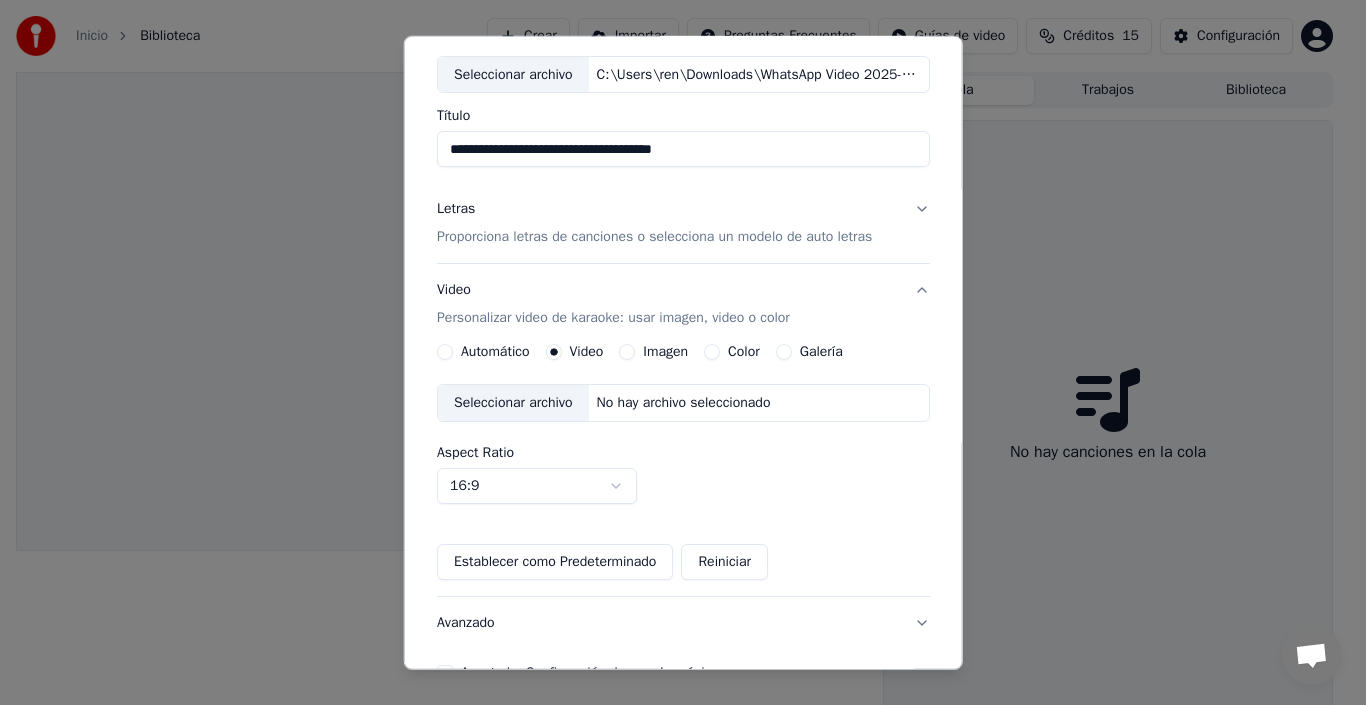 click on "Galería" at bounding box center [808, 352] 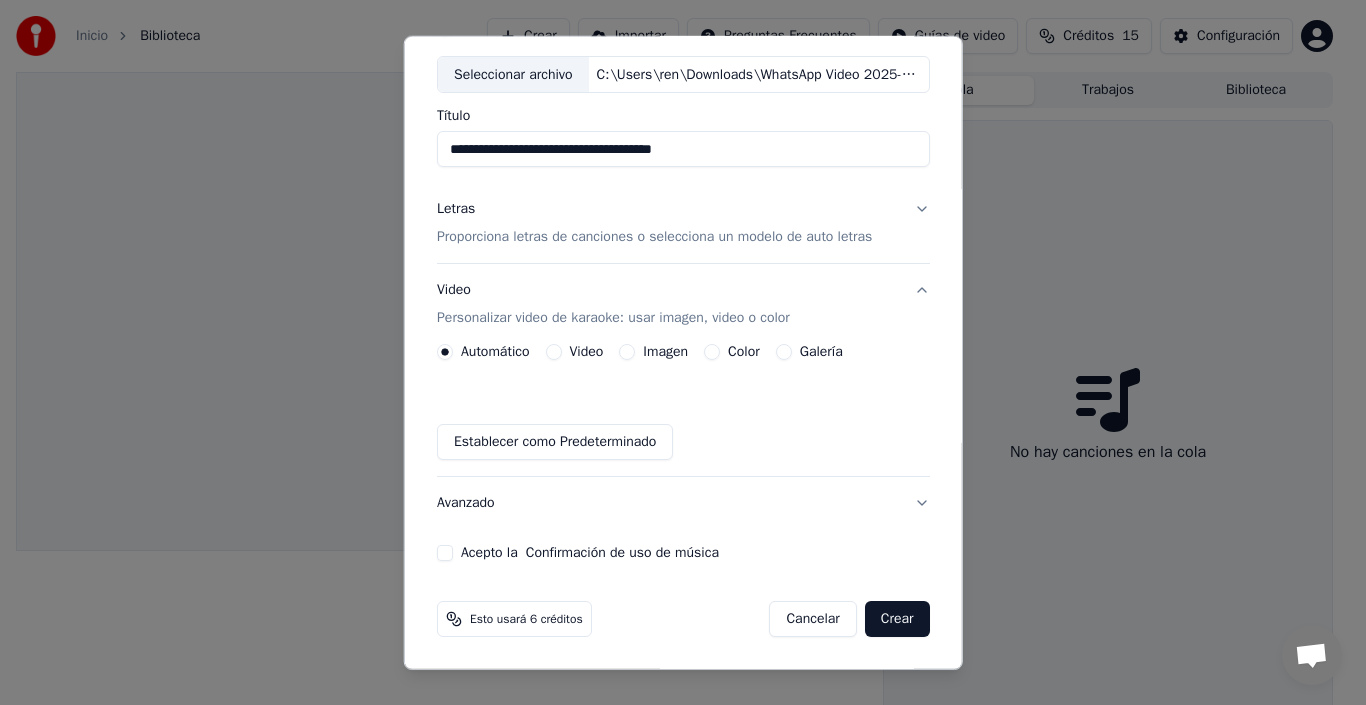 click on "Avanzado" at bounding box center (683, 503) 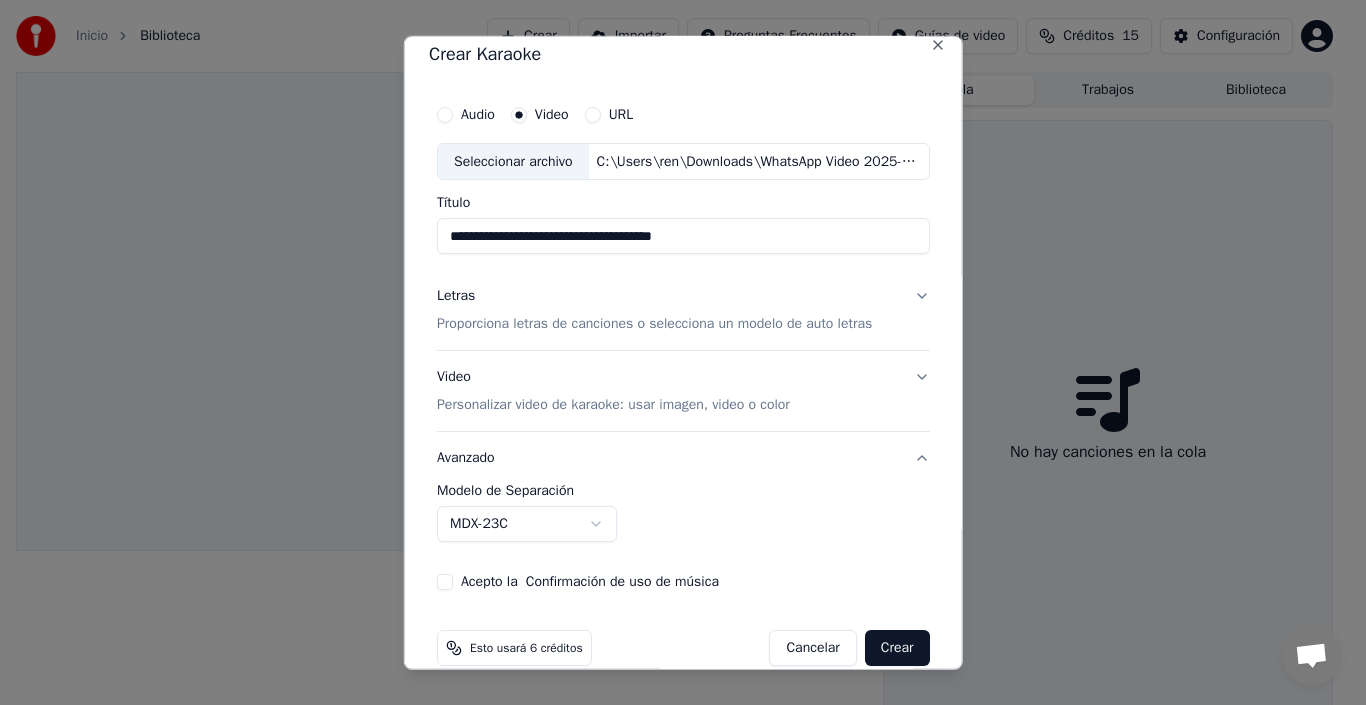 scroll, scrollTop: 0, scrollLeft: 0, axis: both 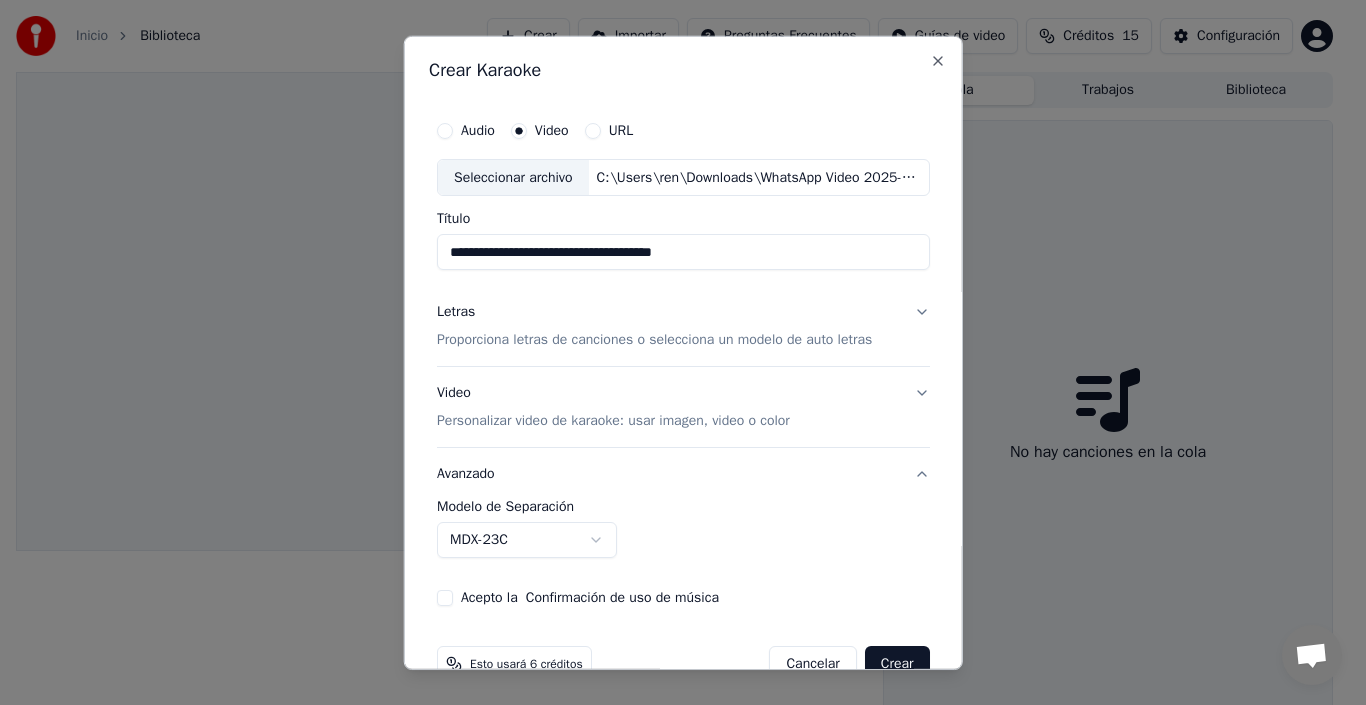 click on "Letras Proporciona letras de canciones o selecciona un modelo de auto letras" at bounding box center [654, 326] 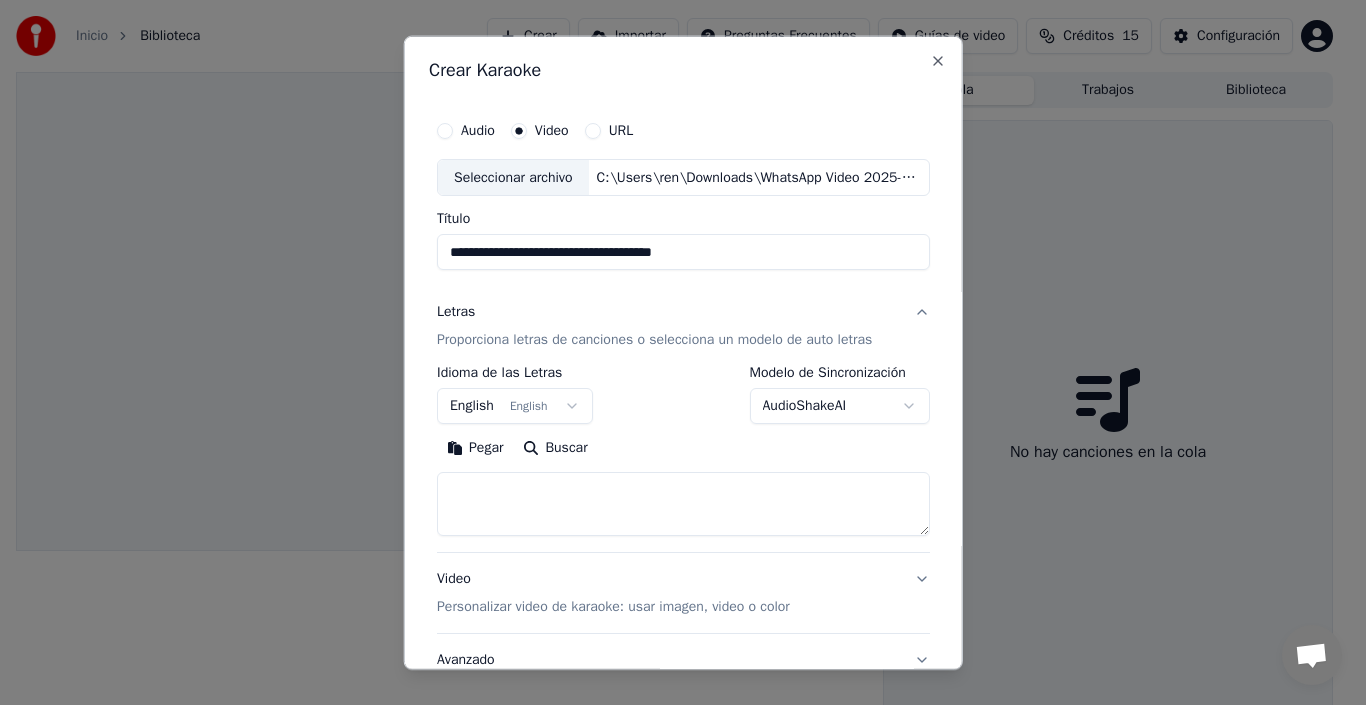 click on "**********" at bounding box center (674, 352) 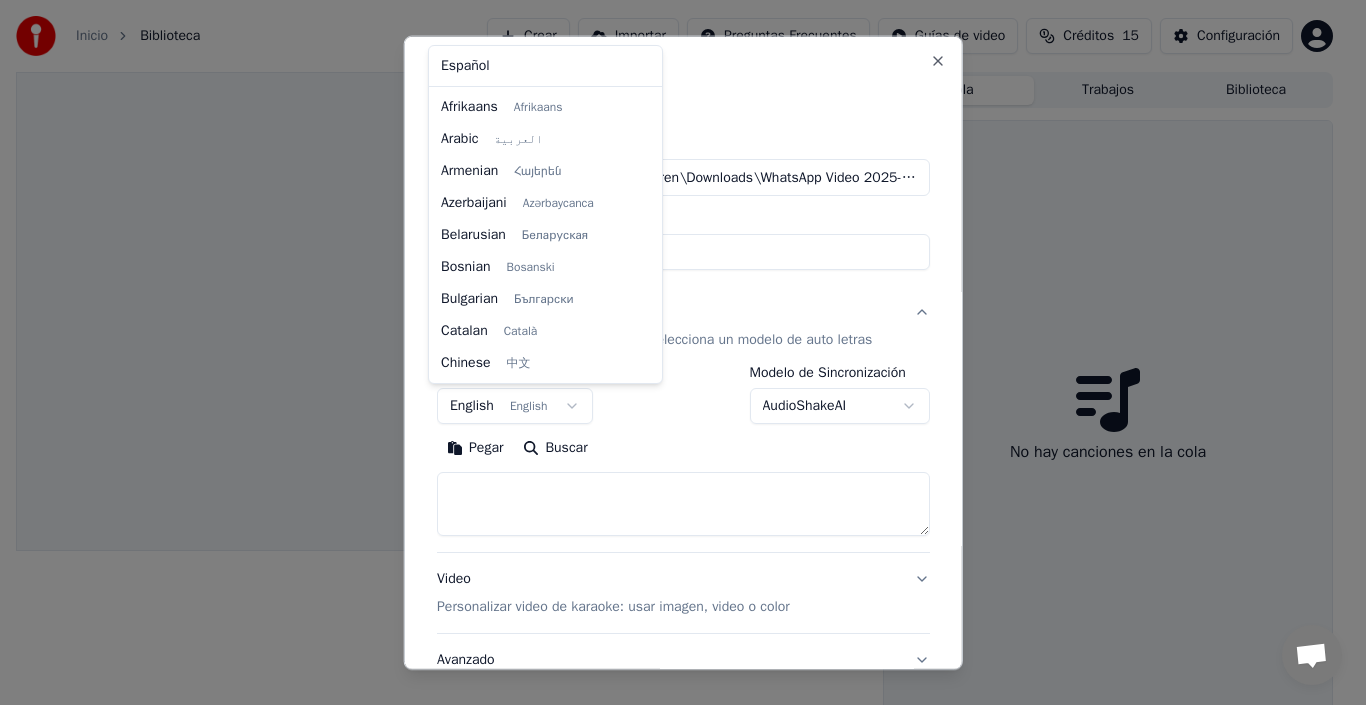 scroll, scrollTop: 160, scrollLeft: 0, axis: vertical 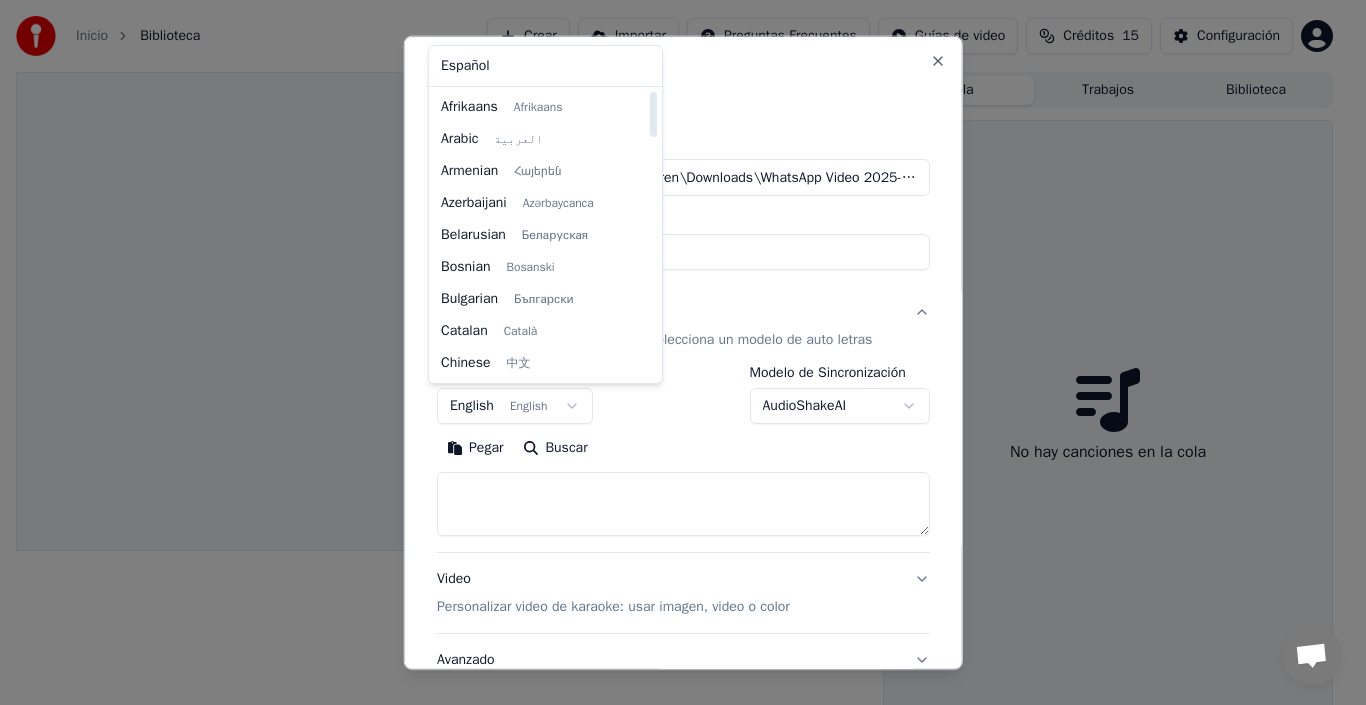 select on "**" 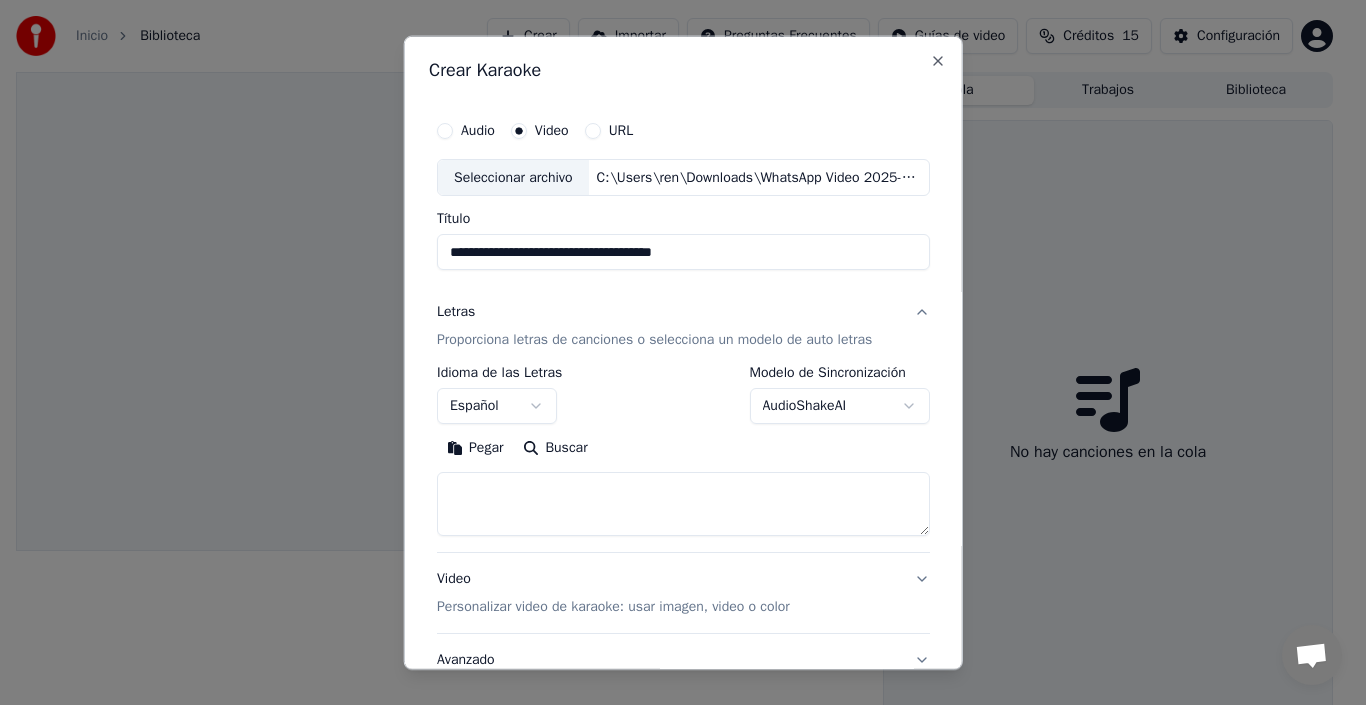 click at bounding box center [683, 504] 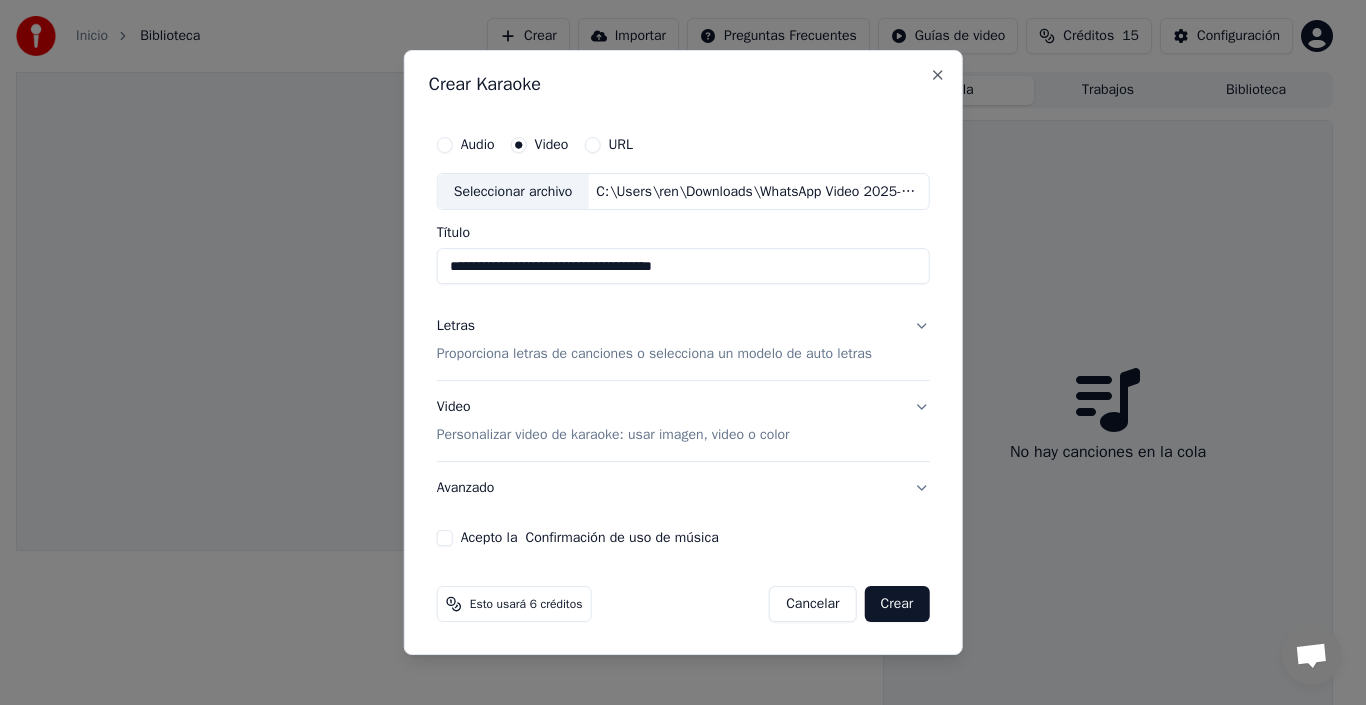 click on "Proporciona letras de canciones o selecciona un modelo de auto letras" at bounding box center (654, 355) 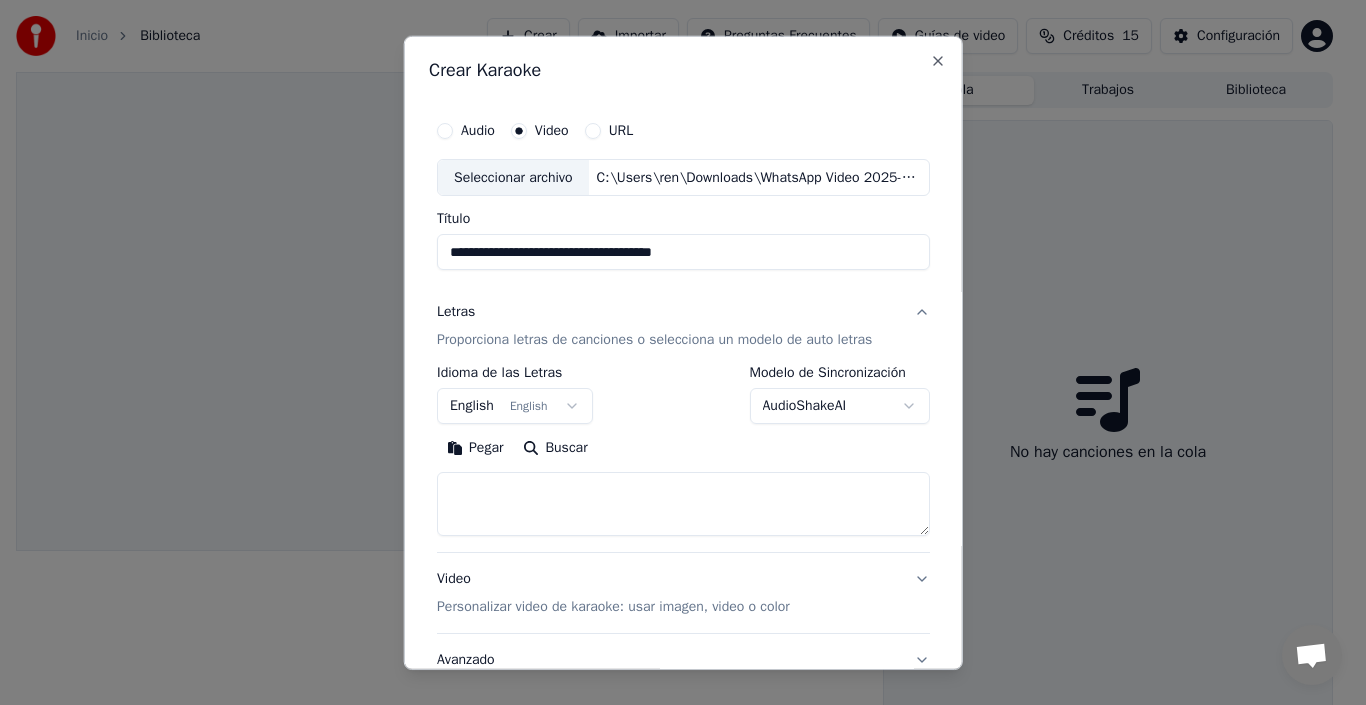 click at bounding box center [683, 504] 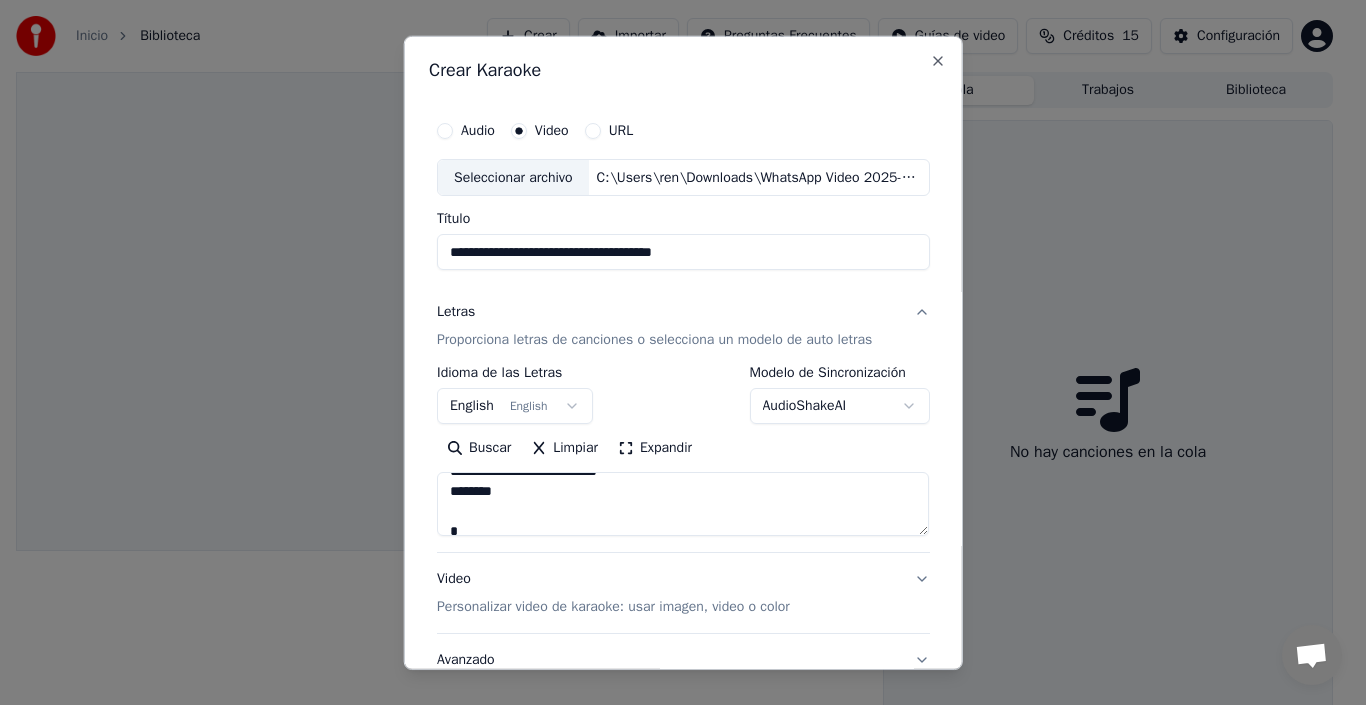 scroll, scrollTop: 200, scrollLeft: 0, axis: vertical 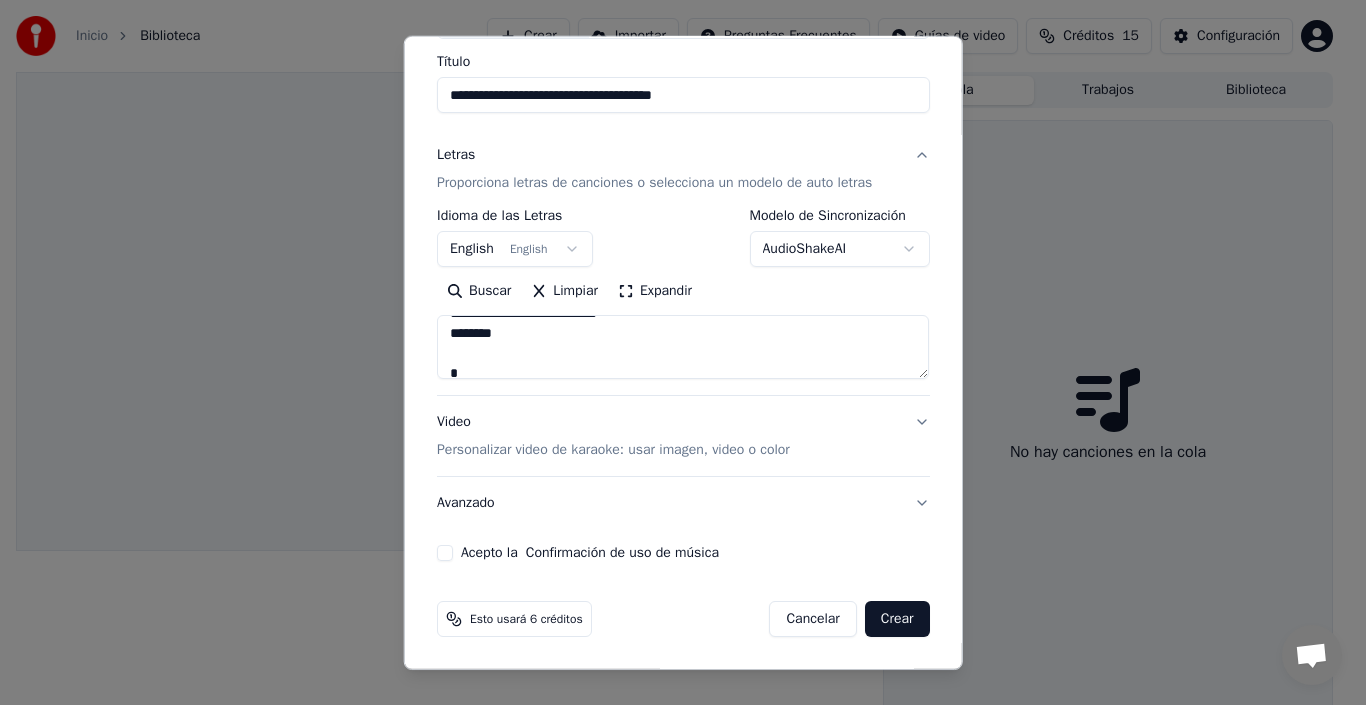 click on "**********" at bounding box center [683, 257] 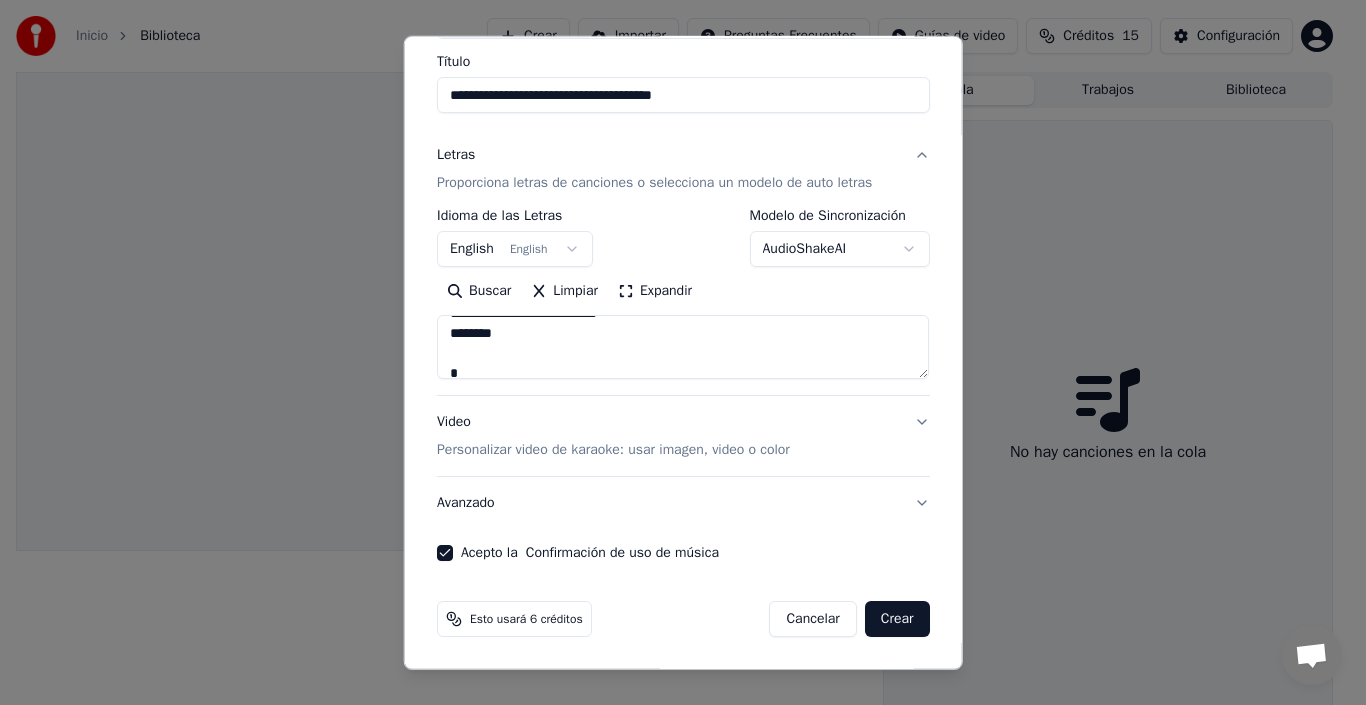 click on "Acepto la   Confirmación de uso de música" at bounding box center (445, 553) 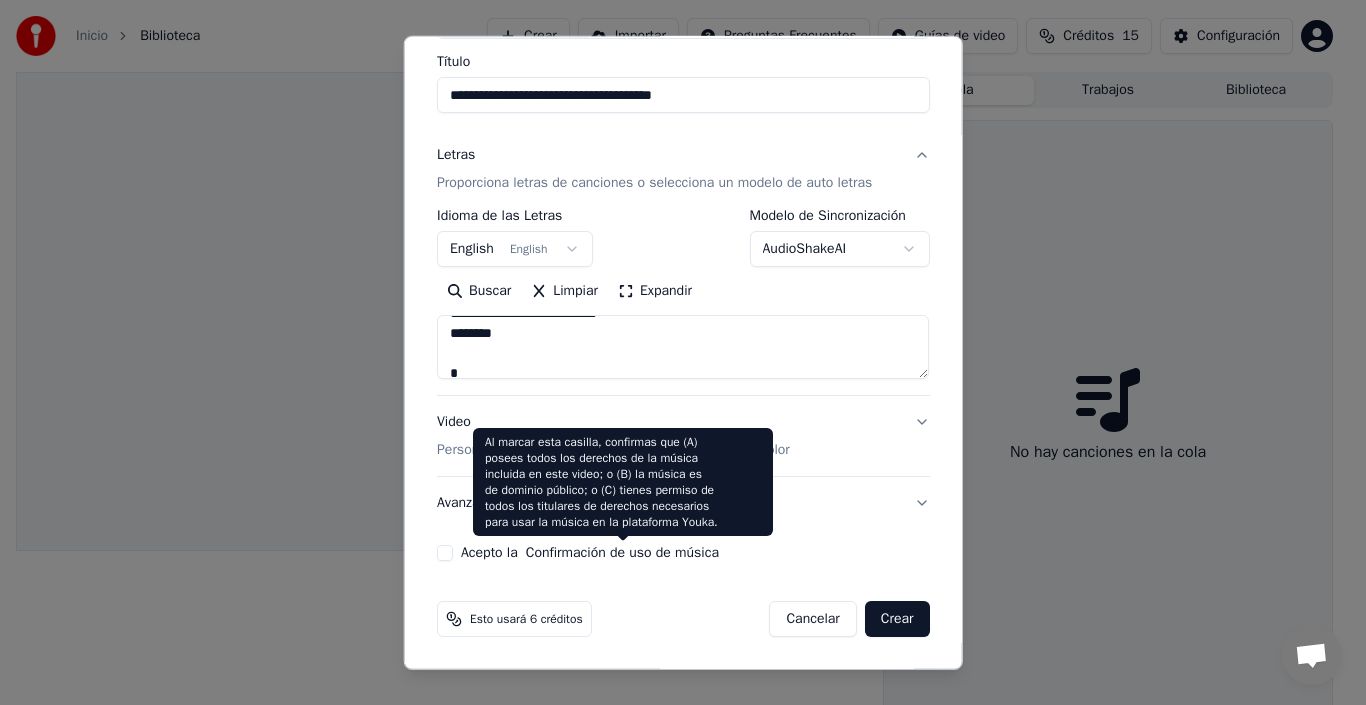 scroll, scrollTop: 0, scrollLeft: 0, axis: both 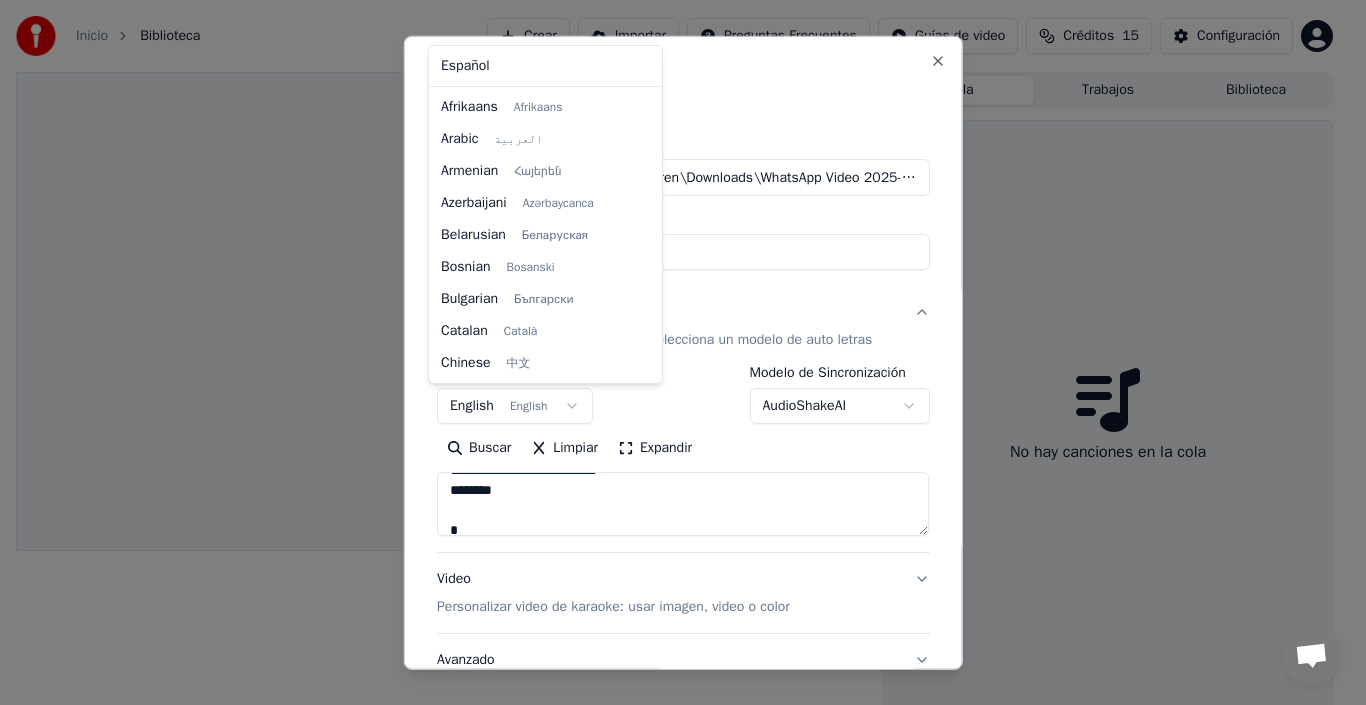 click on "**********" at bounding box center (674, 352) 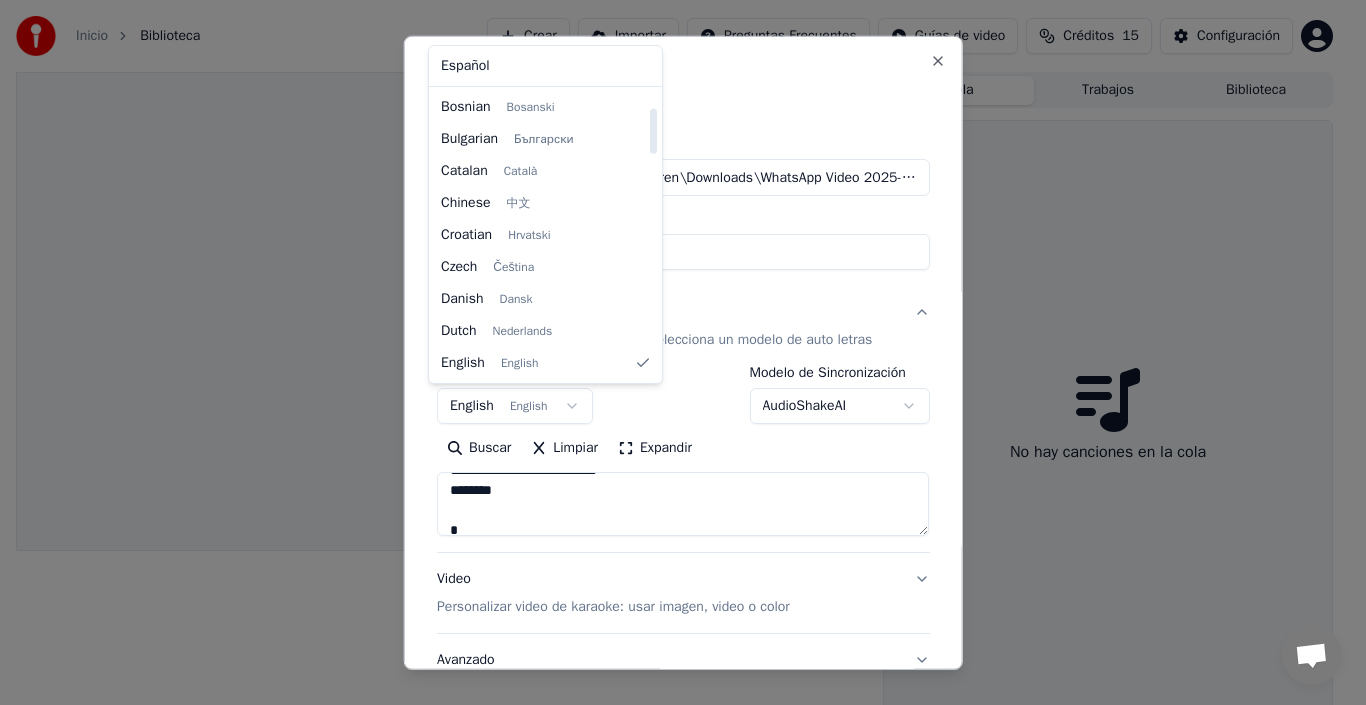 scroll, scrollTop: 0, scrollLeft: 0, axis: both 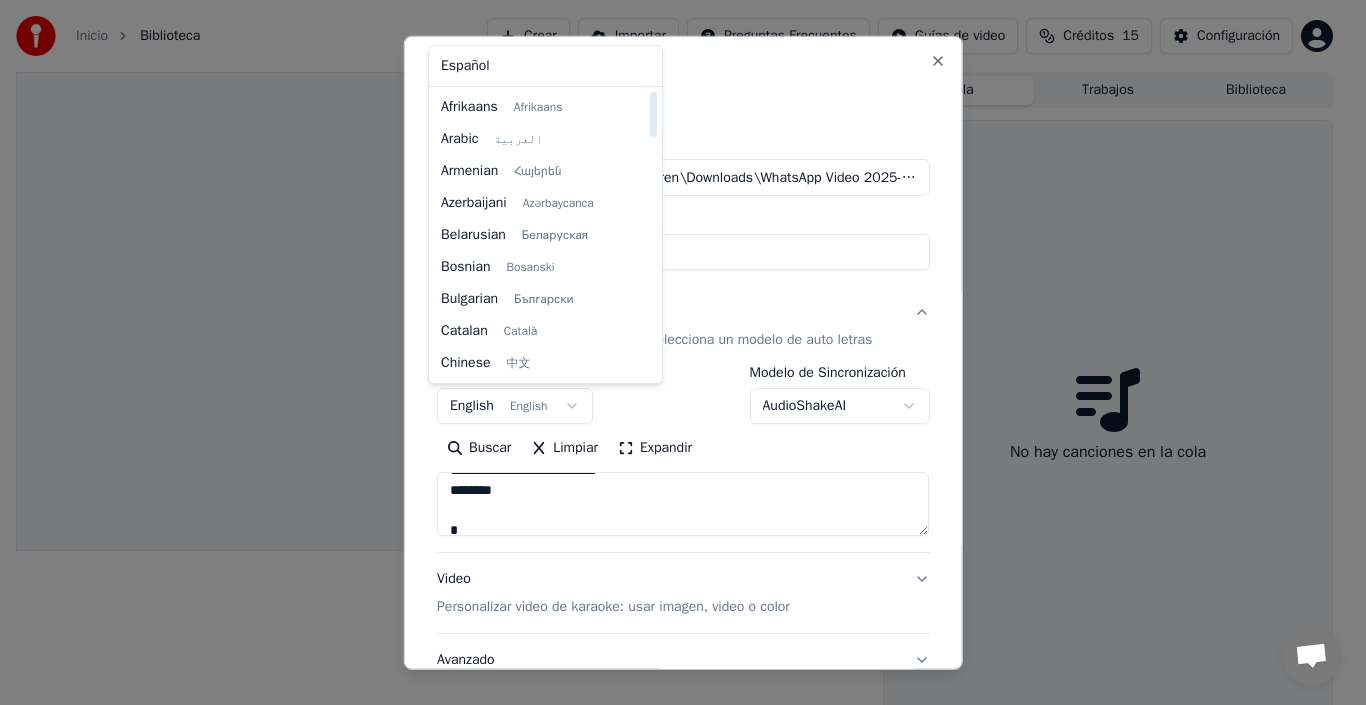 select on "**" 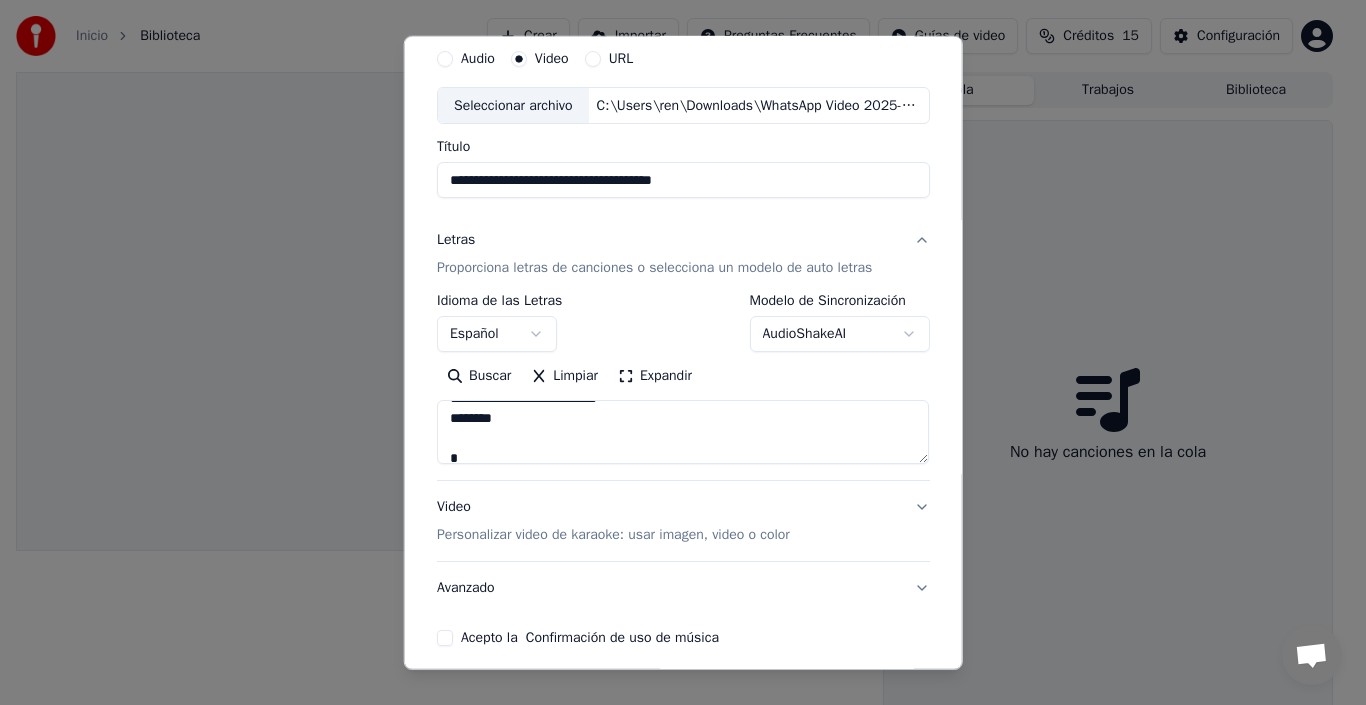 scroll, scrollTop: 0, scrollLeft: 0, axis: both 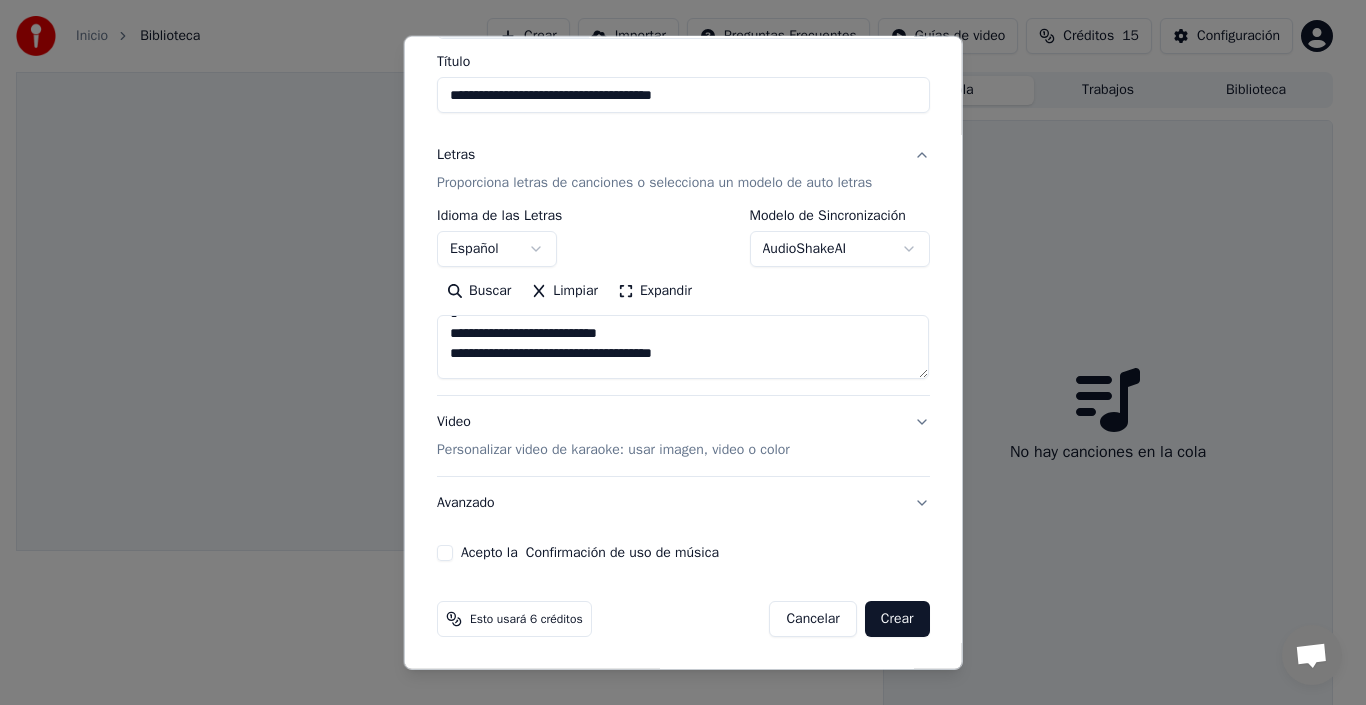 click on "Crear" at bounding box center (897, 619) 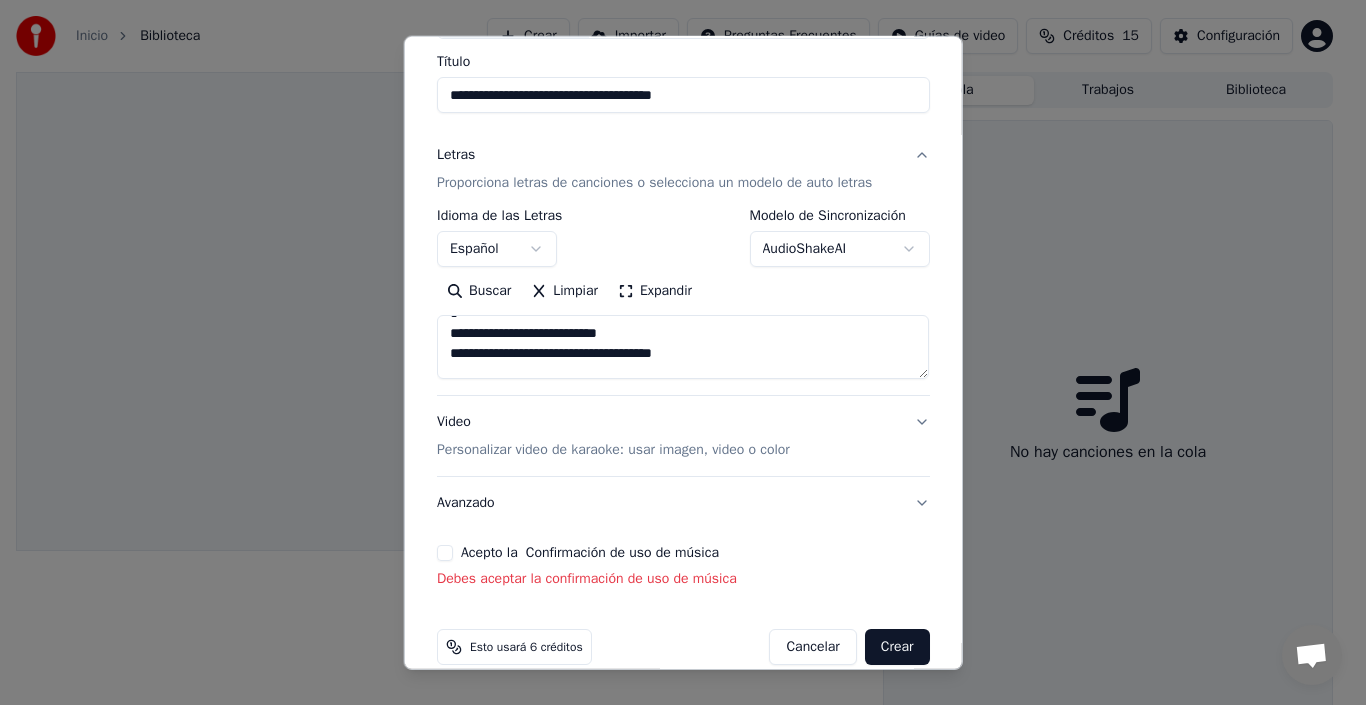 click on "Acepto la   Confirmación de uso de música" at bounding box center (590, 553) 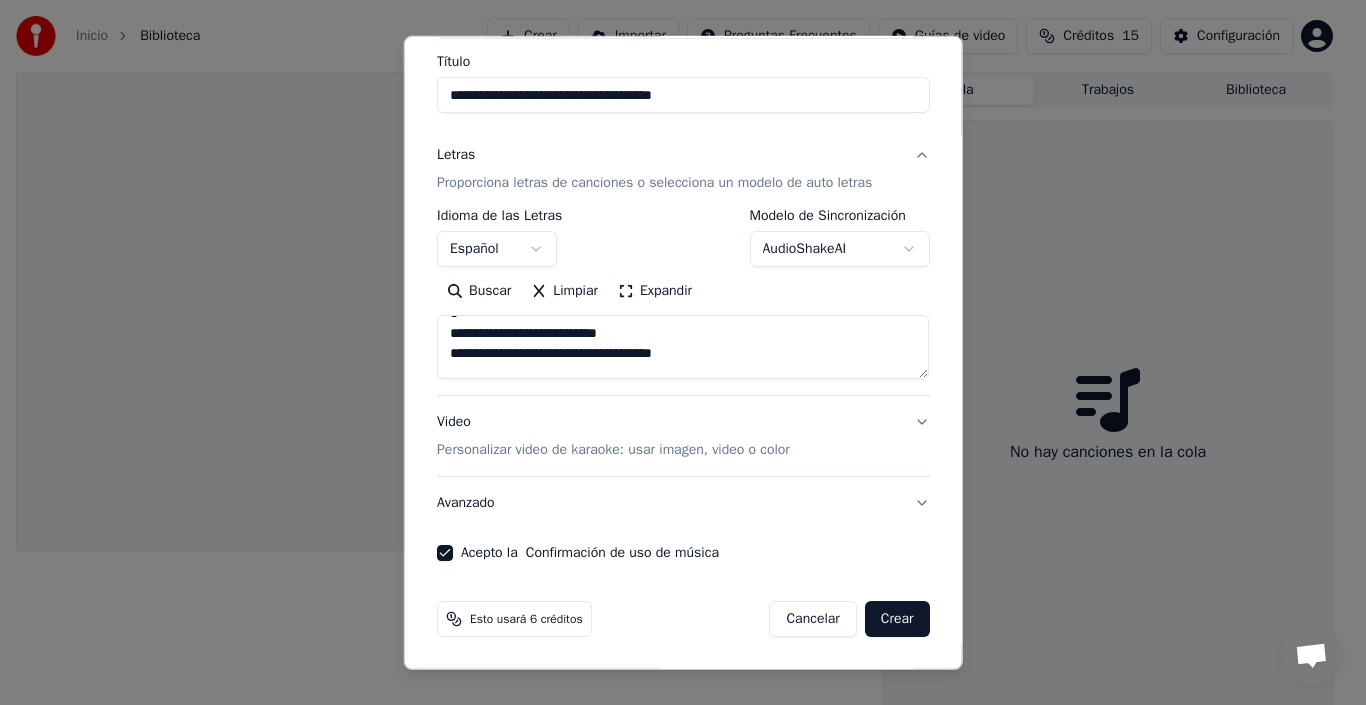 click on "Crear" at bounding box center [897, 619] 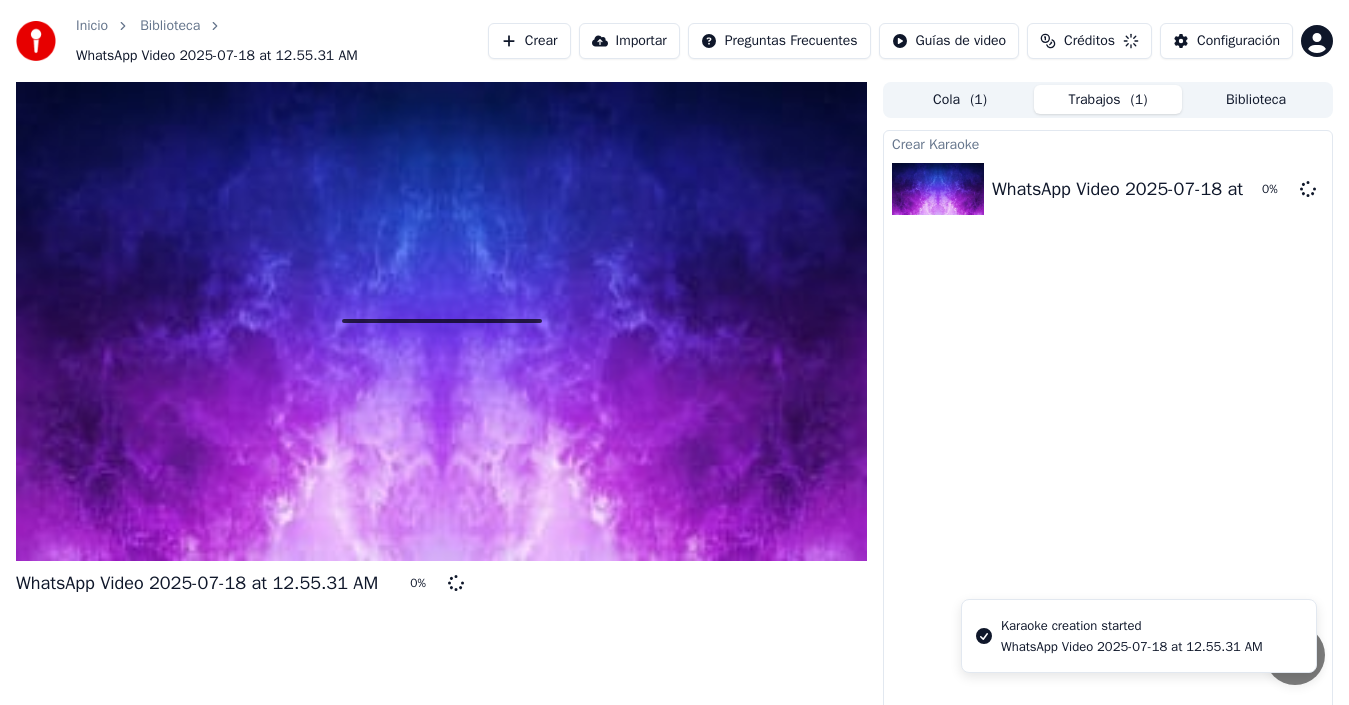 scroll, scrollTop: 0, scrollLeft: 0, axis: both 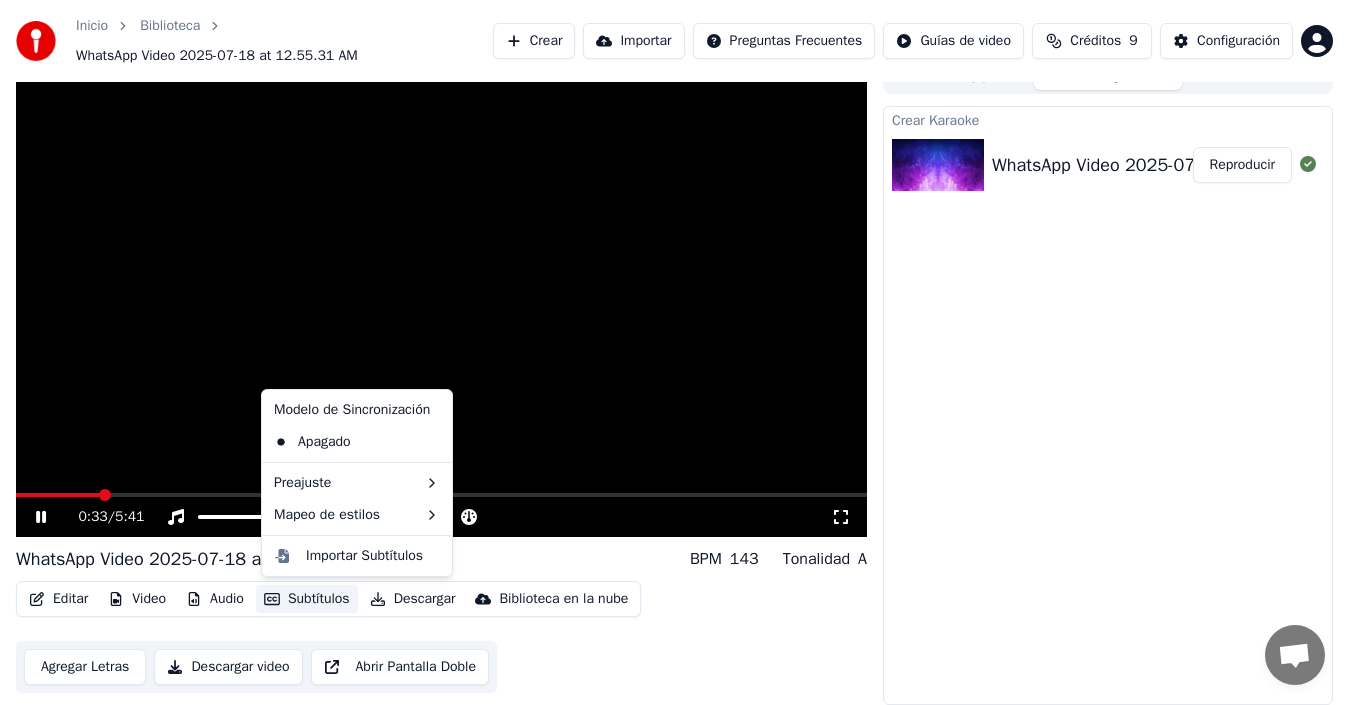 click on "Subtítulos" at bounding box center [307, 599] 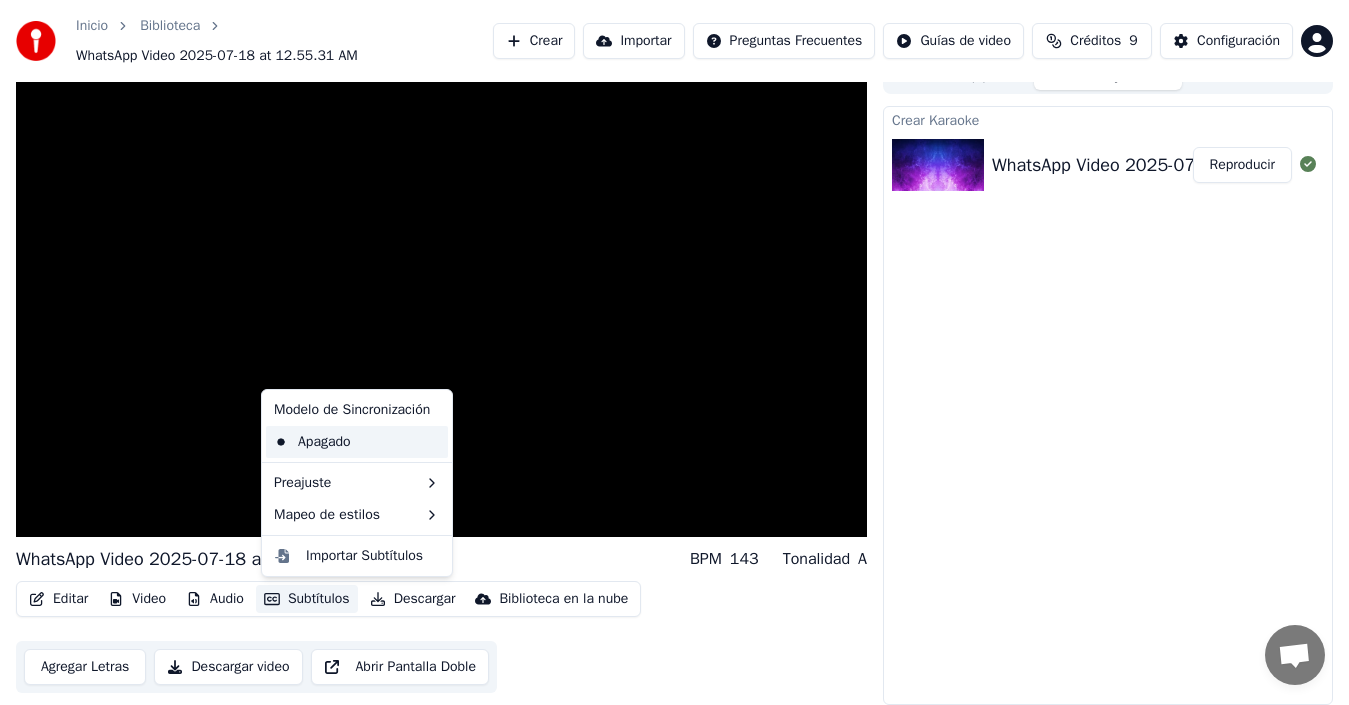 click on "Apagado" at bounding box center [357, 442] 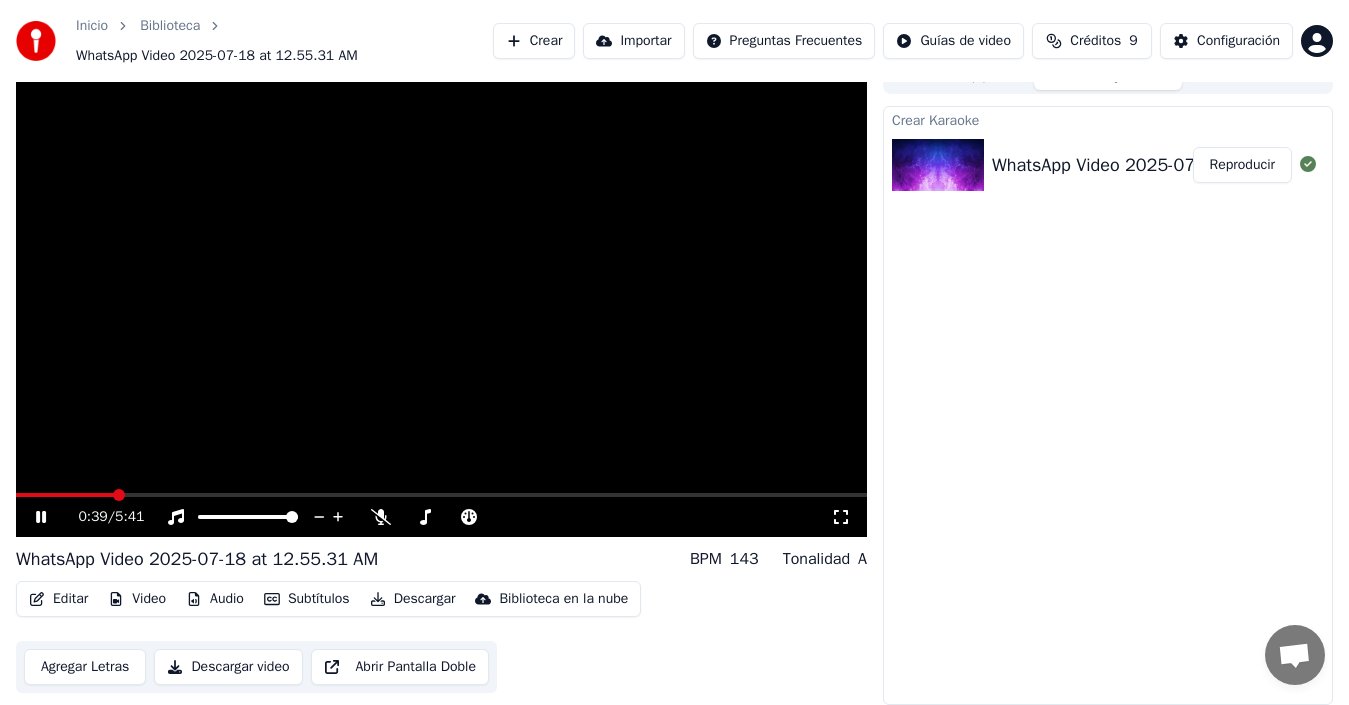 click 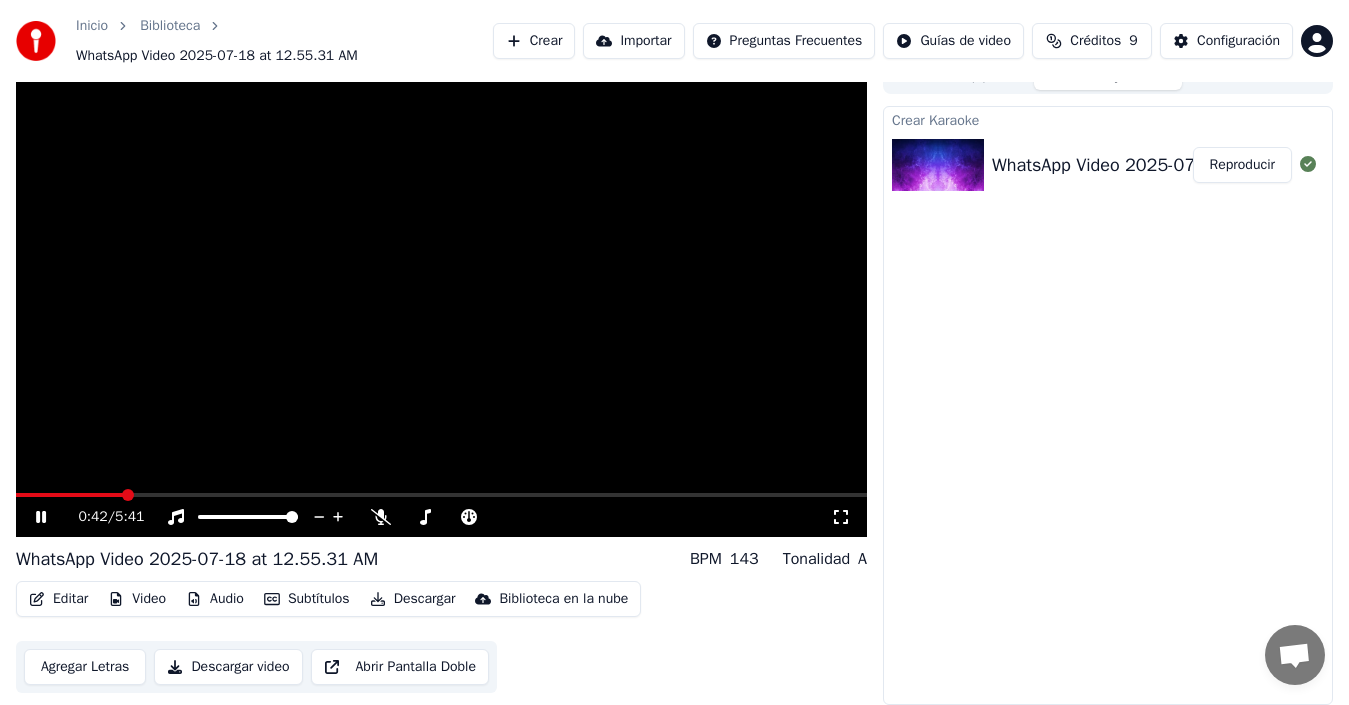 click at bounding box center (441, 297) 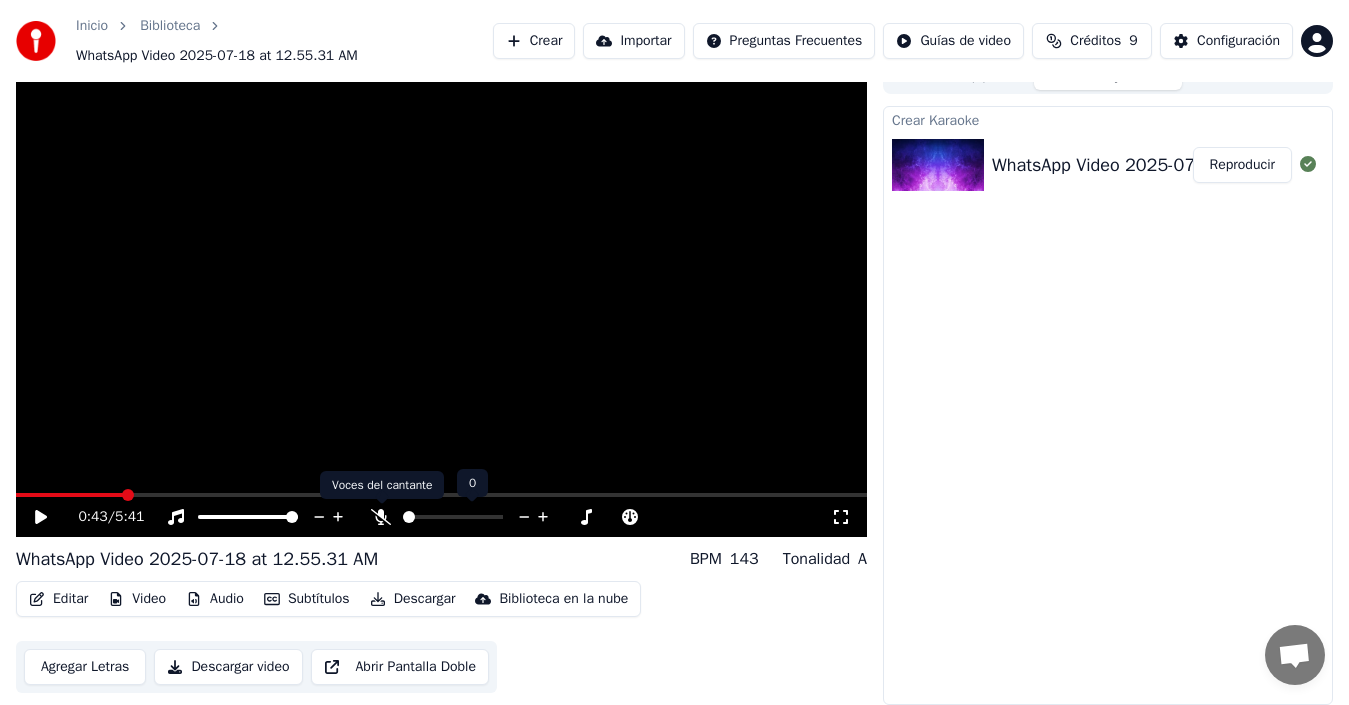 click 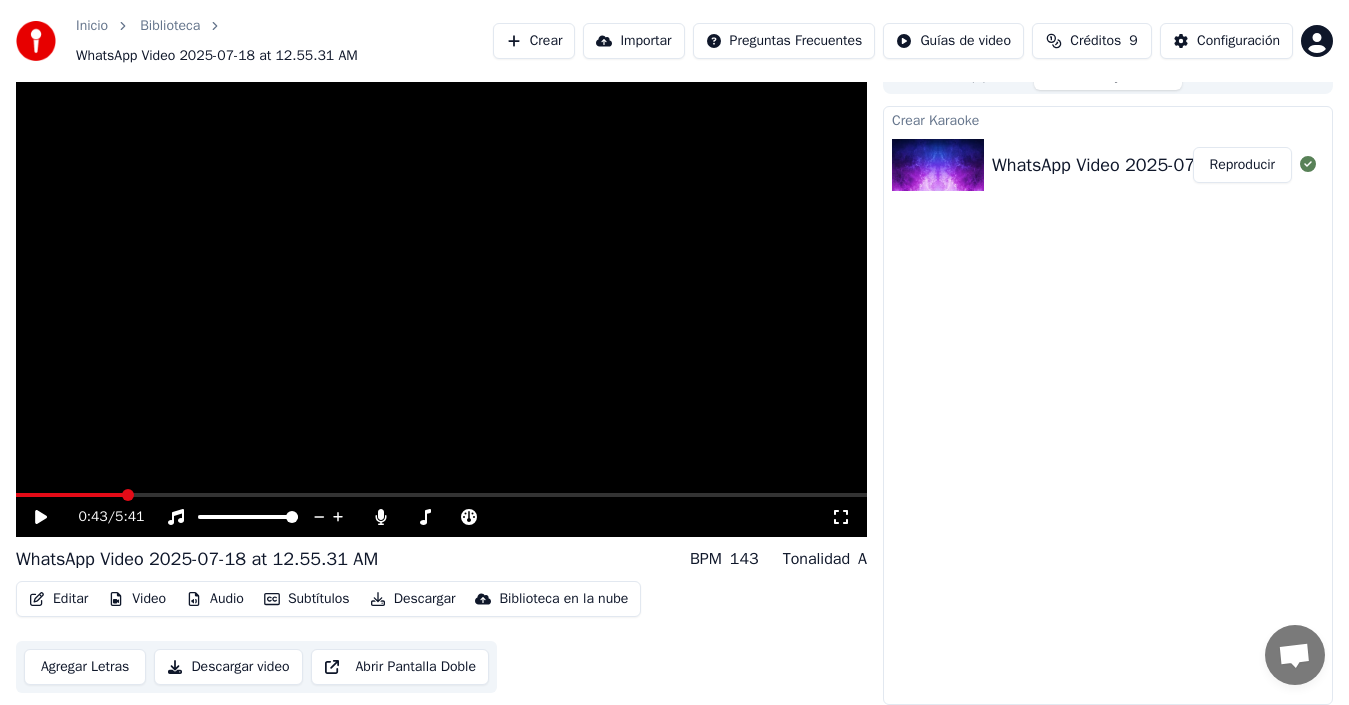 click on "0:43  /  5:41" at bounding box center (441, 517) 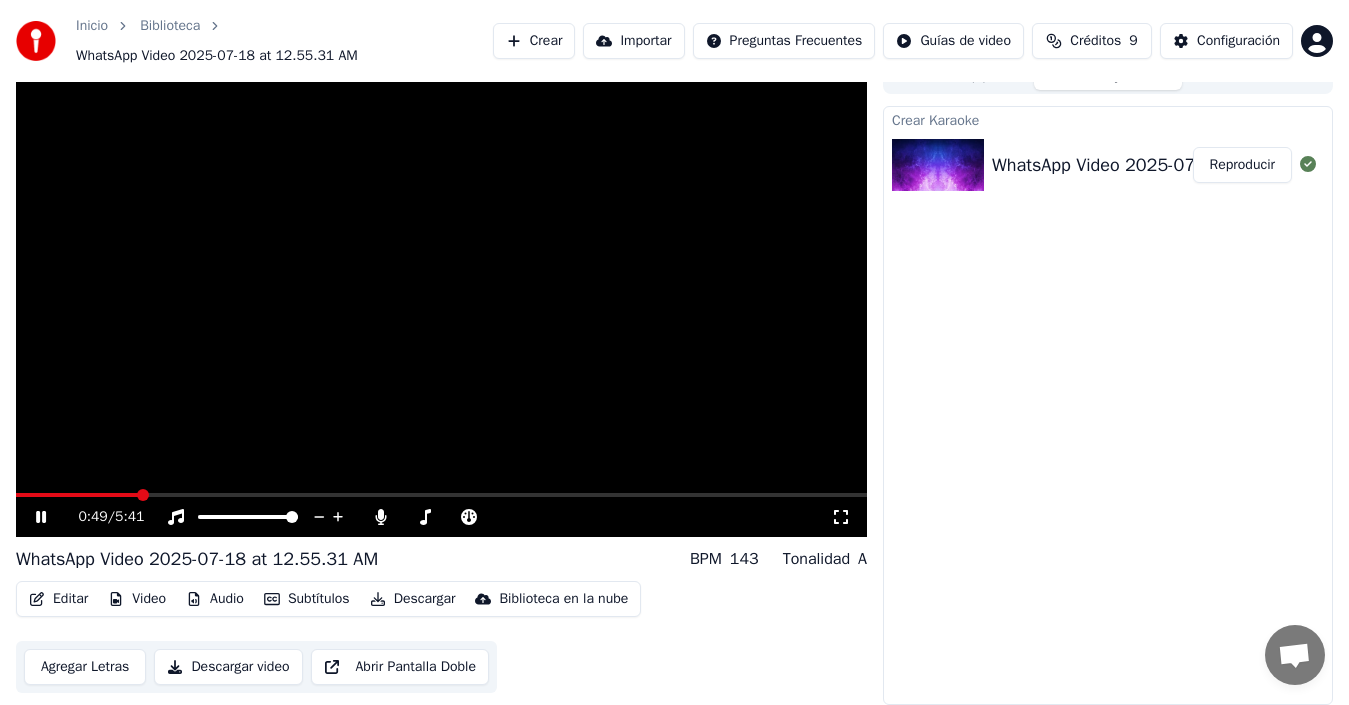 click on "143" at bounding box center (744, 559) 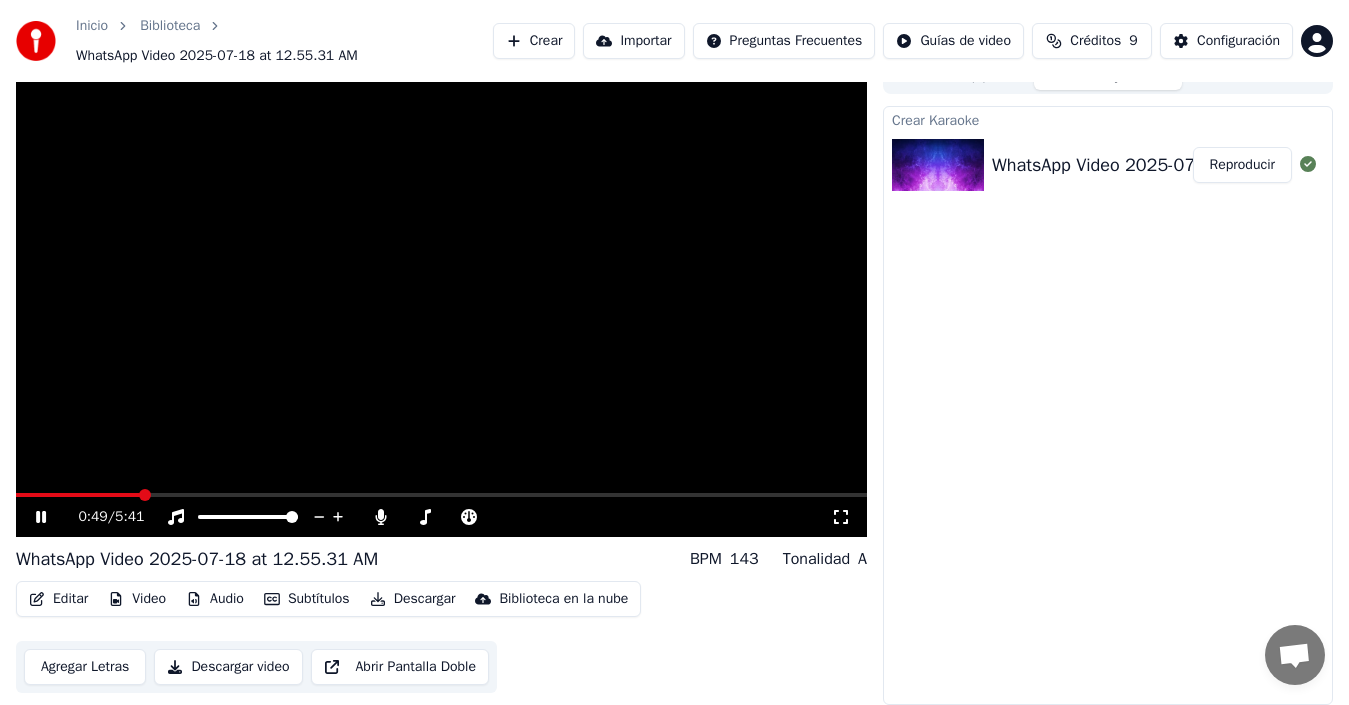 click on "Tonalidad" at bounding box center [816, 559] 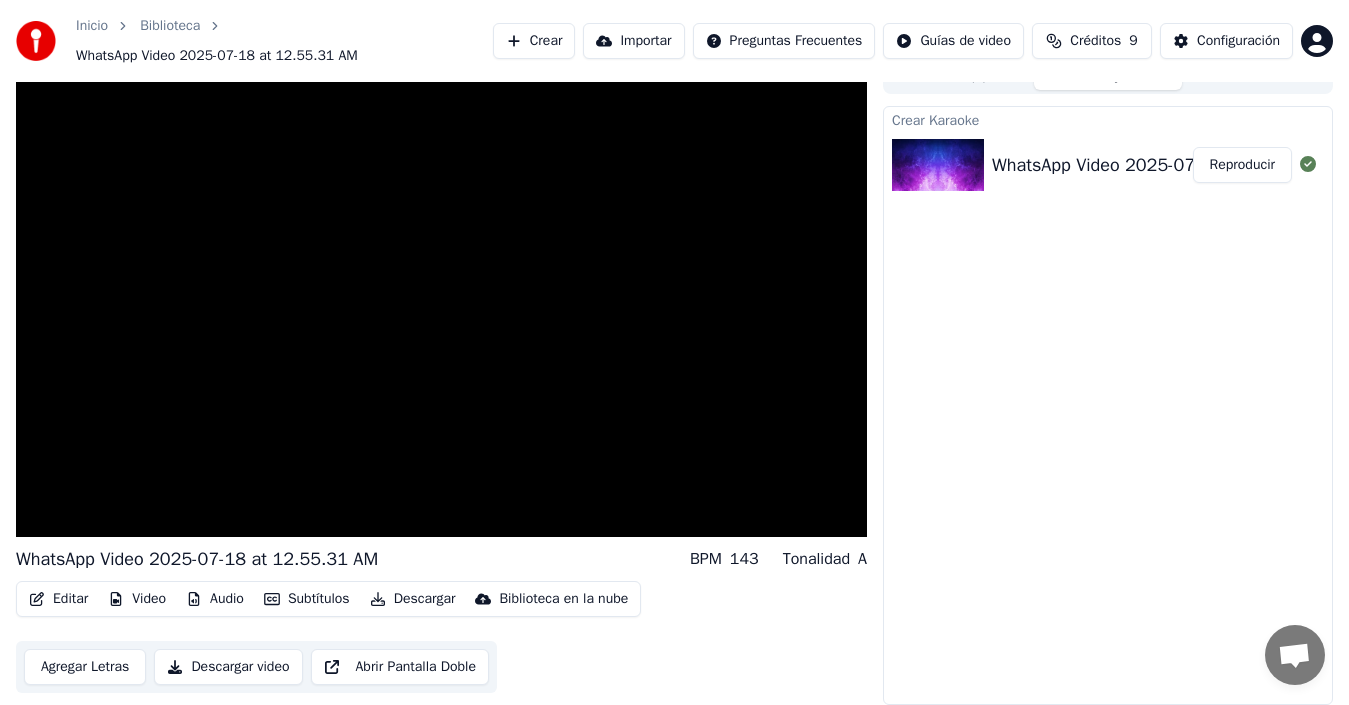 click on "Audio" at bounding box center [215, 599] 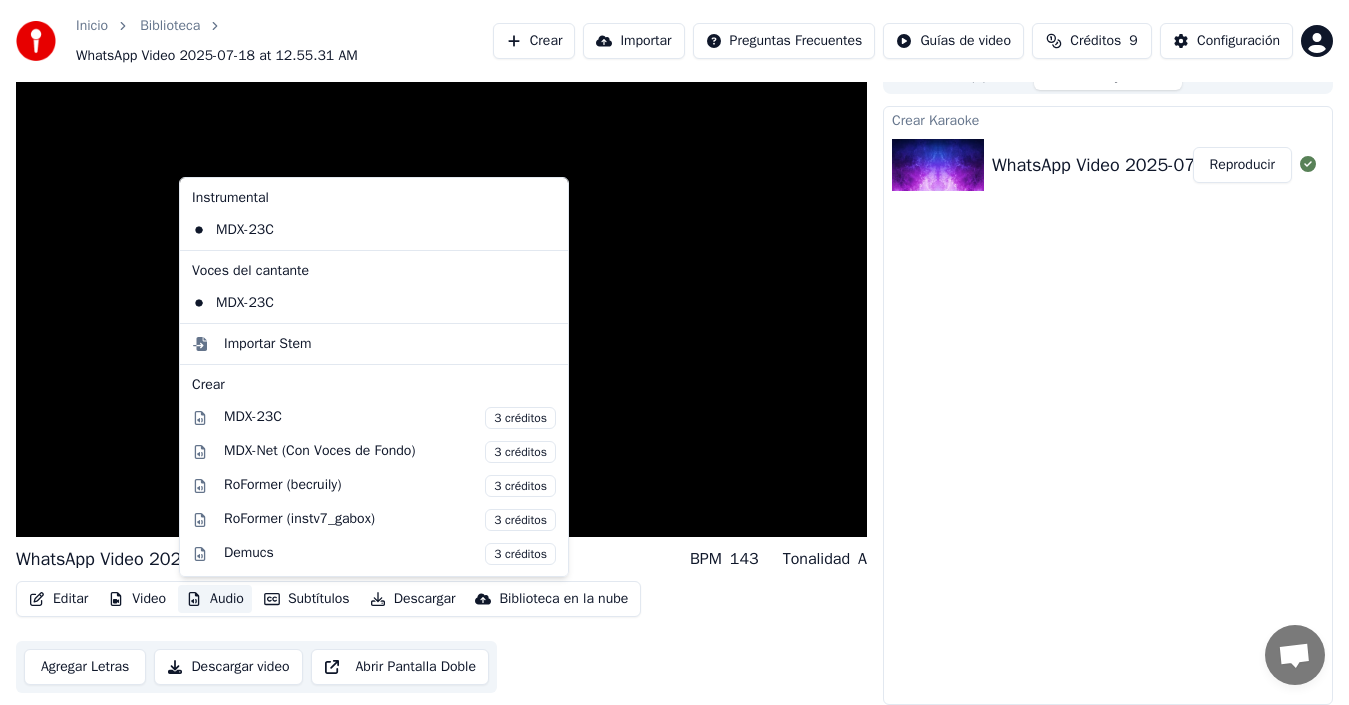 click on "Audio" at bounding box center (215, 599) 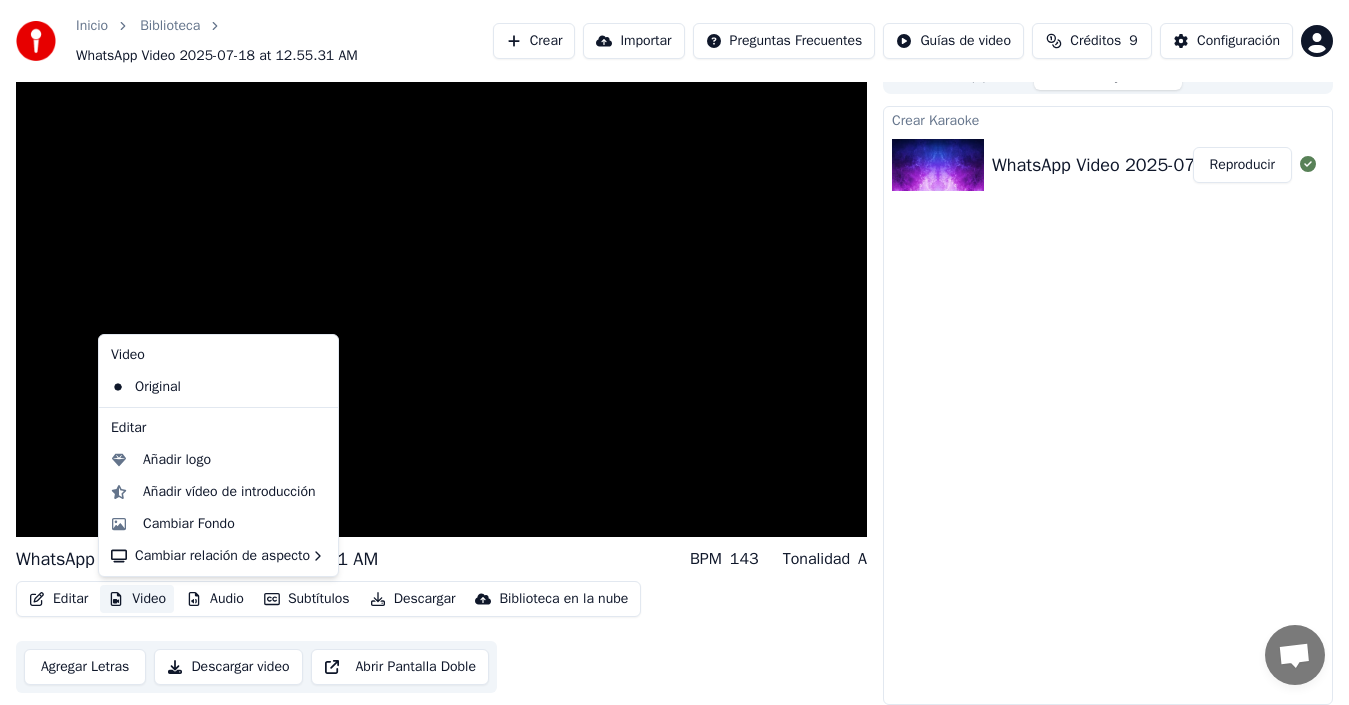 click on "Video" at bounding box center [137, 599] 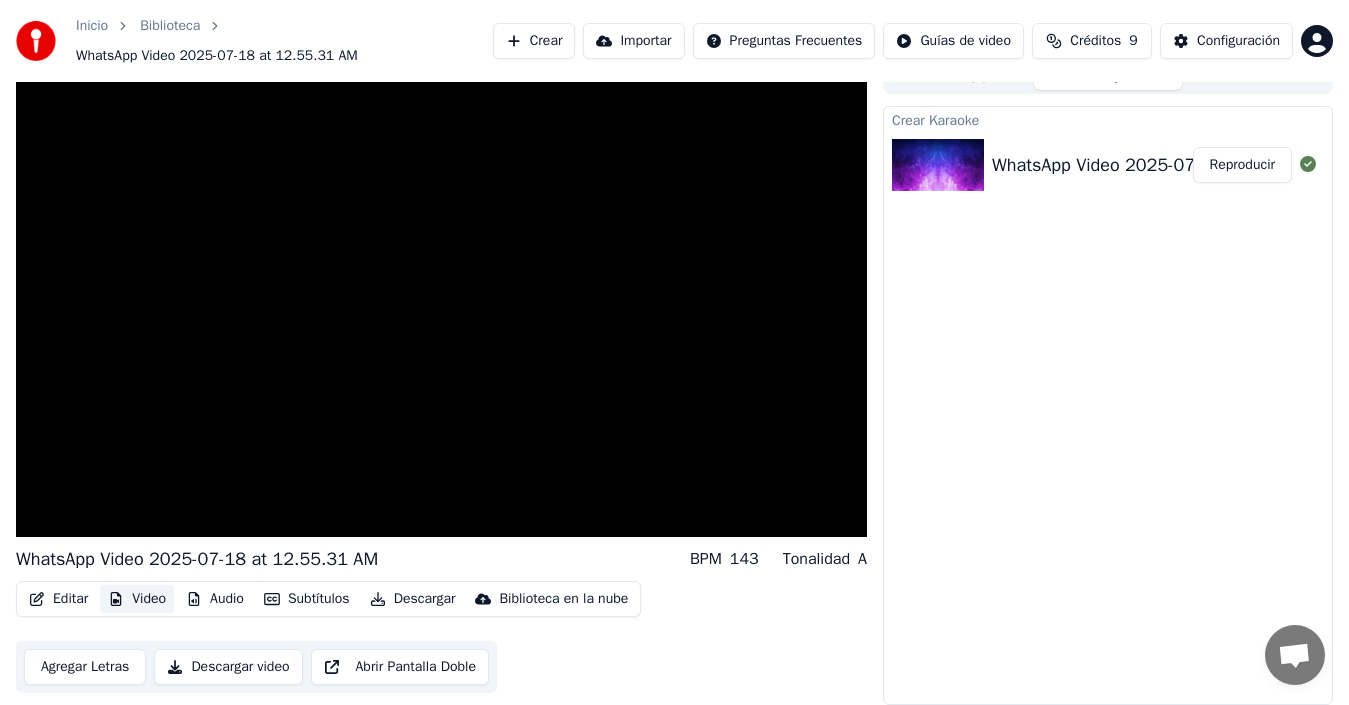 click on "Video" at bounding box center (137, 599) 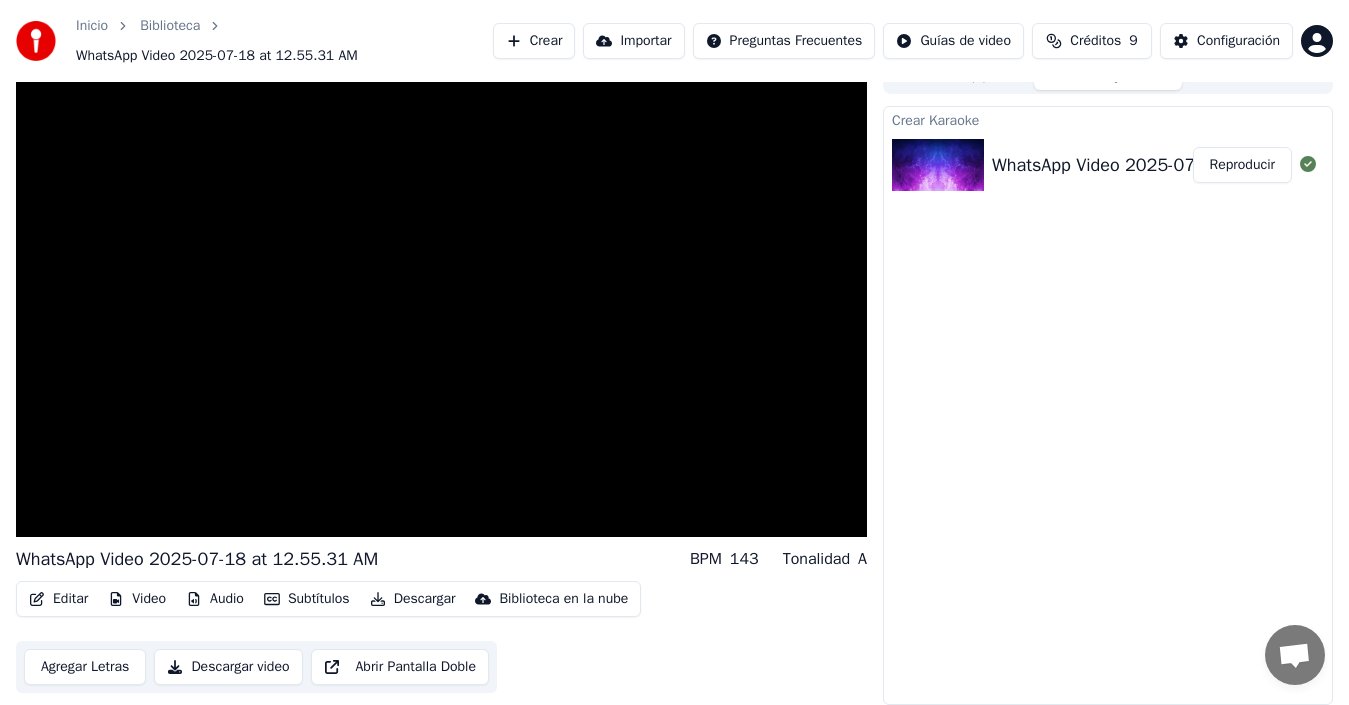 click on "Agregar Letras" at bounding box center (85, 667) 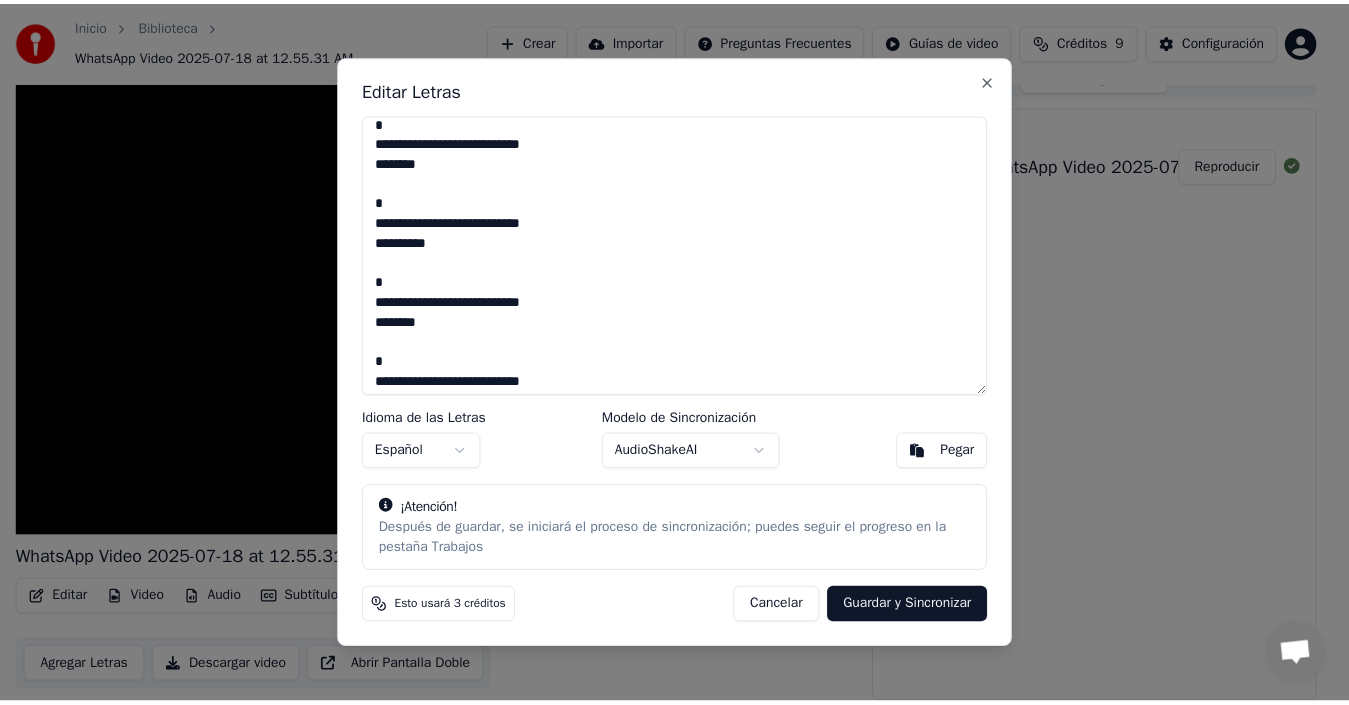 scroll, scrollTop: 0, scrollLeft: 0, axis: both 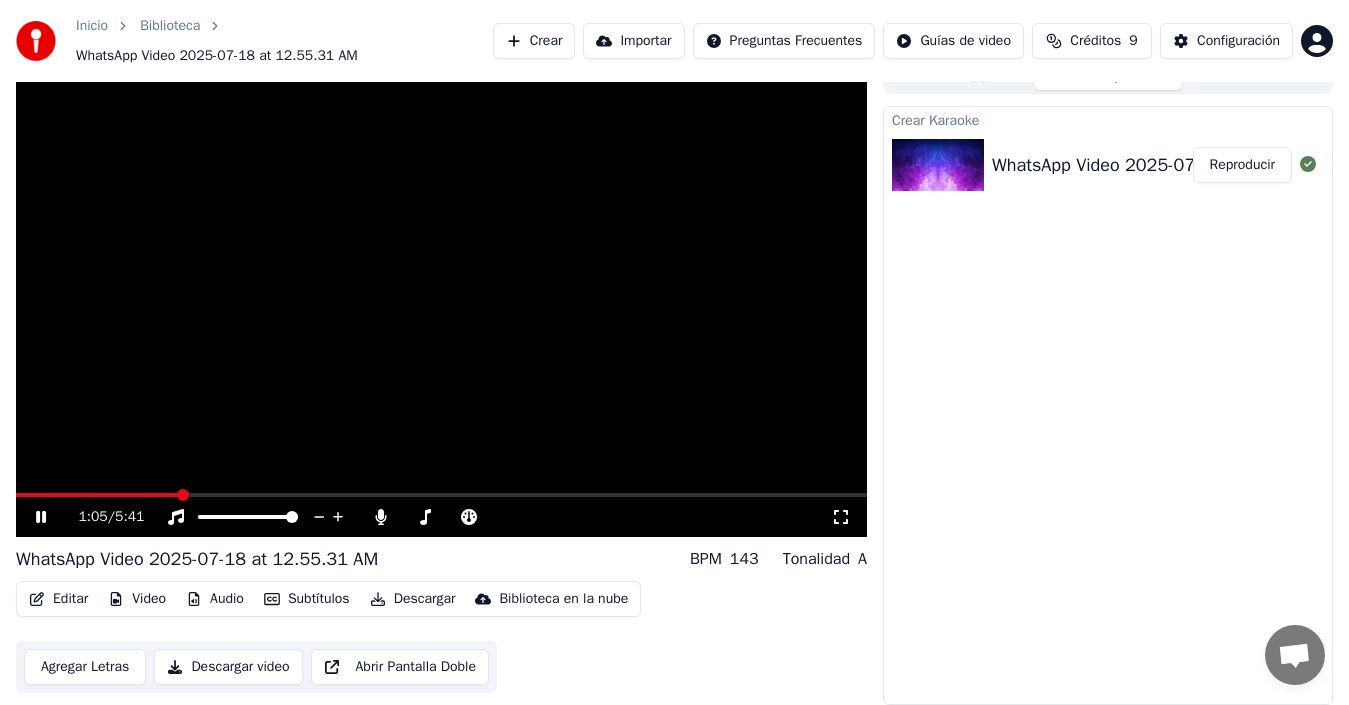 click on "Subtítulos" at bounding box center (307, 599) 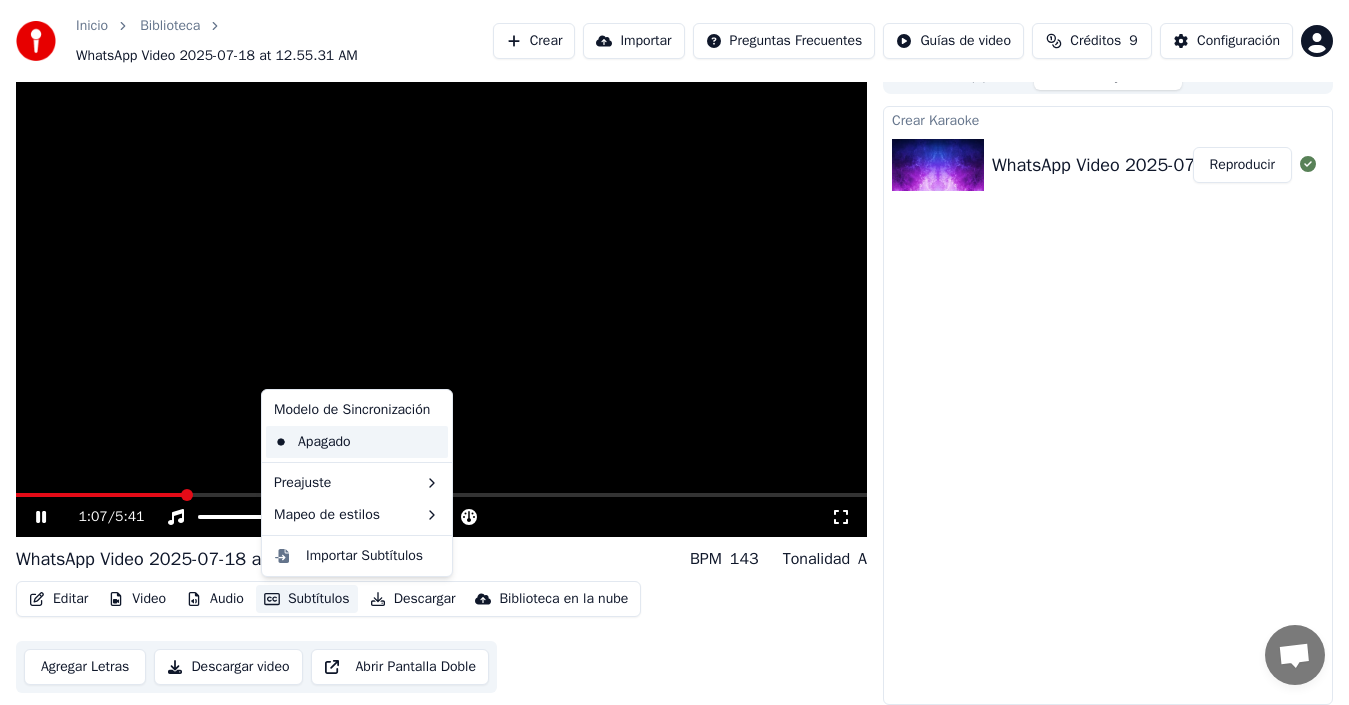click on "Apagado" at bounding box center [357, 442] 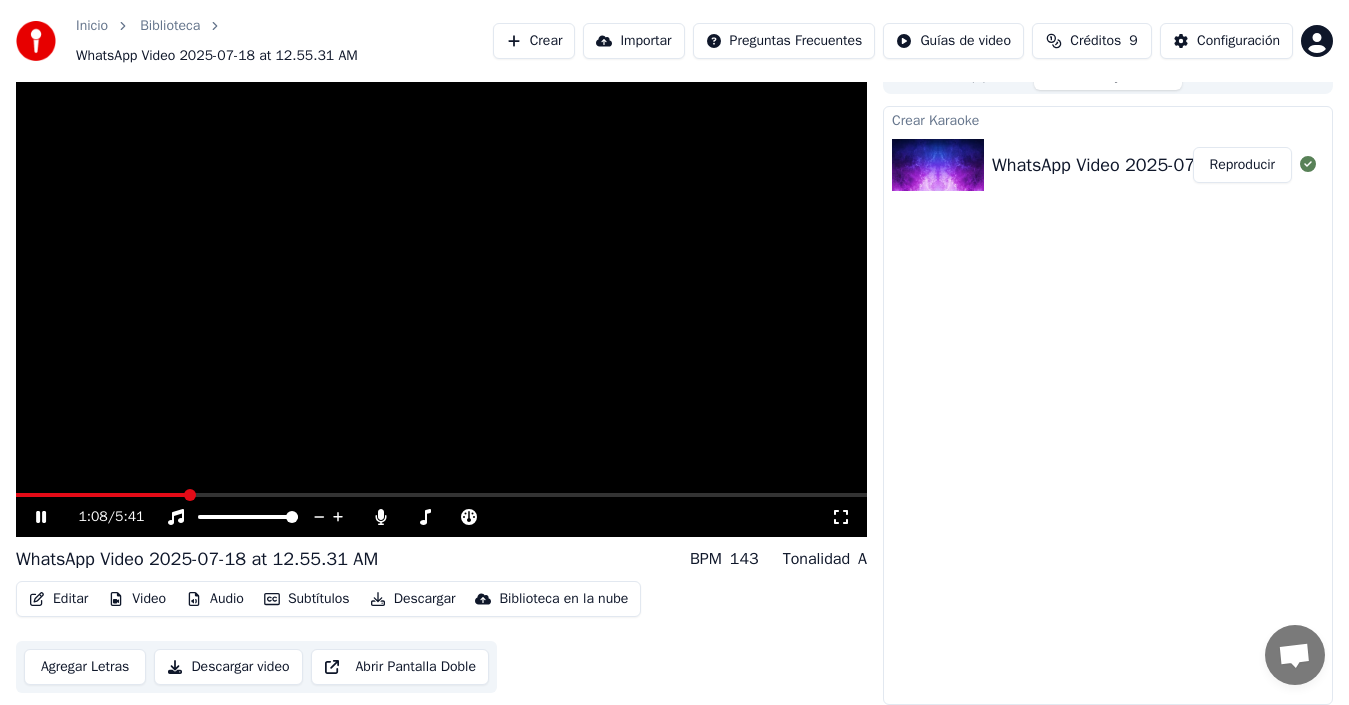 click on "Subtítulos" at bounding box center [307, 599] 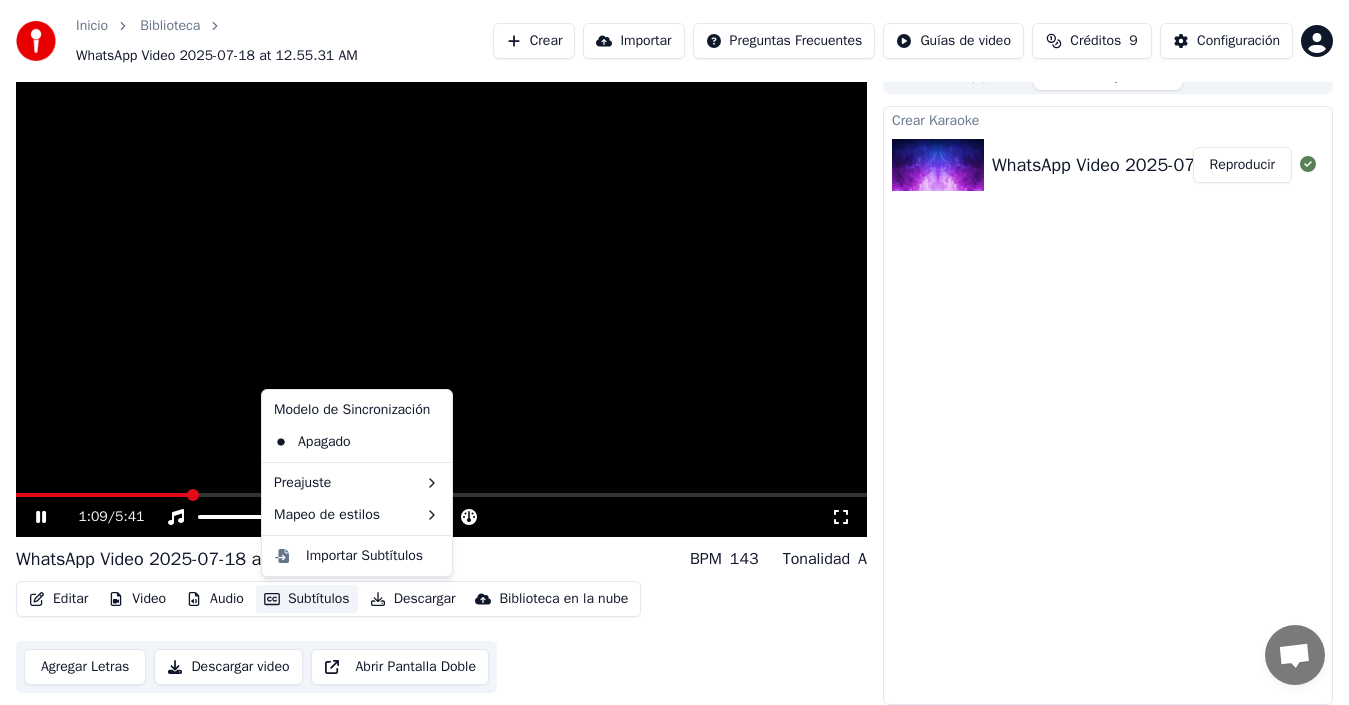 click on "Modelo de Sincronización" at bounding box center (357, 410) 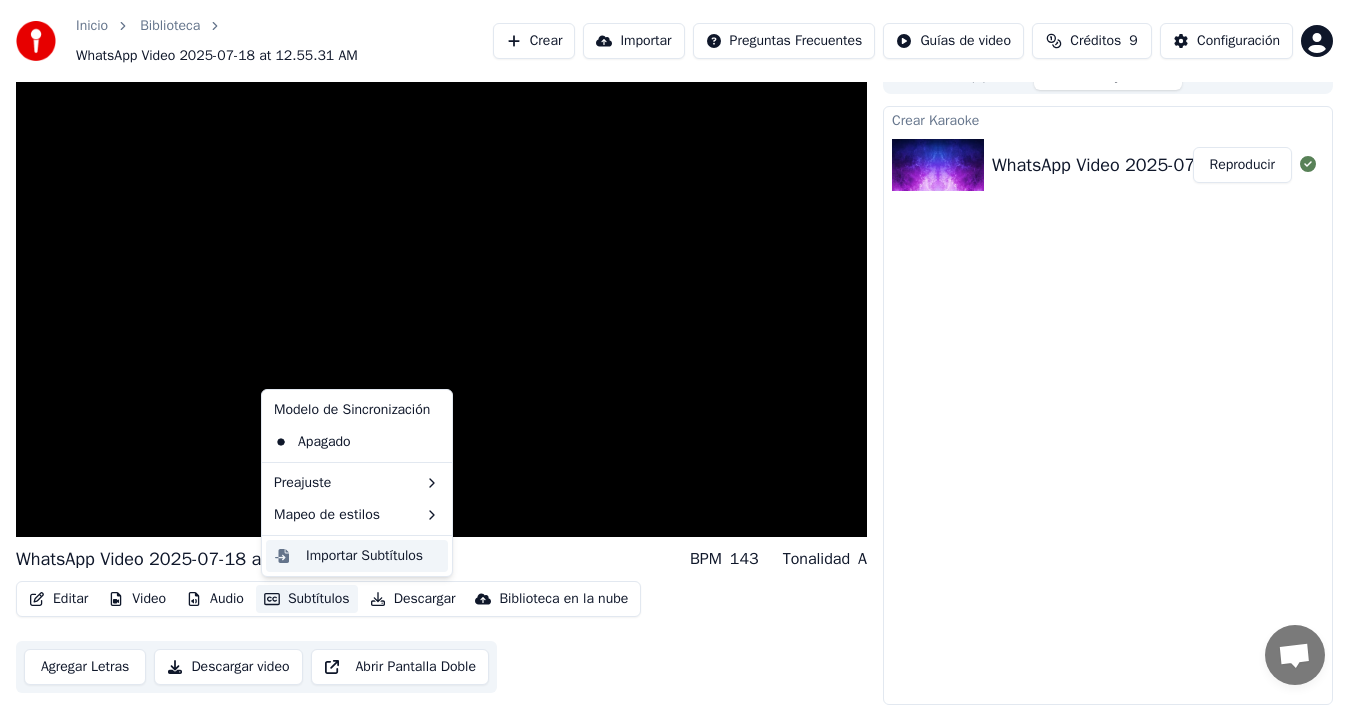 click on "Importar Subtítulos" at bounding box center [364, 556] 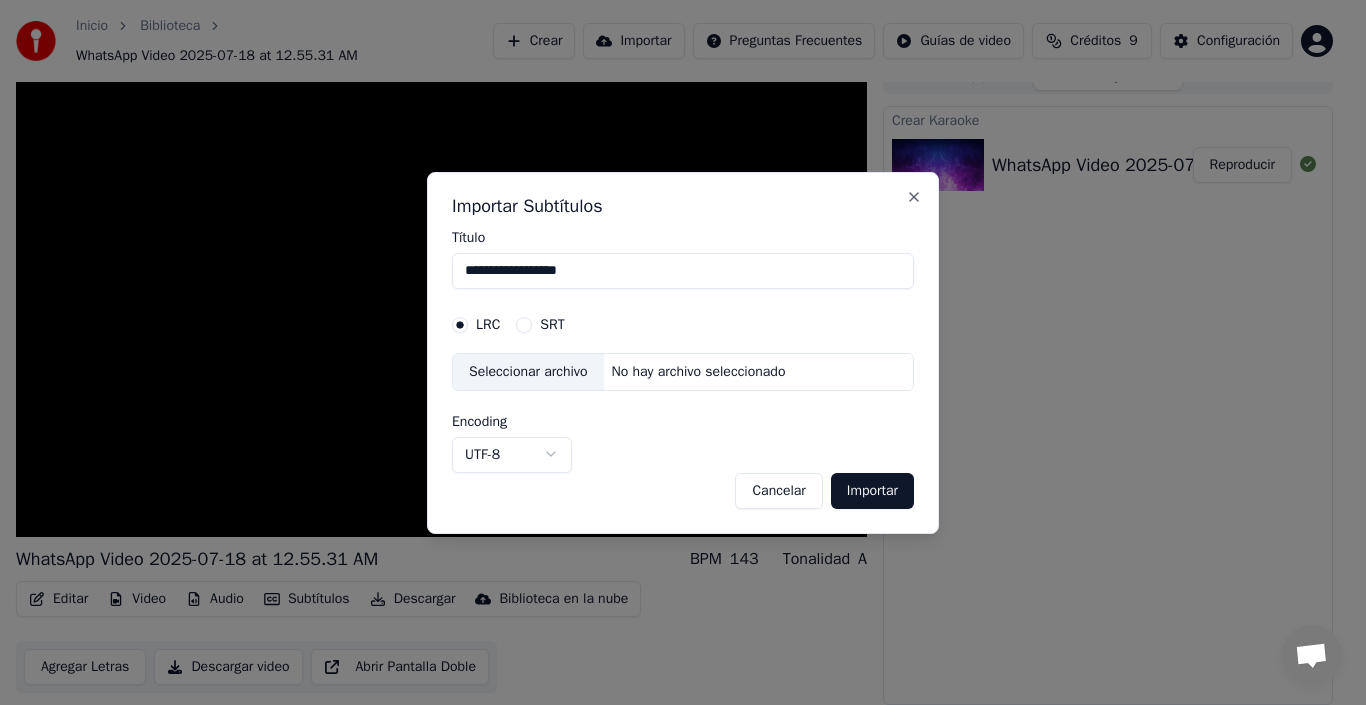click on "SRT" at bounding box center (552, 325) 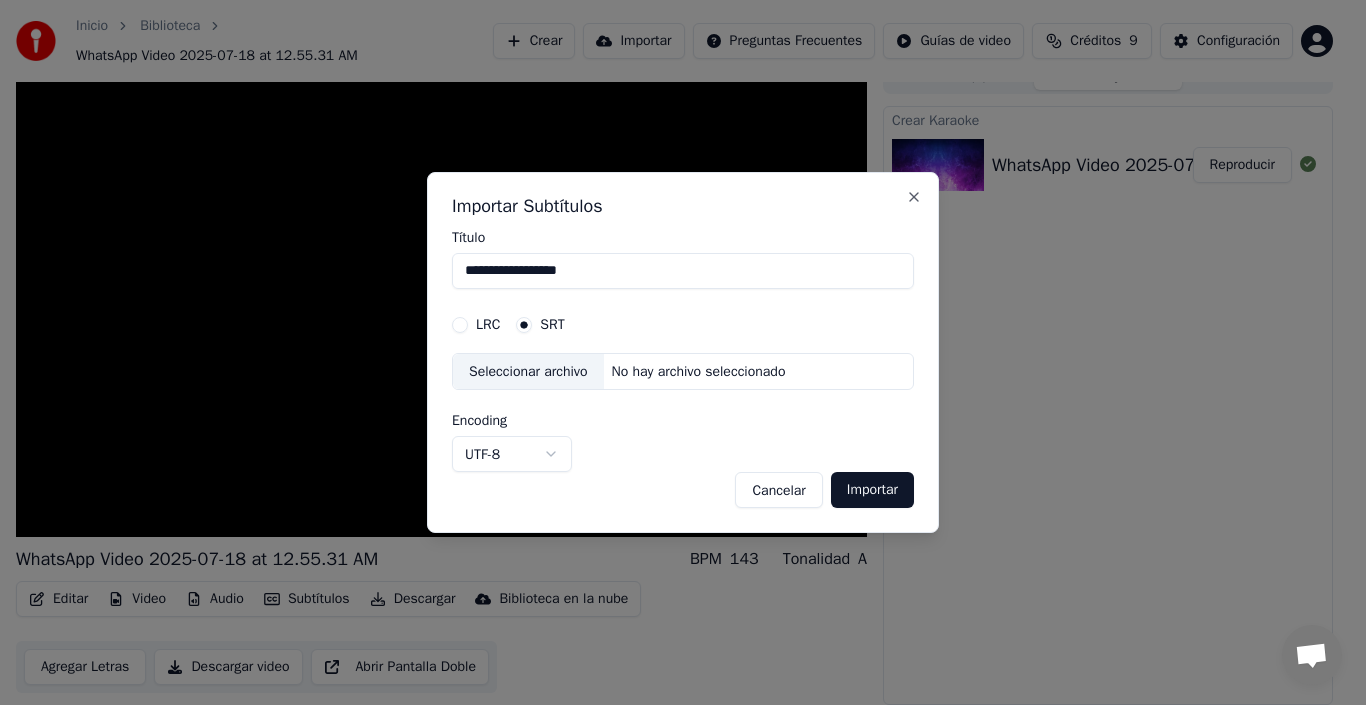 click on "Importar" at bounding box center [872, 490] 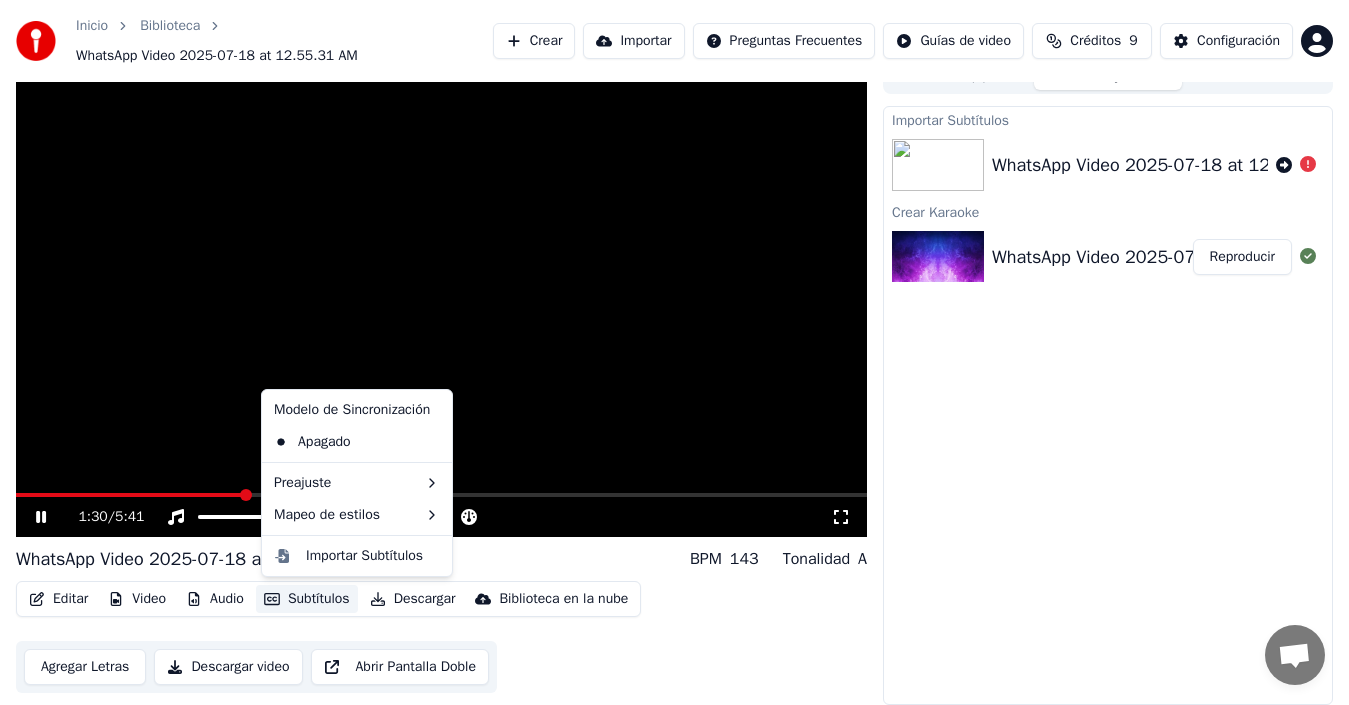 click on "Subtítulos" at bounding box center (307, 599) 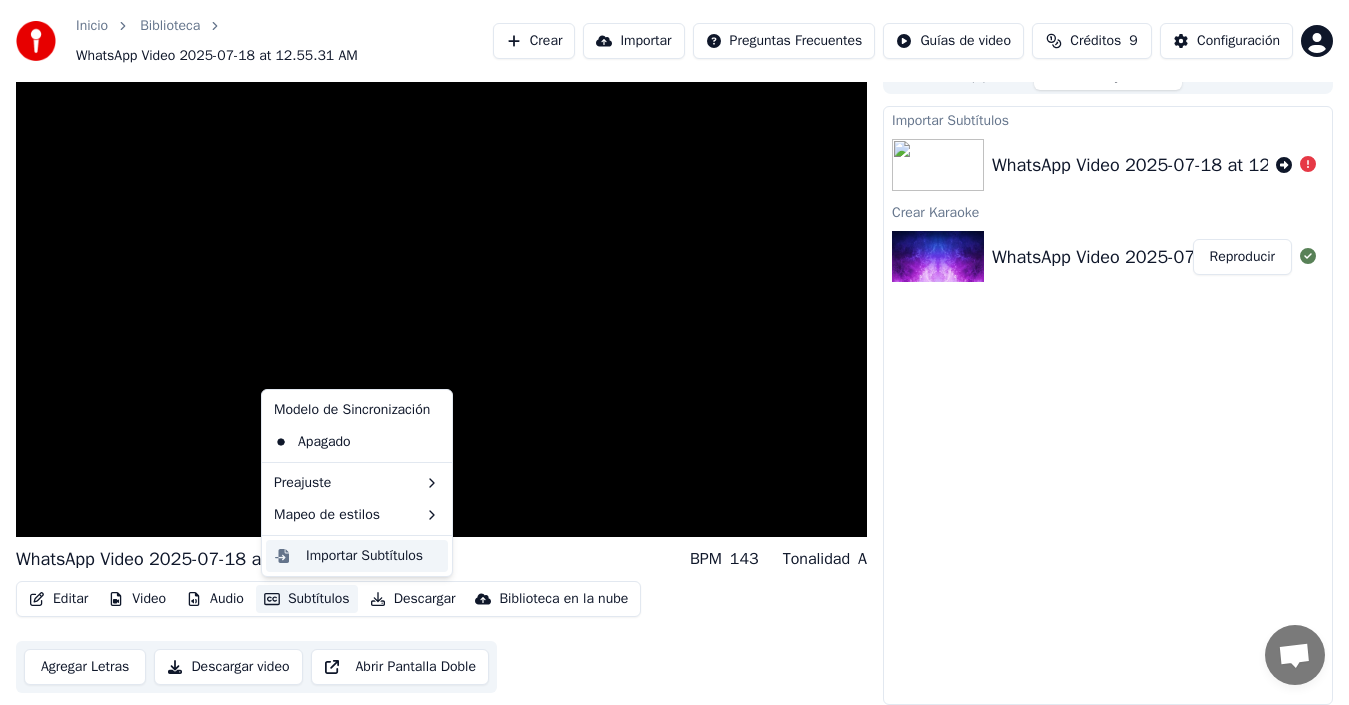 click on "Importar Subtítulos" at bounding box center [364, 556] 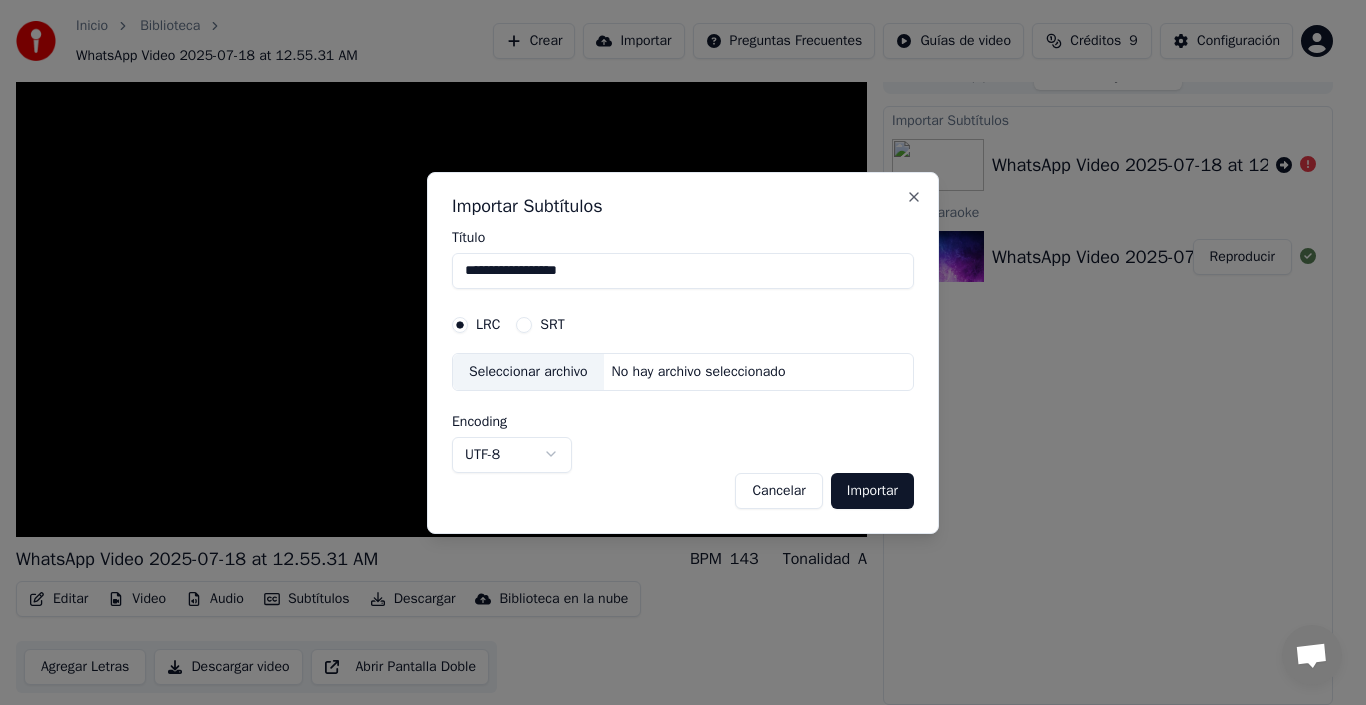 click on "No hay archivo seleccionado" at bounding box center (699, 372) 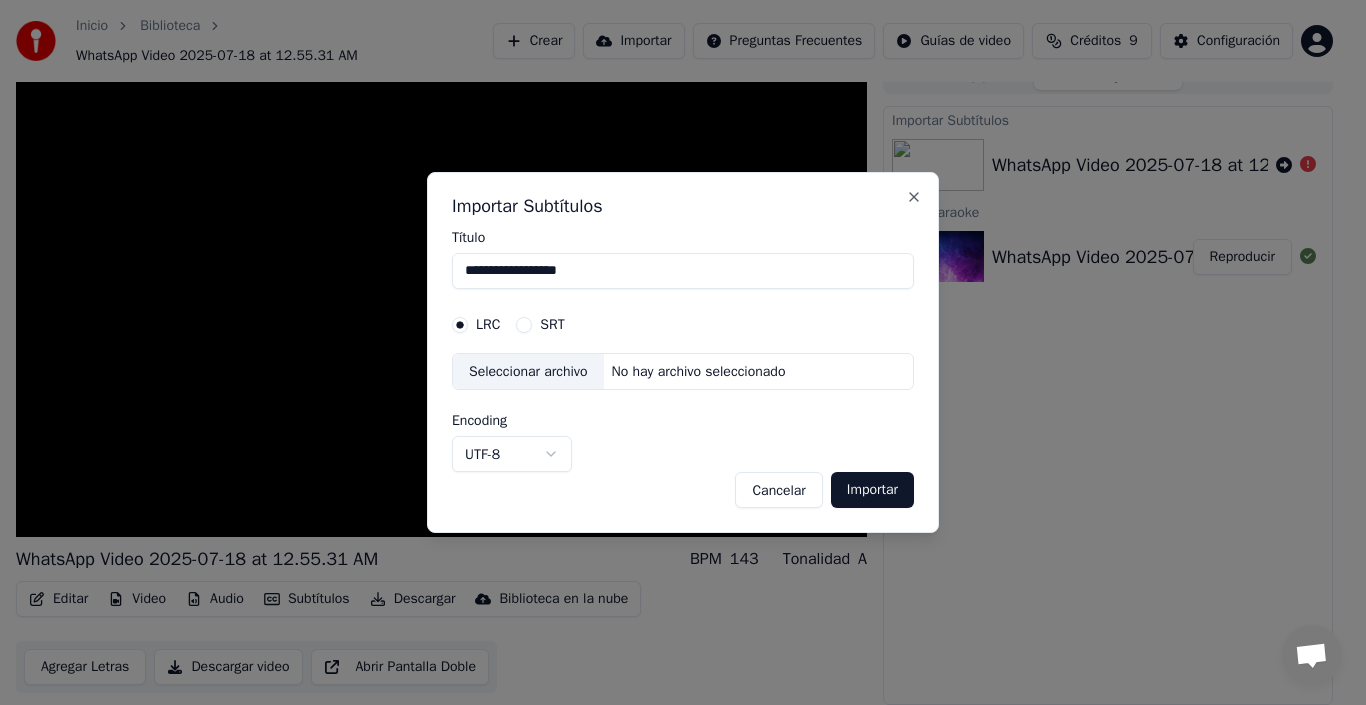 click on "Seleccionar archivo" at bounding box center [528, 372] 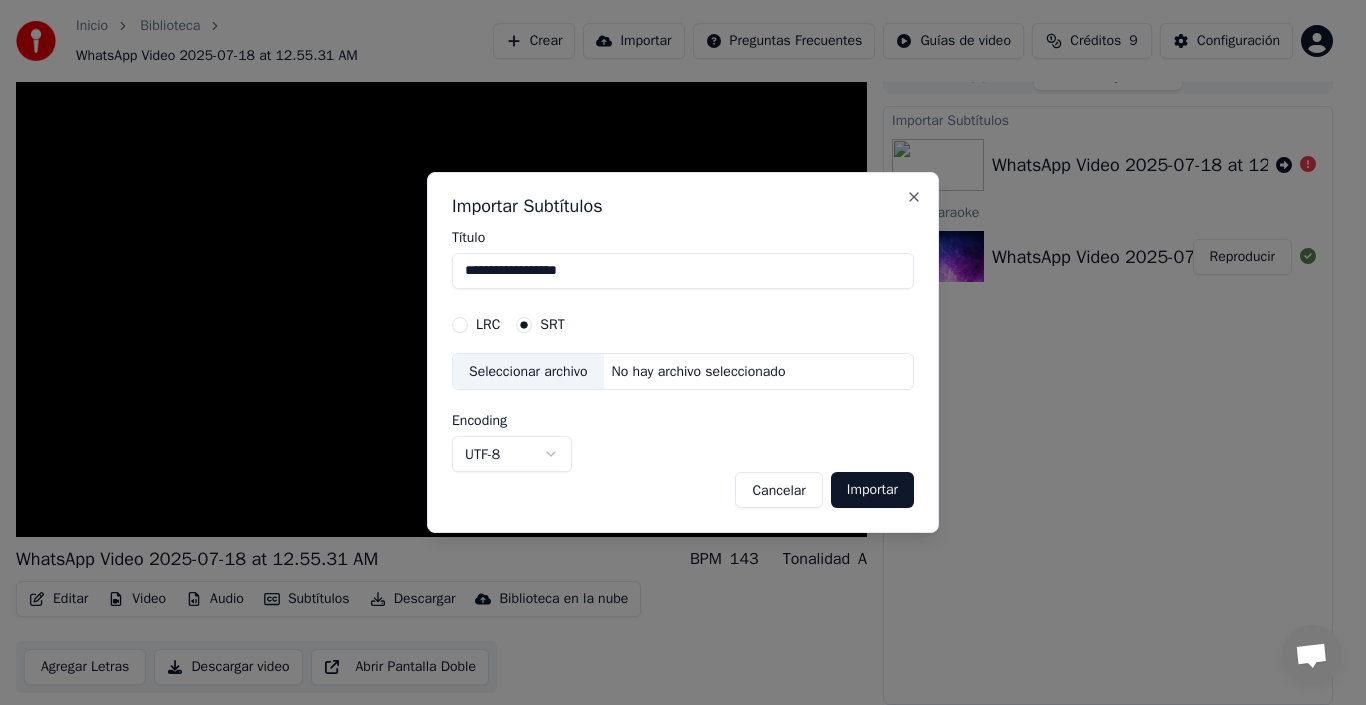 click on "Seleccionar archivo" at bounding box center [528, 372] 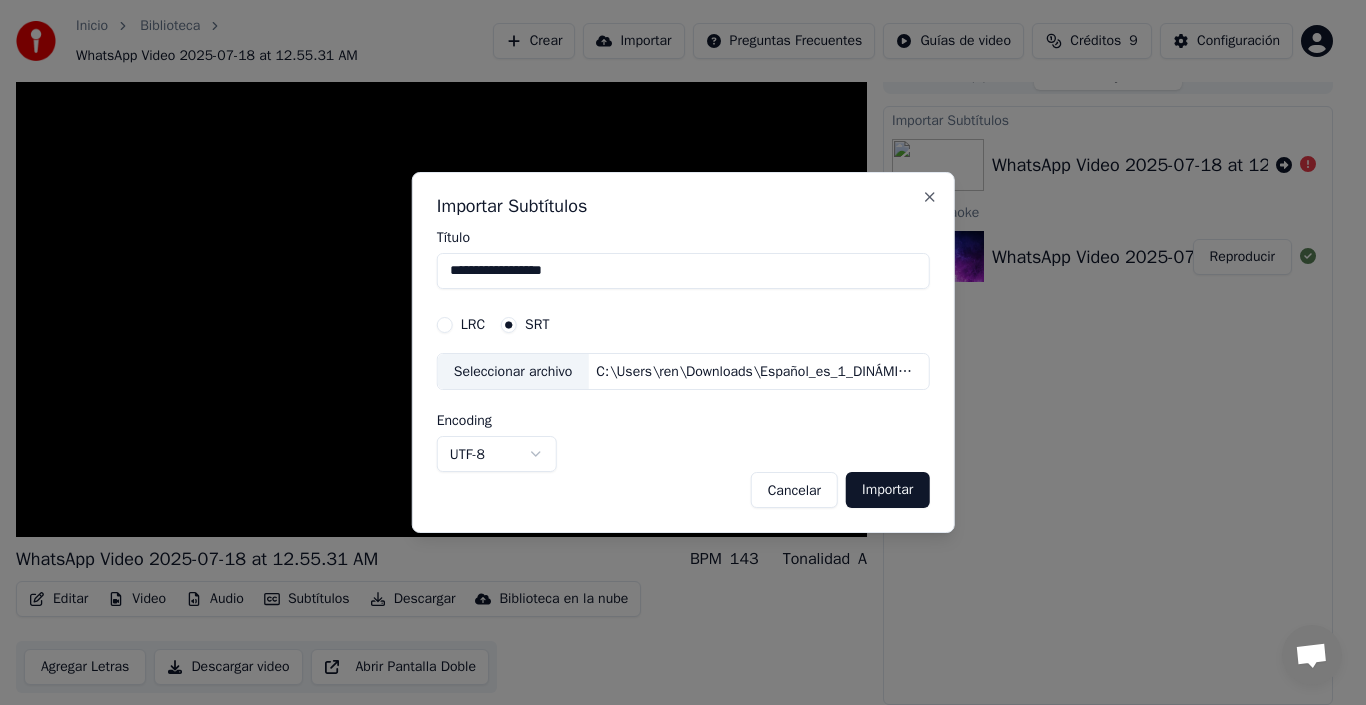 click on "Importar" at bounding box center (887, 490) 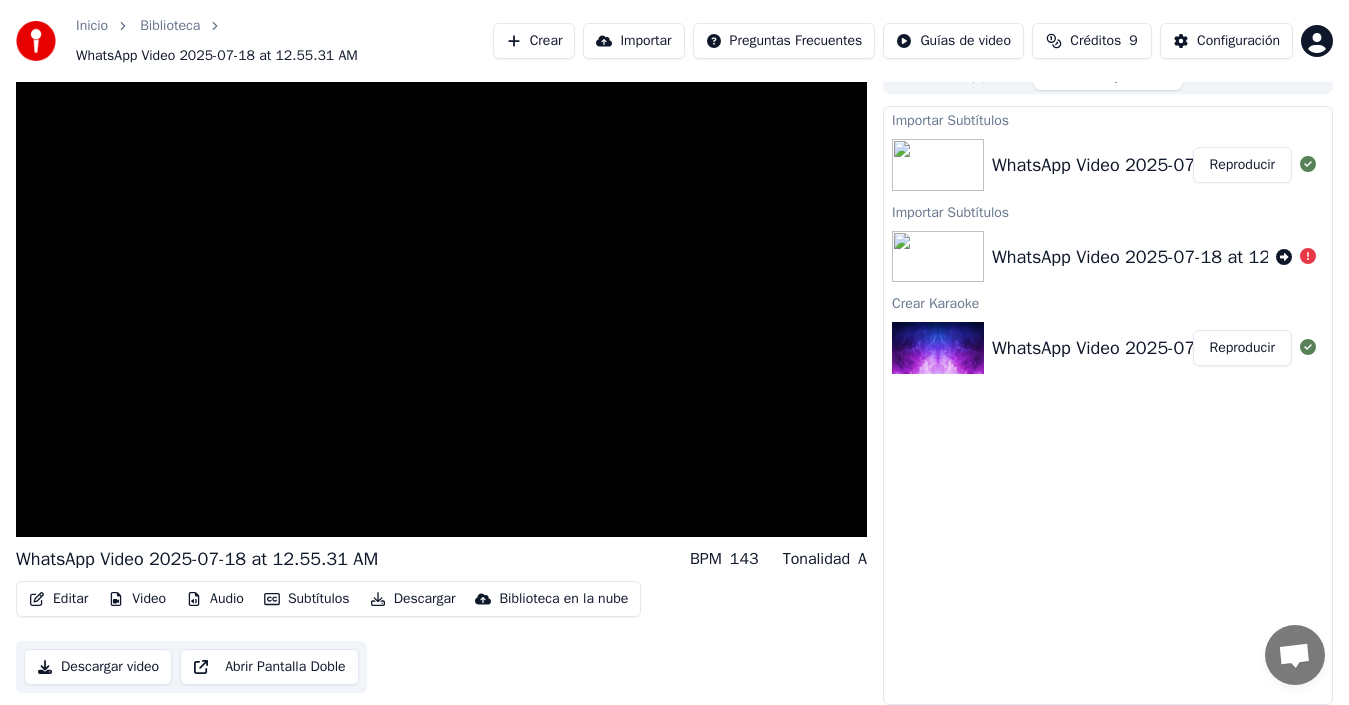click on "WhatsApp Video 2025-07-18 at 12.55.31 AM" at bounding box center (1173, 165) 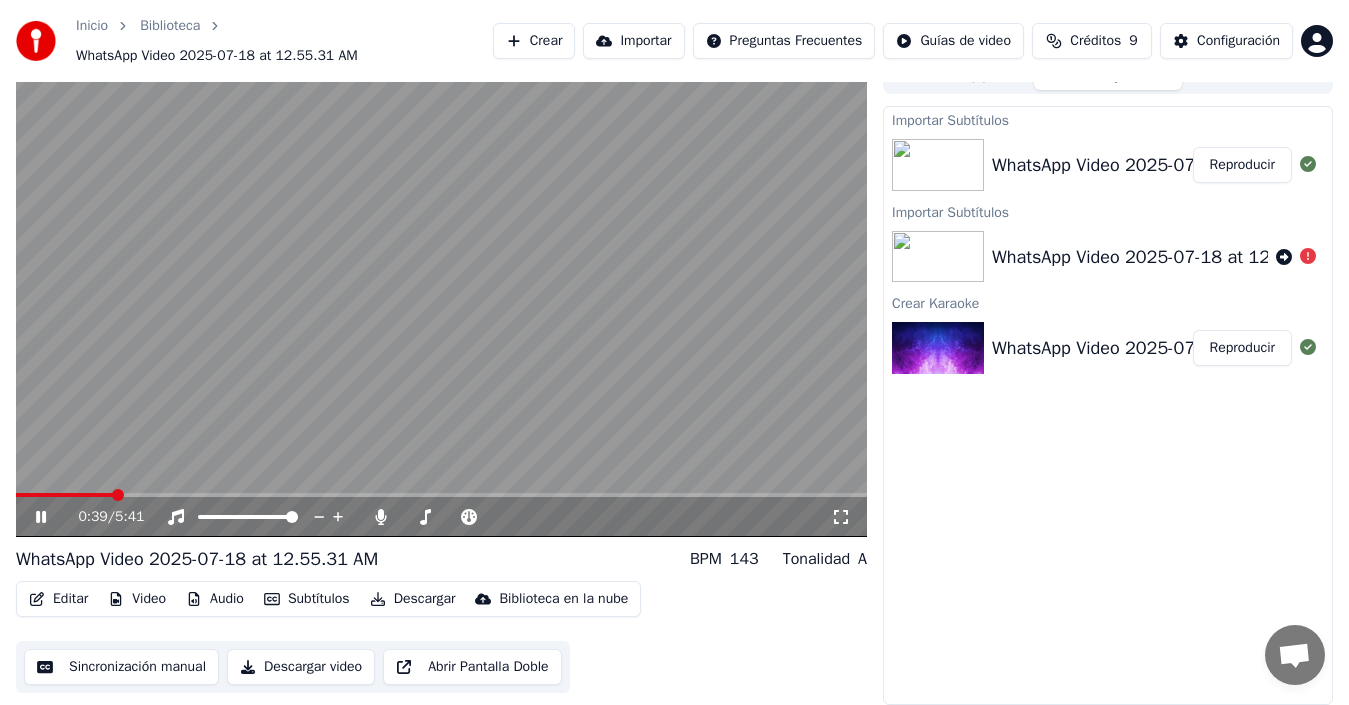 click at bounding box center (441, 495) 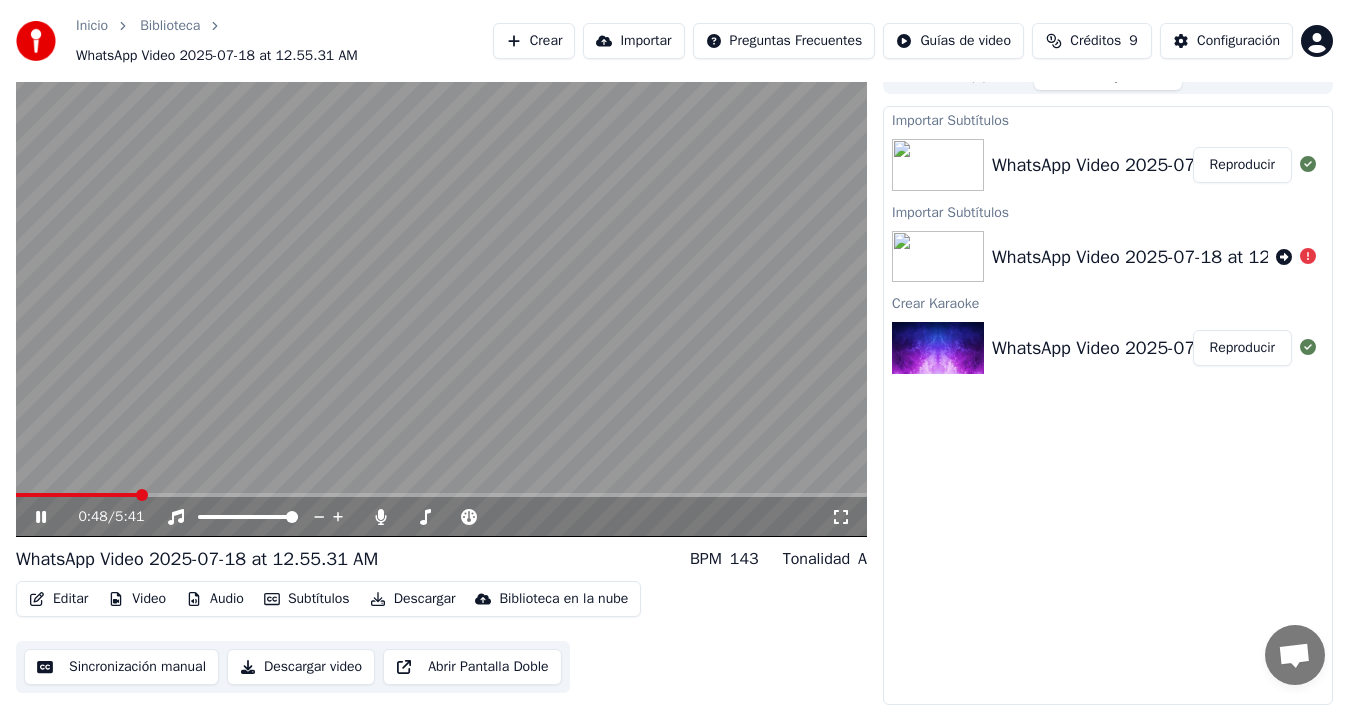 click at bounding box center (441, 297) 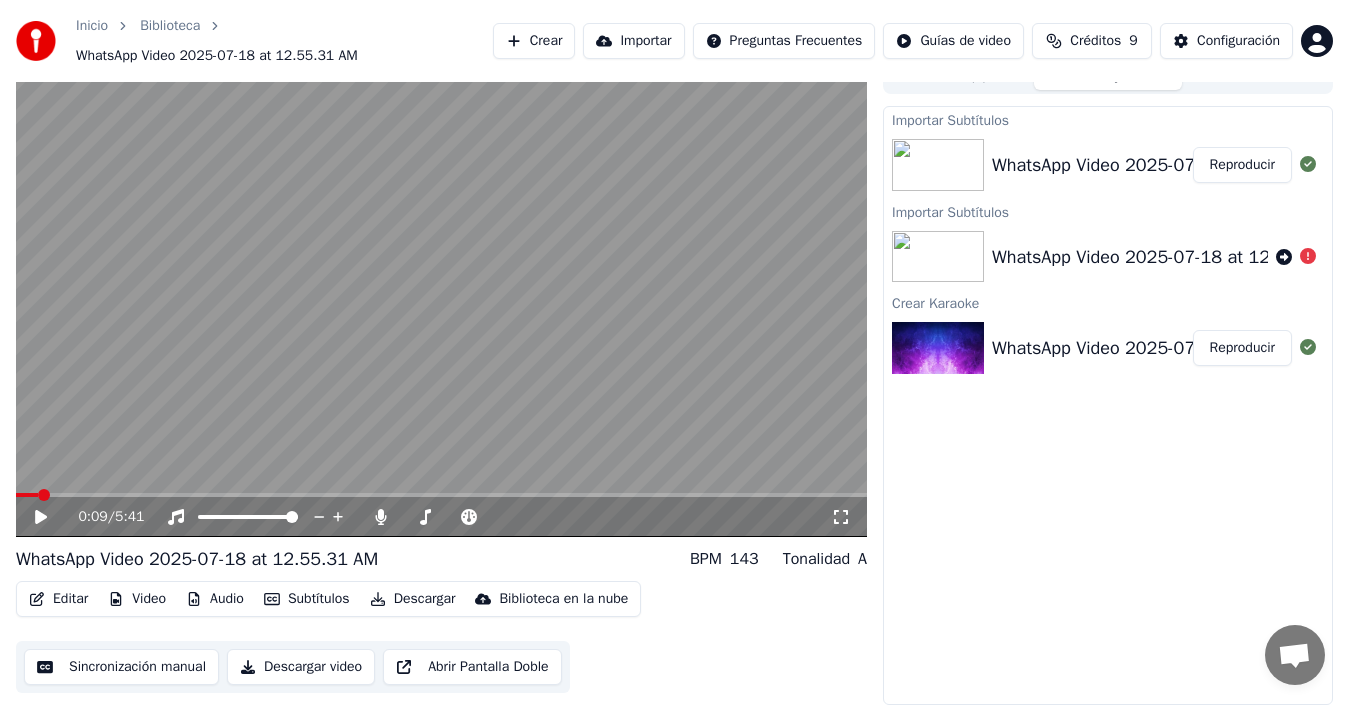 click at bounding box center [44, 495] 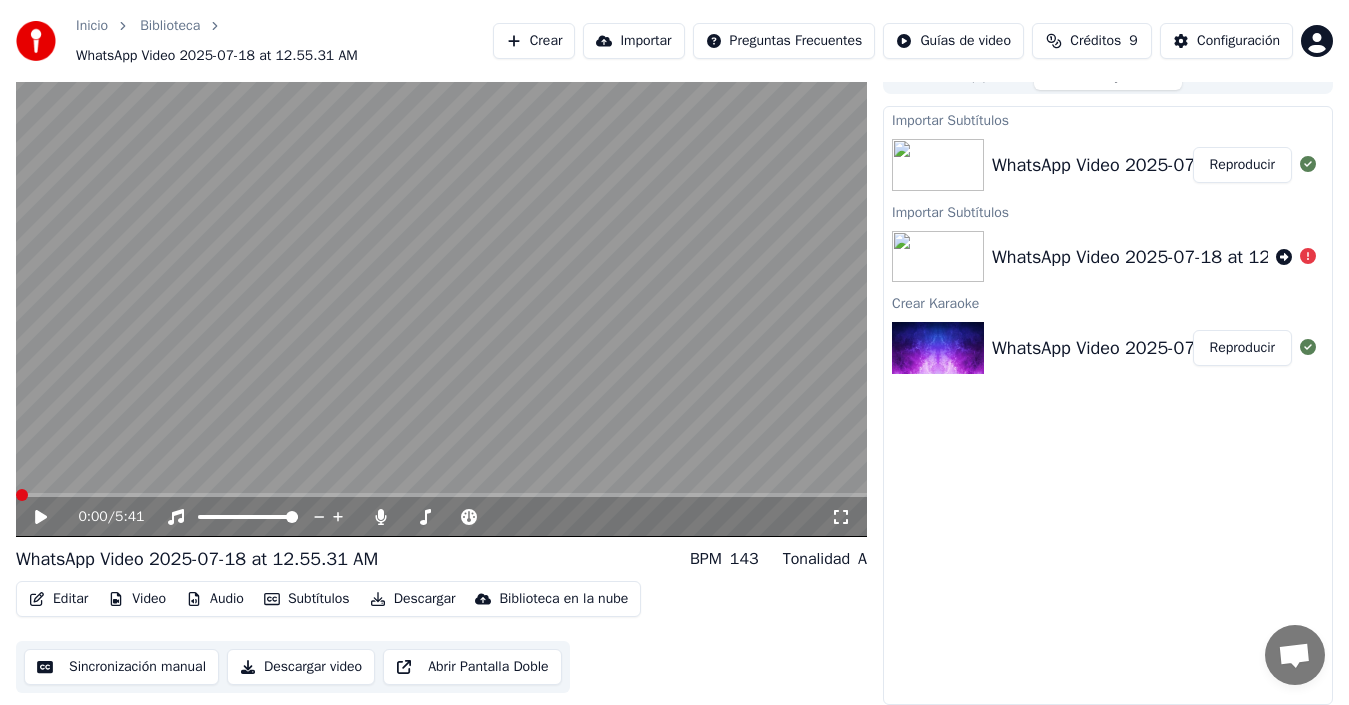 click 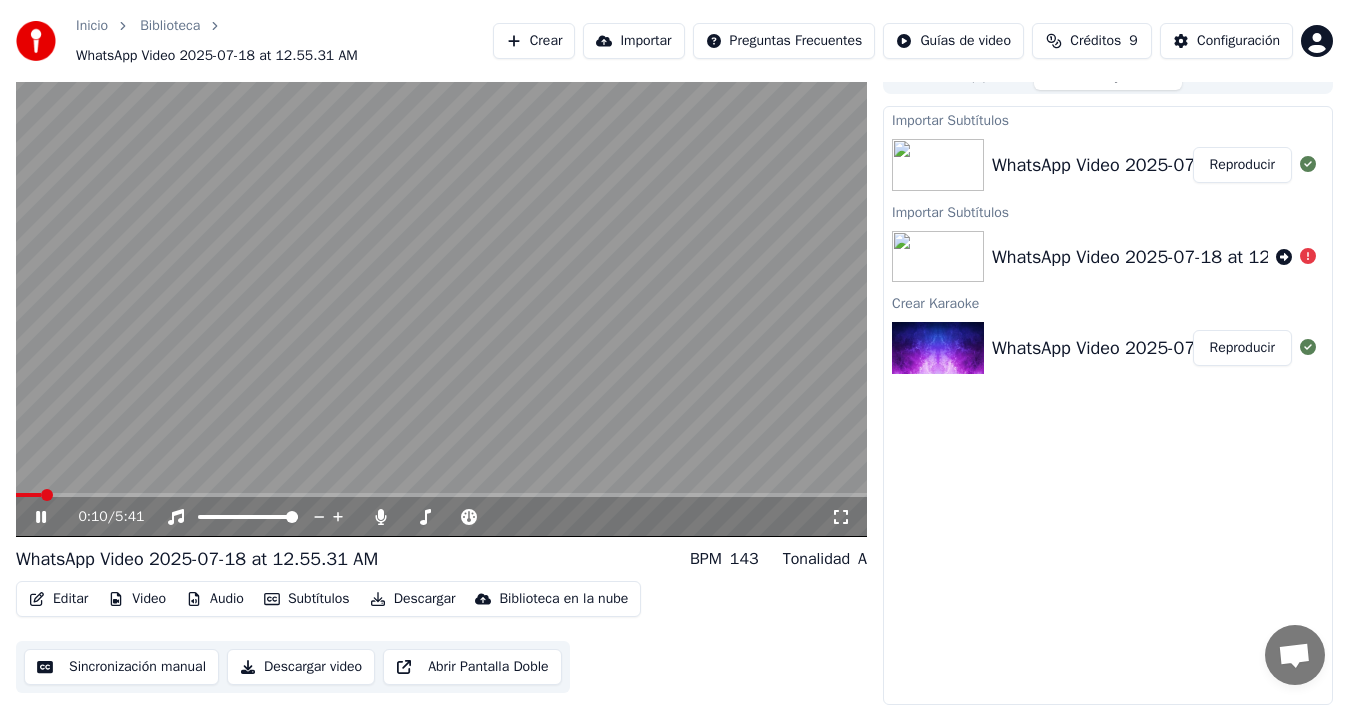 click at bounding box center [441, 297] 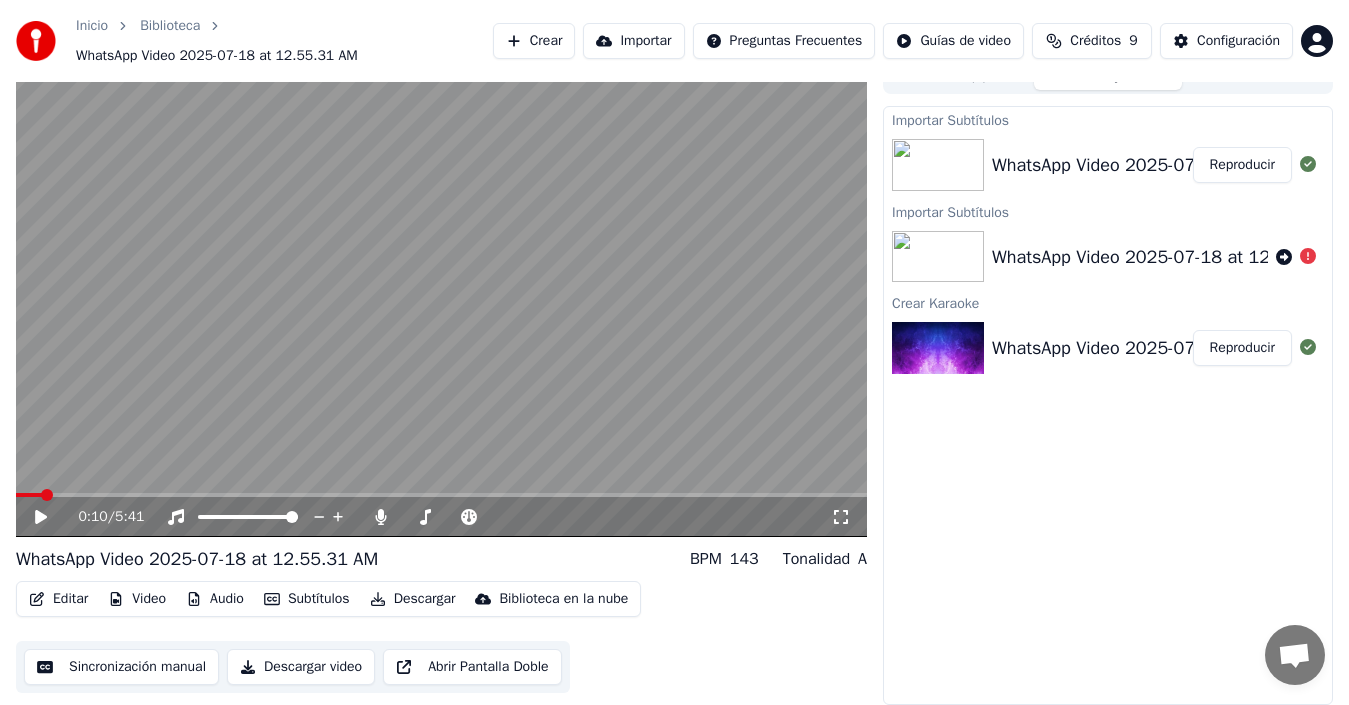 click at bounding box center [441, 297] 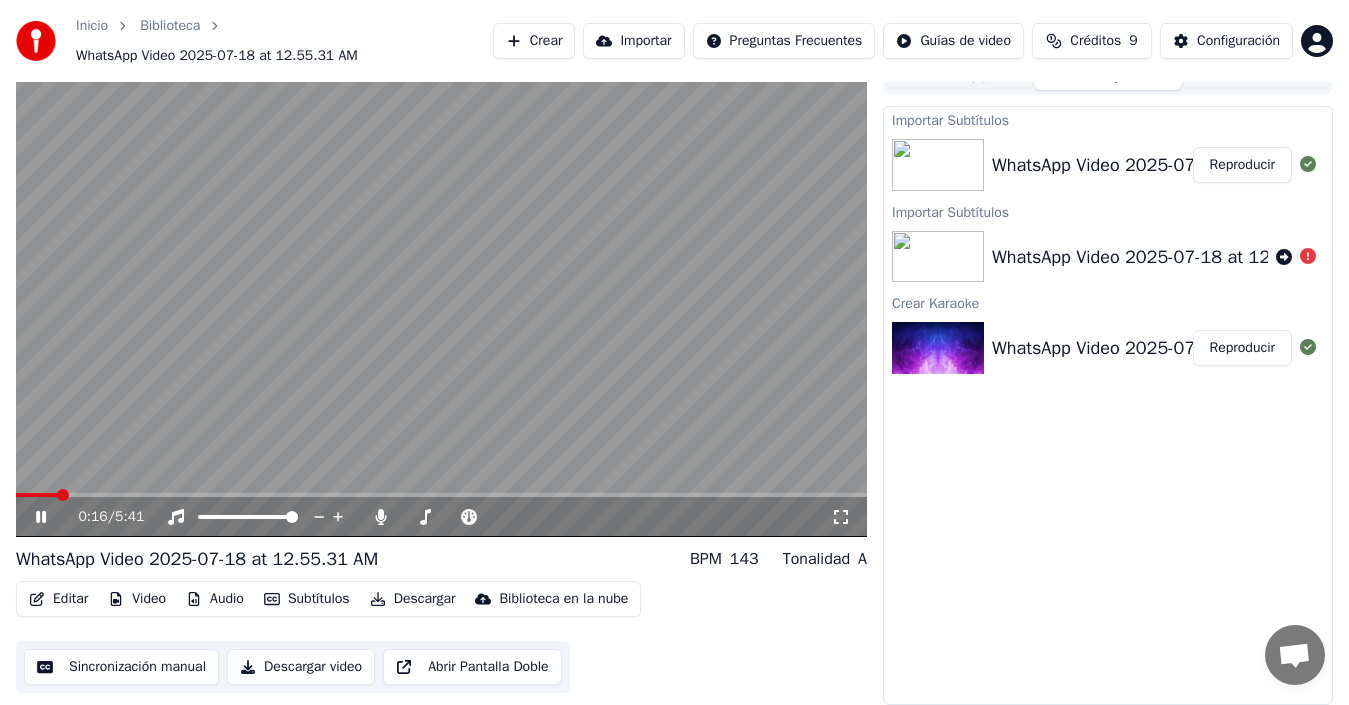 click 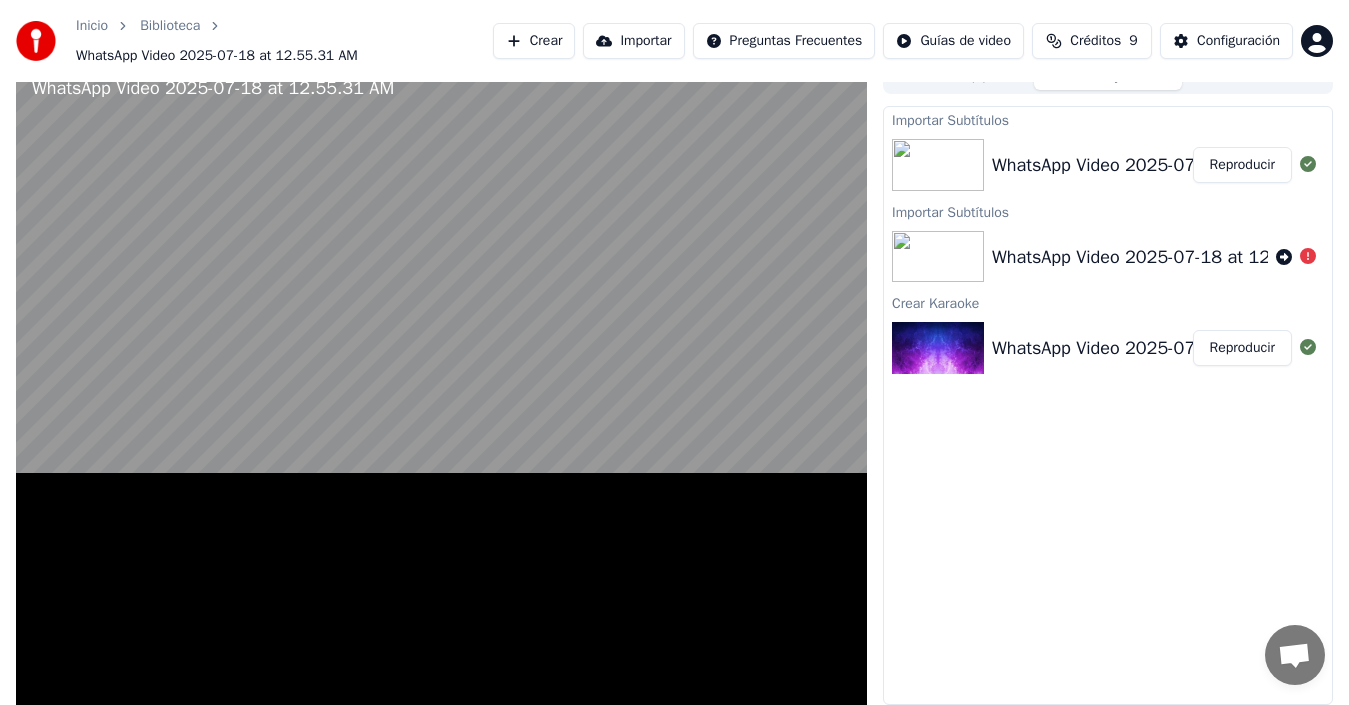 scroll, scrollTop: 15, scrollLeft: 0, axis: vertical 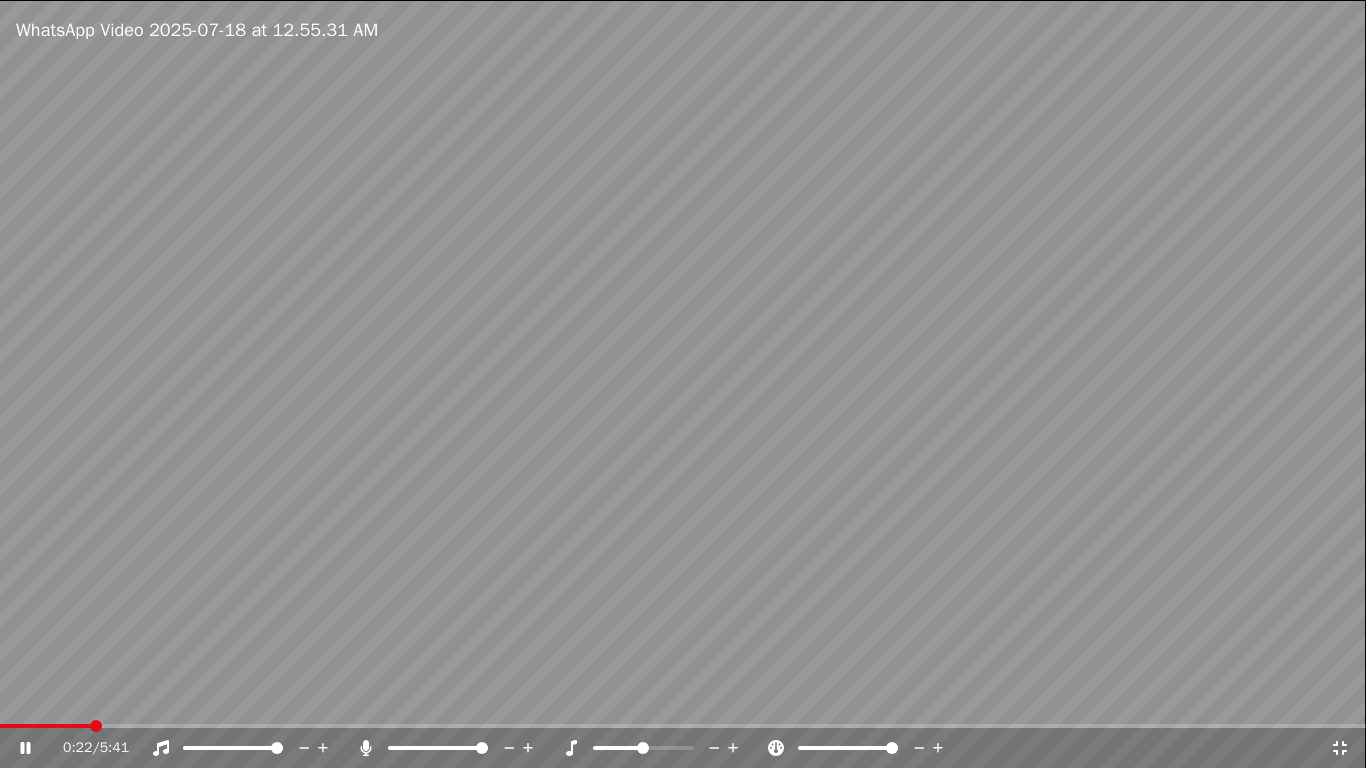 click at bounding box center (892, 748) 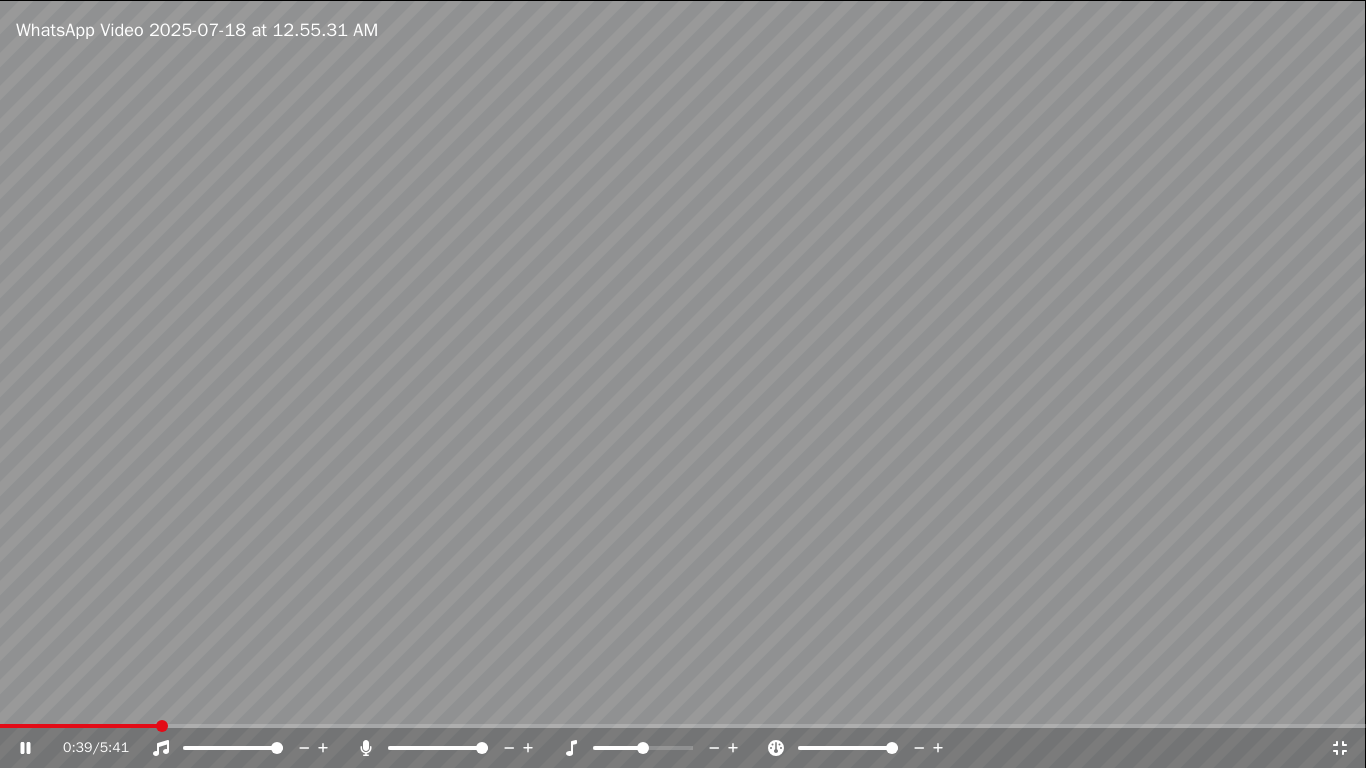 click at bounding box center [683, 384] 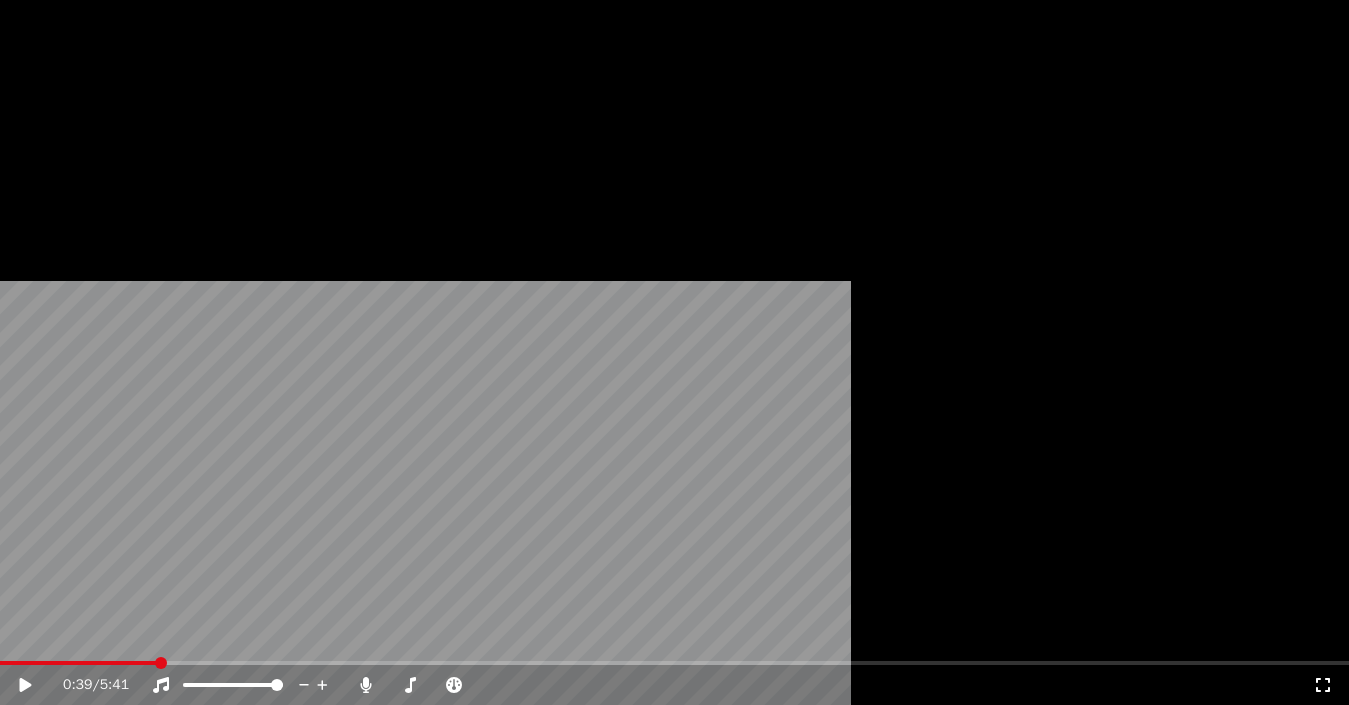 scroll, scrollTop: 24, scrollLeft: 0, axis: vertical 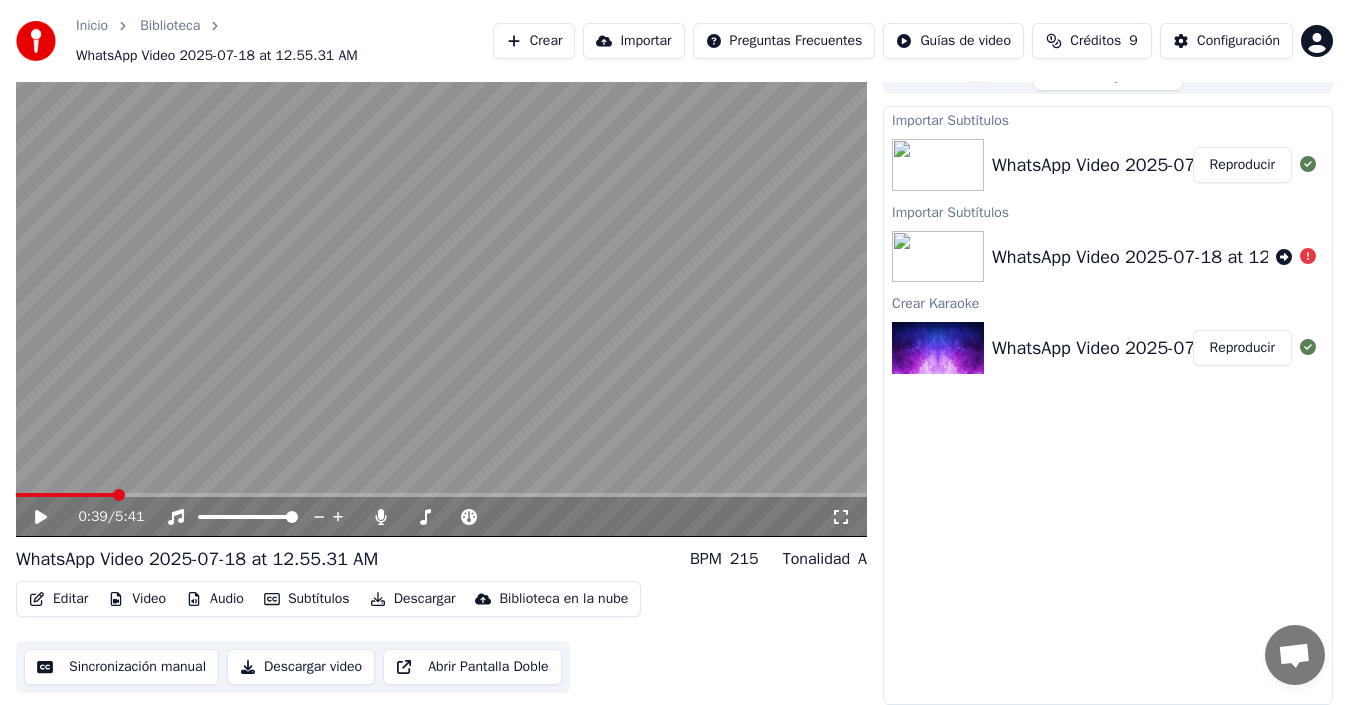 click on "Sincronización manual" at bounding box center (121, 667) 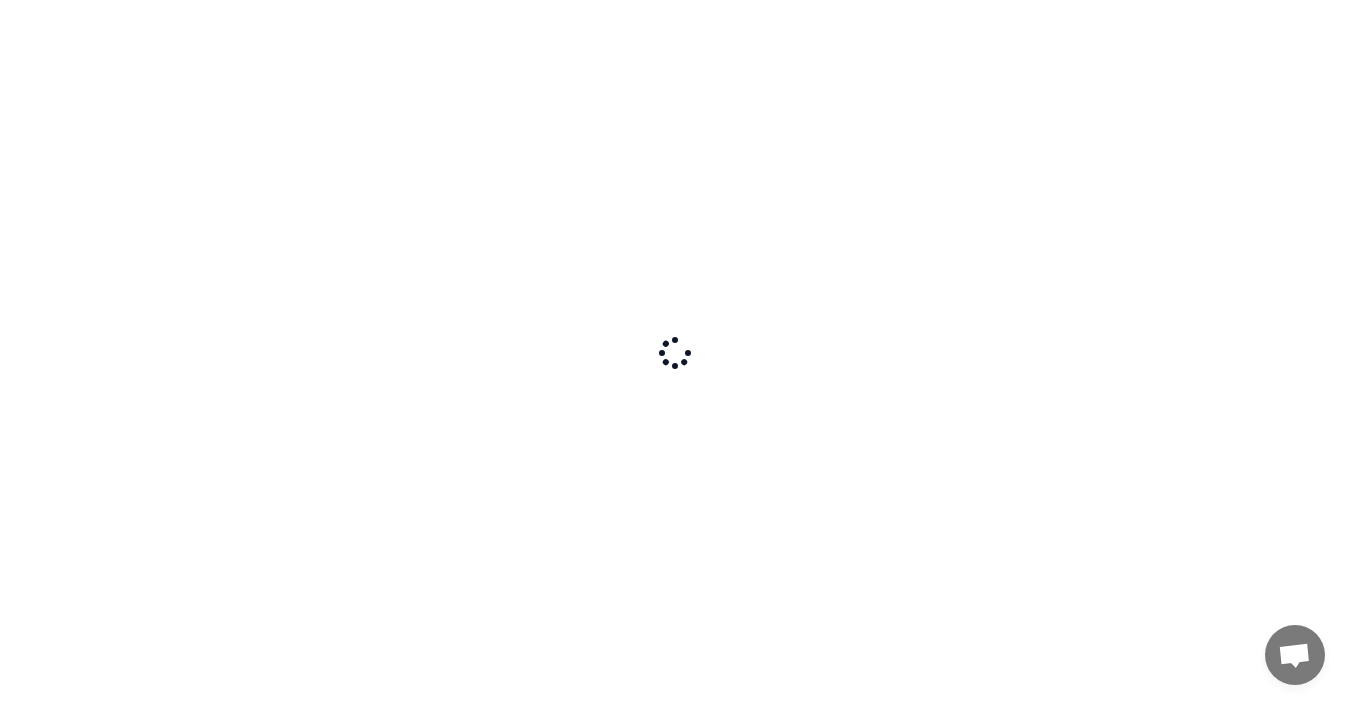 scroll, scrollTop: 0, scrollLeft: 0, axis: both 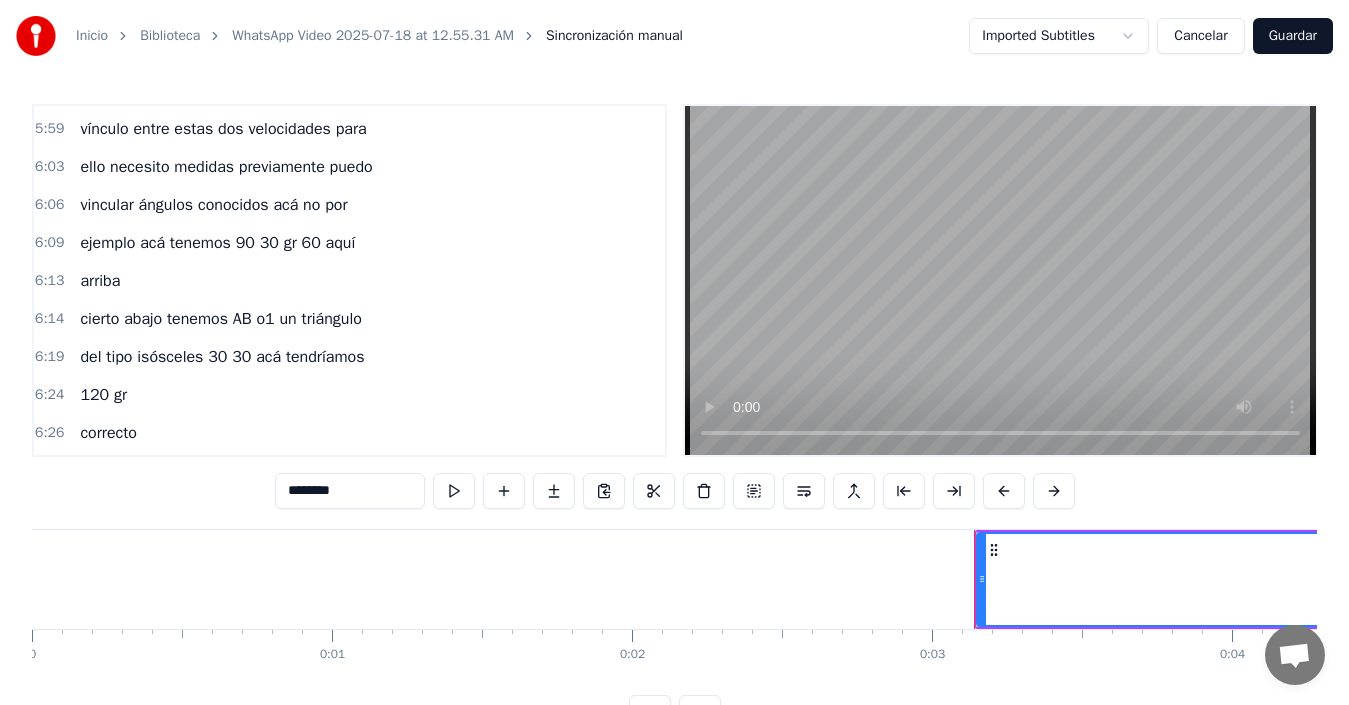 drag, startPoint x: 1058, startPoint y: 606, endPoint x: 983, endPoint y: 596, distance: 75.66373 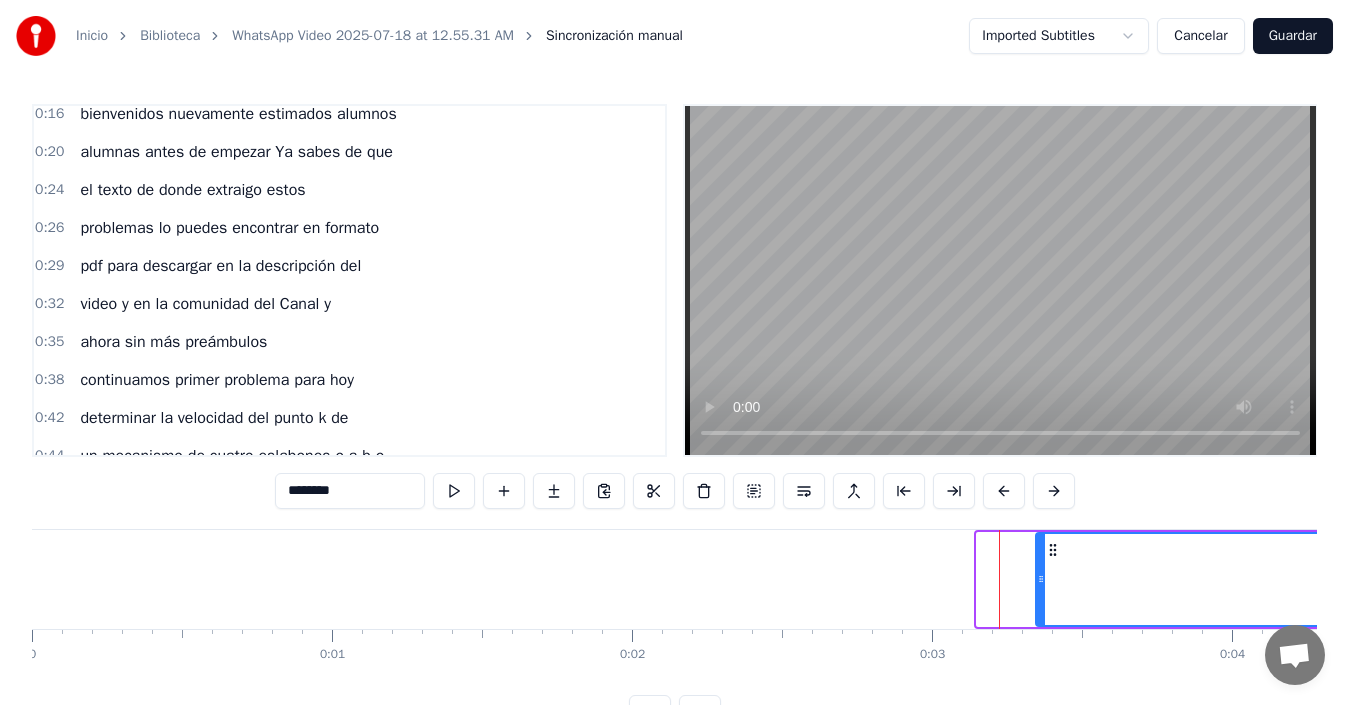 scroll, scrollTop: 0, scrollLeft: 0, axis: both 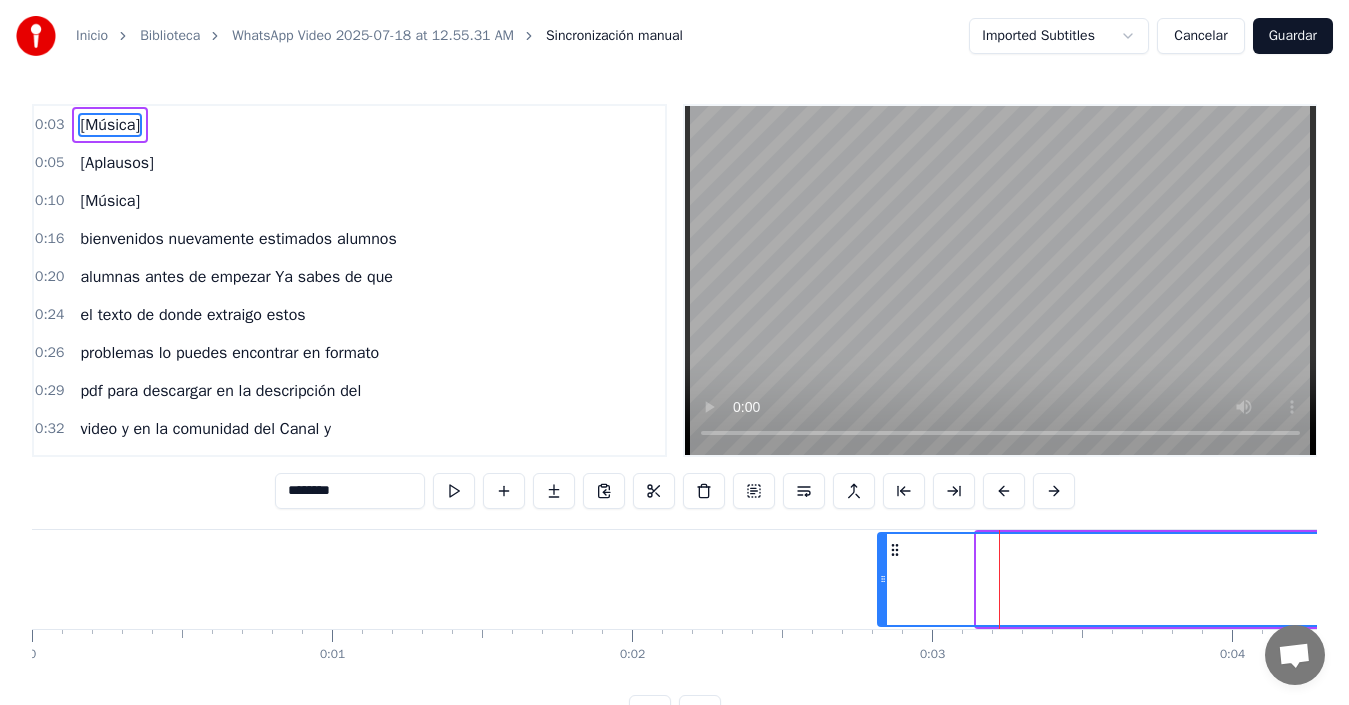 drag, startPoint x: 1038, startPoint y: 593, endPoint x: 473, endPoint y: 489, distance: 574.49194 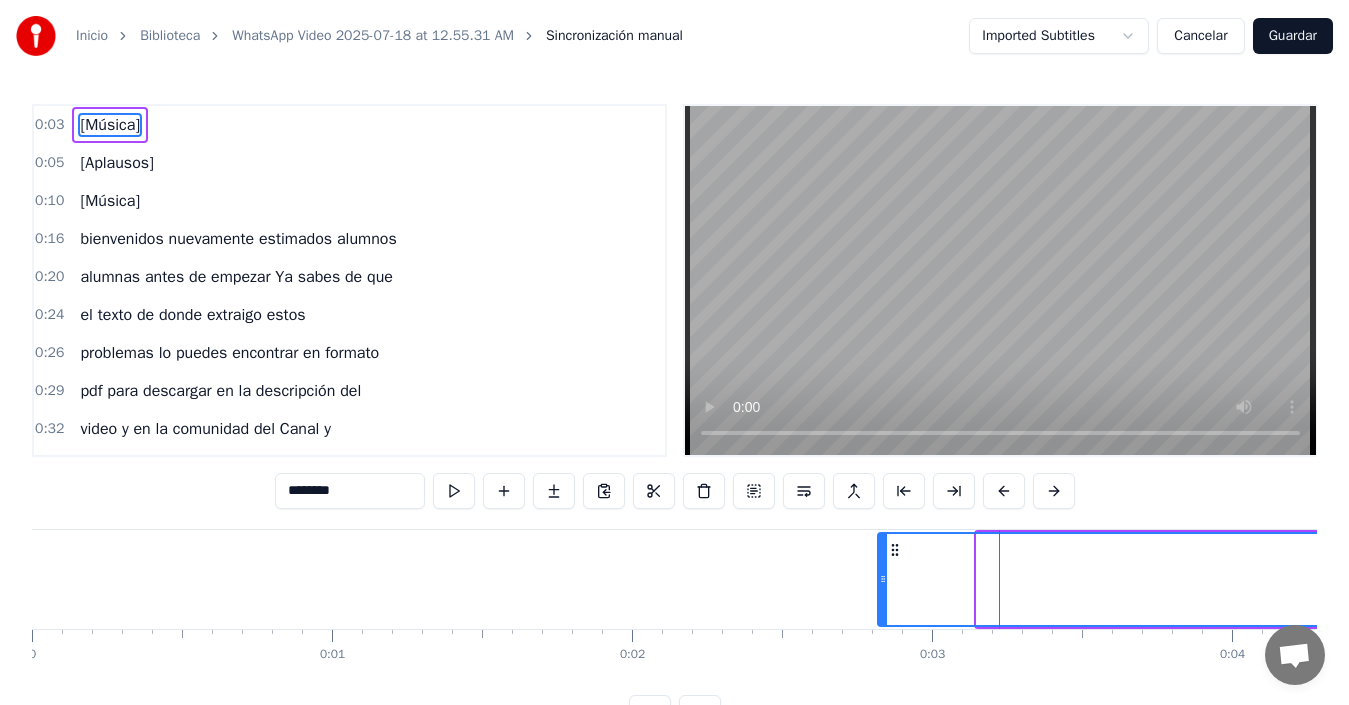 click on "Mira cómo queda El eslabón [NAME] [NAME] bienvenidos nuevamente estimados alumnos alumnas antes de empezar Ya sabes de que el texto de donde extraigo estos problemas lo puedes encontrar en formato pdf para descargar en la descripción del video y en la comunidad del Canal y ahora sin más preámbulos continuamos primer problema para hoy determinar la velocidad del punto k de un mecanismo de cuatro eslabones o a b o un en la posición indicada en el dibujo si El eslabón oa de 20 cm de longitud en el momento dado tiene una velocidad angular de 2s a la-1 el punto K está ubicado en el centro de la barra vo 1 ahí lo vemos lo vamos a aclarar y tengo aquí la respuesta con fines de comparación pasamos Pues a la solución respectiva problemas de dinámica solución nos traemos aquí el gráfico y lo los datos y básicamente lo que nos piden es la velocidad de este punto K correcto que es punto medio del eslabón vo 1 y esta gráfica que está un poquito borrosa la estamos aquí mejorando y móviles o a a b y definido el le" at bounding box center (51194, 579) 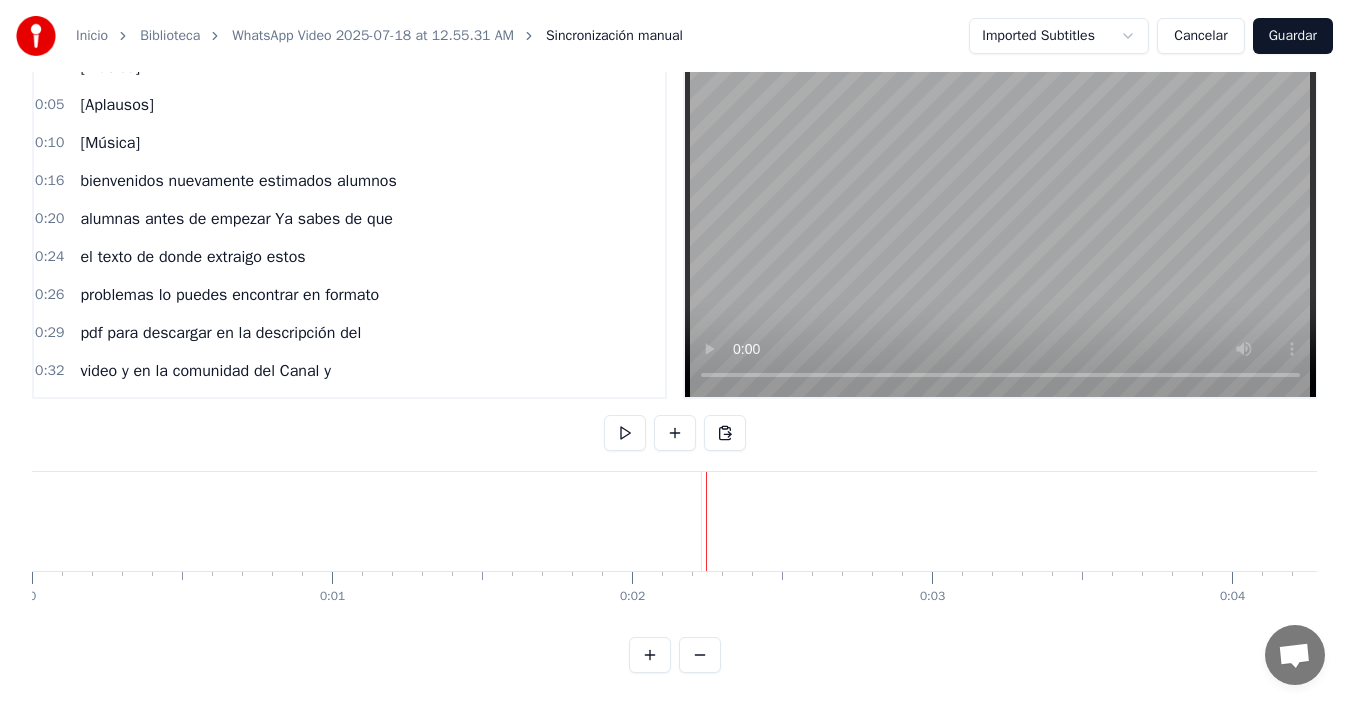 scroll, scrollTop: 0, scrollLeft: 0, axis: both 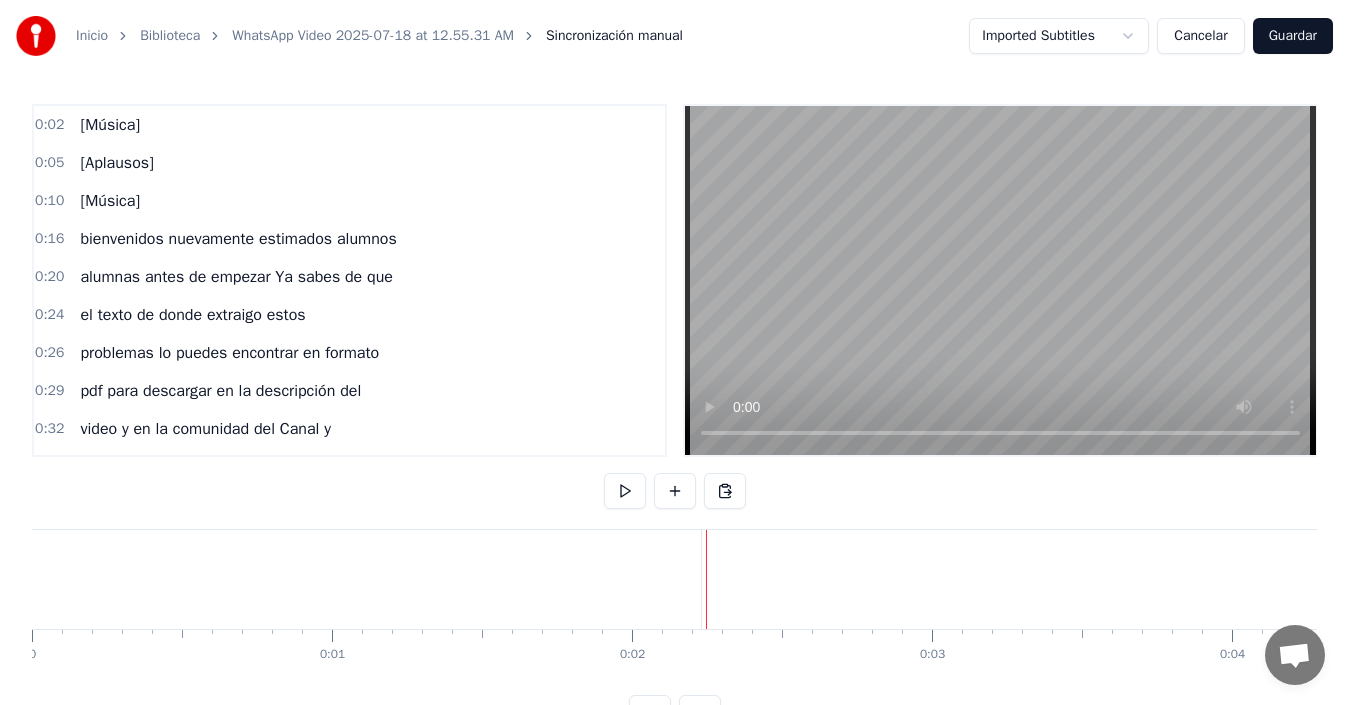 click at bounding box center [1000, 280] 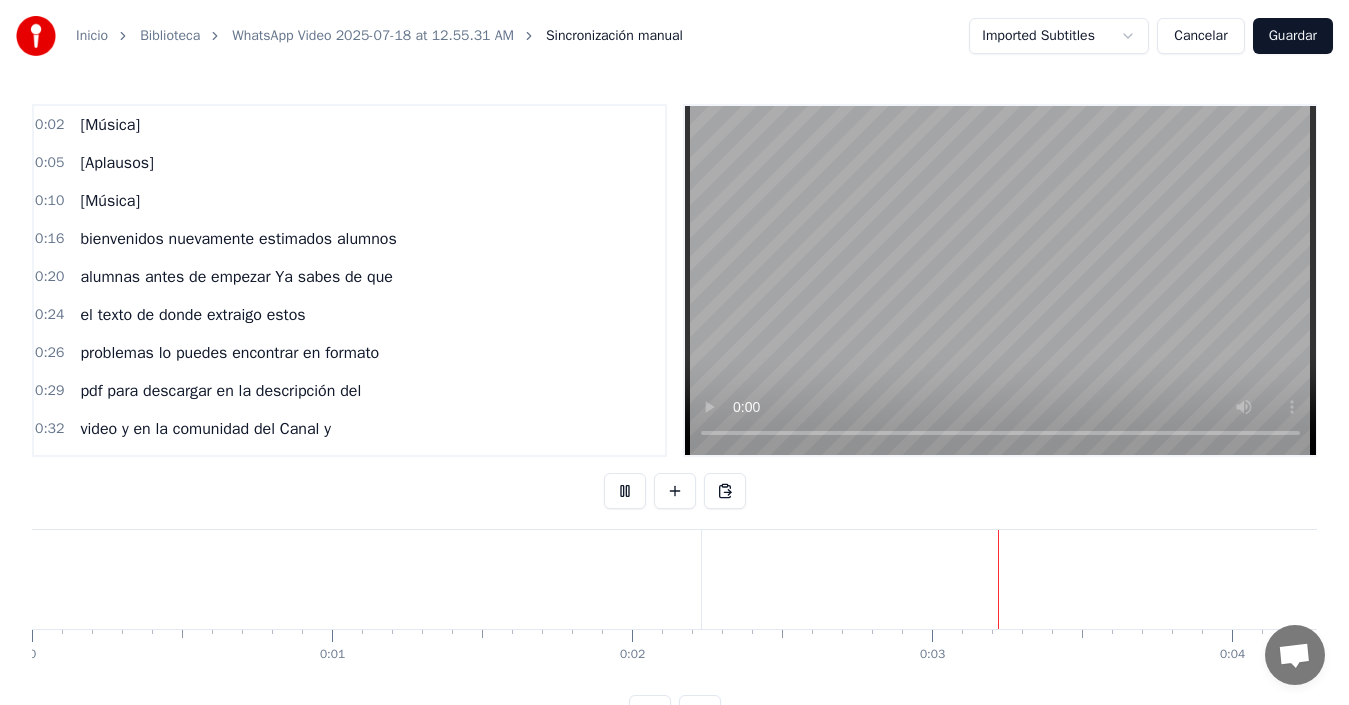 click on "bienvenidos nuevamente estimados alumnos" at bounding box center [238, 239] 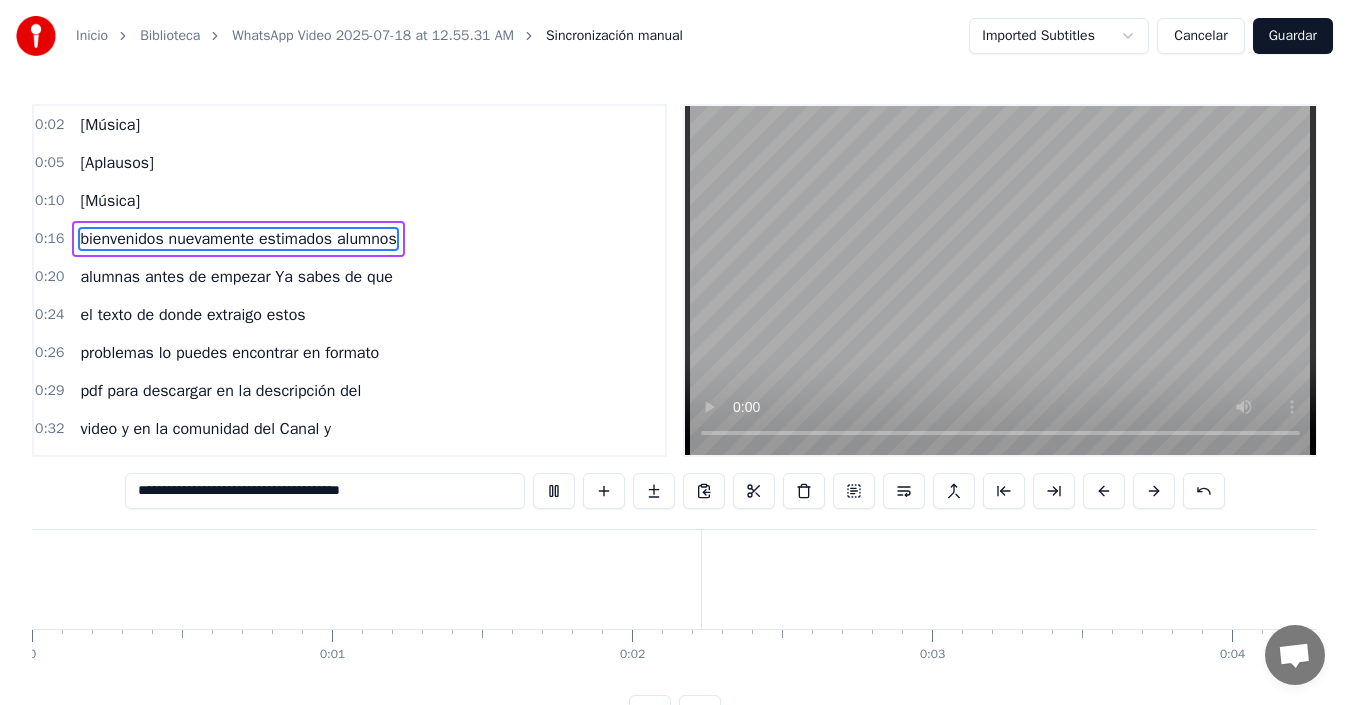click on "[Música]" at bounding box center [1670, 579] 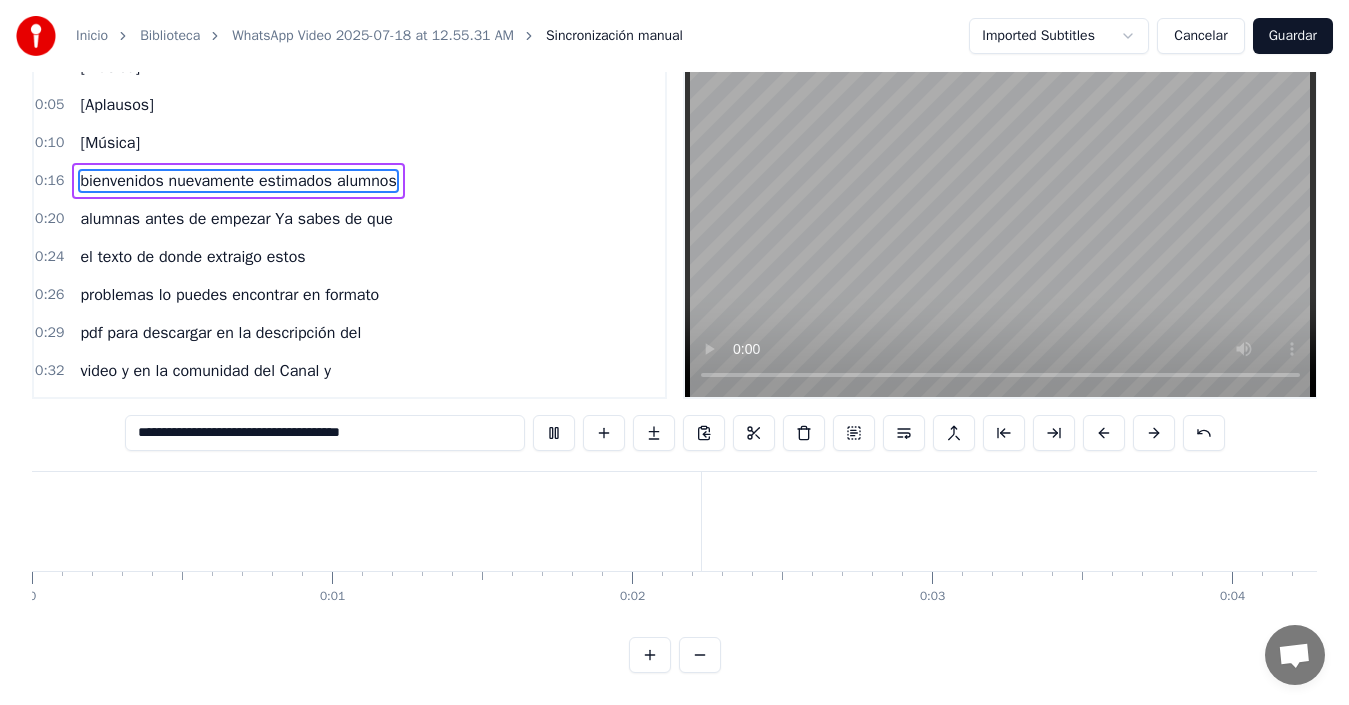 click at bounding box center (1000, 222) 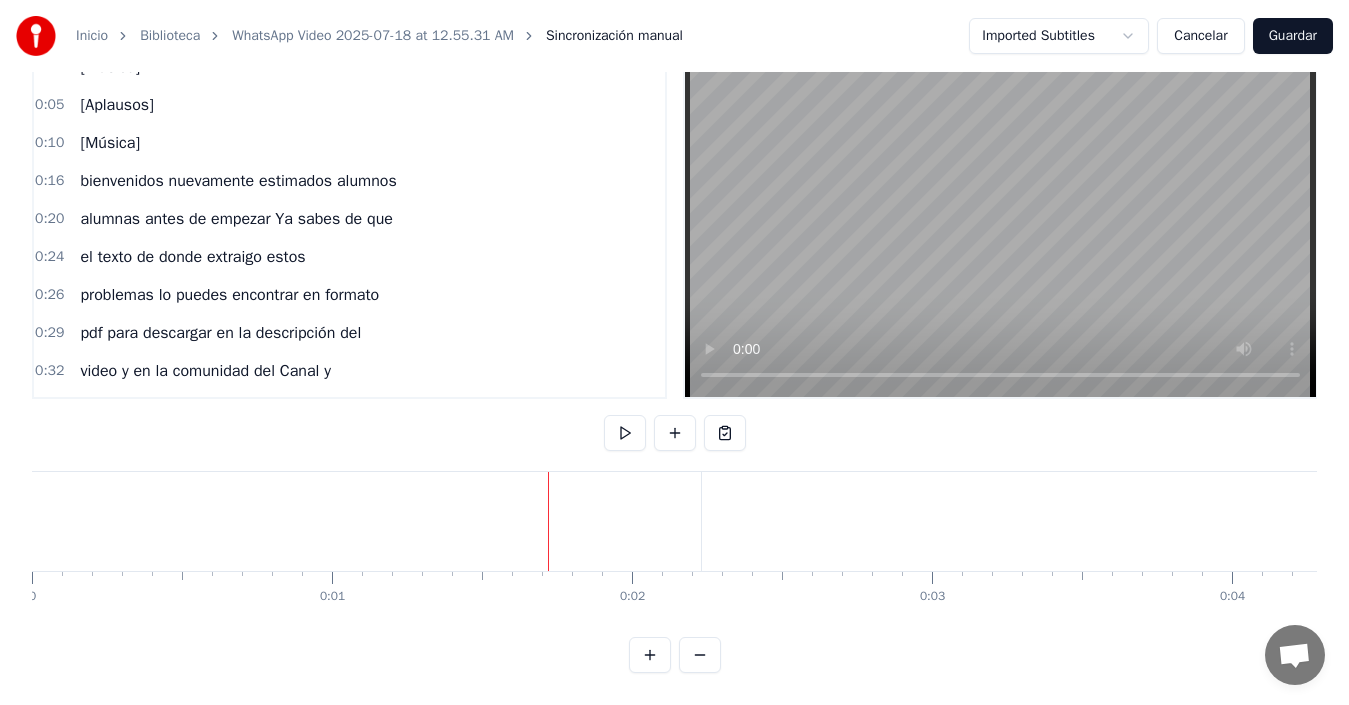 scroll, scrollTop: 0, scrollLeft: 0, axis: both 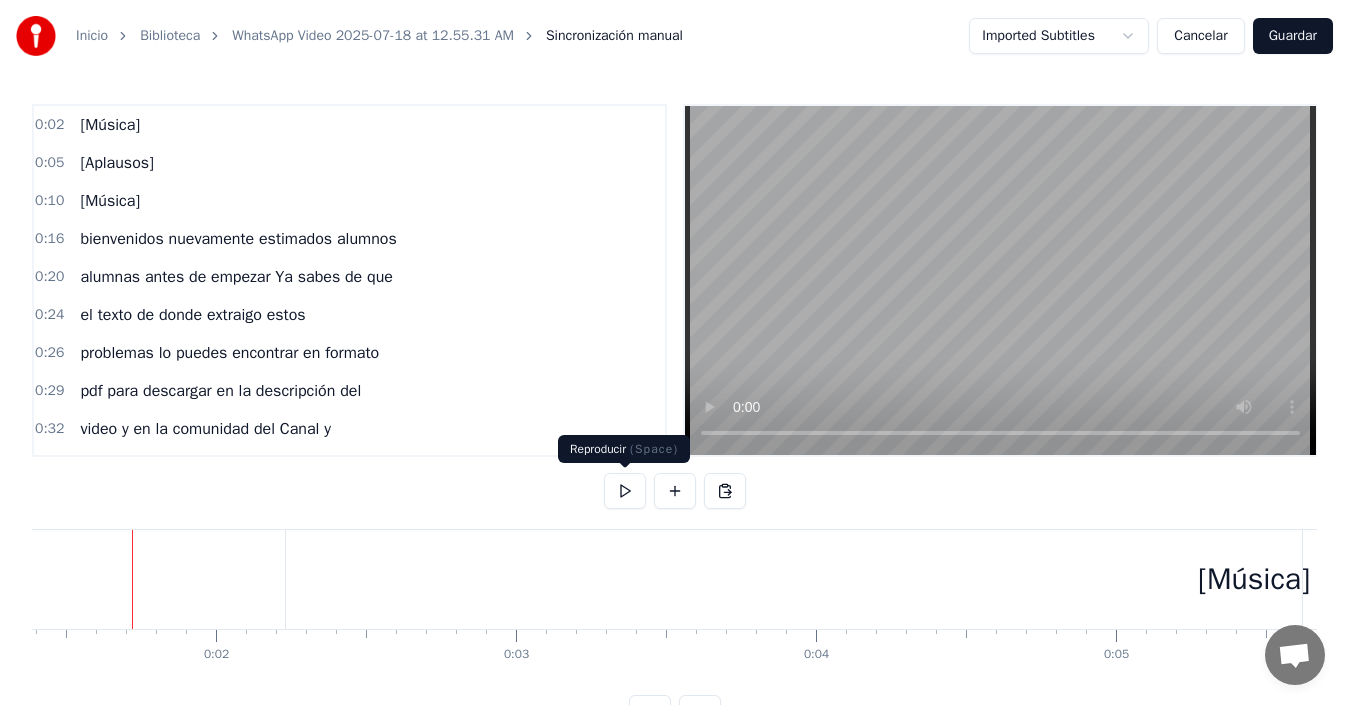 click at bounding box center (625, 491) 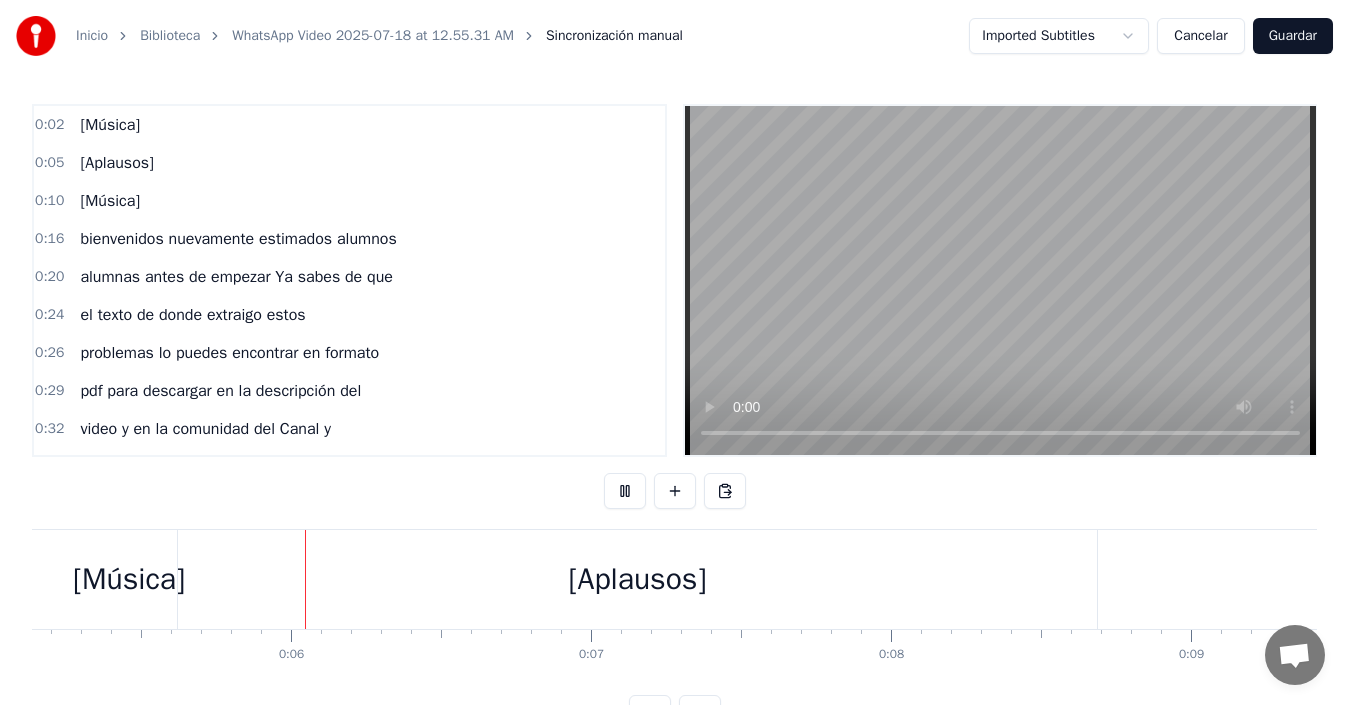 scroll, scrollTop: 0, scrollLeft: 1547, axis: horizontal 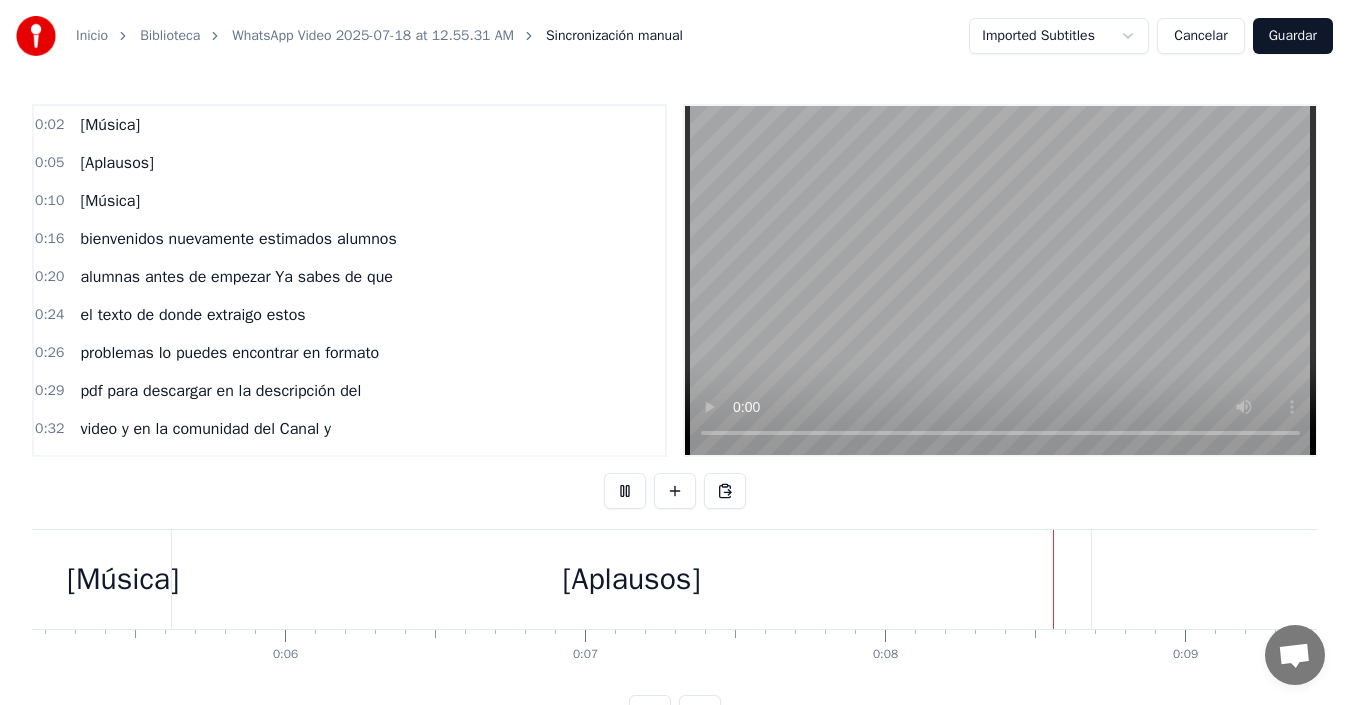 click at bounding box center (1000, 280) 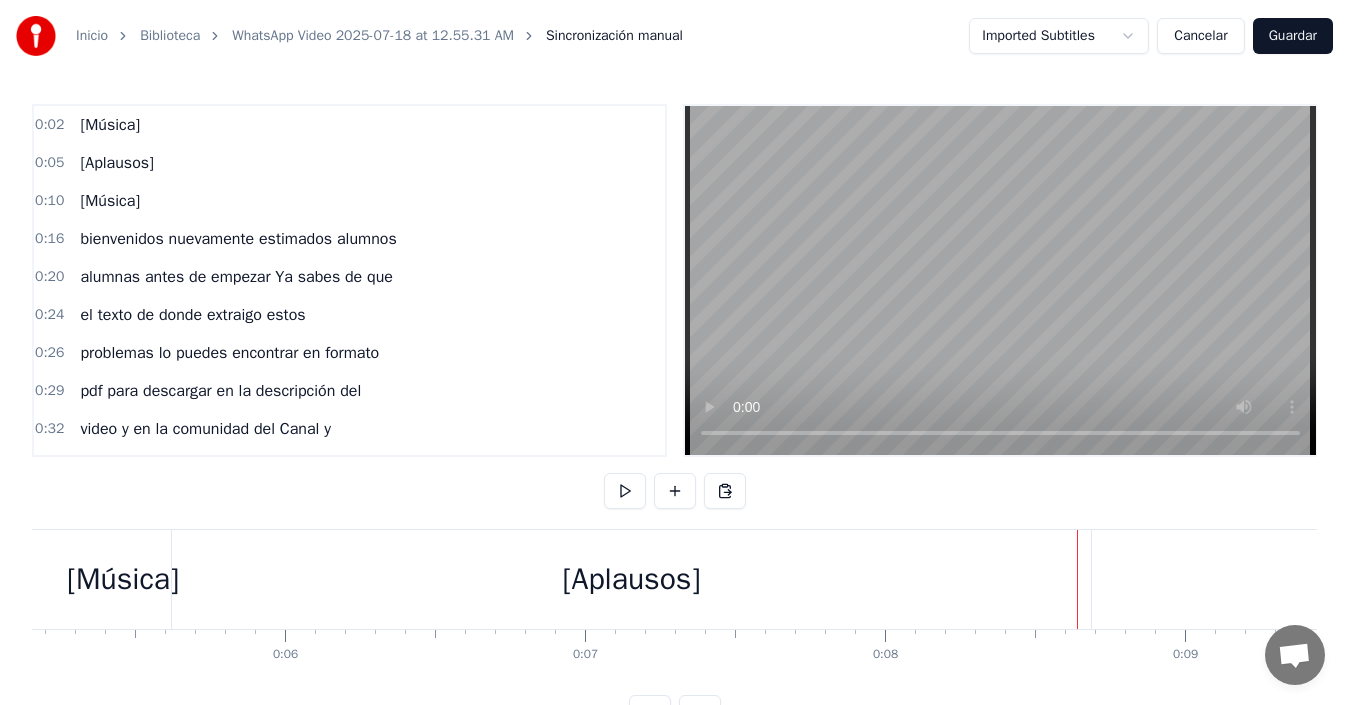 click at bounding box center (1000, 280) 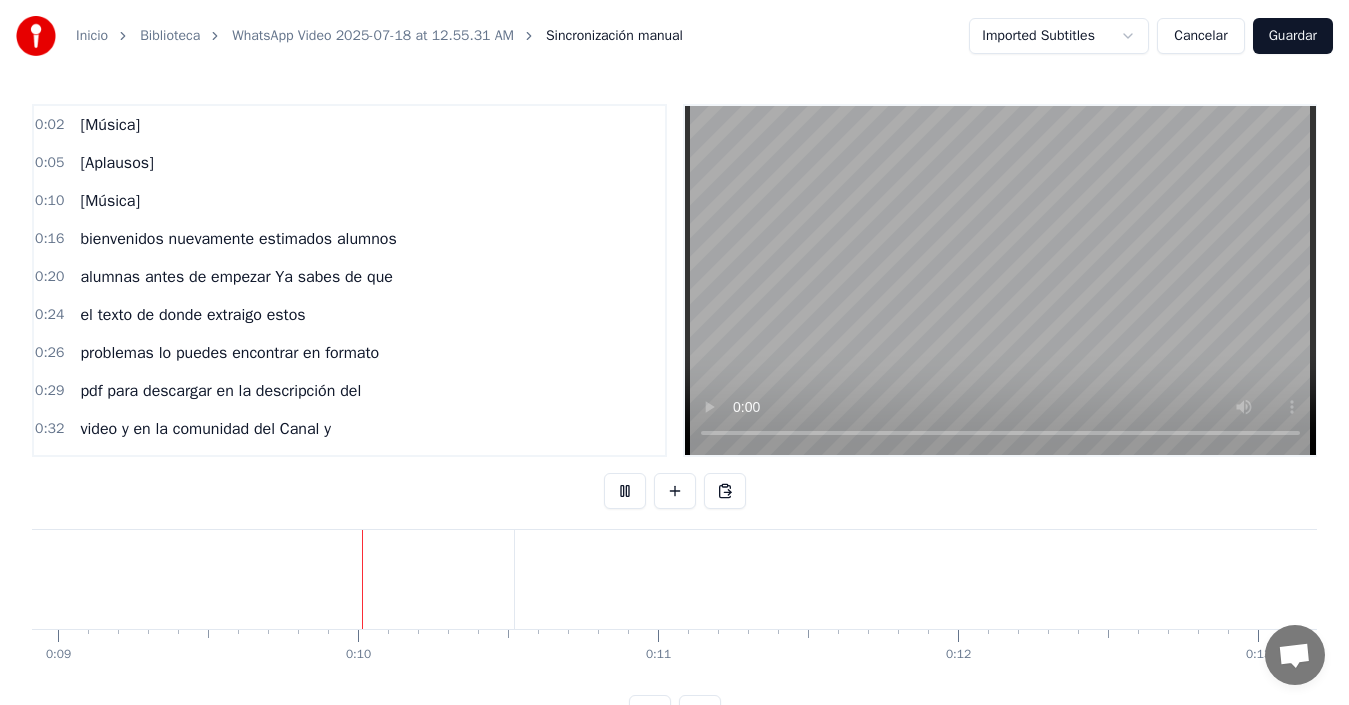 scroll, scrollTop: 0, scrollLeft: 2680, axis: horizontal 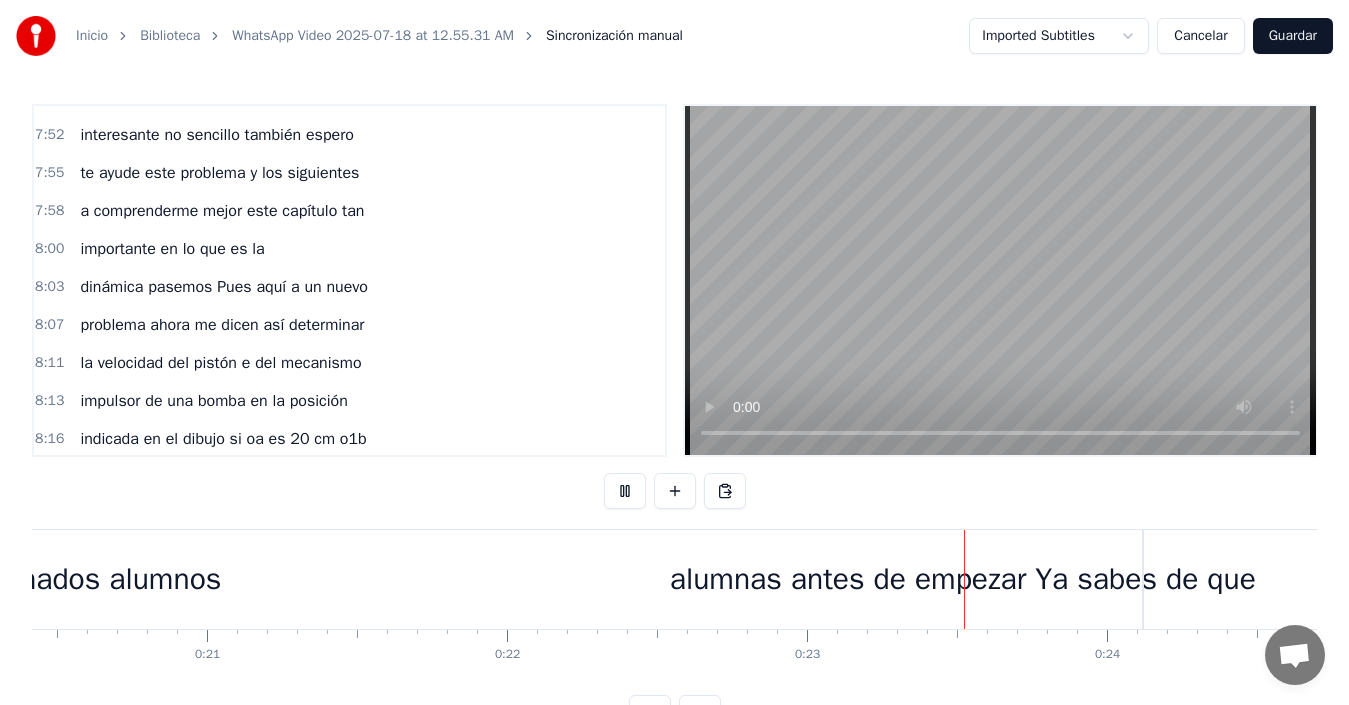 click at bounding box center (1000, 280) 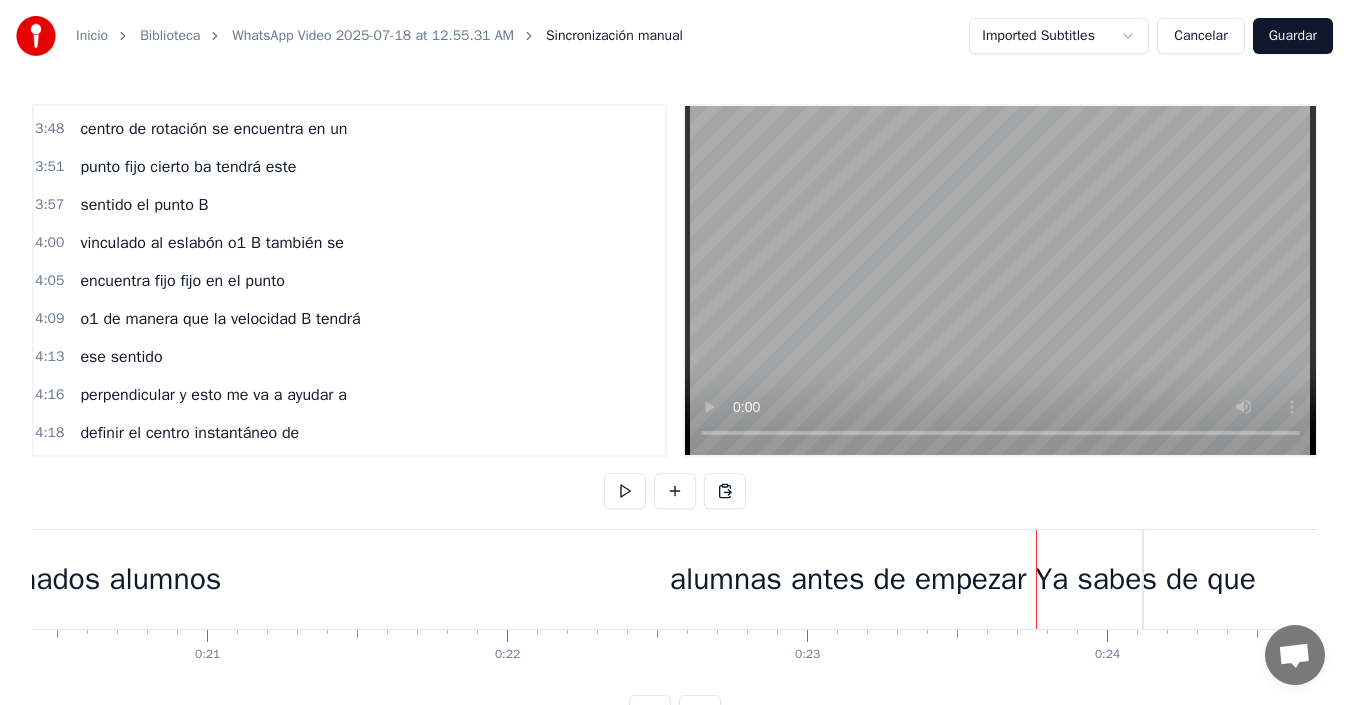 scroll, scrollTop: 2686, scrollLeft: 0, axis: vertical 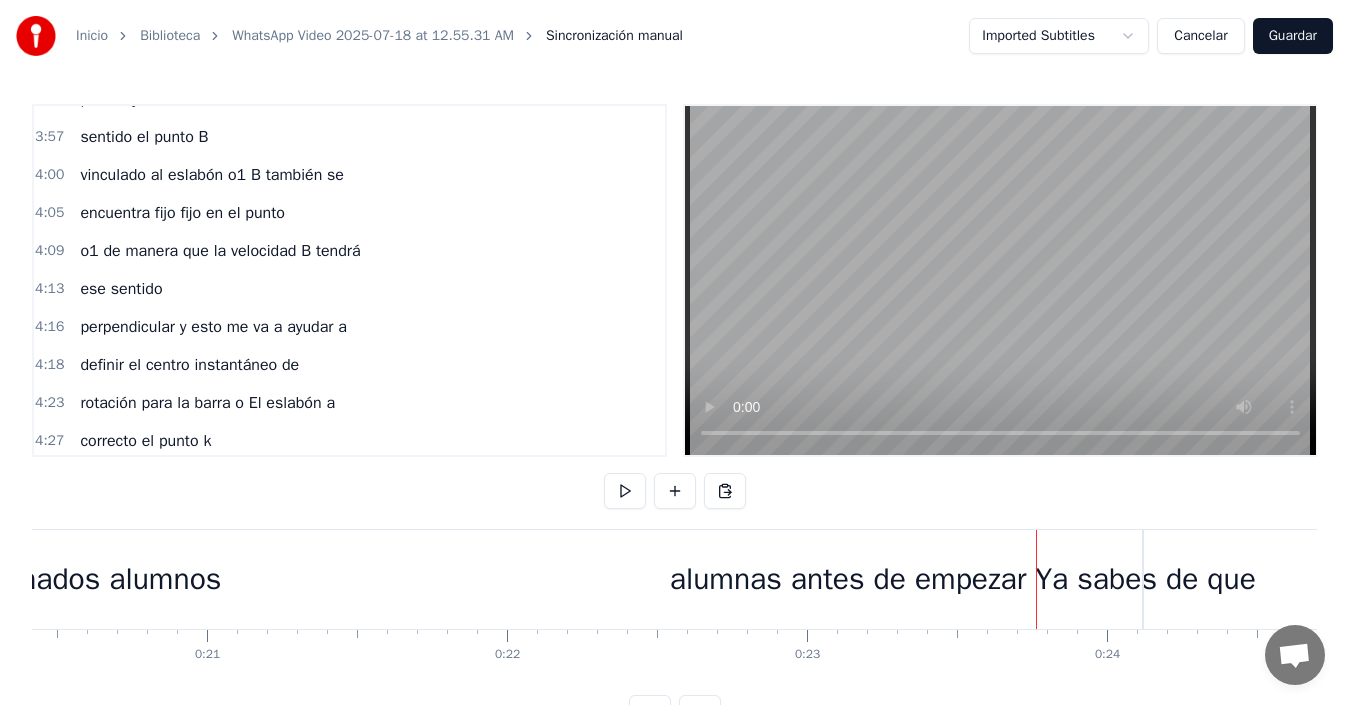 drag, startPoint x: 849, startPoint y: 373, endPoint x: 800, endPoint y: 279, distance: 106.004715 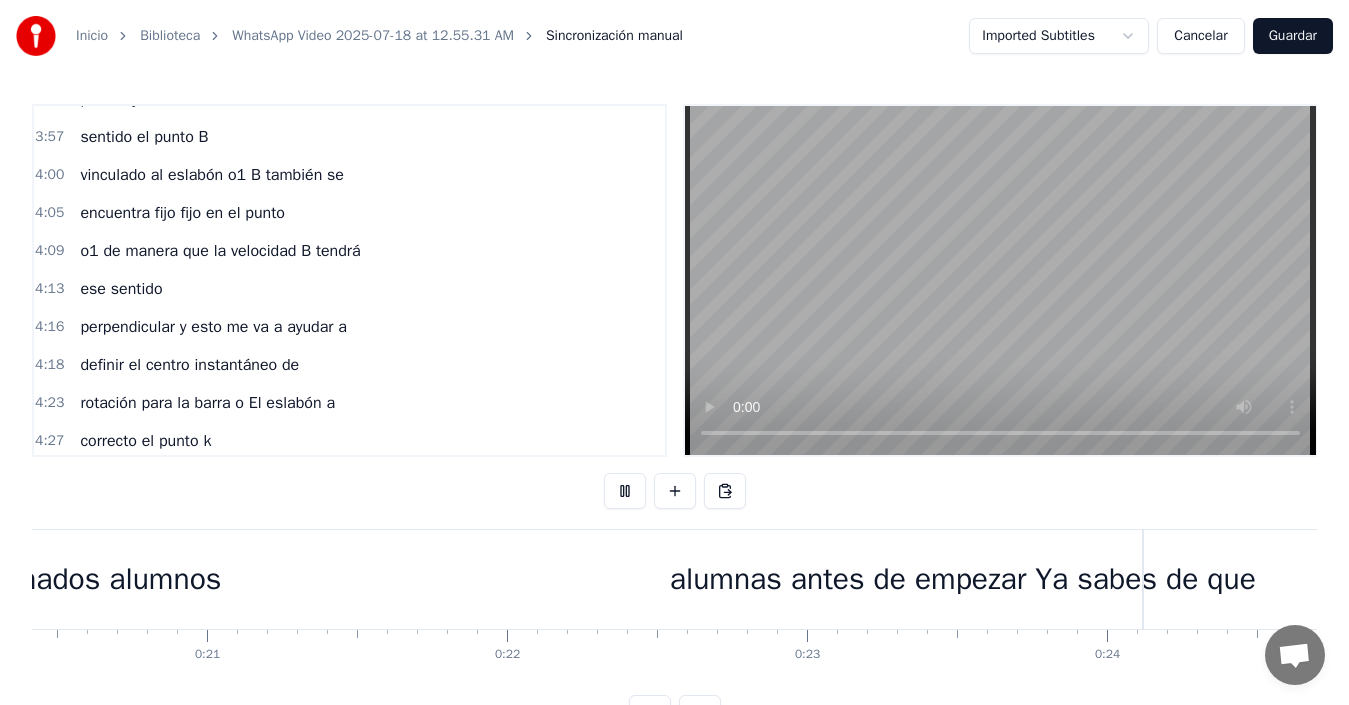 scroll, scrollTop: 0, scrollLeft: 7095, axis: horizontal 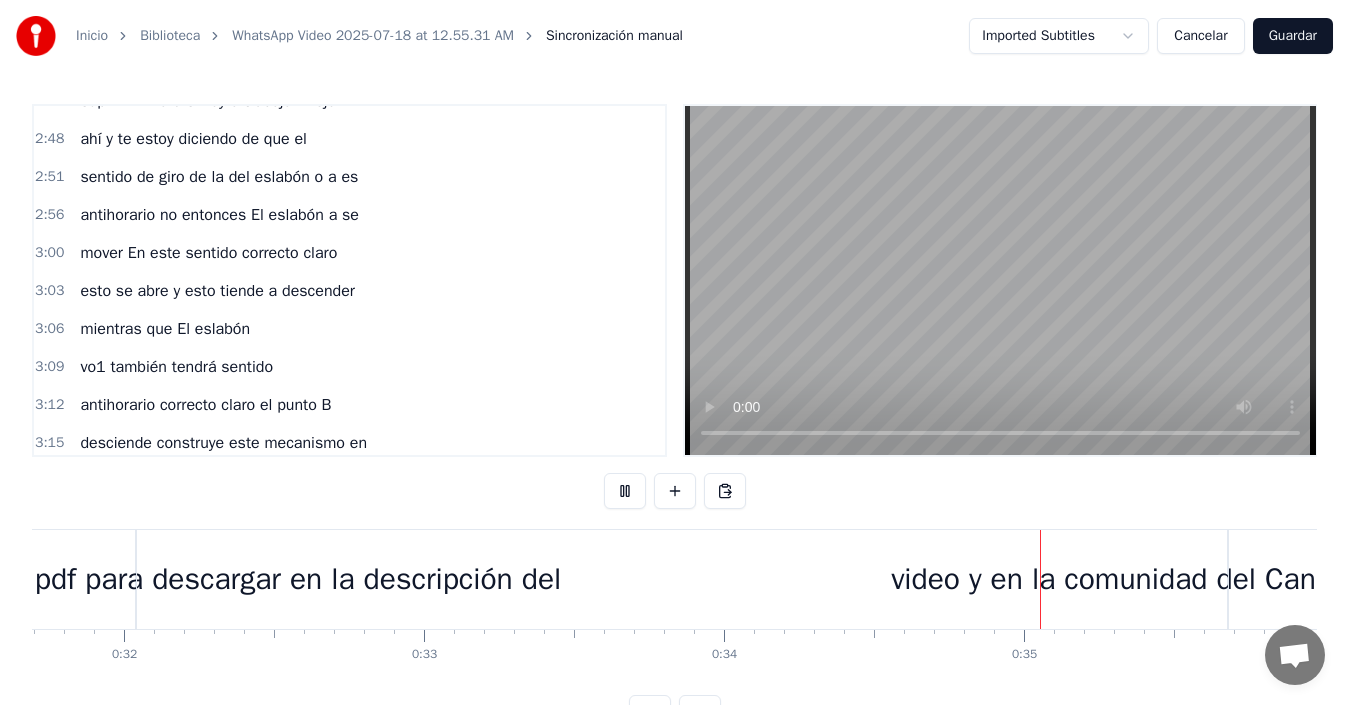 click at bounding box center [1000, 280] 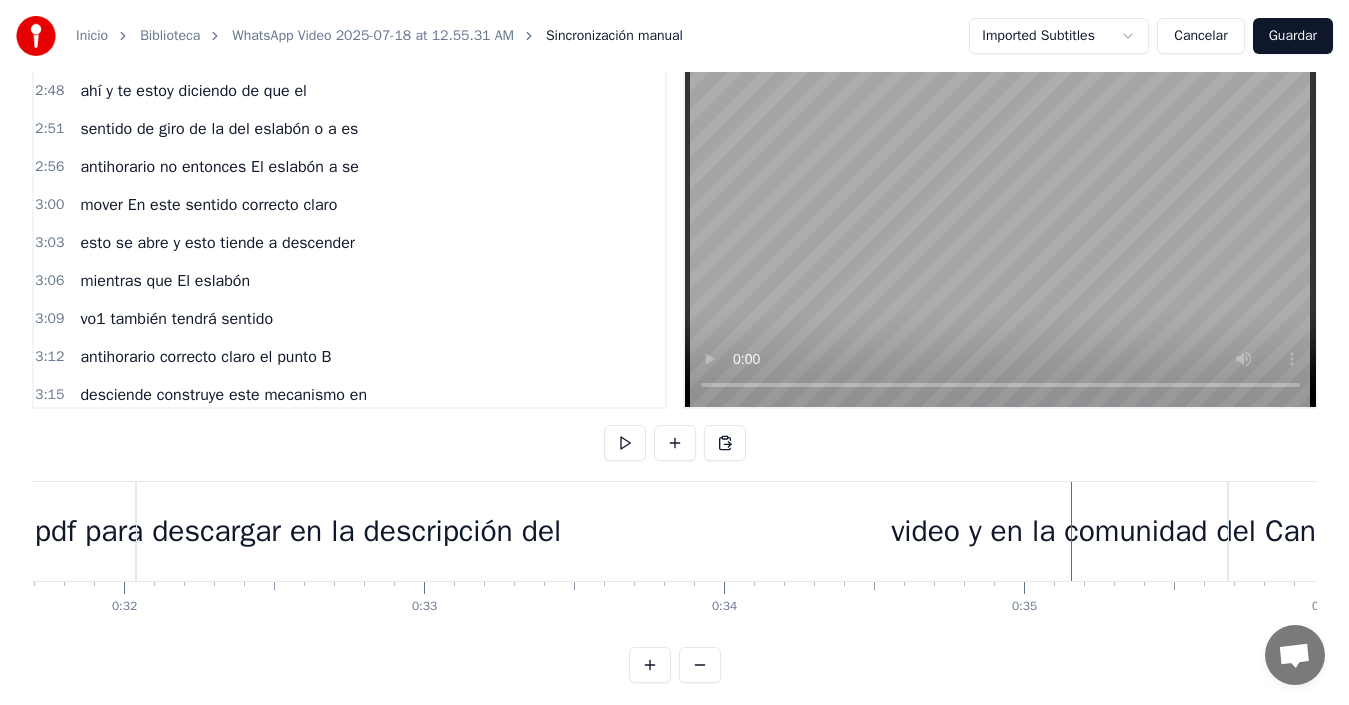 scroll, scrollTop: 75, scrollLeft: 0, axis: vertical 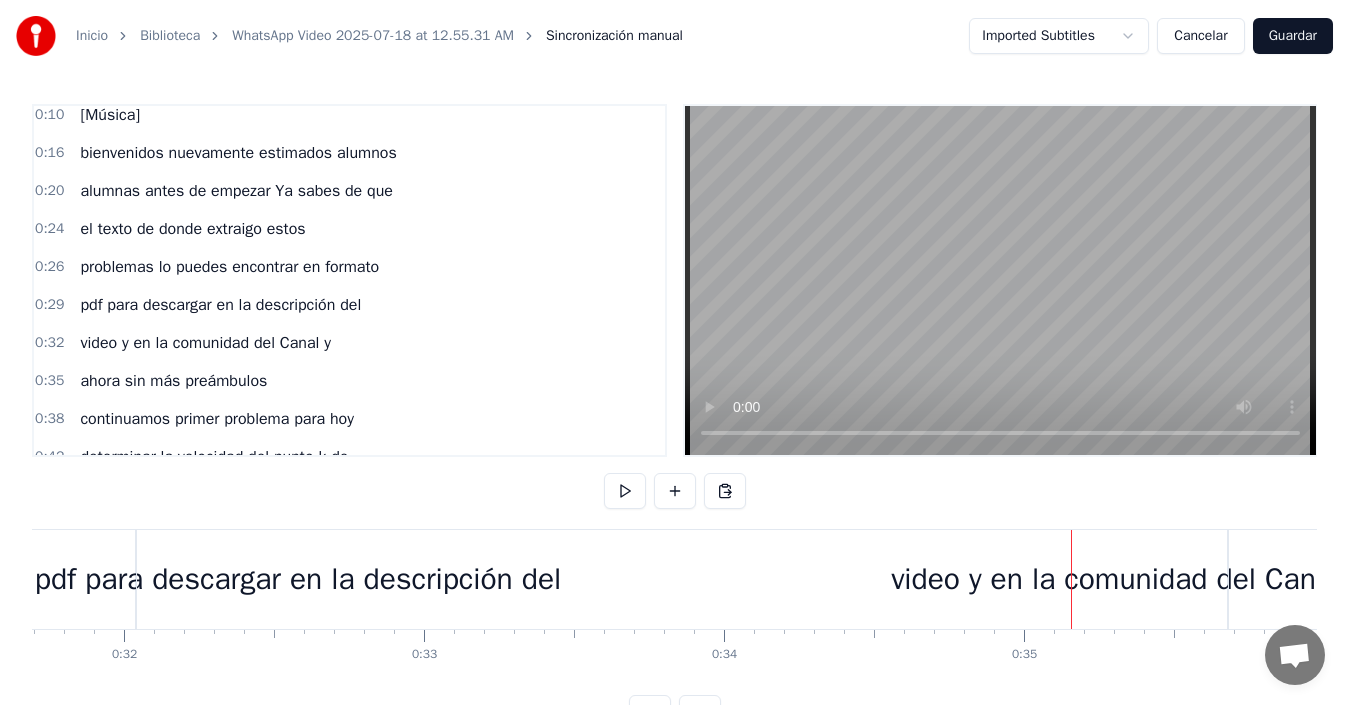 click on "**********" at bounding box center [674, 381] 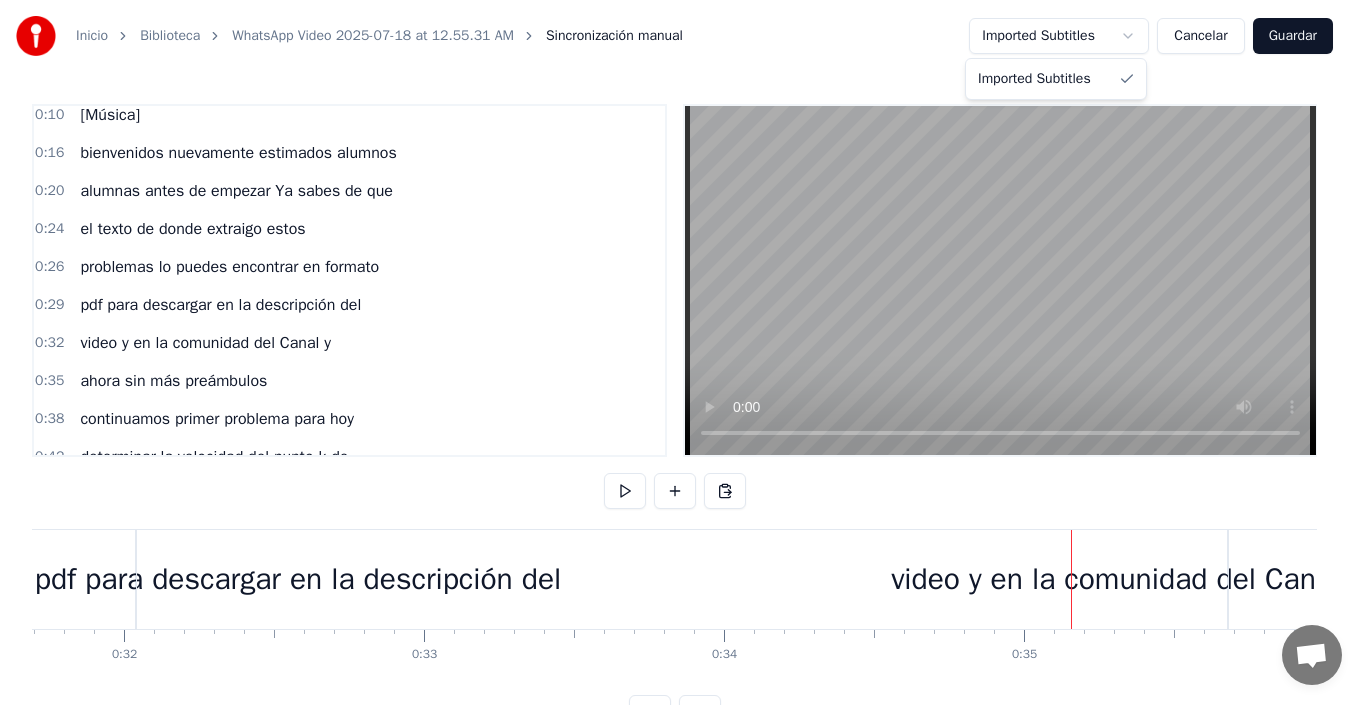 click on "**********" at bounding box center [683, 381] 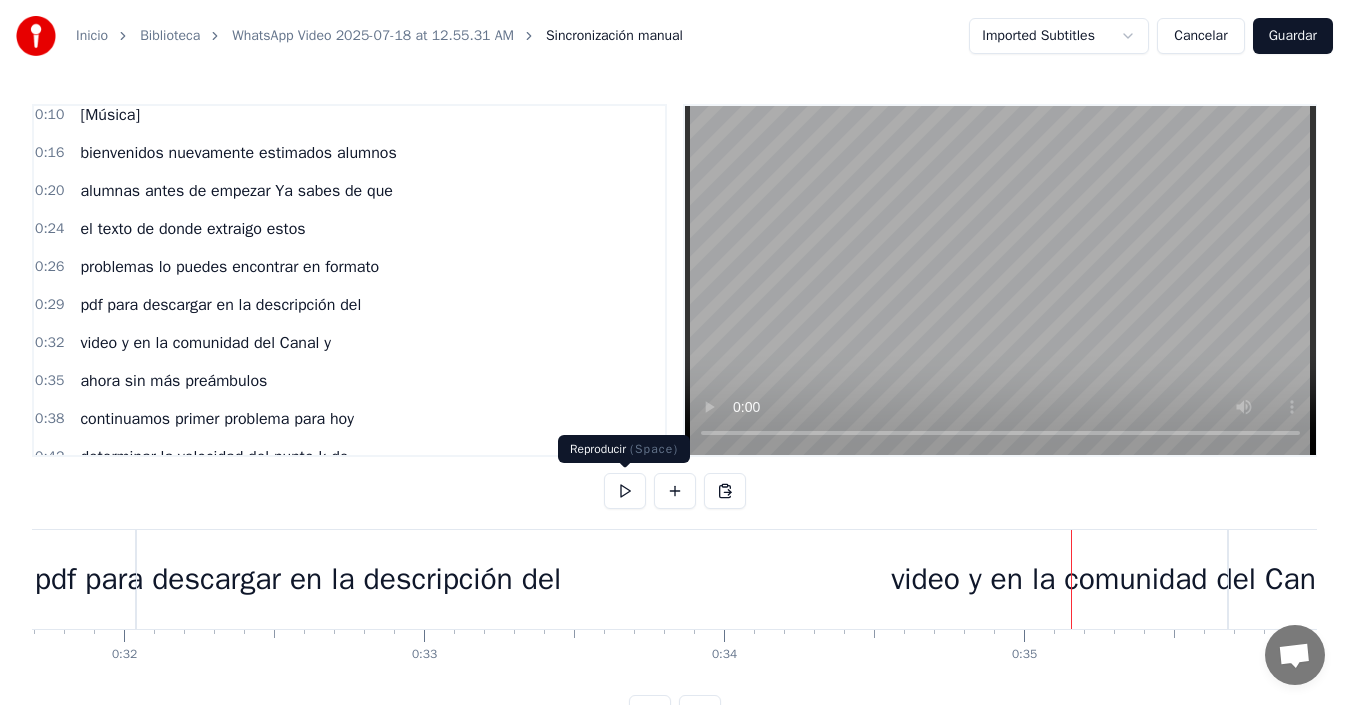 click at bounding box center (625, 491) 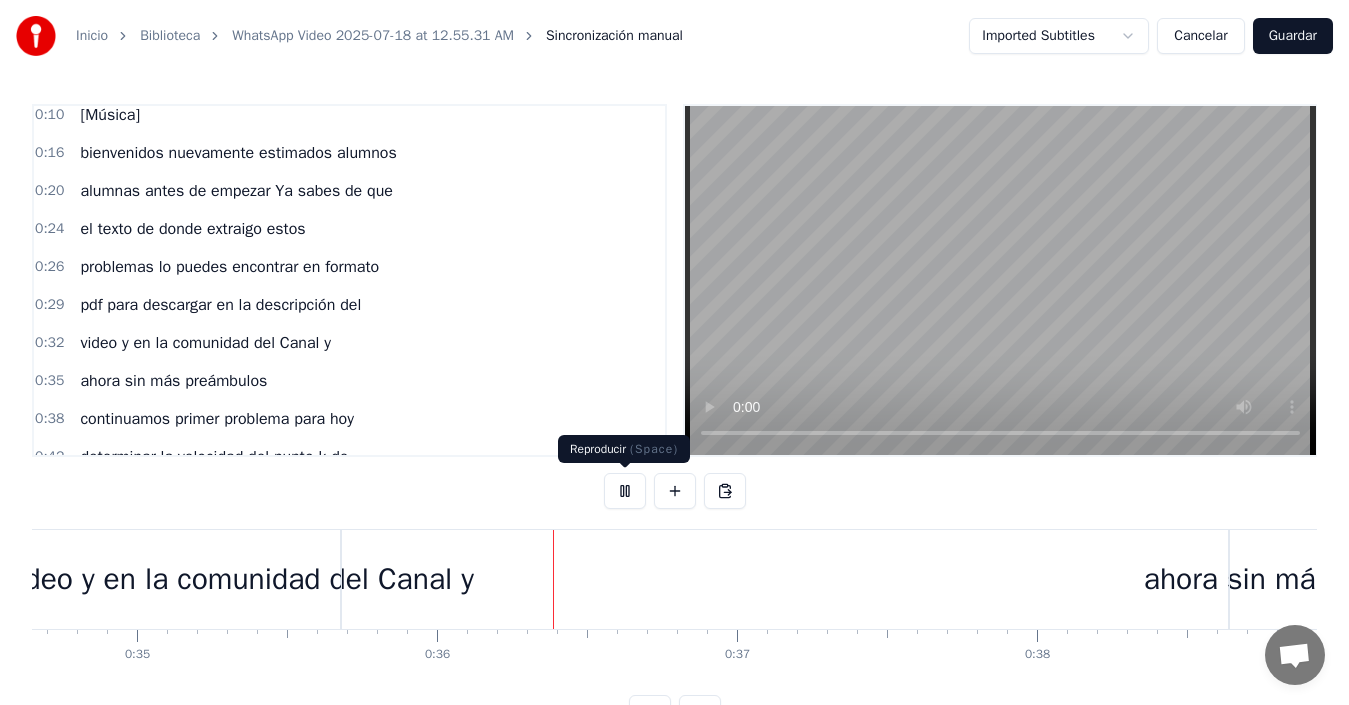 click at bounding box center [625, 491] 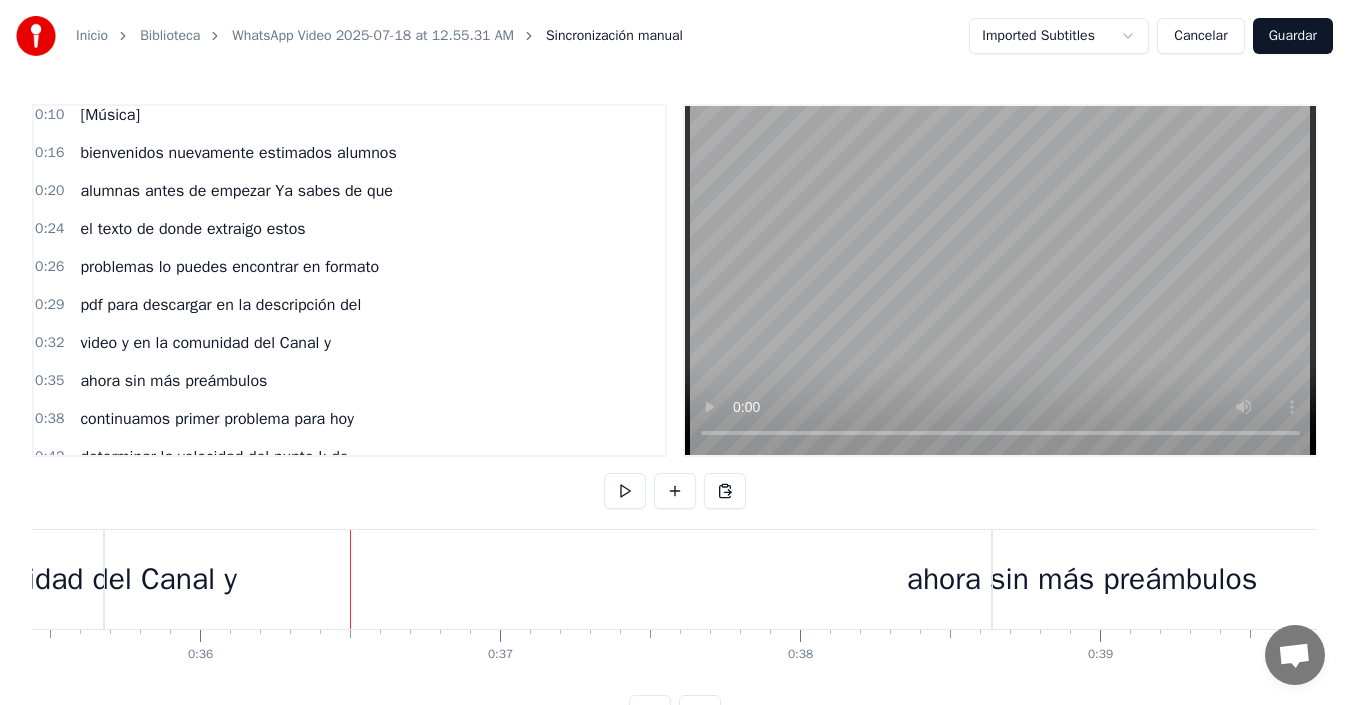 scroll, scrollTop: 75, scrollLeft: 0, axis: vertical 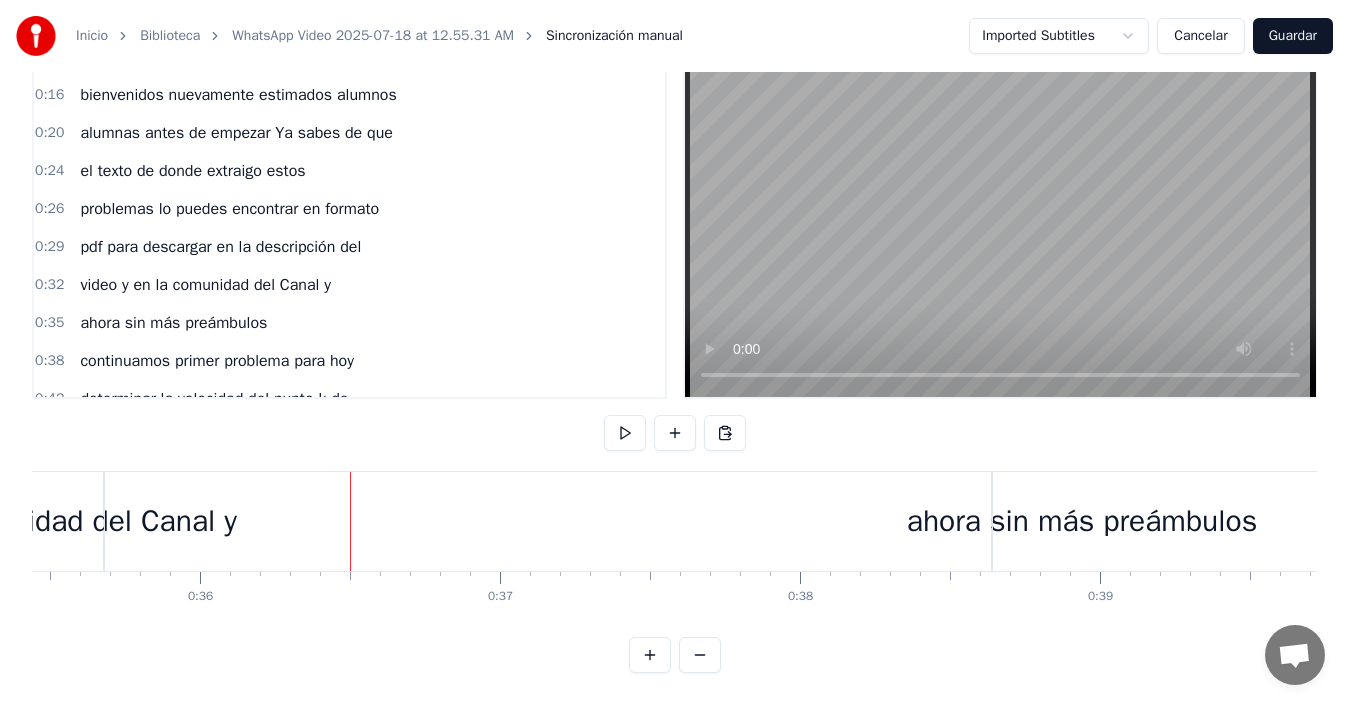 click at bounding box center (700, 655) 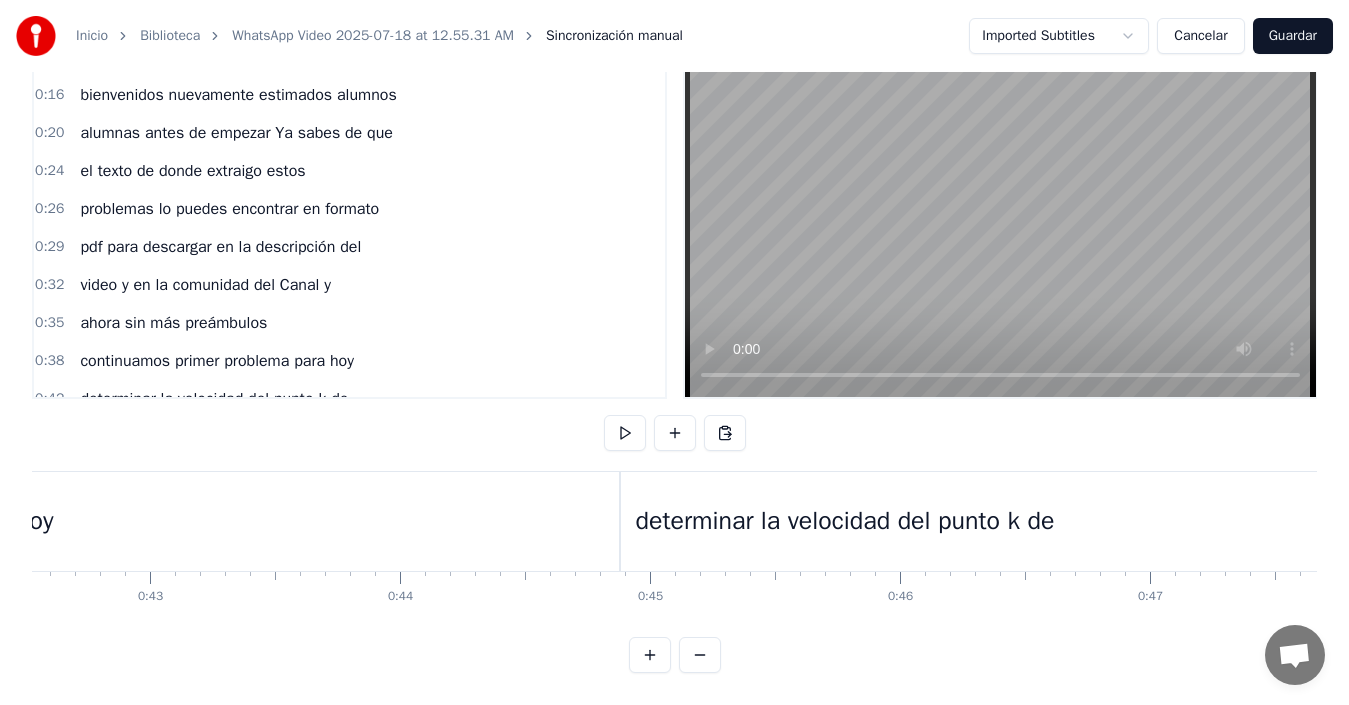 scroll, scrollTop: 0, scrollLeft: 9025, axis: horizontal 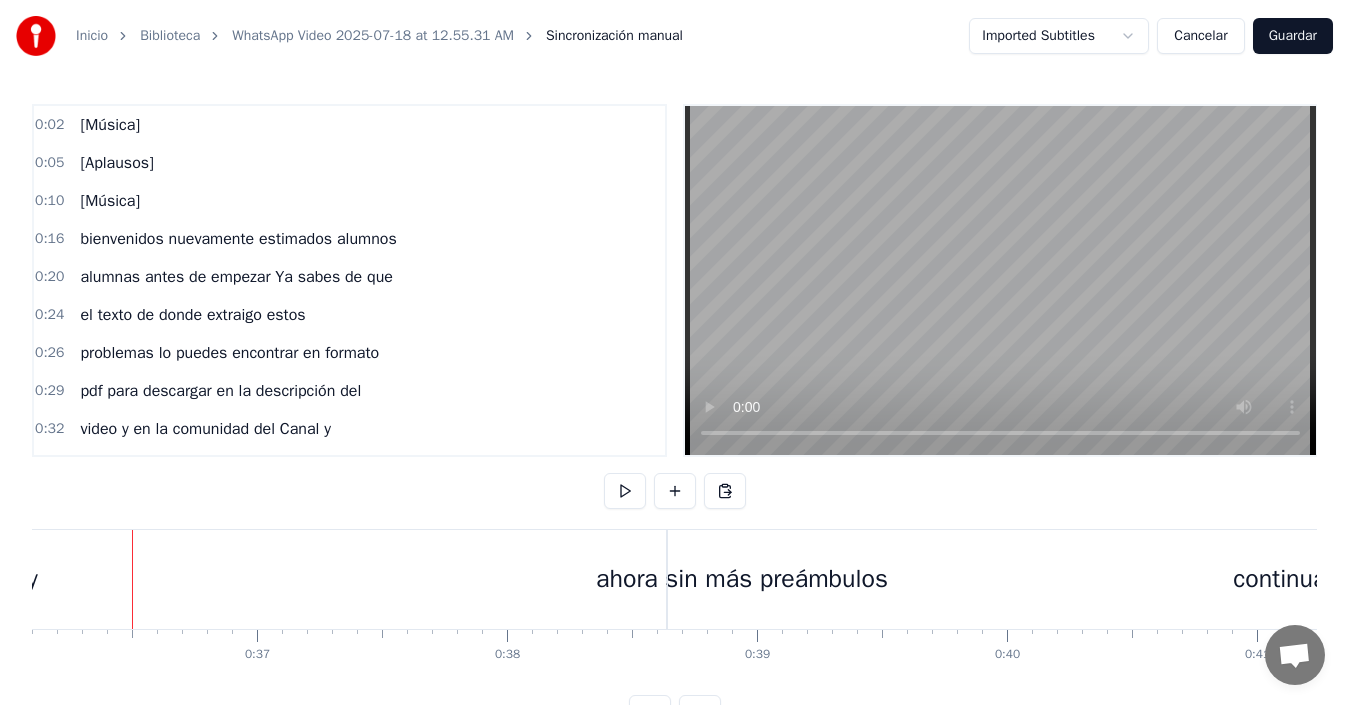click on "Cancelar" at bounding box center (1200, 36) 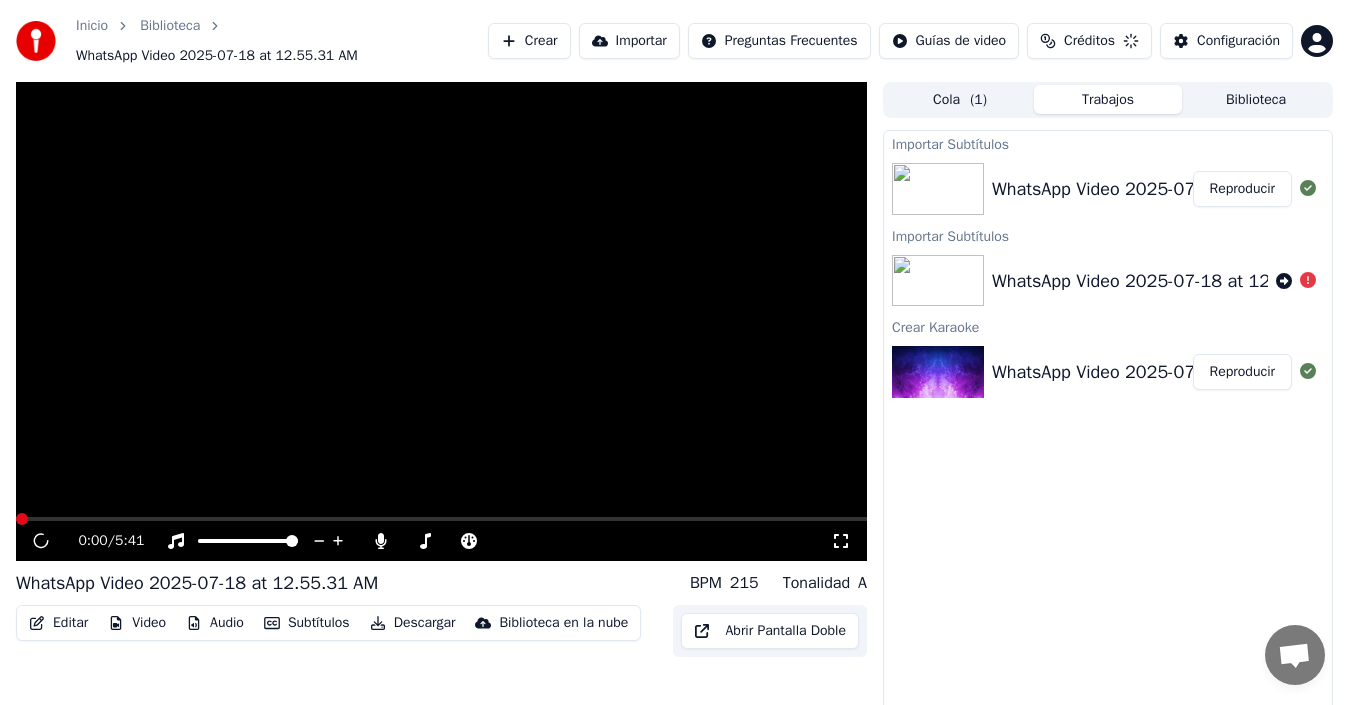 scroll, scrollTop: 24, scrollLeft: 0, axis: vertical 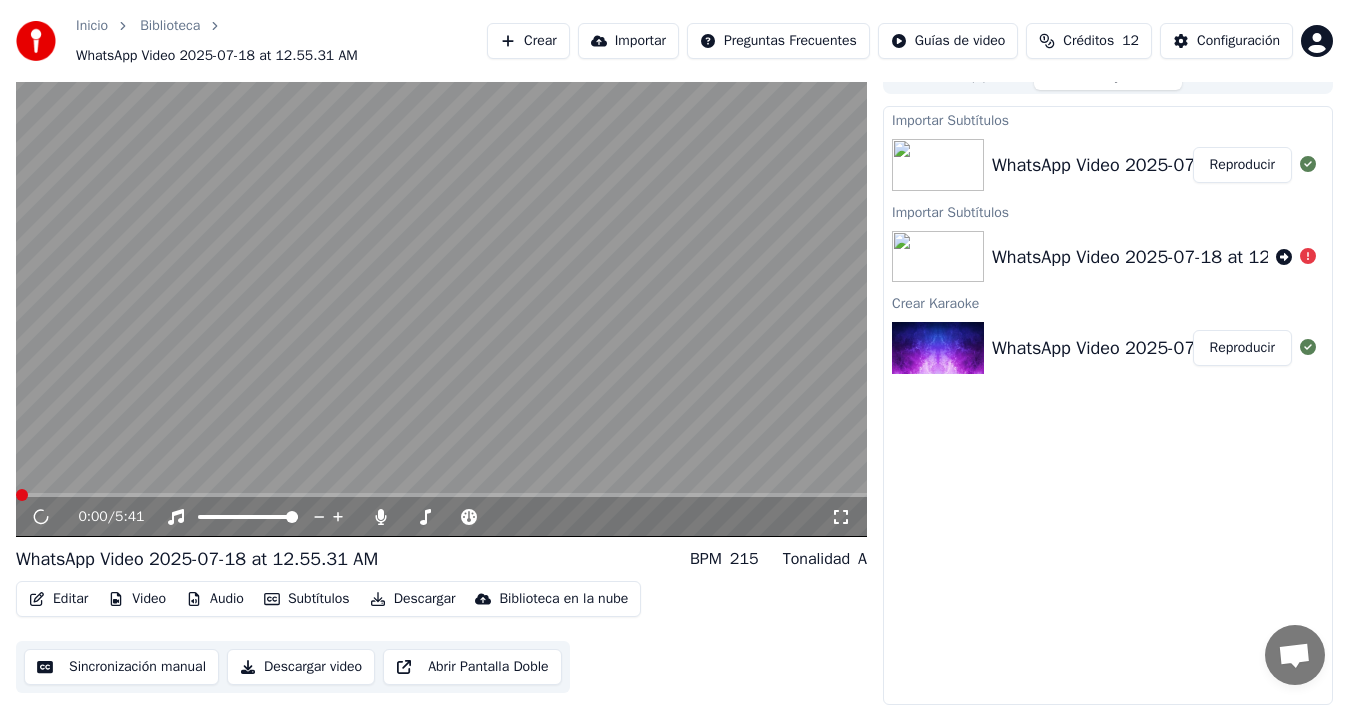 click on "WhatsApp Video 2025-07-18 at 12.55.31 AM" at bounding box center (1173, 165) 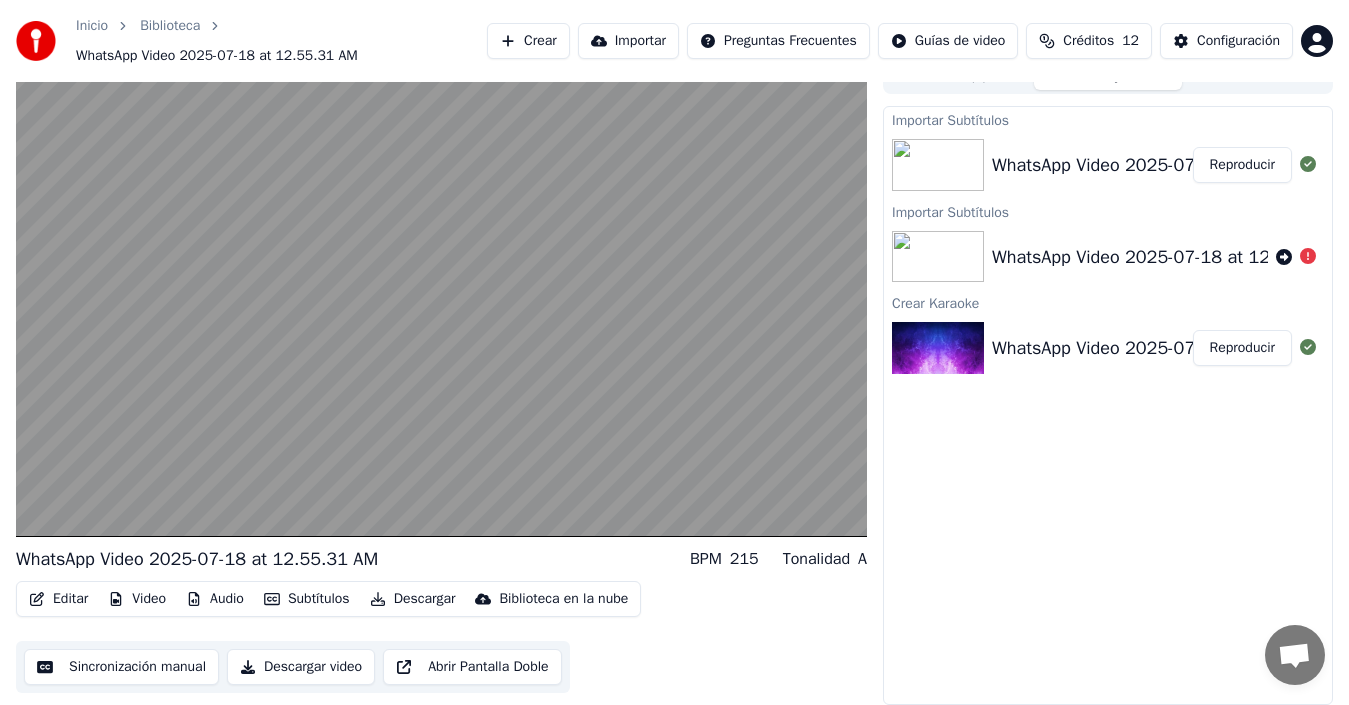 click on "Reproducir" at bounding box center [1242, 165] 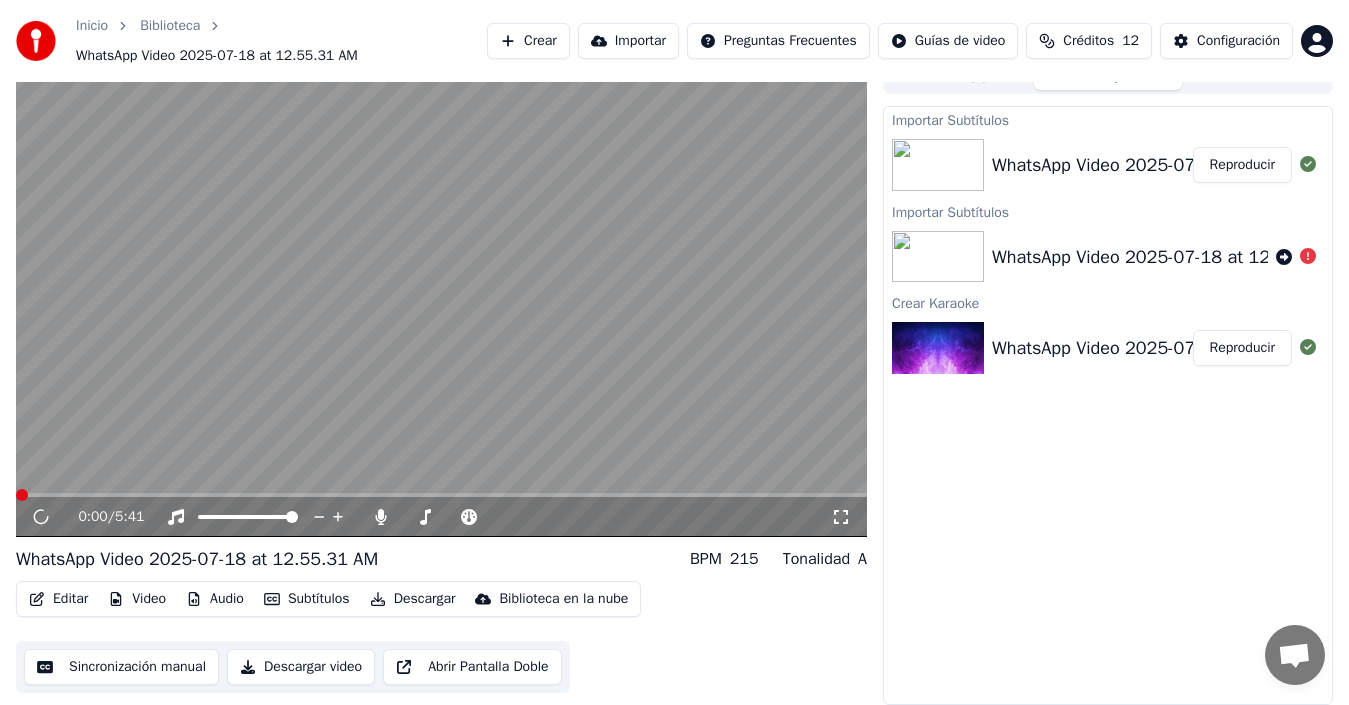 click on "Reproducir" at bounding box center [1242, 165] 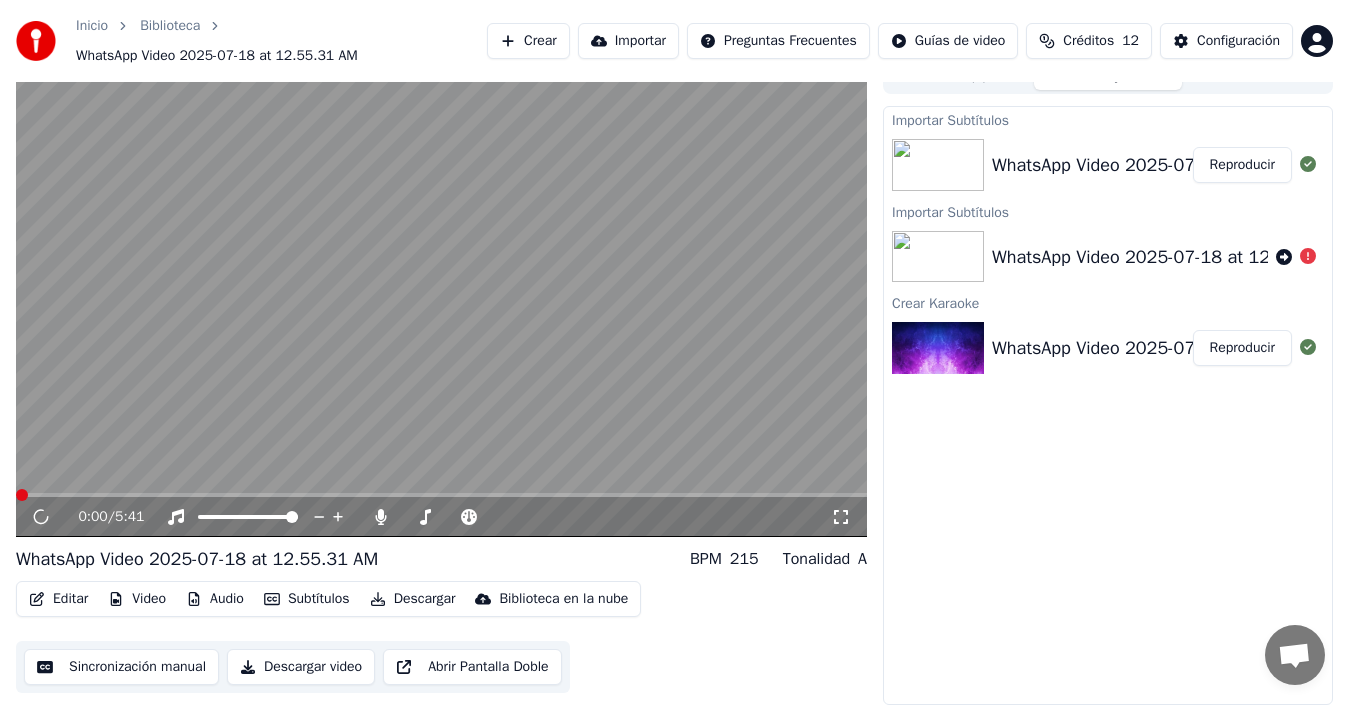 click on "Reproducir" at bounding box center [1242, 165] 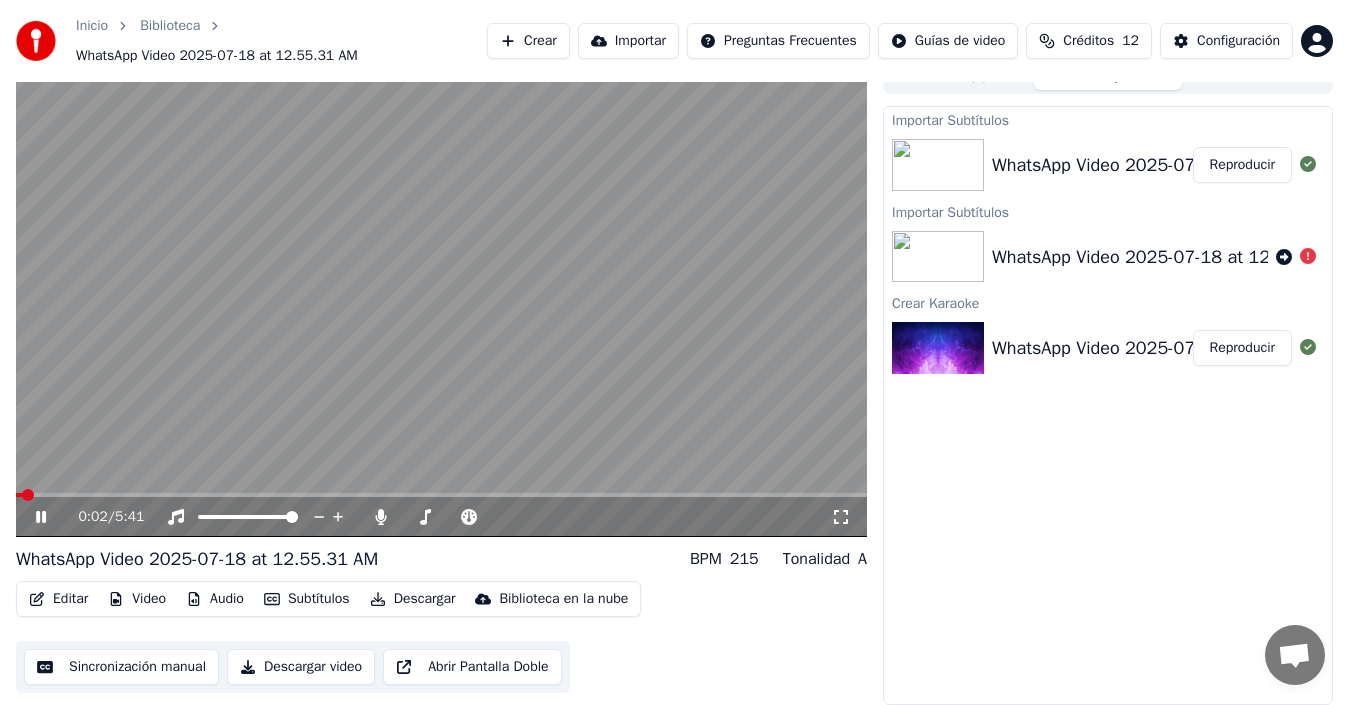 click at bounding box center (441, 297) 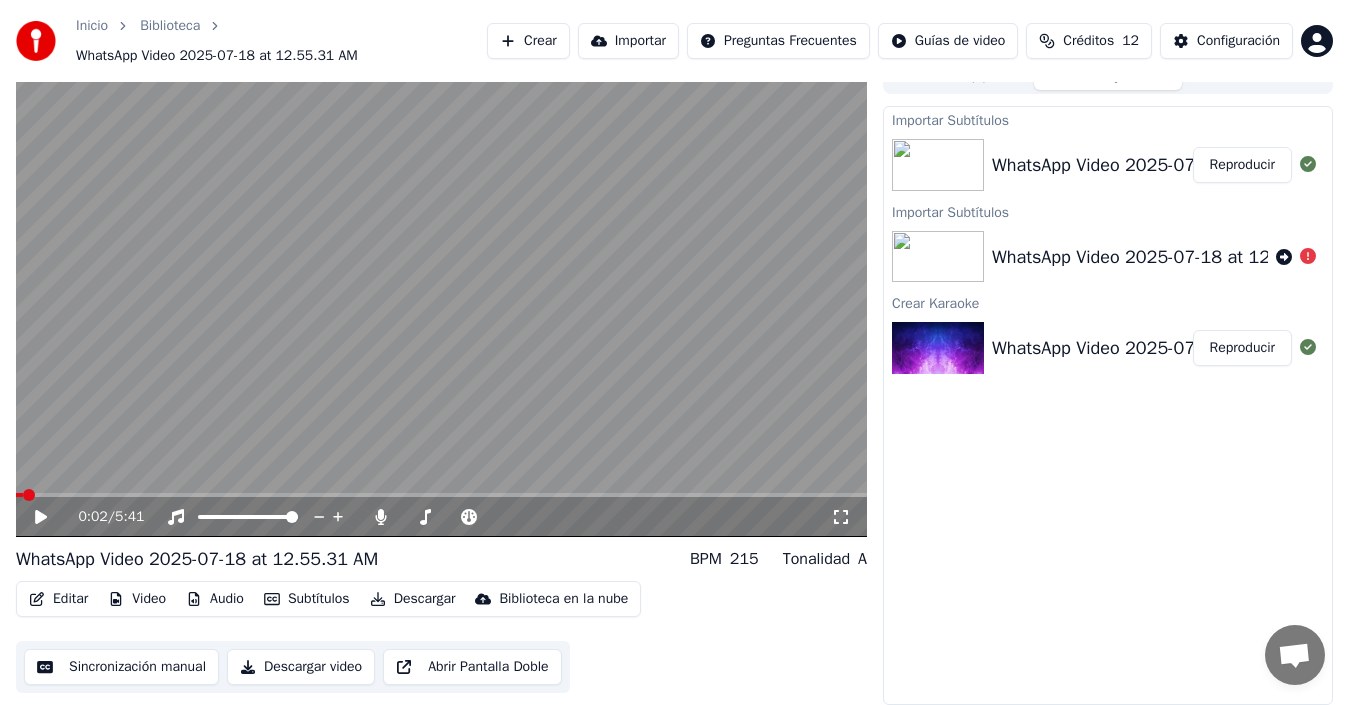 click 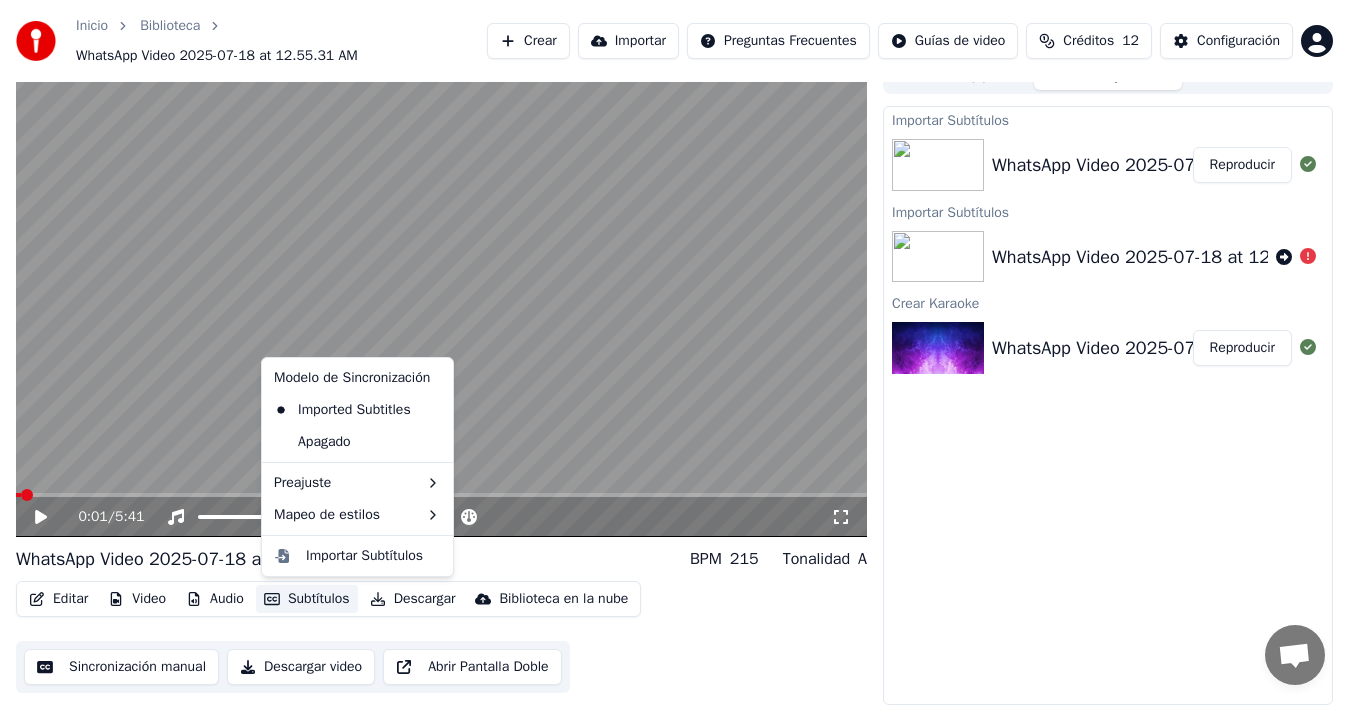 click on "Subtítulos" at bounding box center [307, 599] 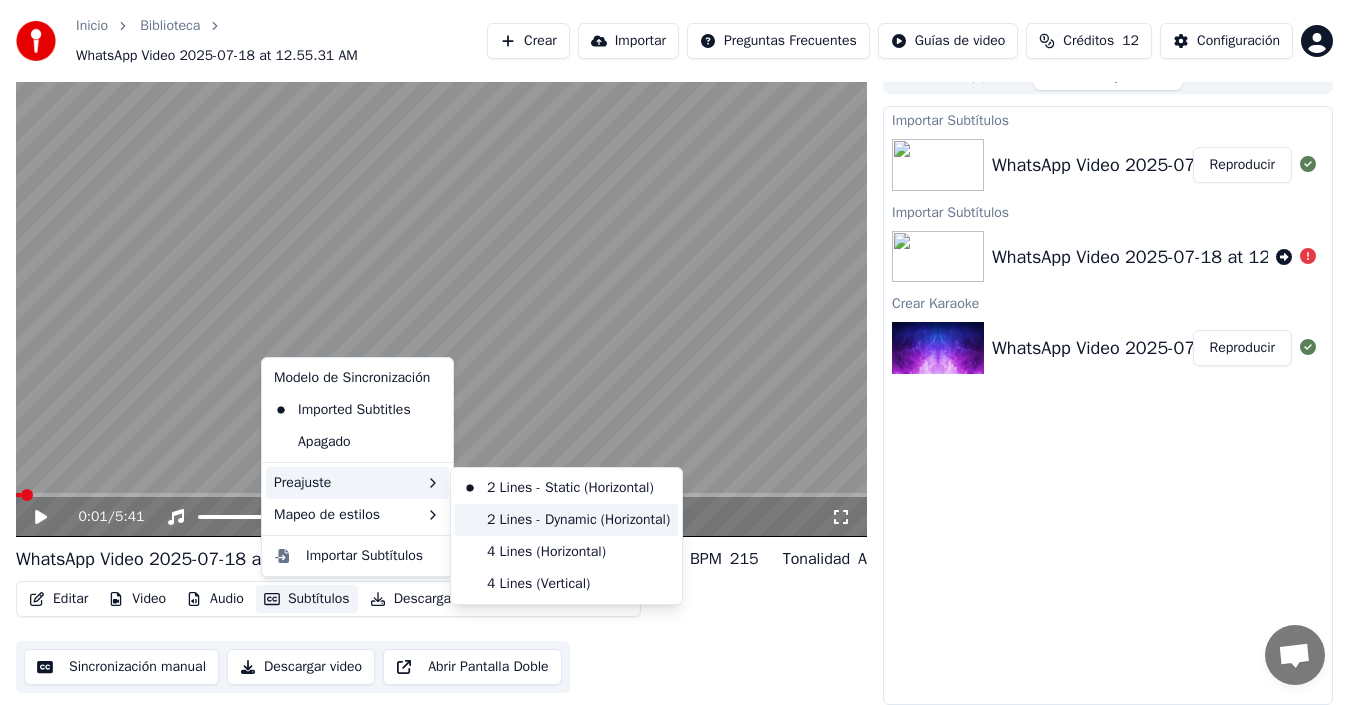 click on "2 Lines - Dynamic (Horizontal)" at bounding box center [566, 520] 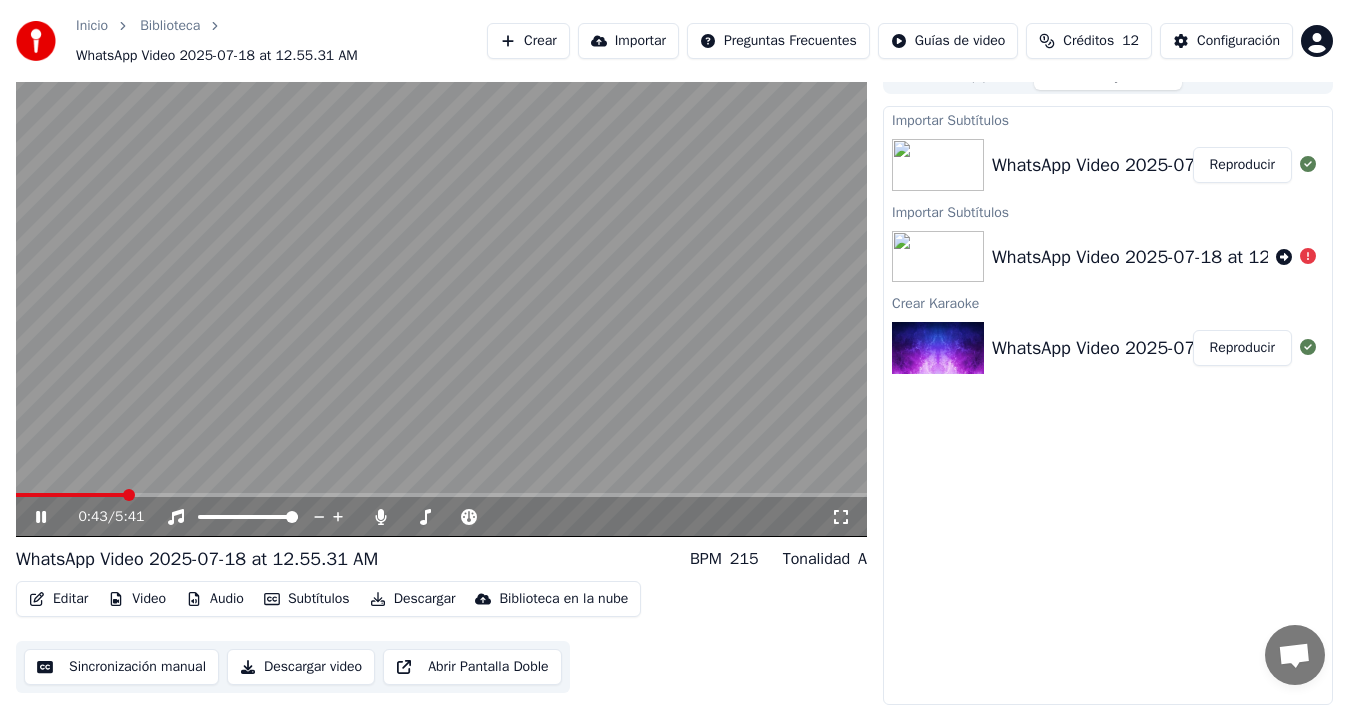 click at bounding box center [441, 297] 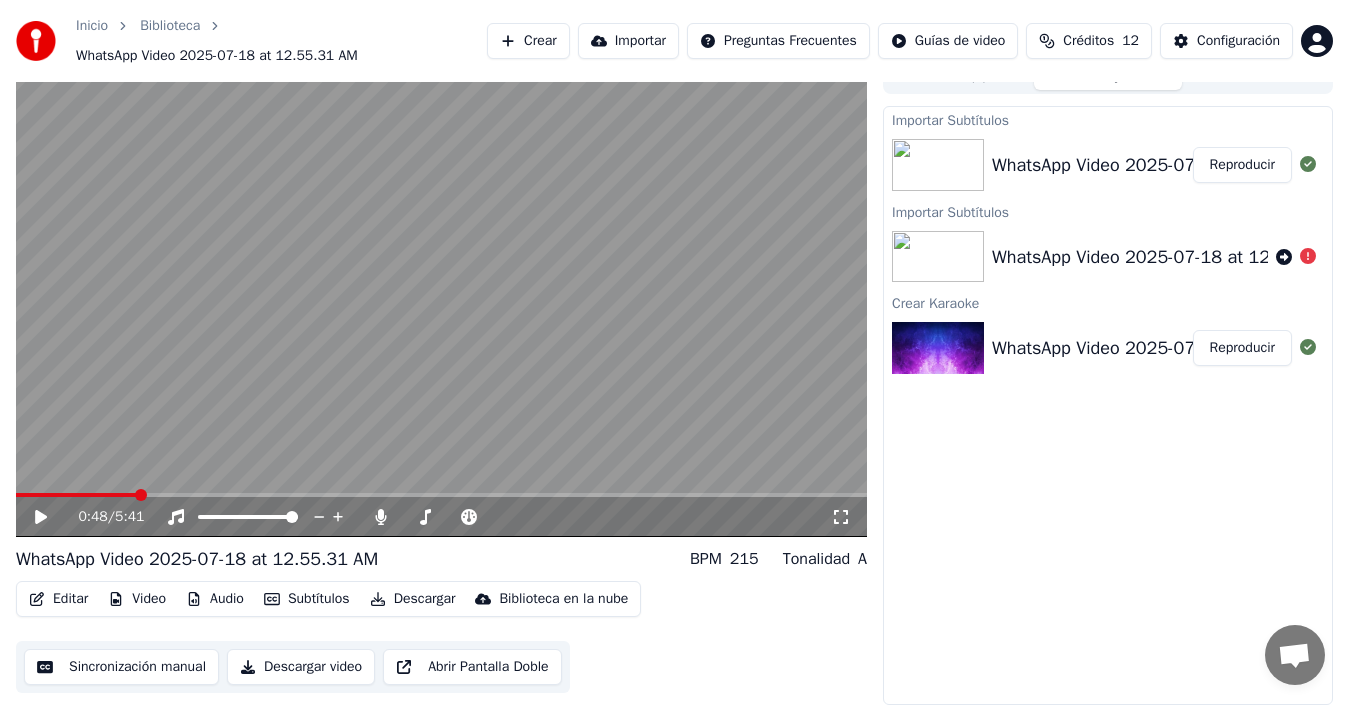 click at bounding box center [441, 297] 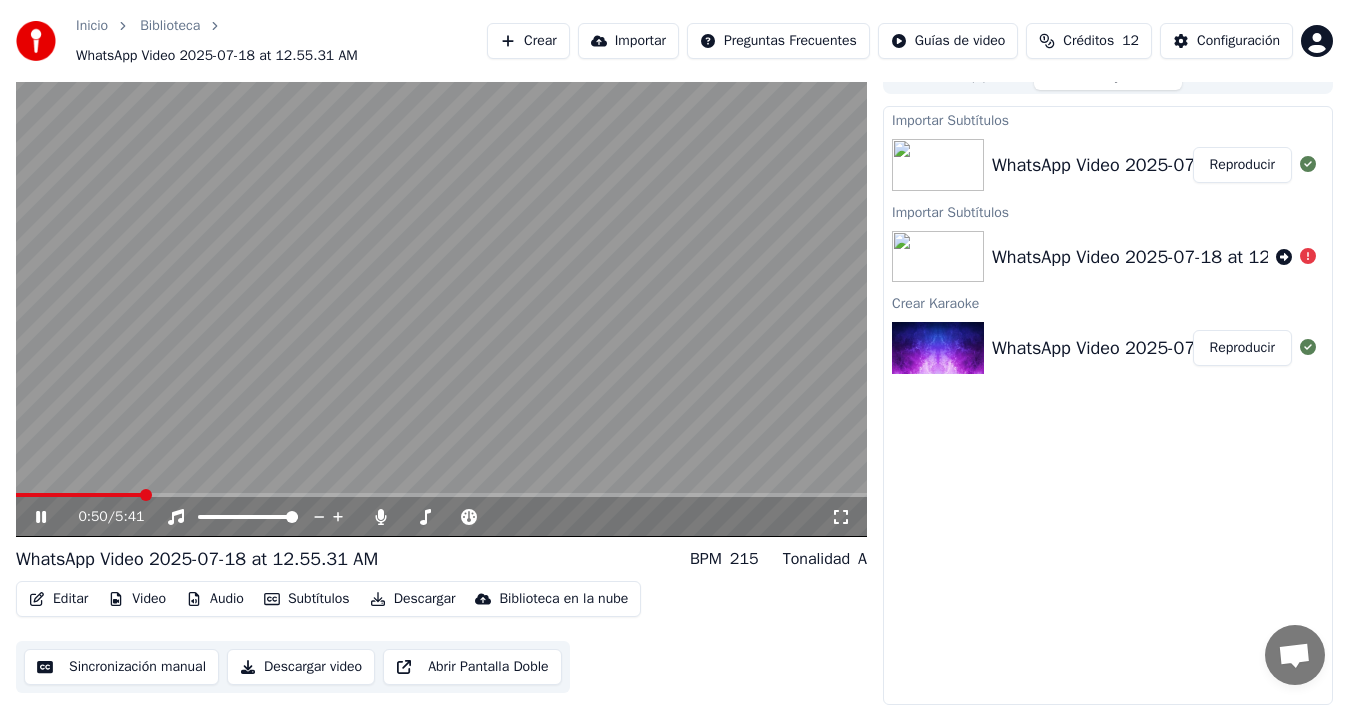 click at bounding box center [441, 297] 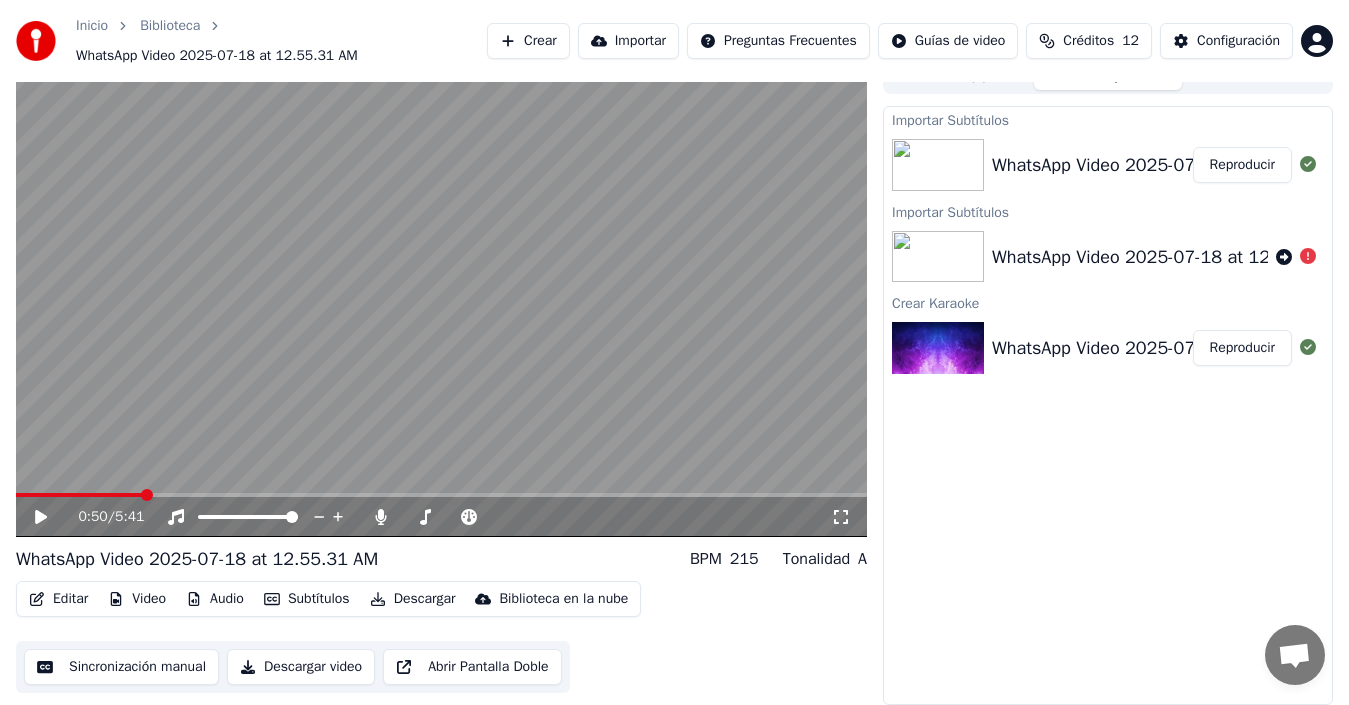 click at bounding box center [441, 297] 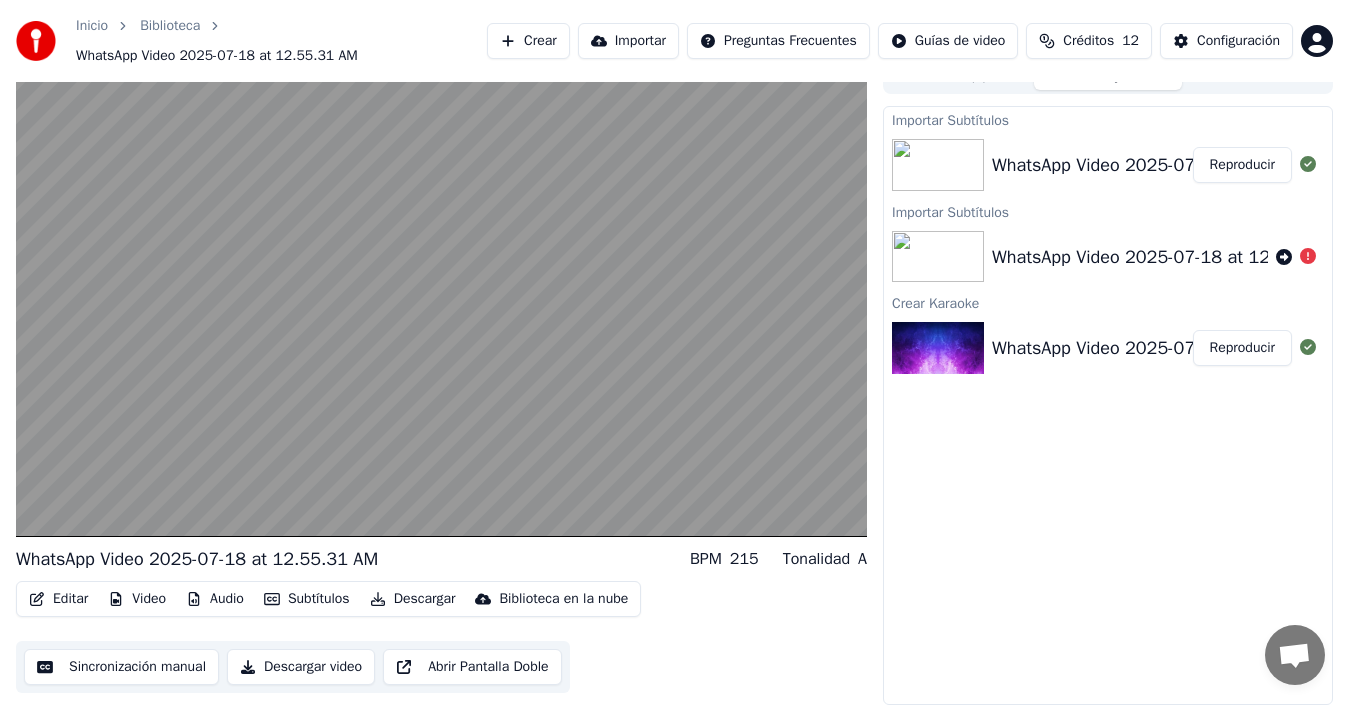 click at bounding box center (441, 297) 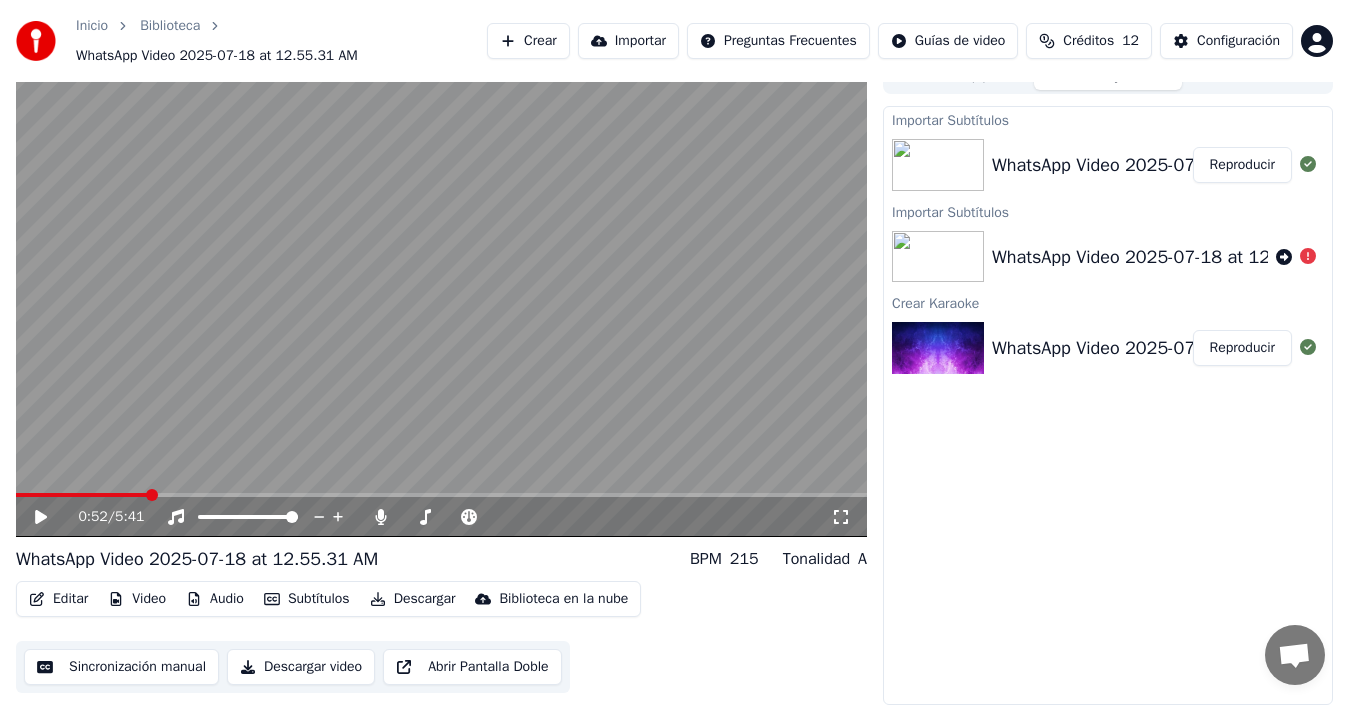 click on "Subtítulos" at bounding box center [307, 599] 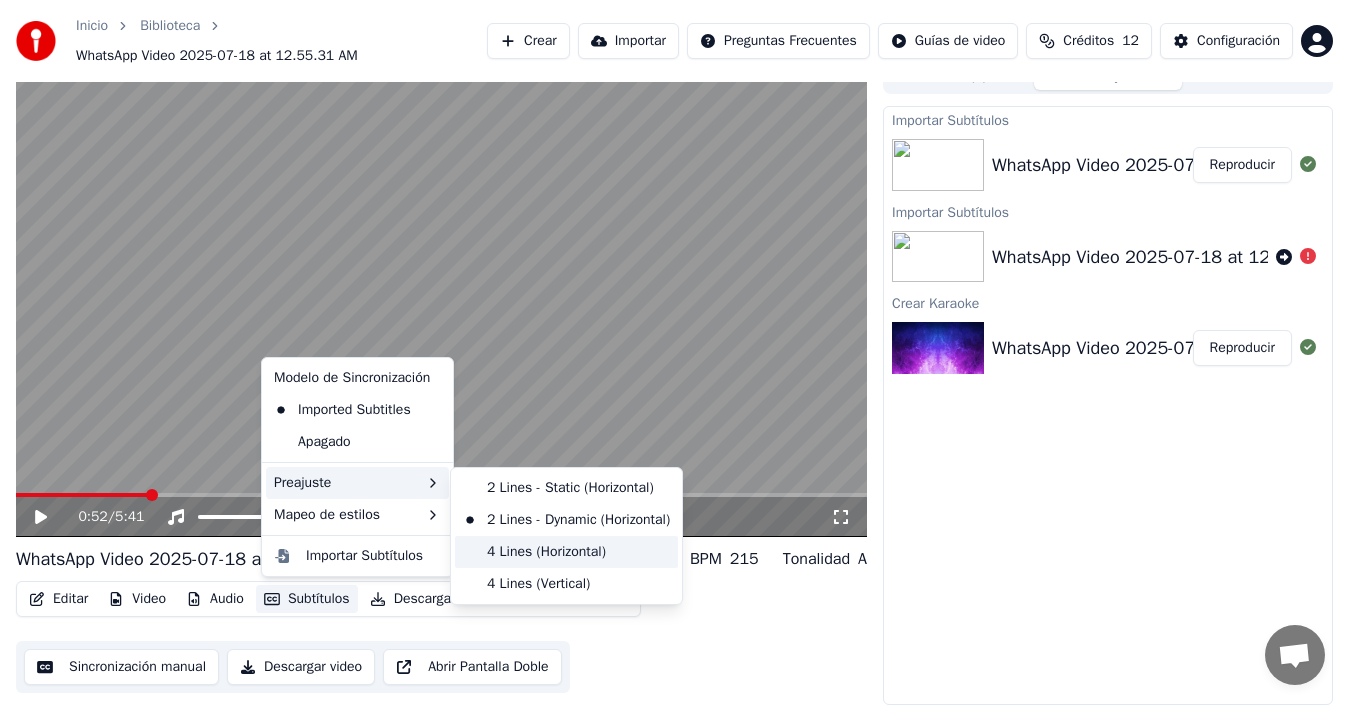 click on "4 Lines (Horizontal)" at bounding box center (566, 552) 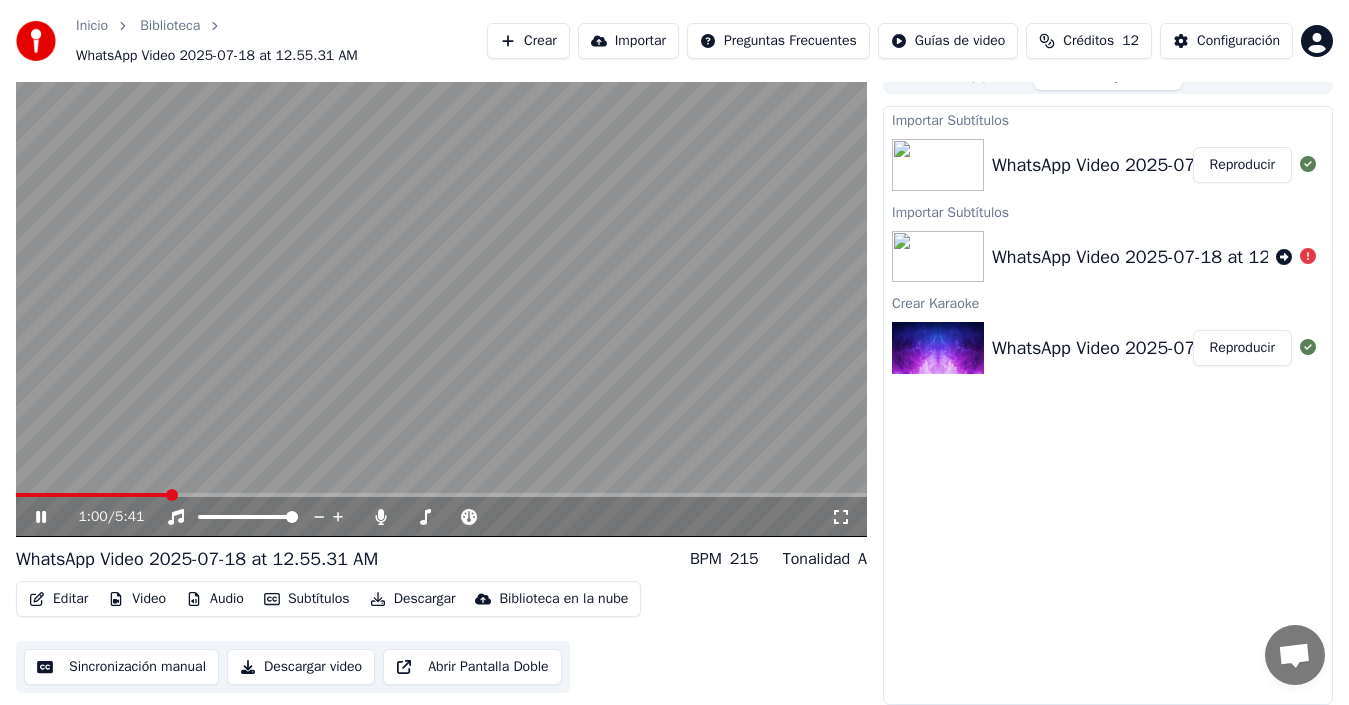 click on "1:00  /  5:41" at bounding box center (441, 517) 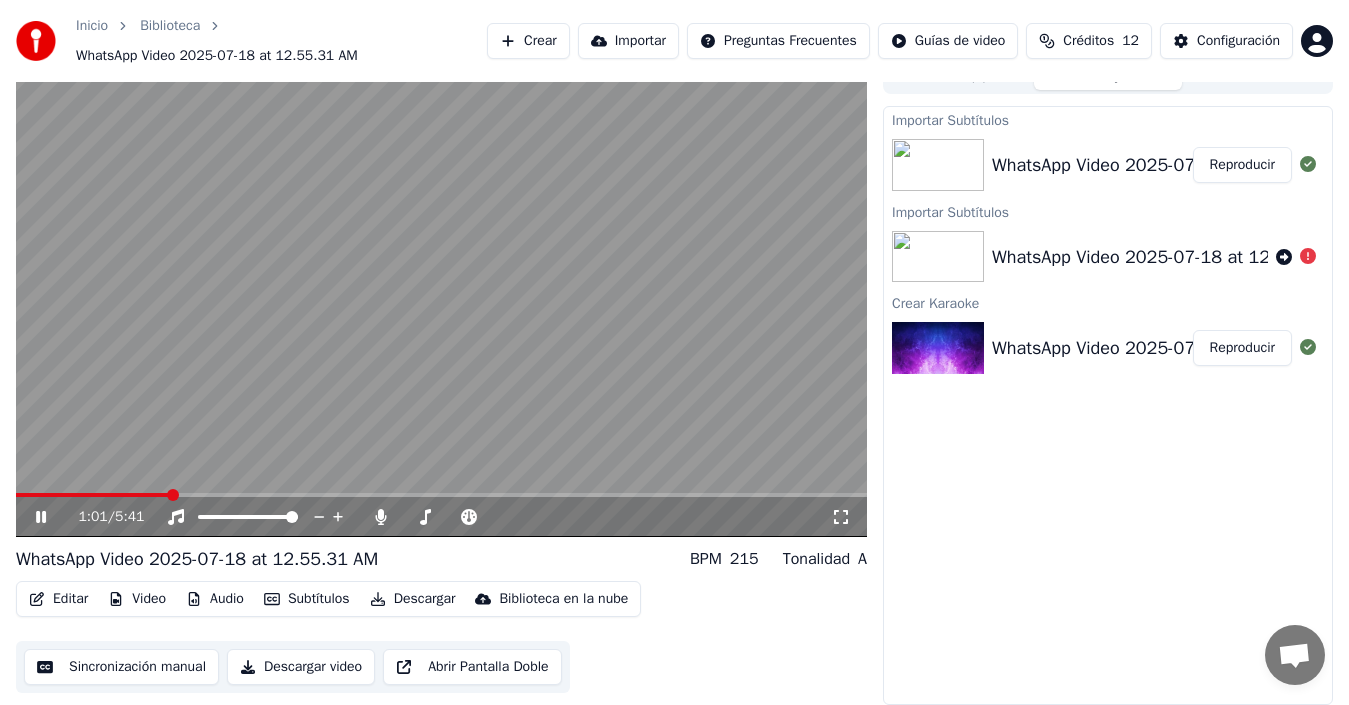 click at bounding box center [92, 495] 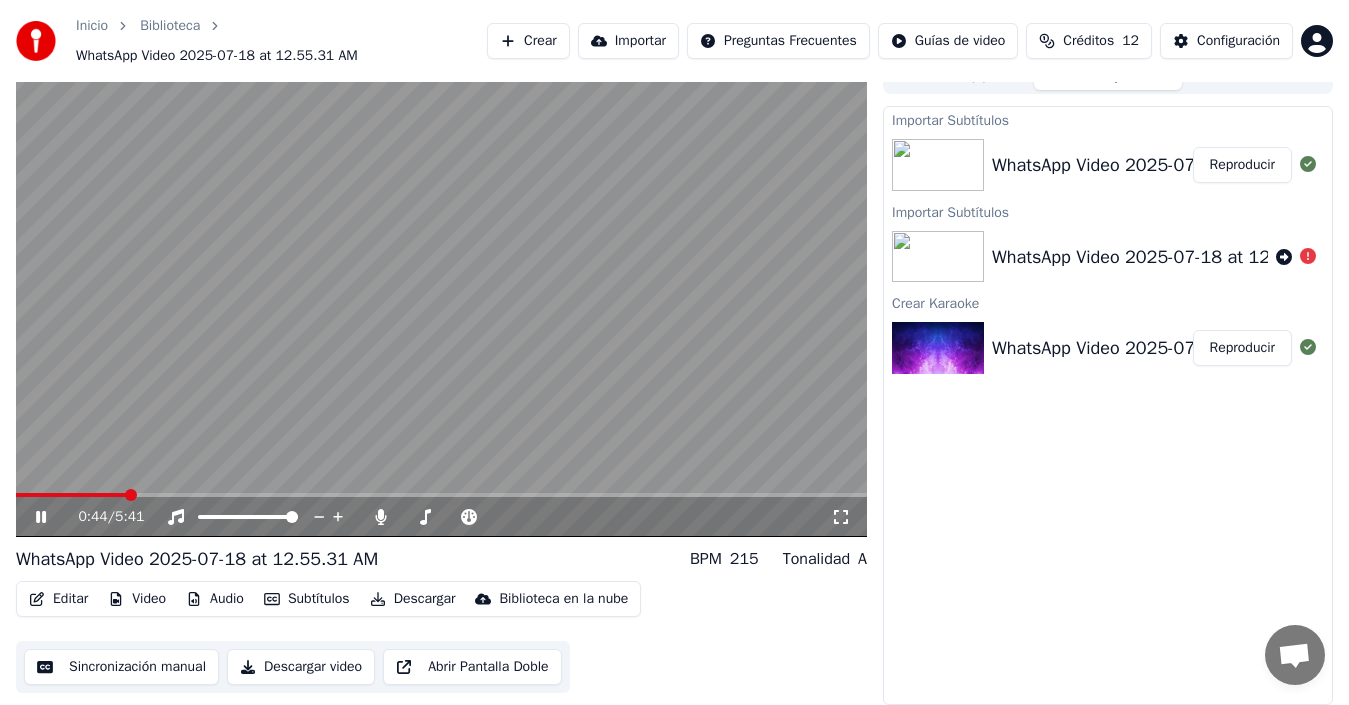 click at bounding box center (71, 495) 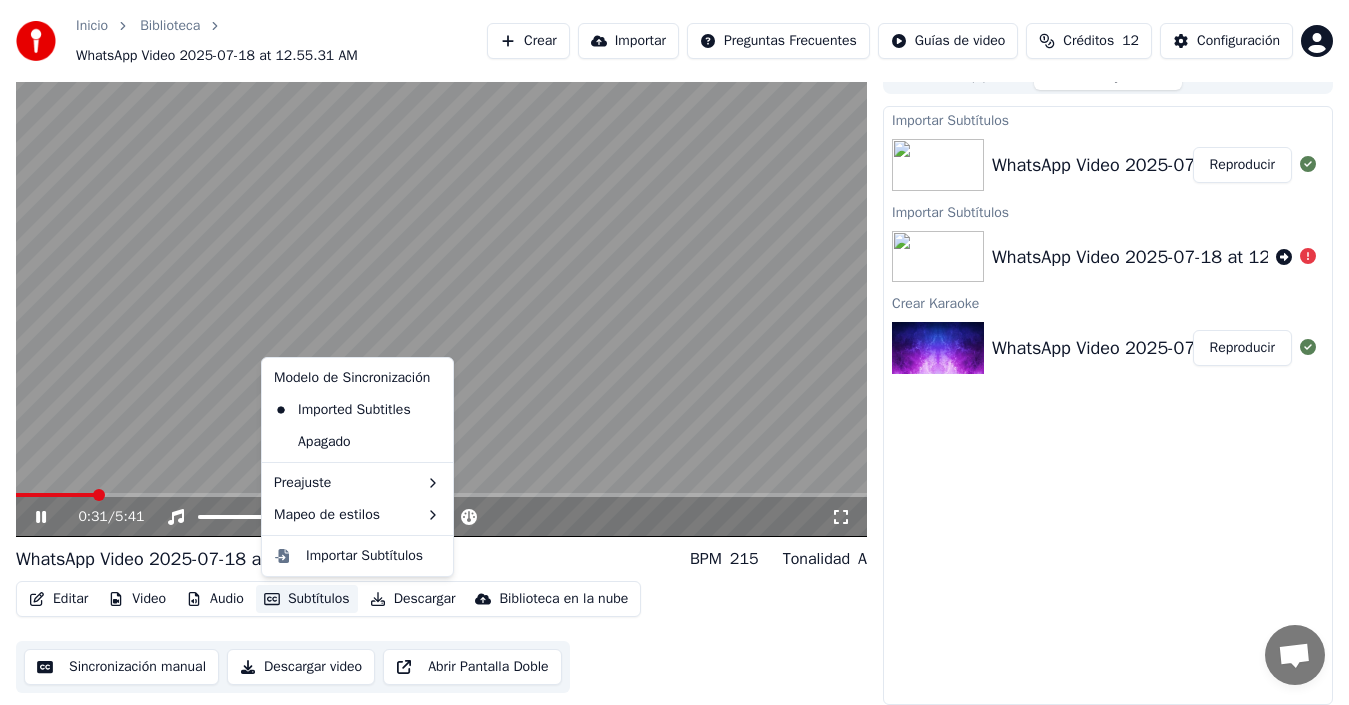 click on "Subtítulos" at bounding box center (307, 599) 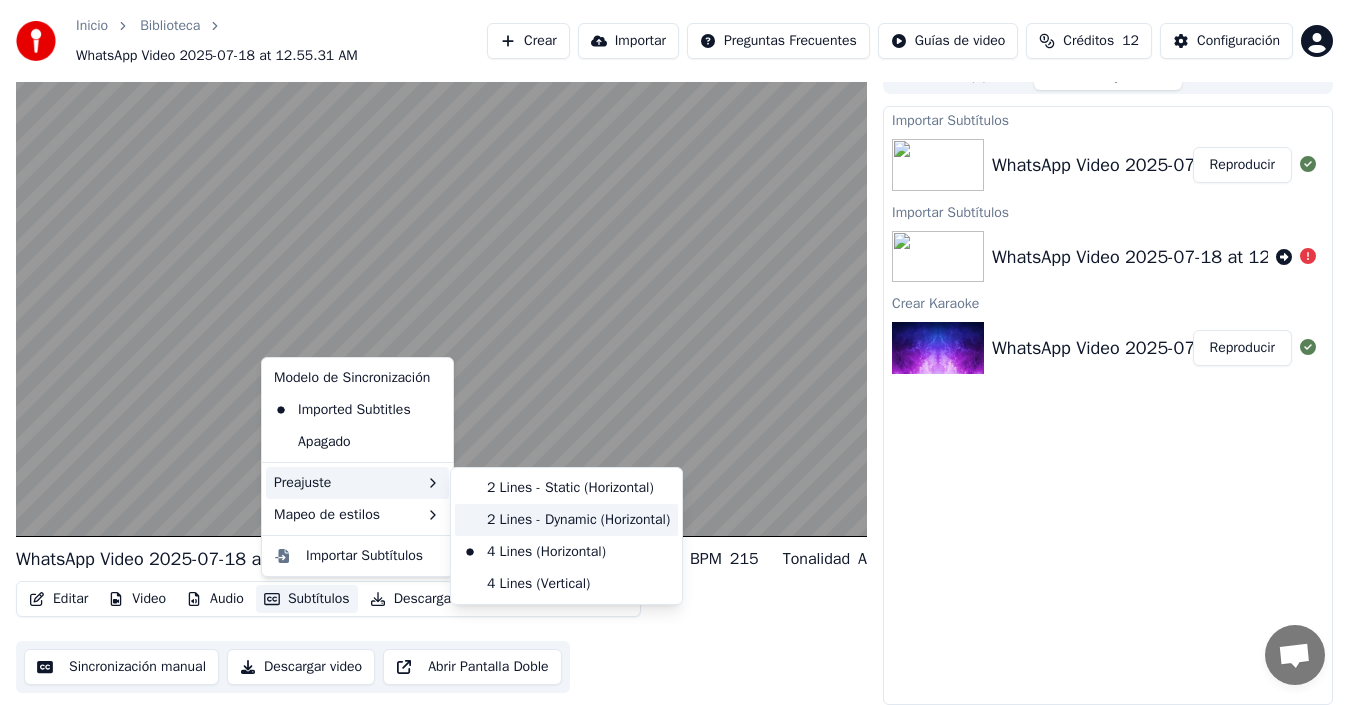 click on "2 Lines - Dynamic (Horizontal)" at bounding box center (566, 520) 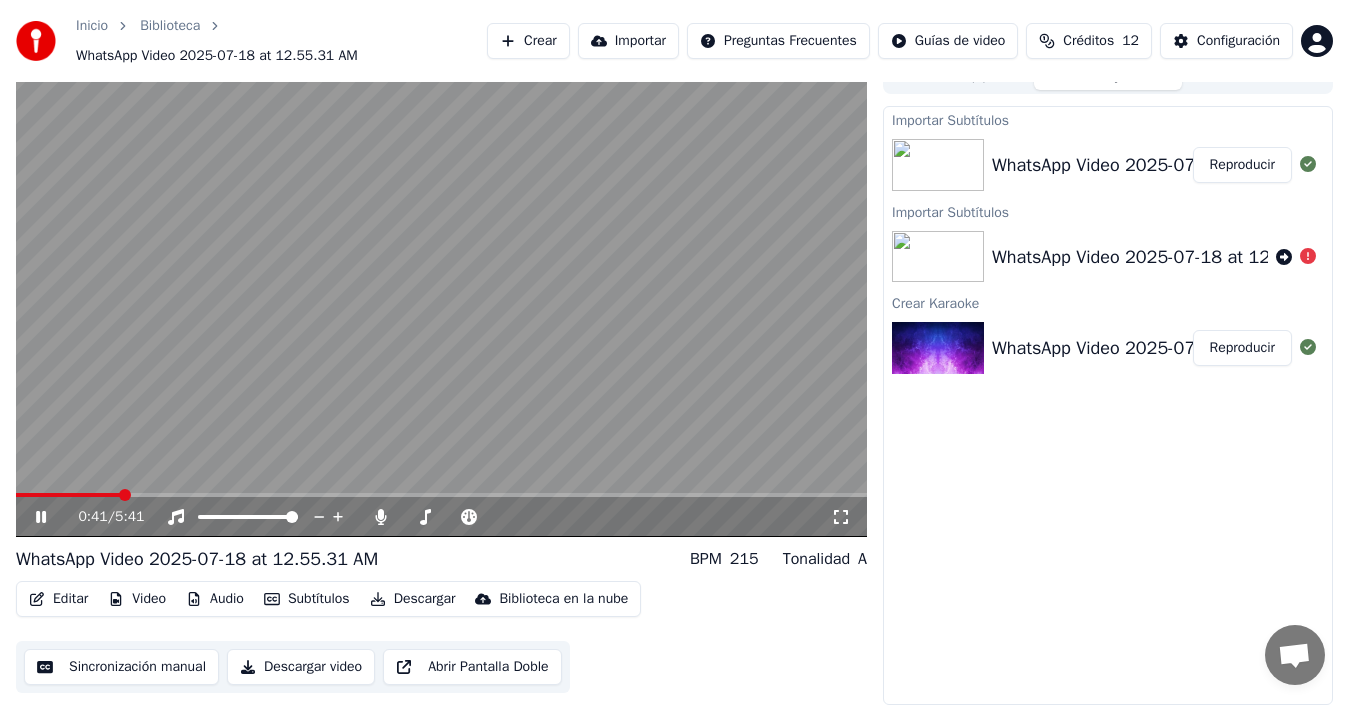 click at bounding box center (441, 297) 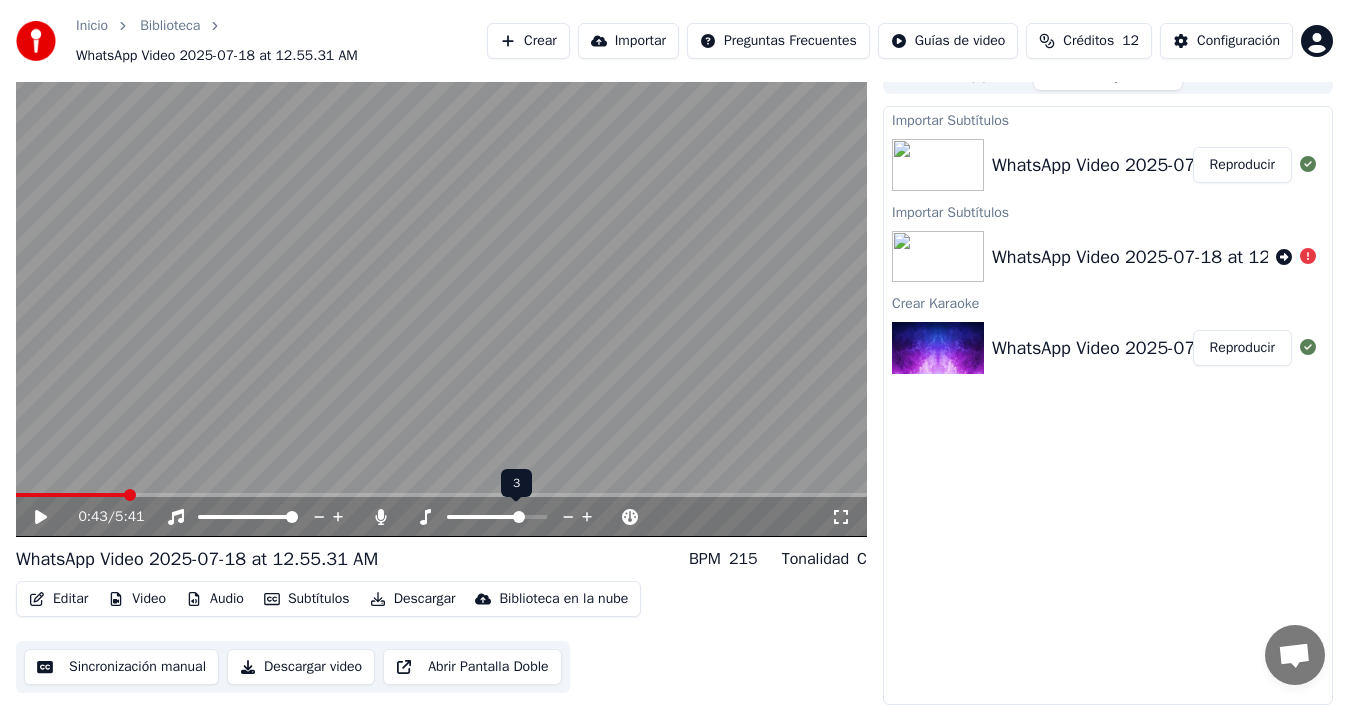 click at bounding box center (519, 517) 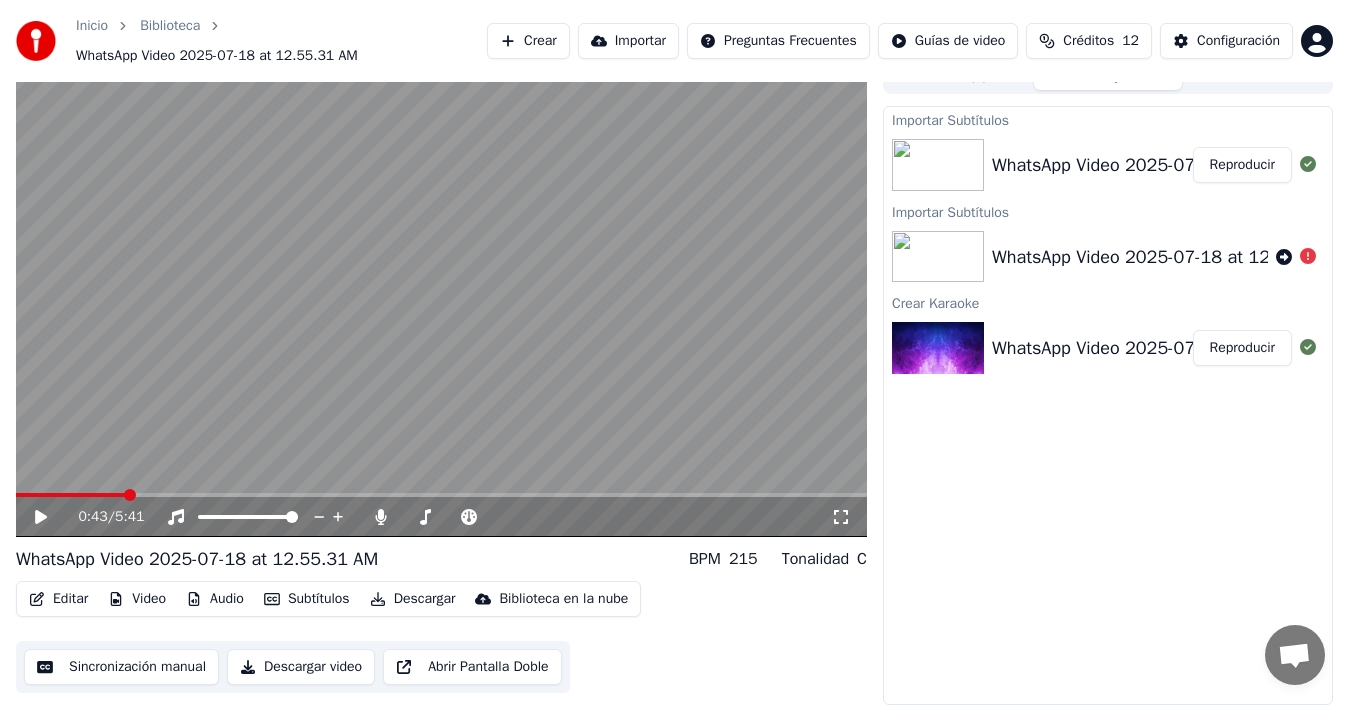 click 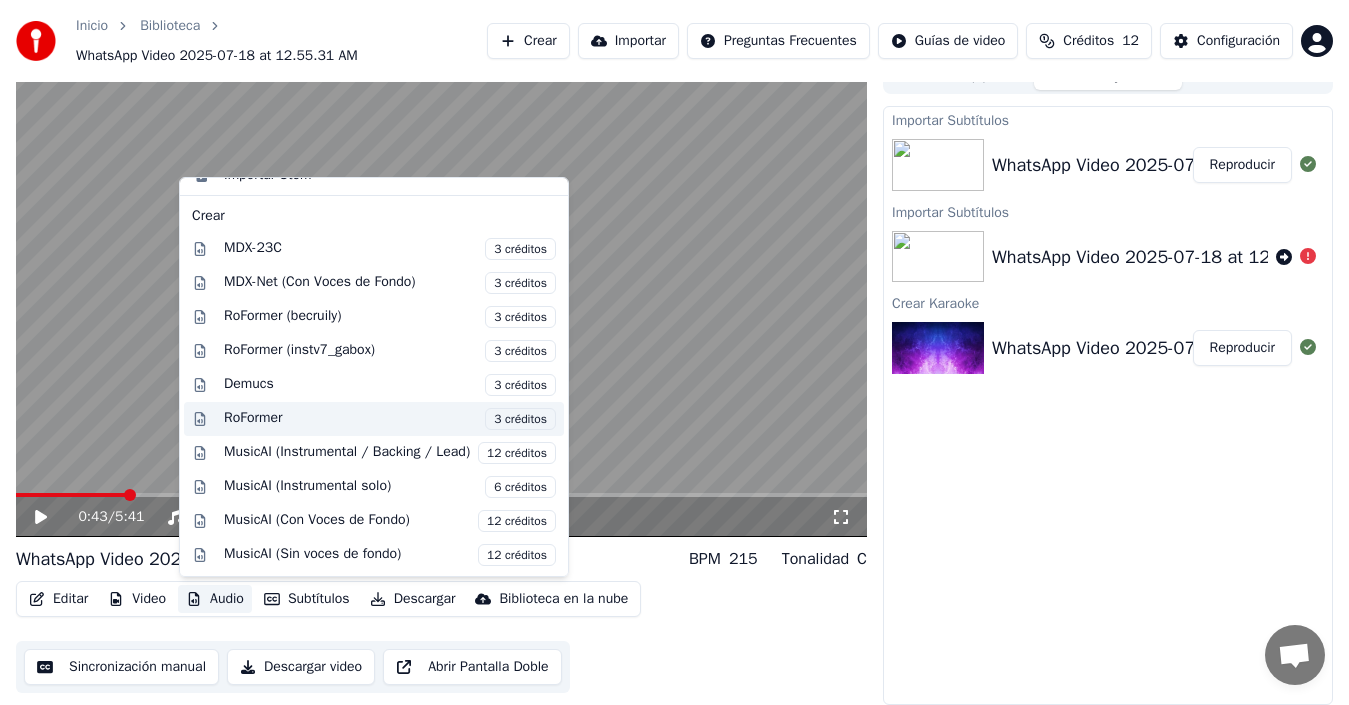 scroll, scrollTop: 0, scrollLeft: 0, axis: both 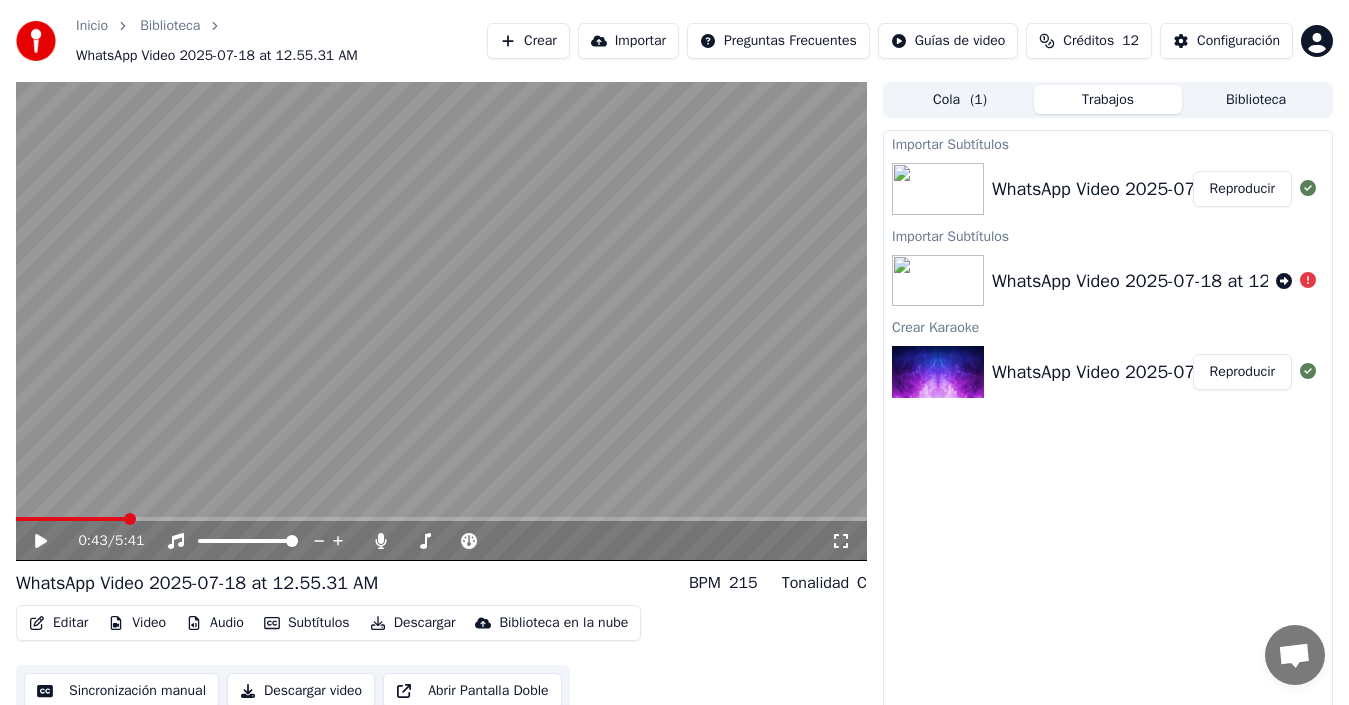 click at bounding box center [441, 321] 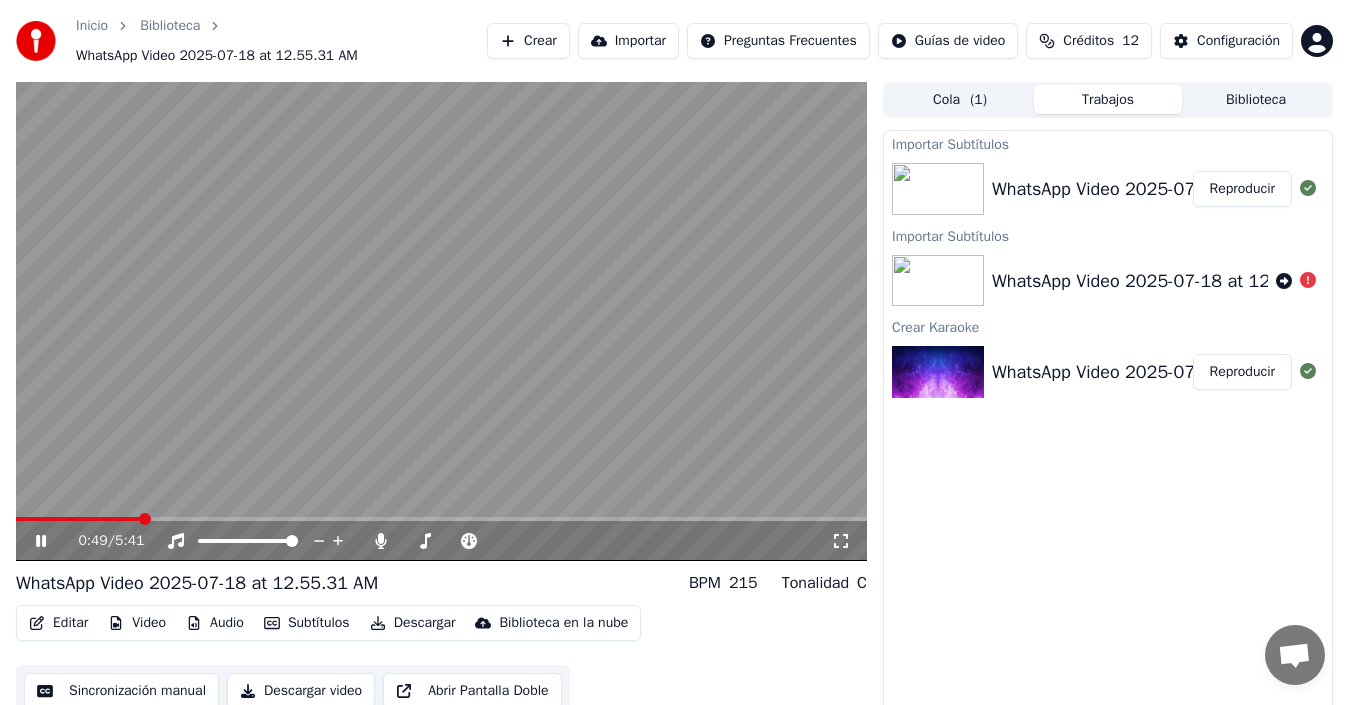 click at bounding box center (441, 321) 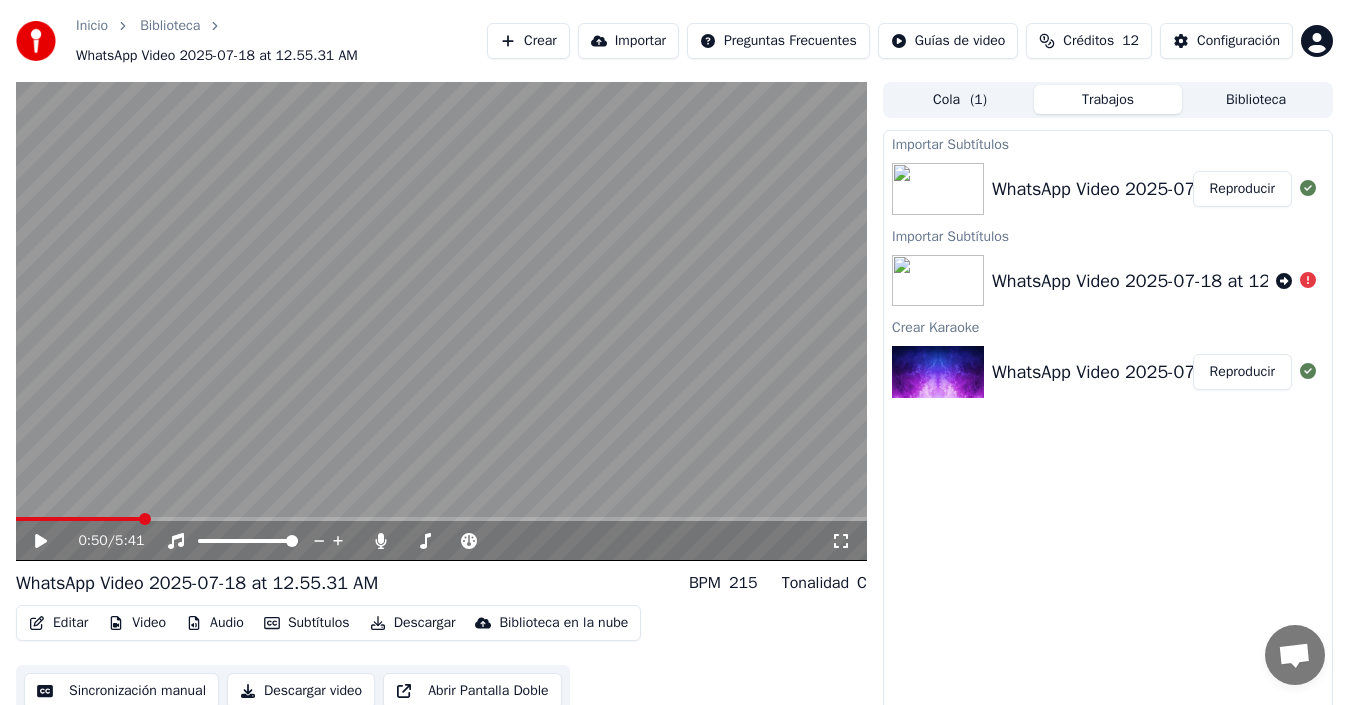 click on "Tonalidad C" at bounding box center [824, 583] 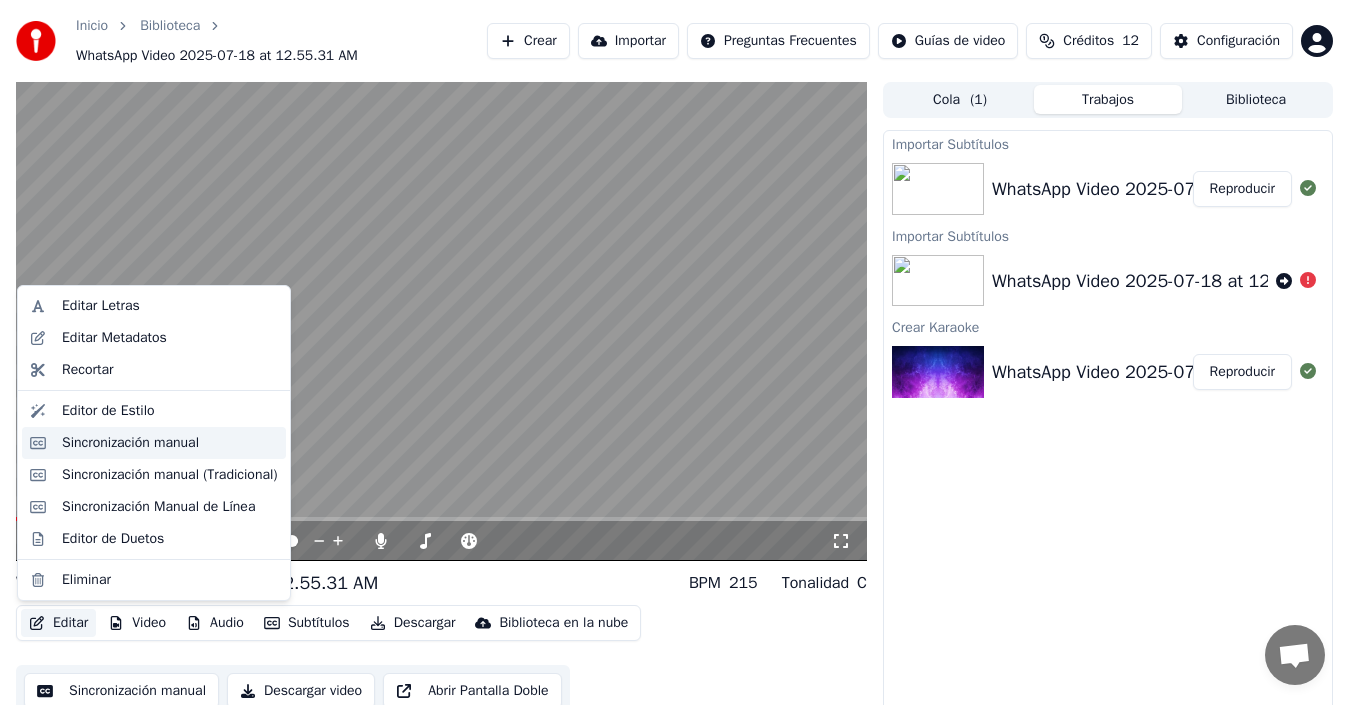 click on "Sincronización manual" at bounding box center [154, 443] 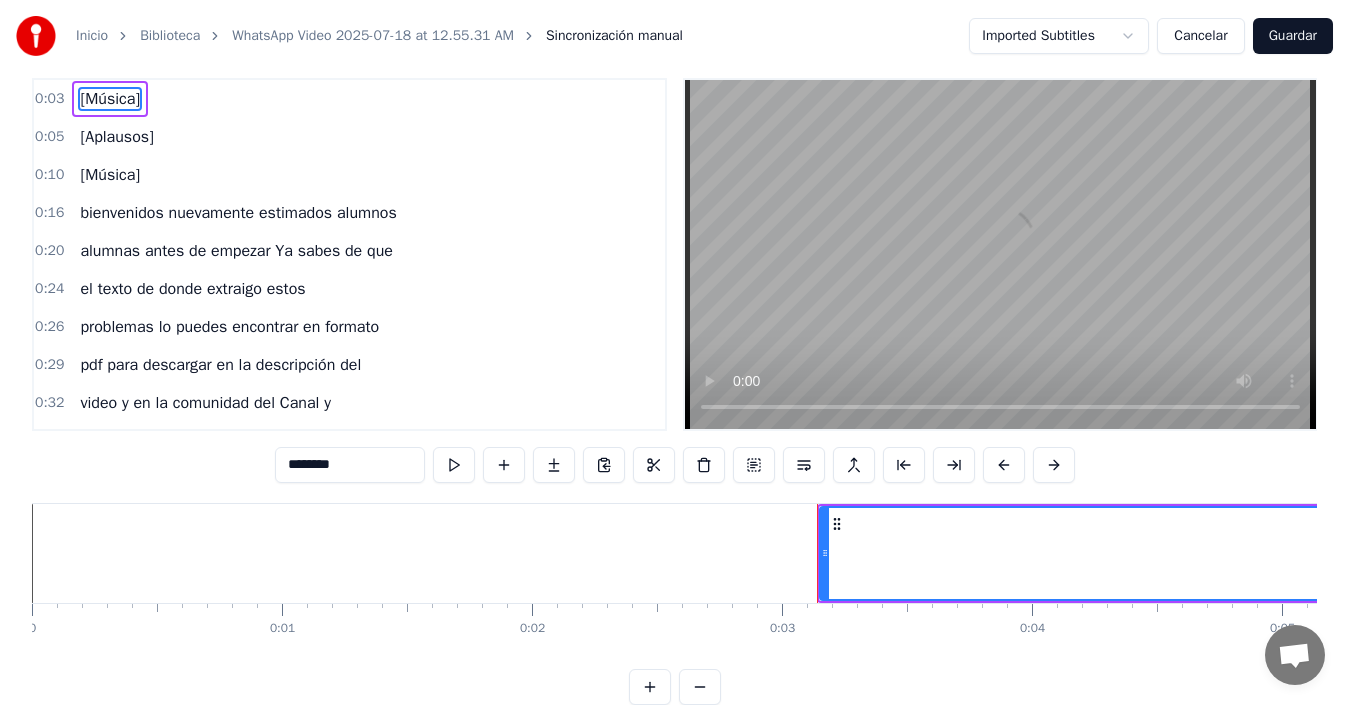 scroll, scrollTop: 0, scrollLeft: 0, axis: both 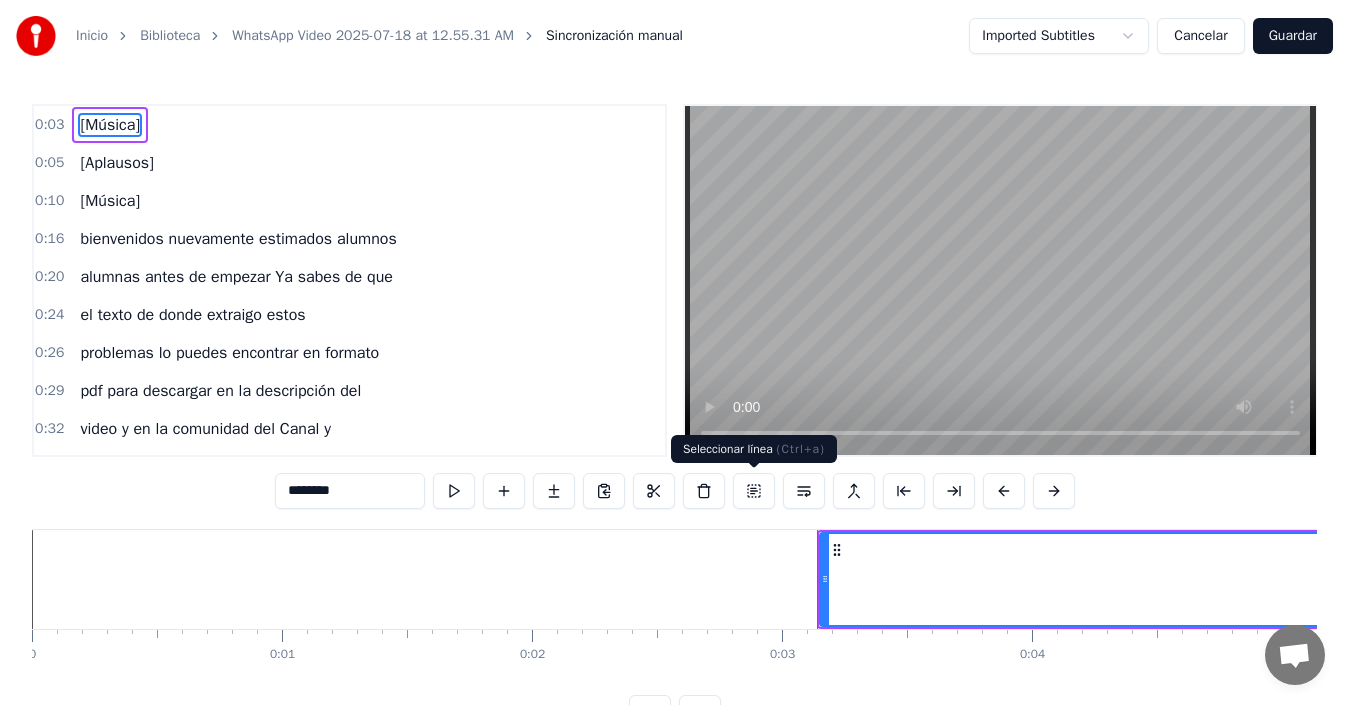 click on "Cancelar" at bounding box center [1200, 36] 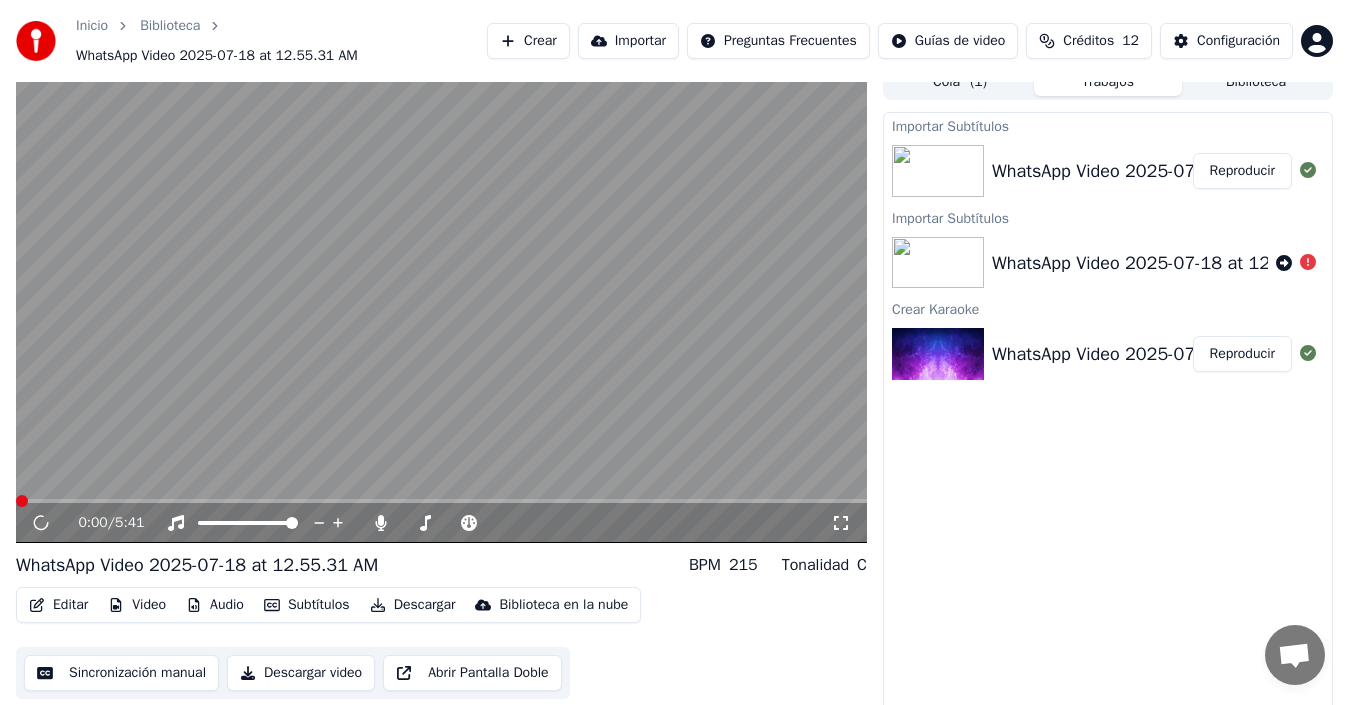 scroll, scrollTop: 24, scrollLeft: 0, axis: vertical 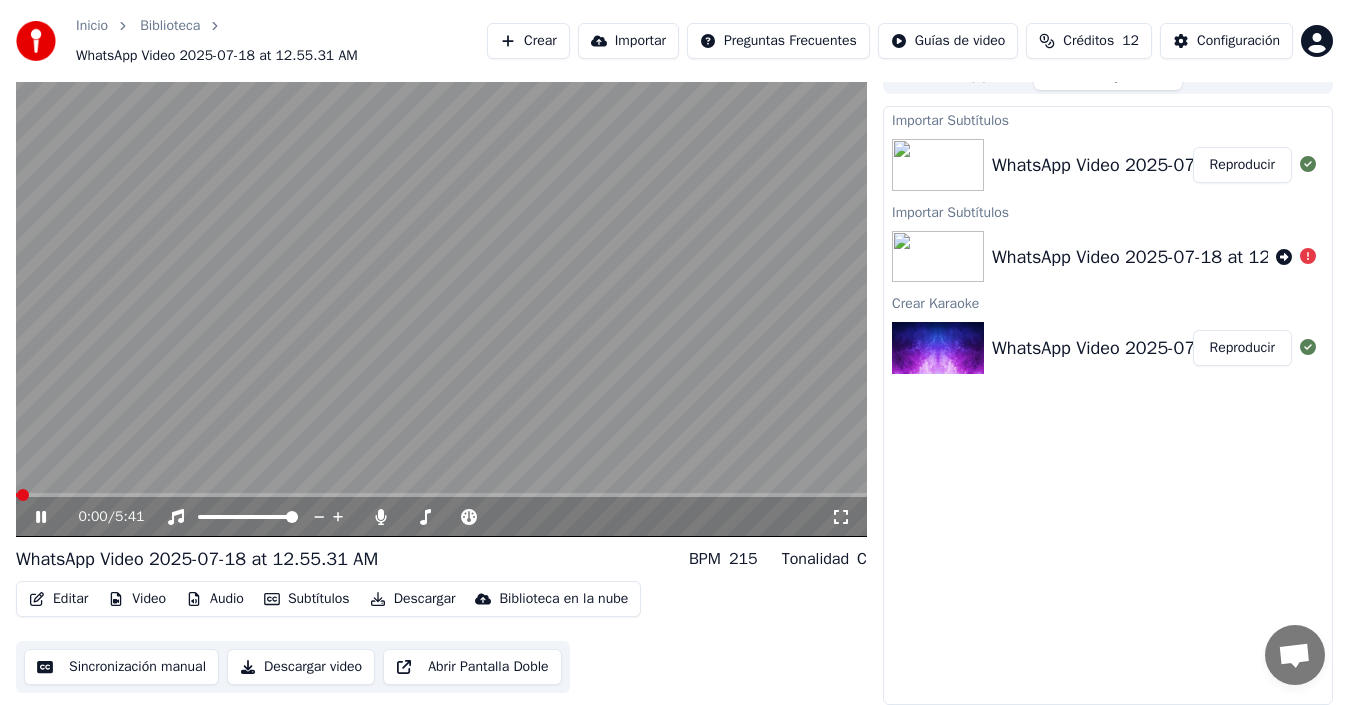 click on "Editar" at bounding box center (58, 599) 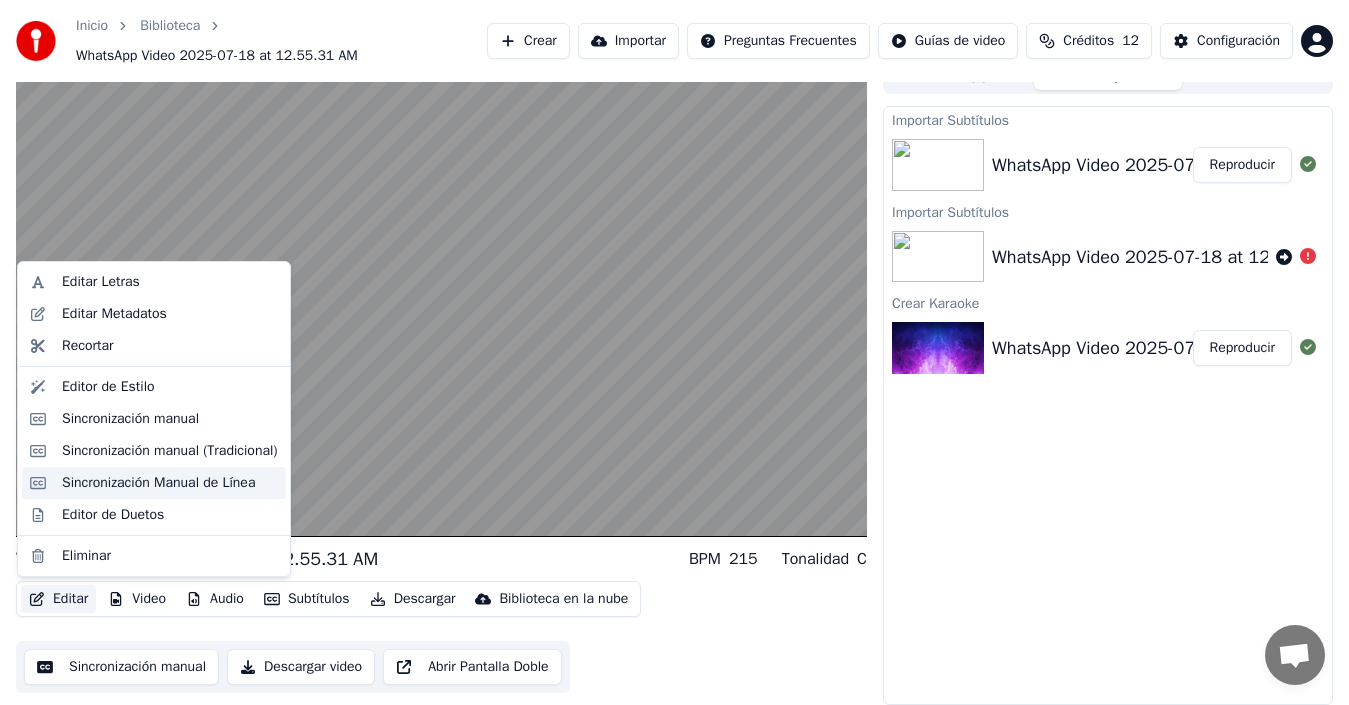 click on "Sincronización Manual de Línea" at bounding box center [154, 483] 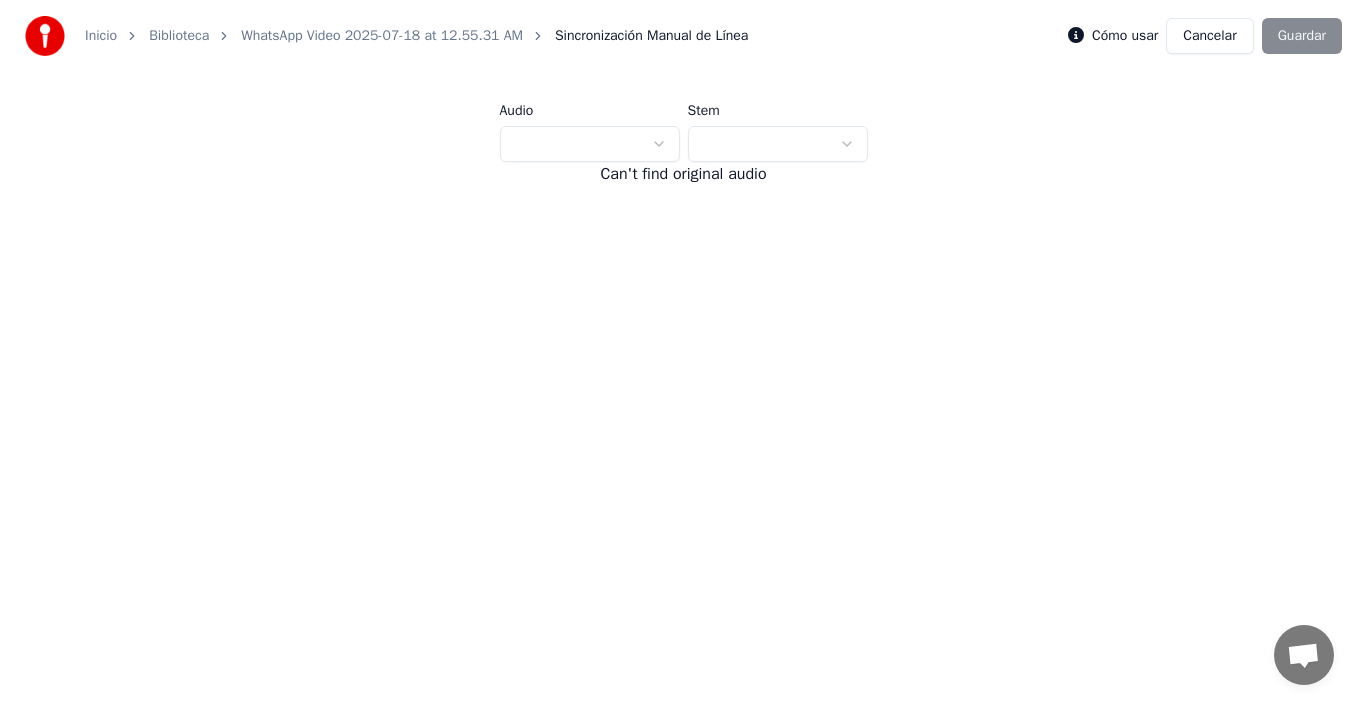 scroll, scrollTop: 0, scrollLeft: 0, axis: both 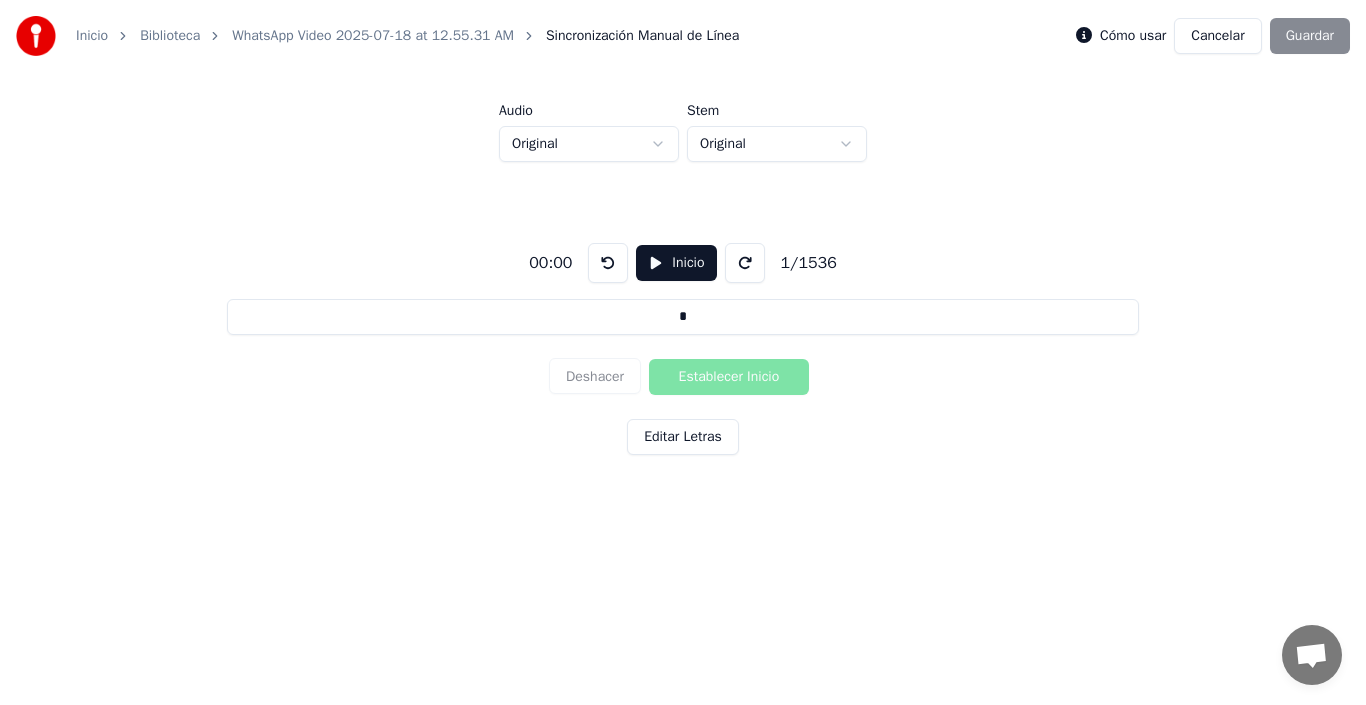 click on "Inicio Biblioteca WhatsApp Video [DATE] at 12.55.31 AM Sincronización Manual de Línea Cómo usar Cancelar Guardar Audio Original Stem Original 00:00 Inicio 1 / 1536 * Deshacer Establecer Inicio Editar Letras" at bounding box center (683, 279) 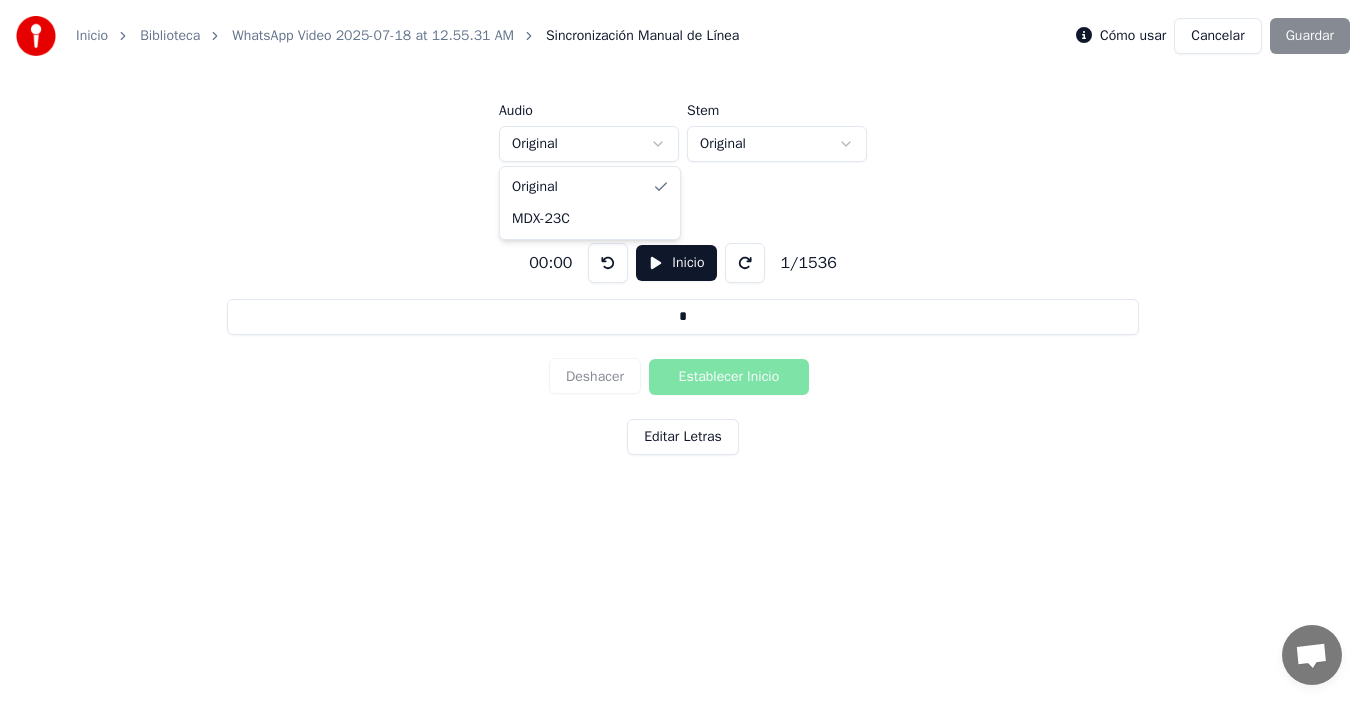 click on "Inicio Biblioteca WhatsApp Video [DATE] at 12.55.31 AM Sincronización Manual de Línea Cómo usar Cancelar Guardar Audio Original Stem Original 00:00 Inicio 1 / 1536 * Deshacer Establecer Inicio Editar Letras Original MDX-23C" at bounding box center [683, 279] 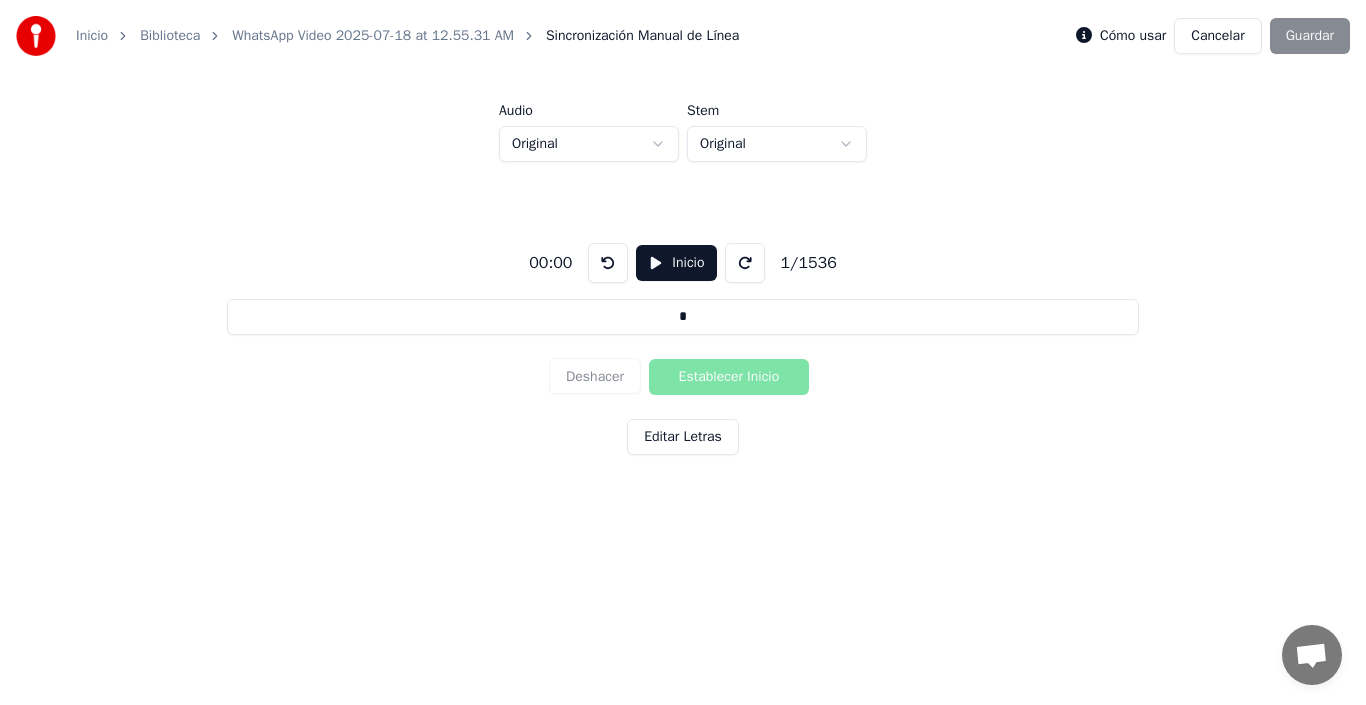 click on "Inicio Biblioteca WhatsApp Video [DATE] at 12.55.31 AM Sincronización Manual de Línea Cómo usar Cancelar Guardar Audio Original Stem Original 00:00 Inicio 1 / 1536 * Deshacer Establecer Inicio Editar Letras" at bounding box center (683, 279) 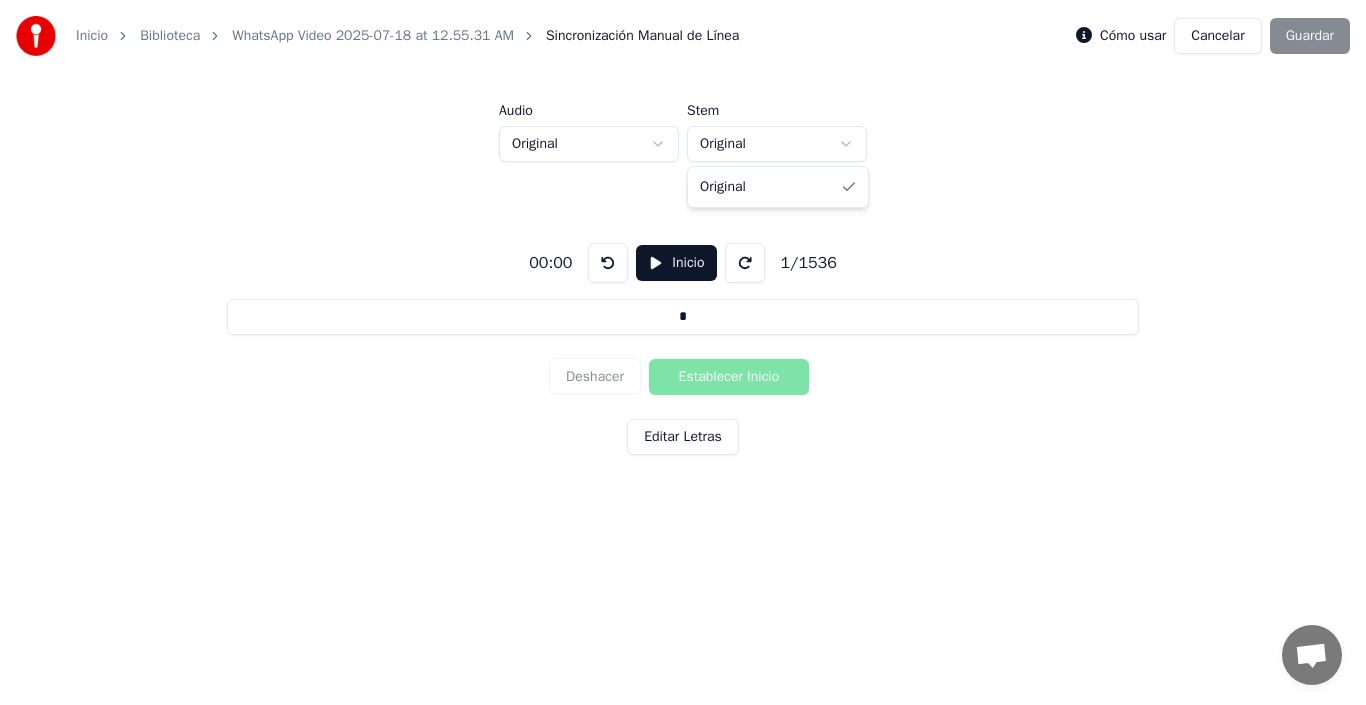 click on "Inicio Biblioteca WhatsApp Video [DATE] at 12.55.31 AM Sincronización Manual de Línea Cómo usar Cancelar Guardar Audio Original Stem Original 00:00 Inicio 1 / 1536 * Deshacer Establecer Inicio Editar Letras Original" at bounding box center [683, 279] 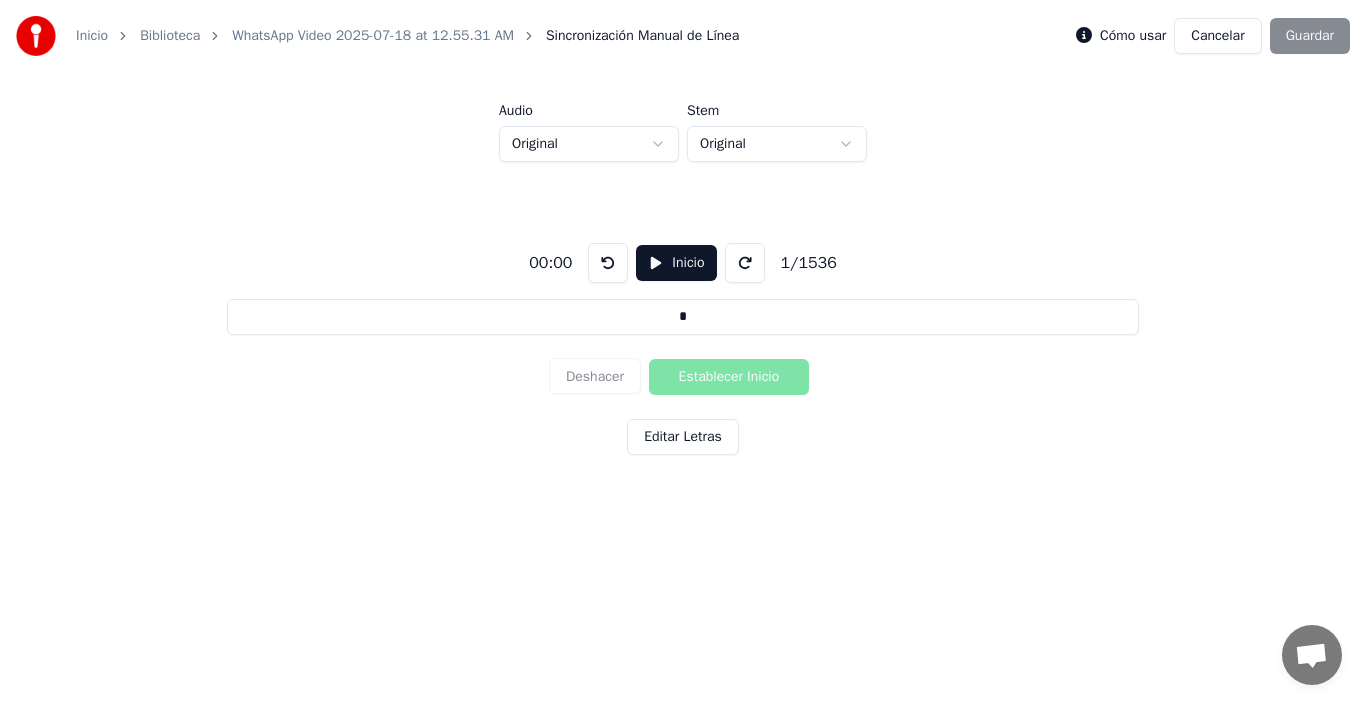 click on "Inicio" at bounding box center (676, 263) 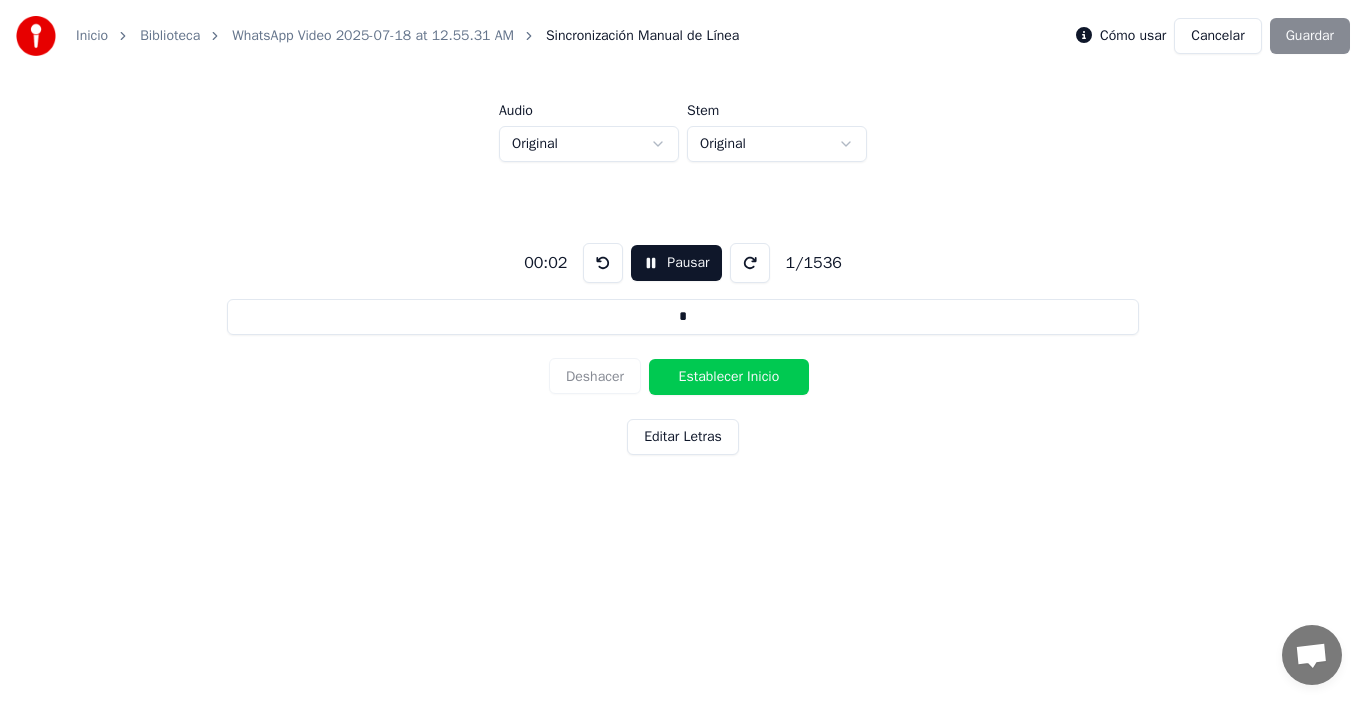 click on "Pausar" at bounding box center (676, 263) 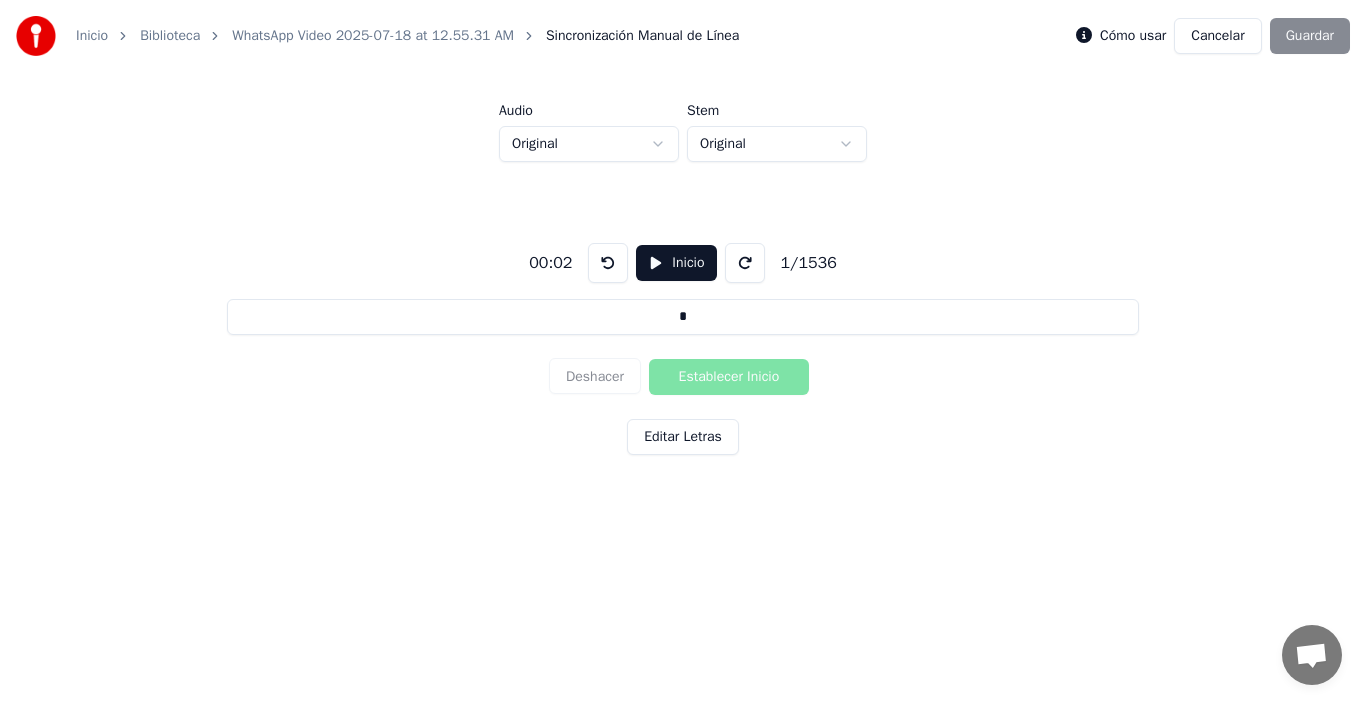 click on "Editar Letras" at bounding box center [683, 437] 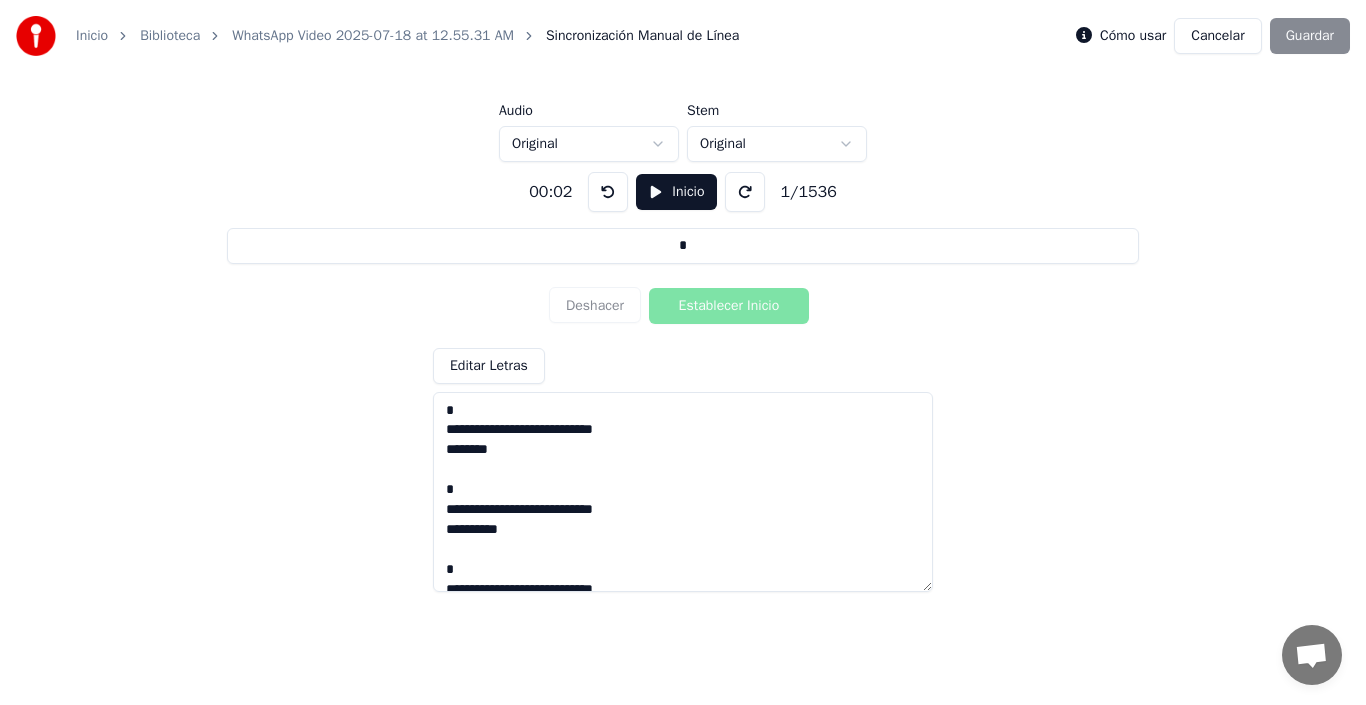click on "Inicio" at bounding box center [676, 192] 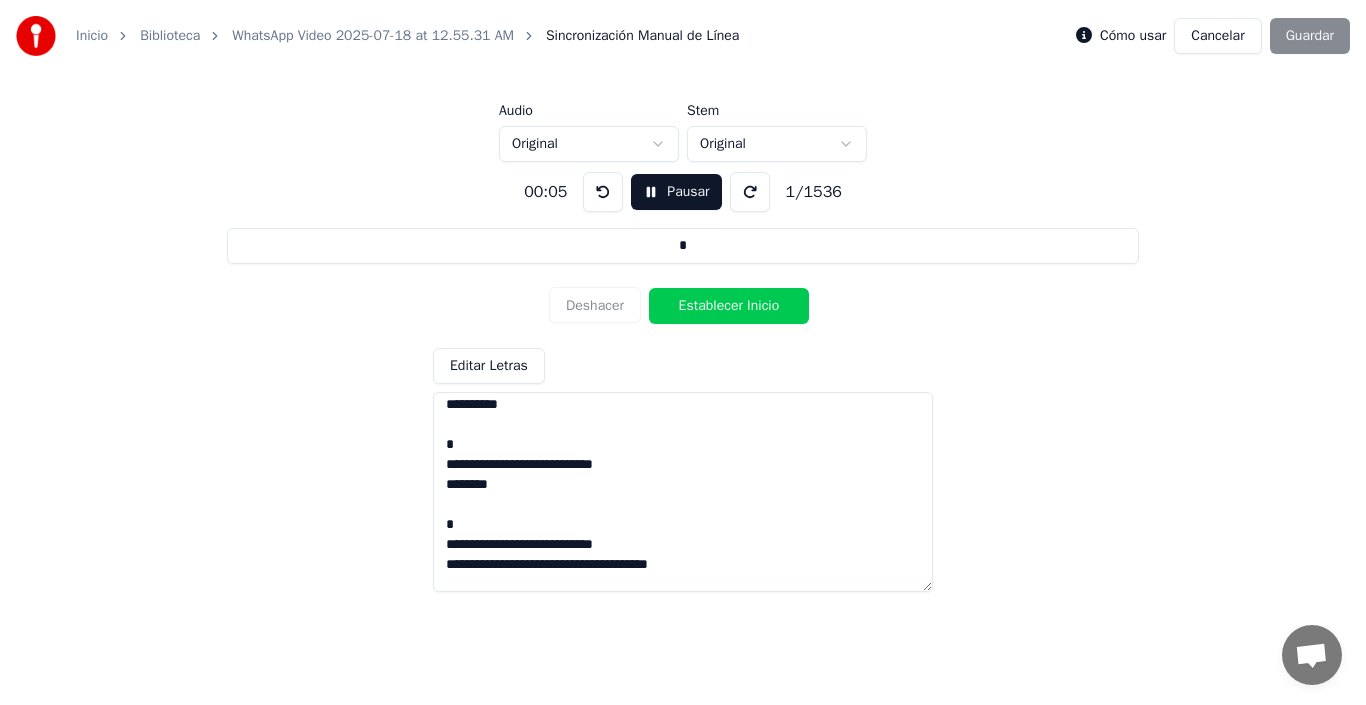 scroll, scrollTop: 0, scrollLeft: 0, axis: both 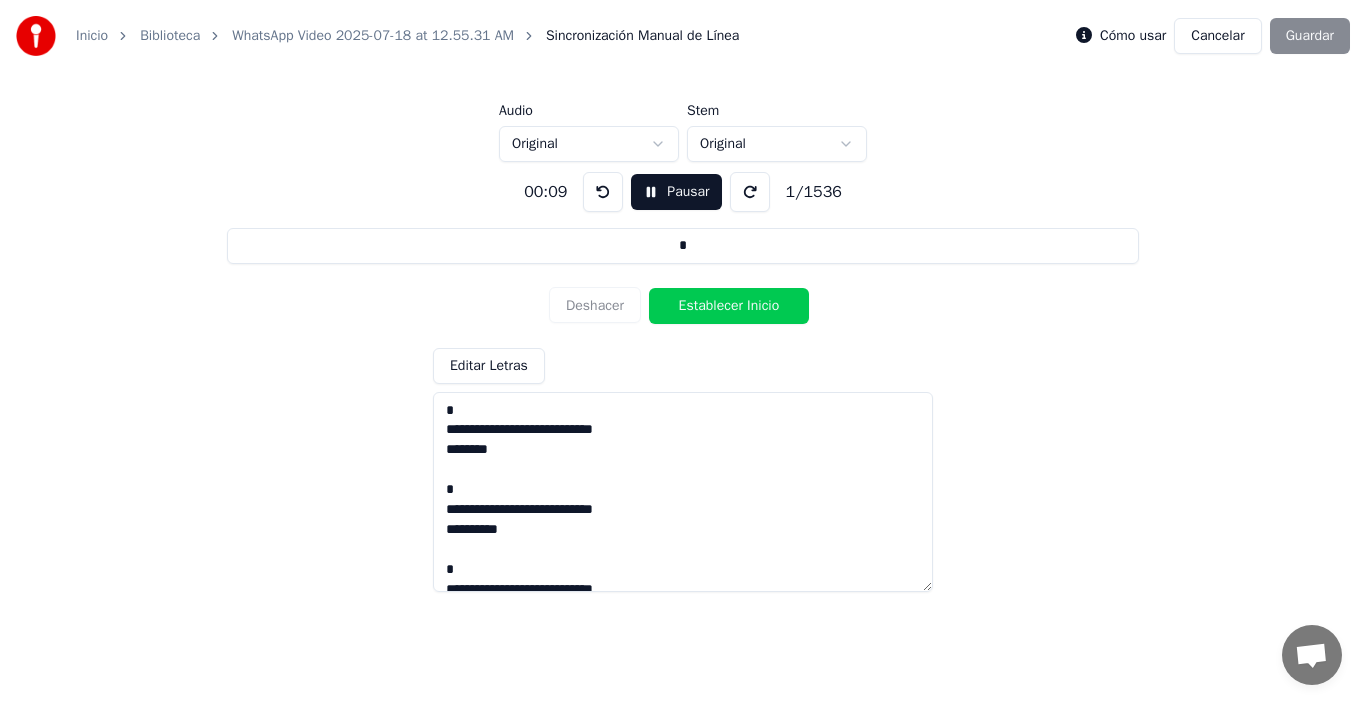 drag, startPoint x: 710, startPoint y: 259, endPoint x: 676, endPoint y: 259, distance: 34 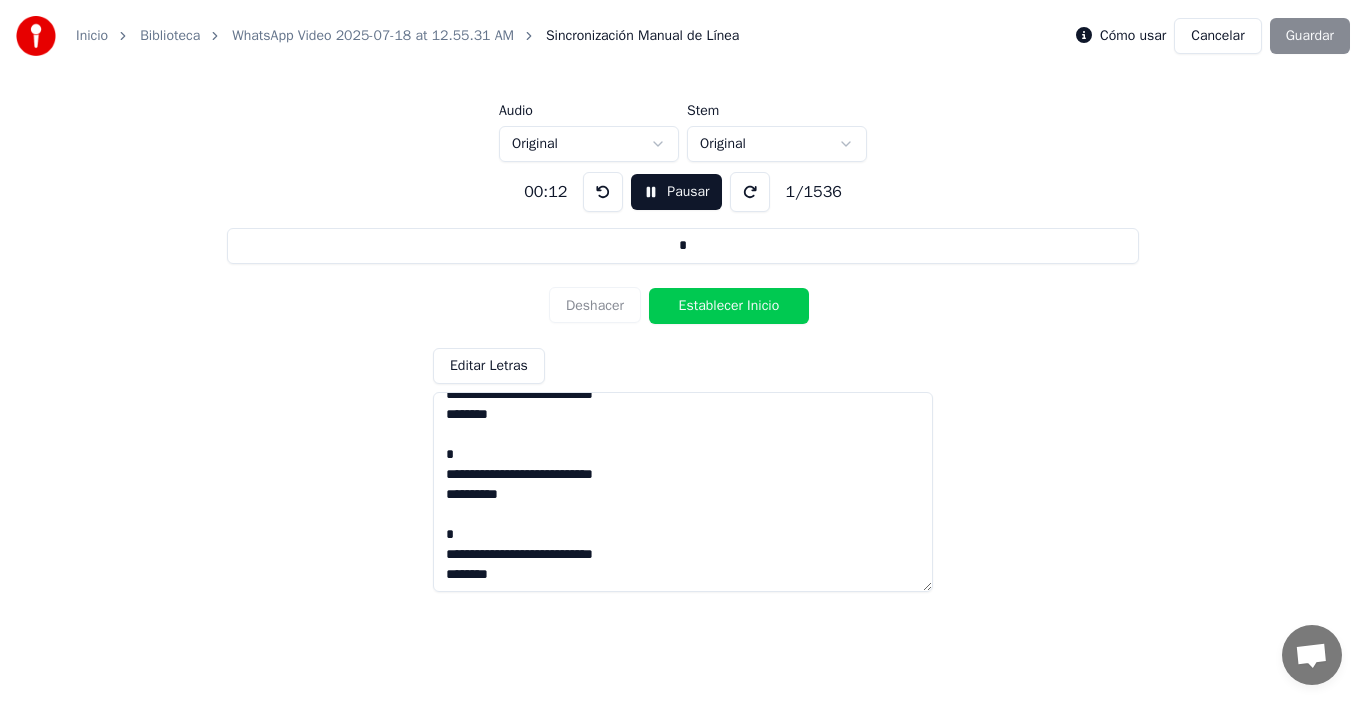 scroll, scrollTop: 0, scrollLeft: 0, axis: both 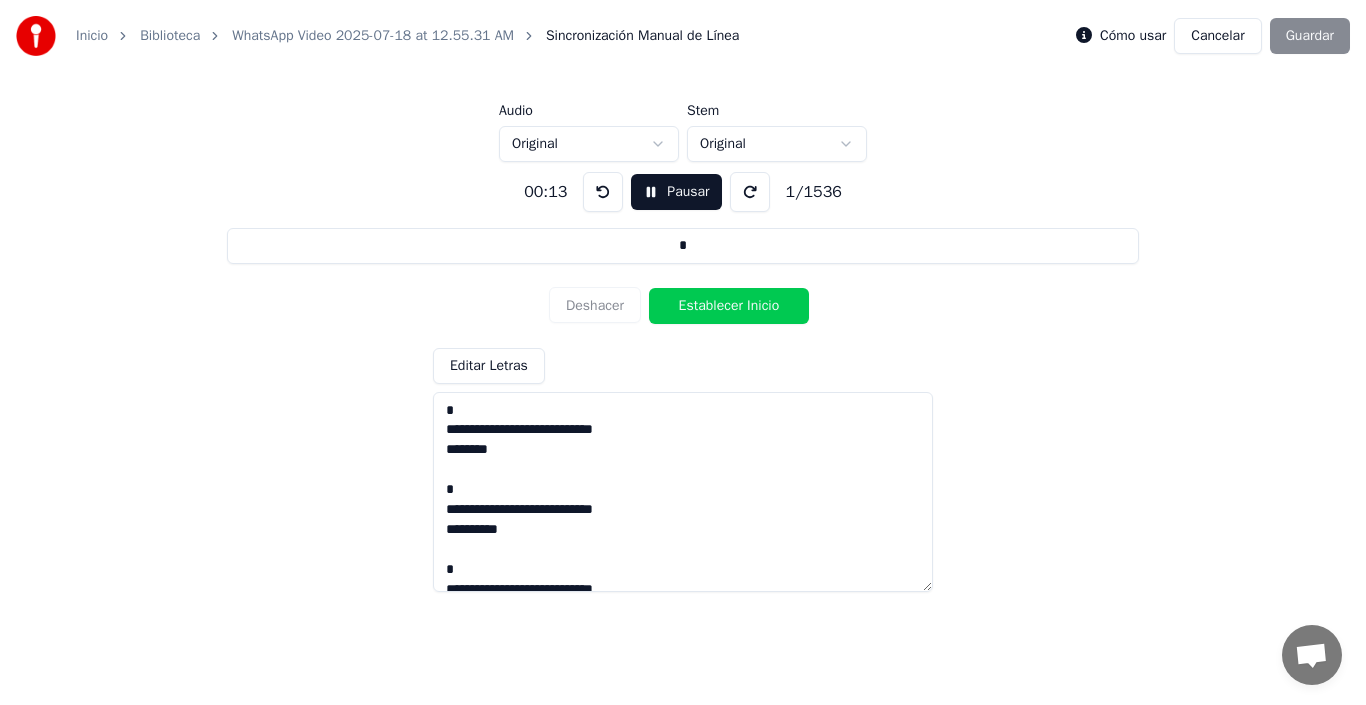 click on "Pausar" at bounding box center [676, 192] 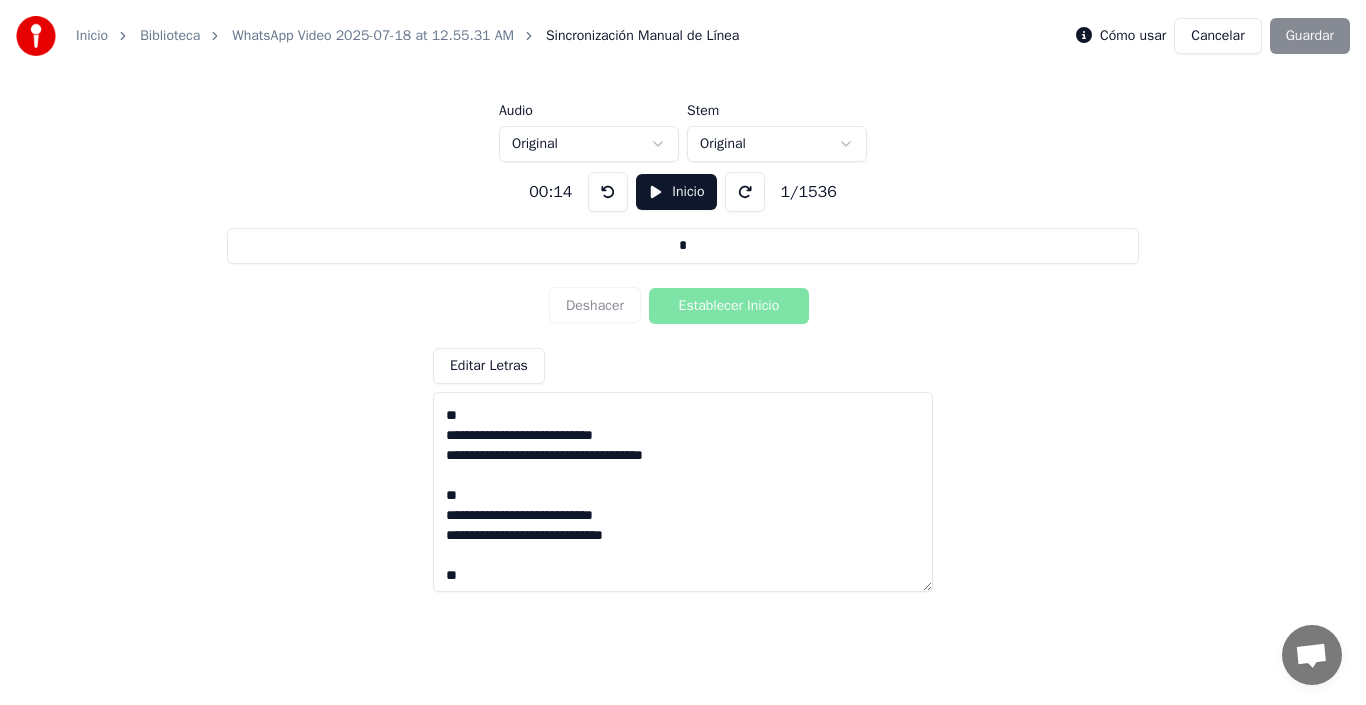 scroll, scrollTop: 1600, scrollLeft: 0, axis: vertical 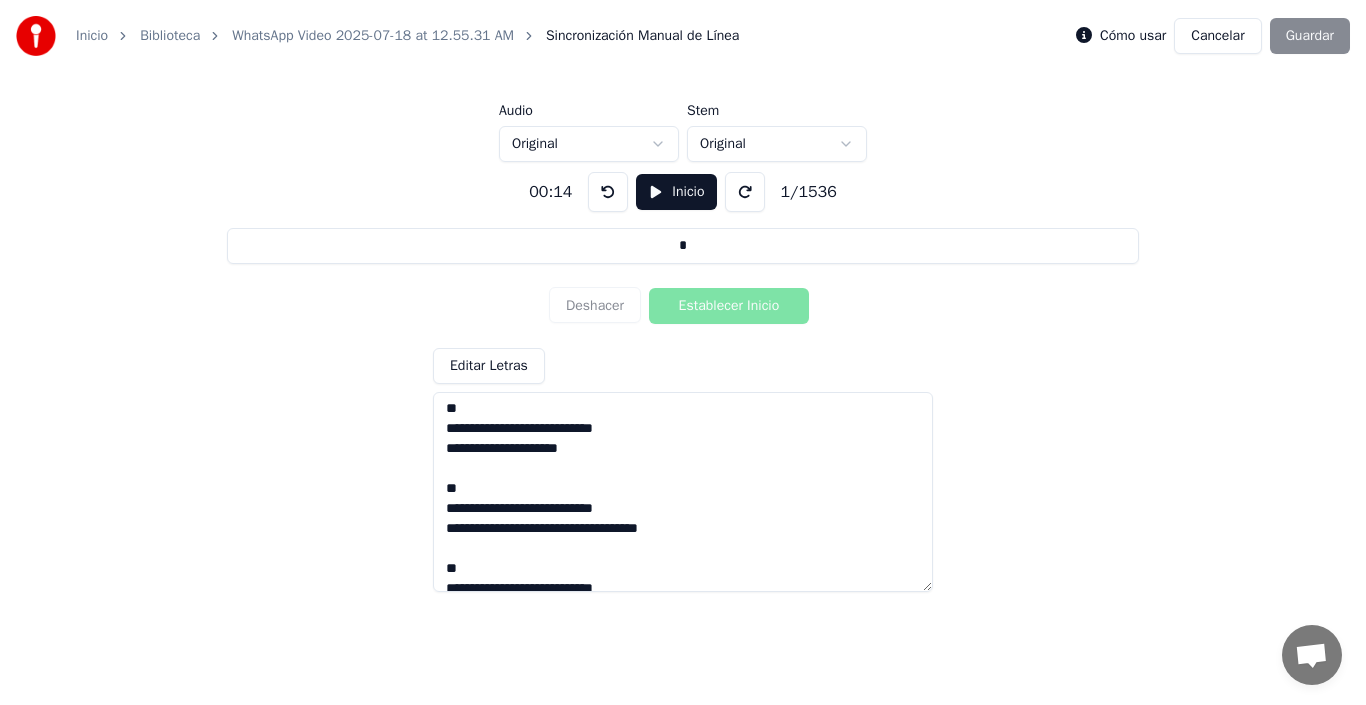 click at bounding box center [683, 492] 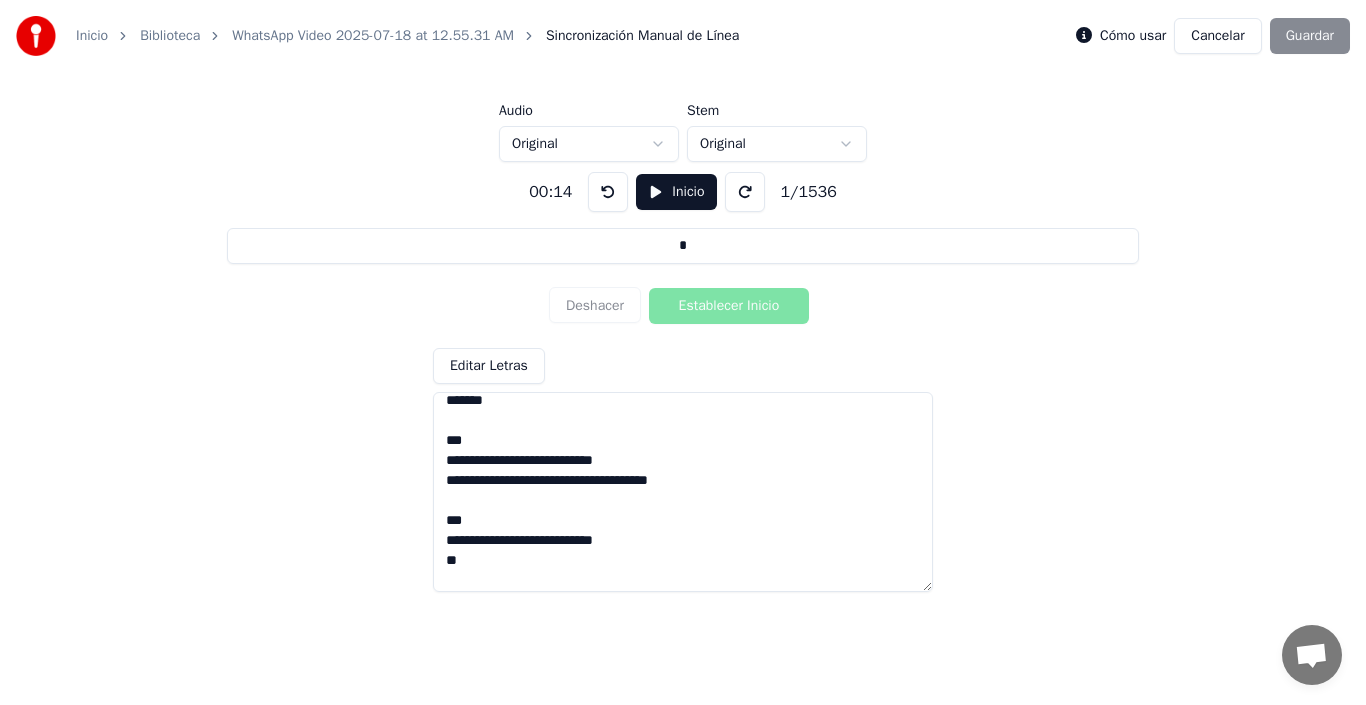 scroll, scrollTop: 39565, scrollLeft: 0, axis: vertical 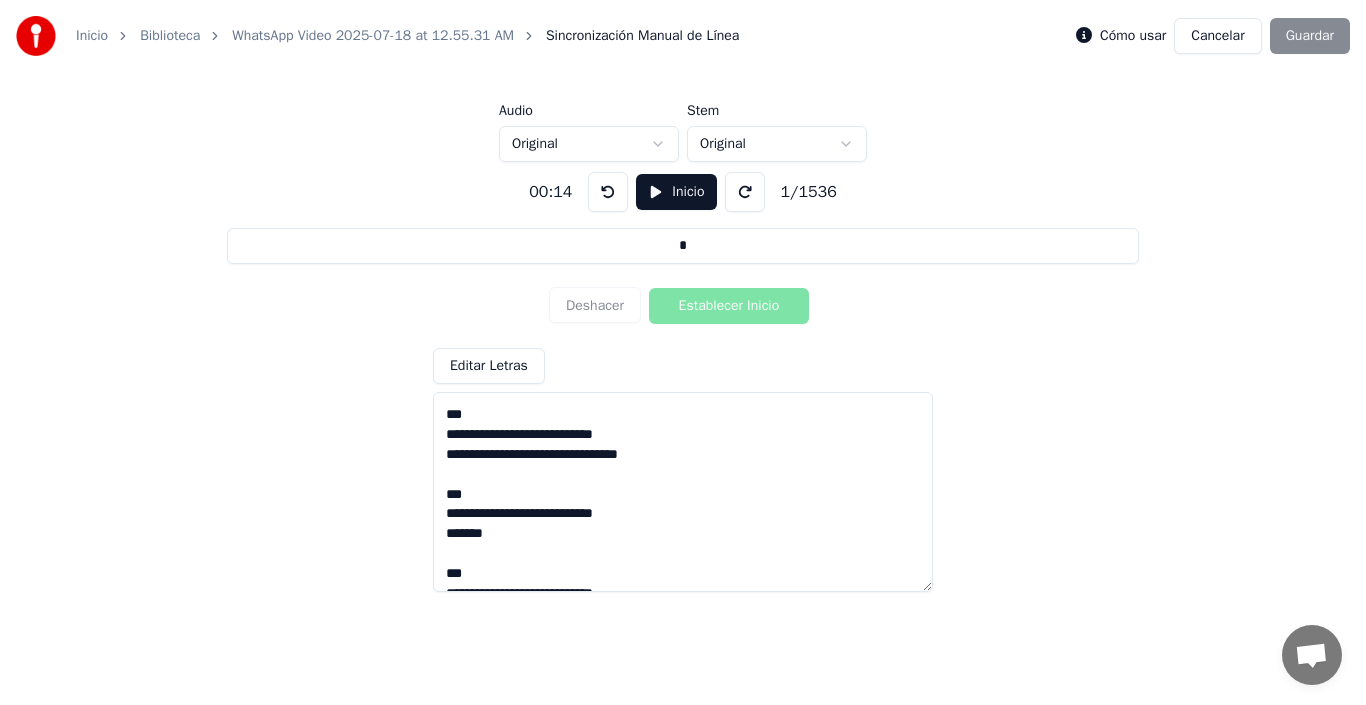 click on "Inicio" at bounding box center (676, 192) 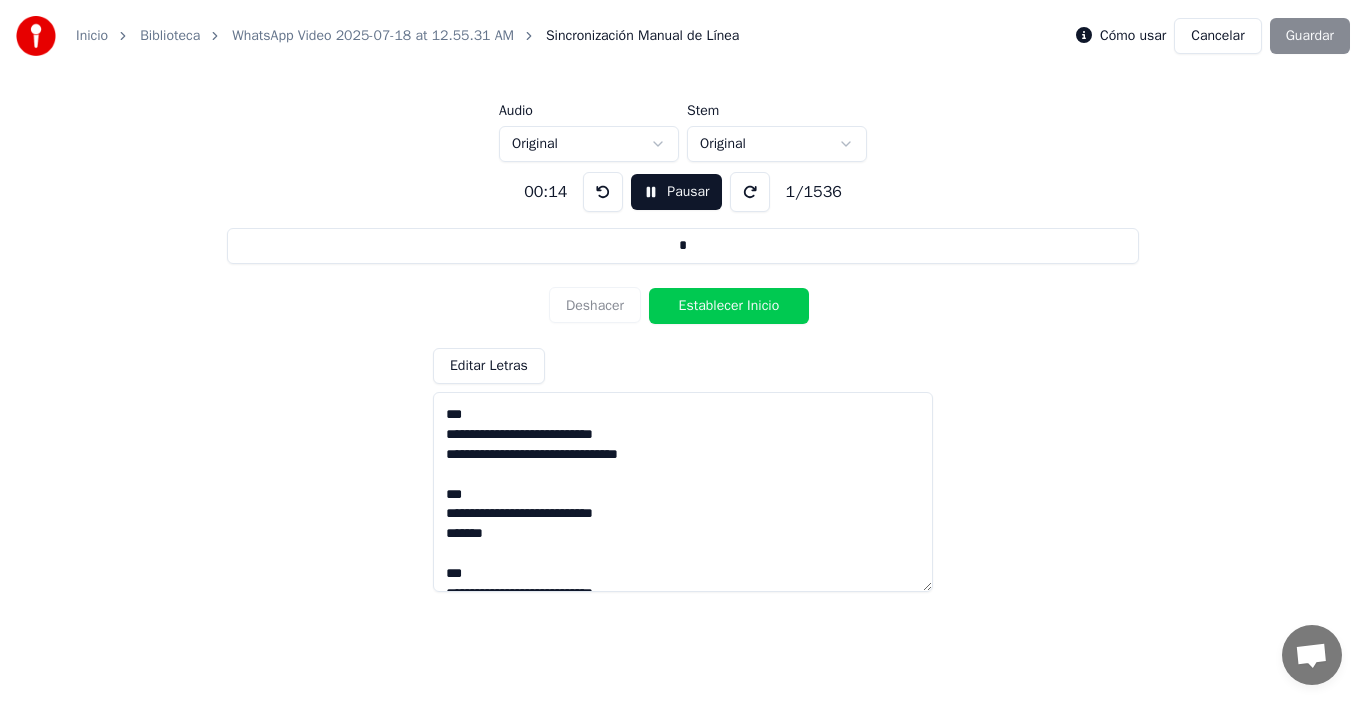 click at bounding box center [750, 192] 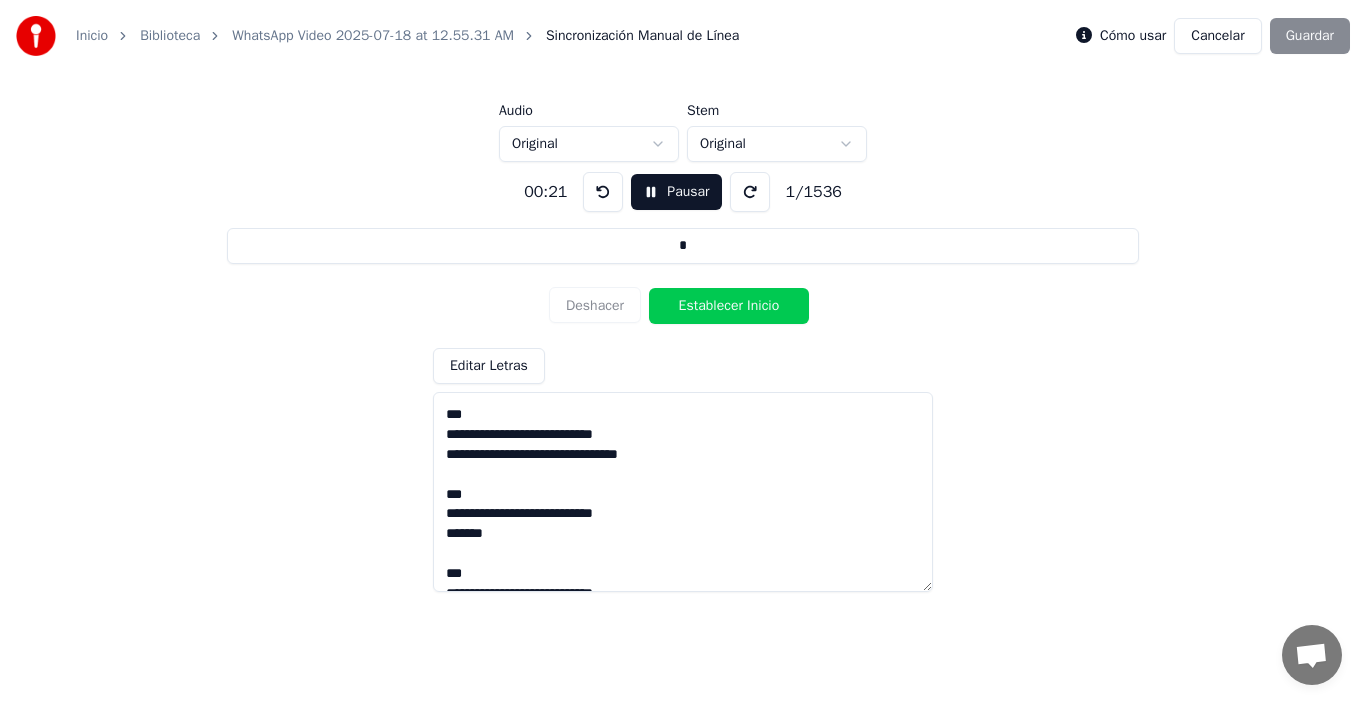 click at bounding box center [750, 192] 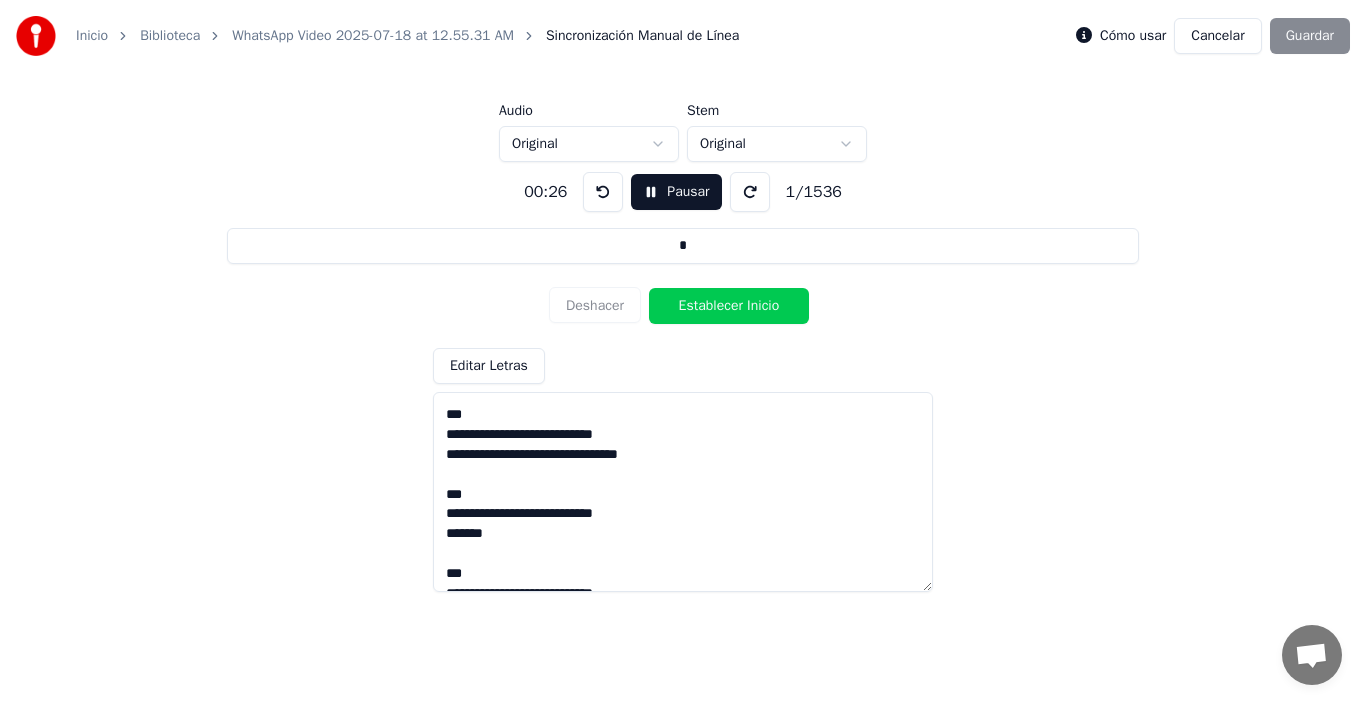 click at bounding box center (750, 192) 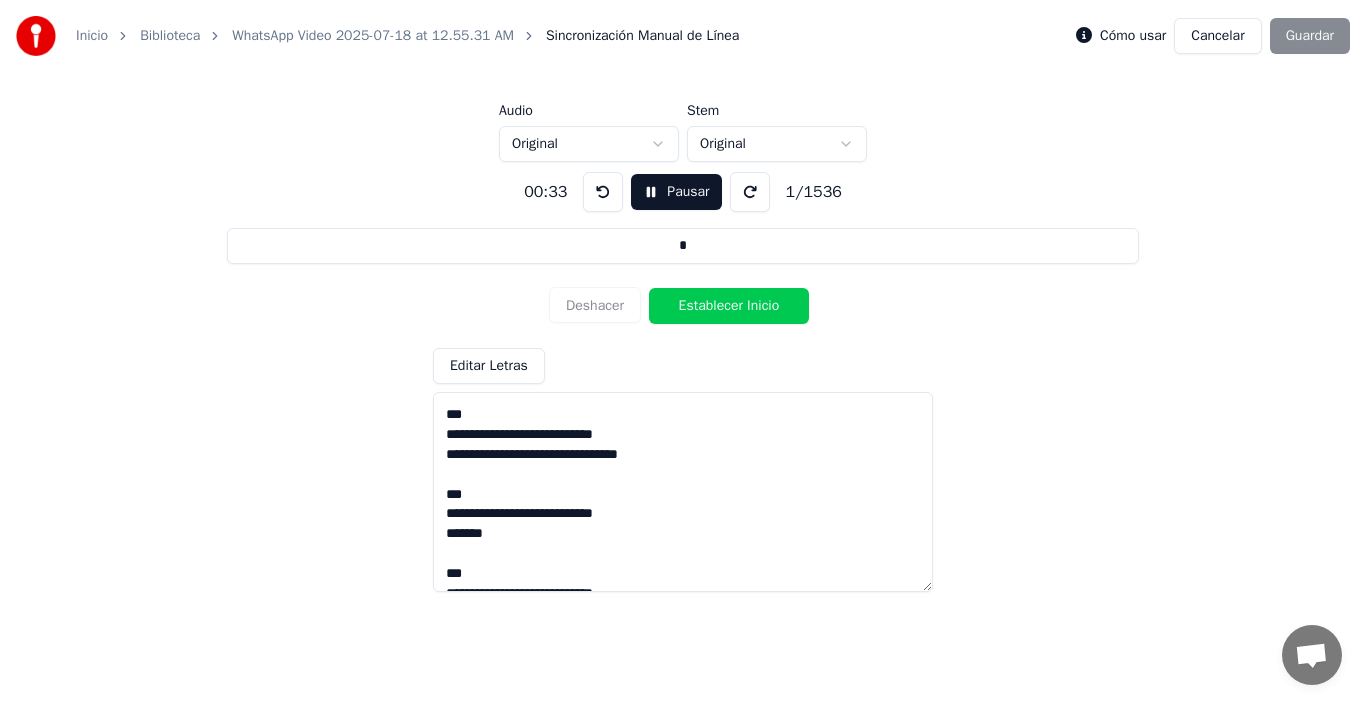 click on "1  /  1536" at bounding box center [814, 192] 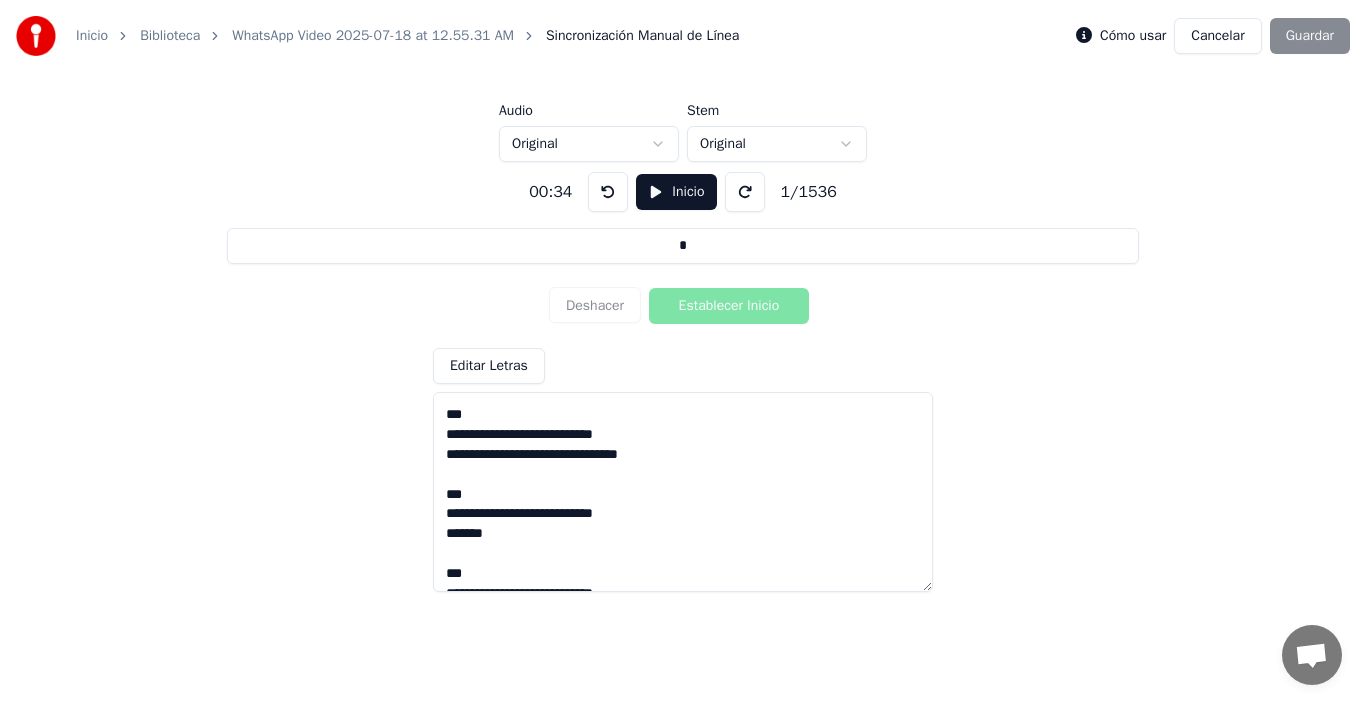 click on "1  /  1536" at bounding box center [809, 192] 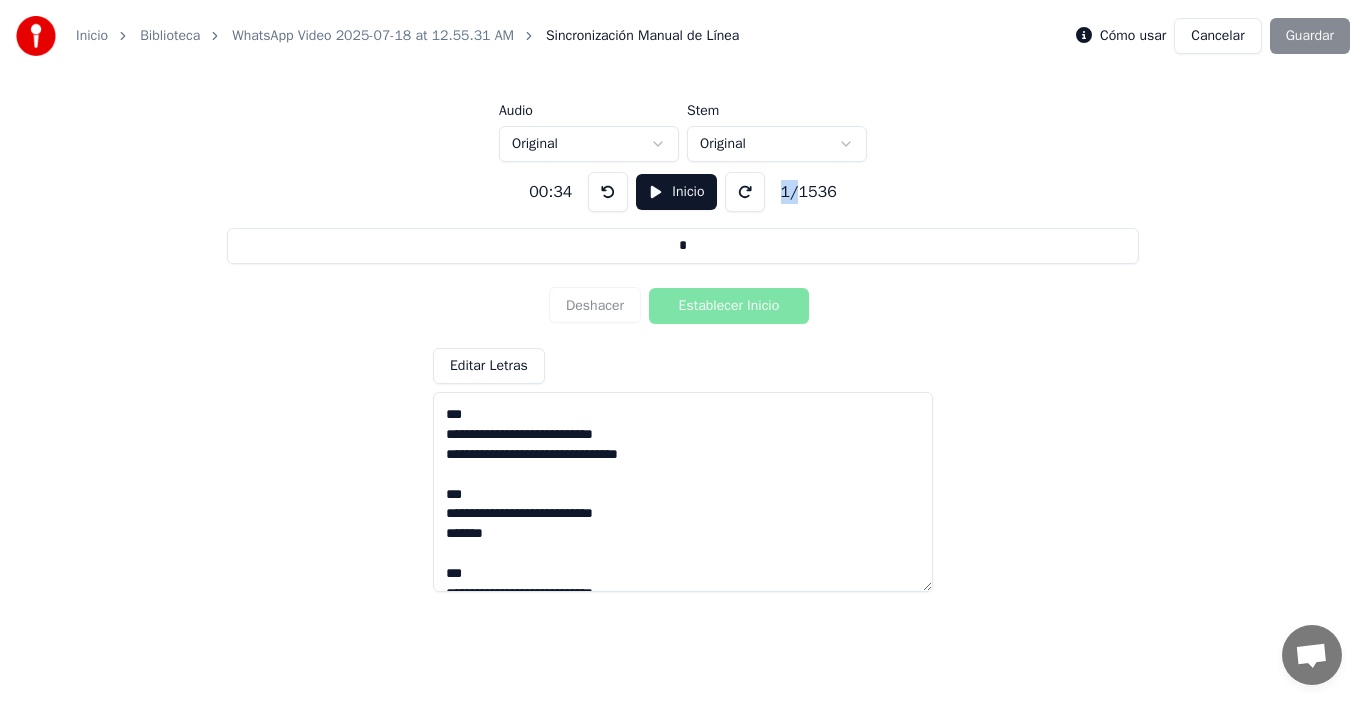 drag, startPoint x: 789, startPoint y: 191, endPoint x: 760, endPoint y: 192, distance: 29.017237 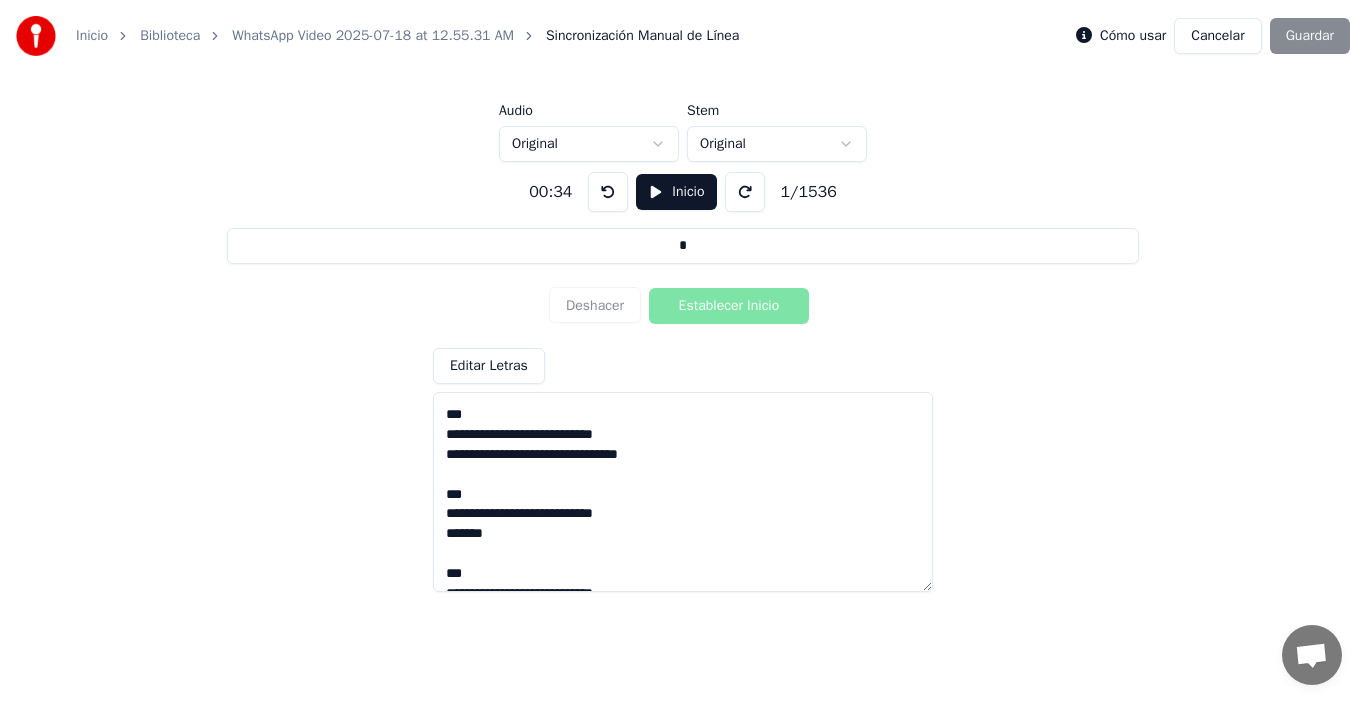 click on "00:34 Inicio 1 / 1536 * Deshacer Establecer Inicio Editar Letras" at bounding box center [683, 373] 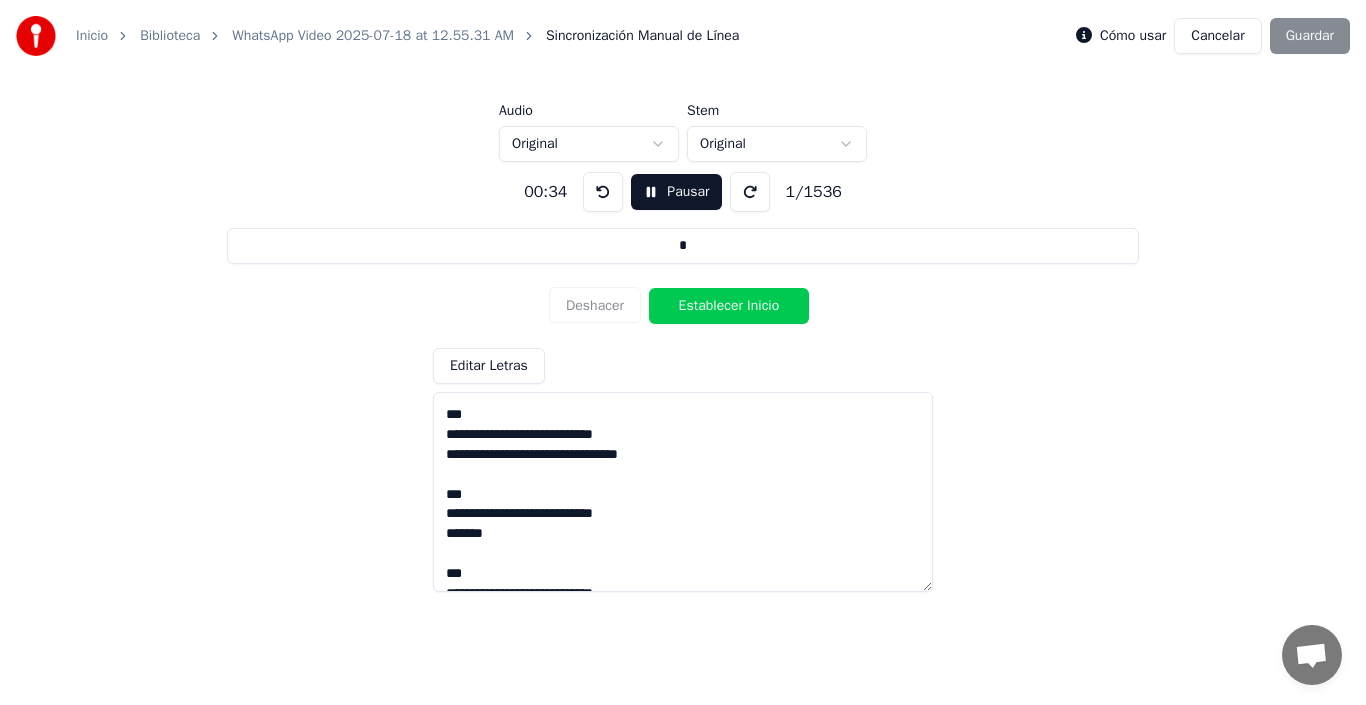 click on "Pausar" at bounding box center (676, 192) 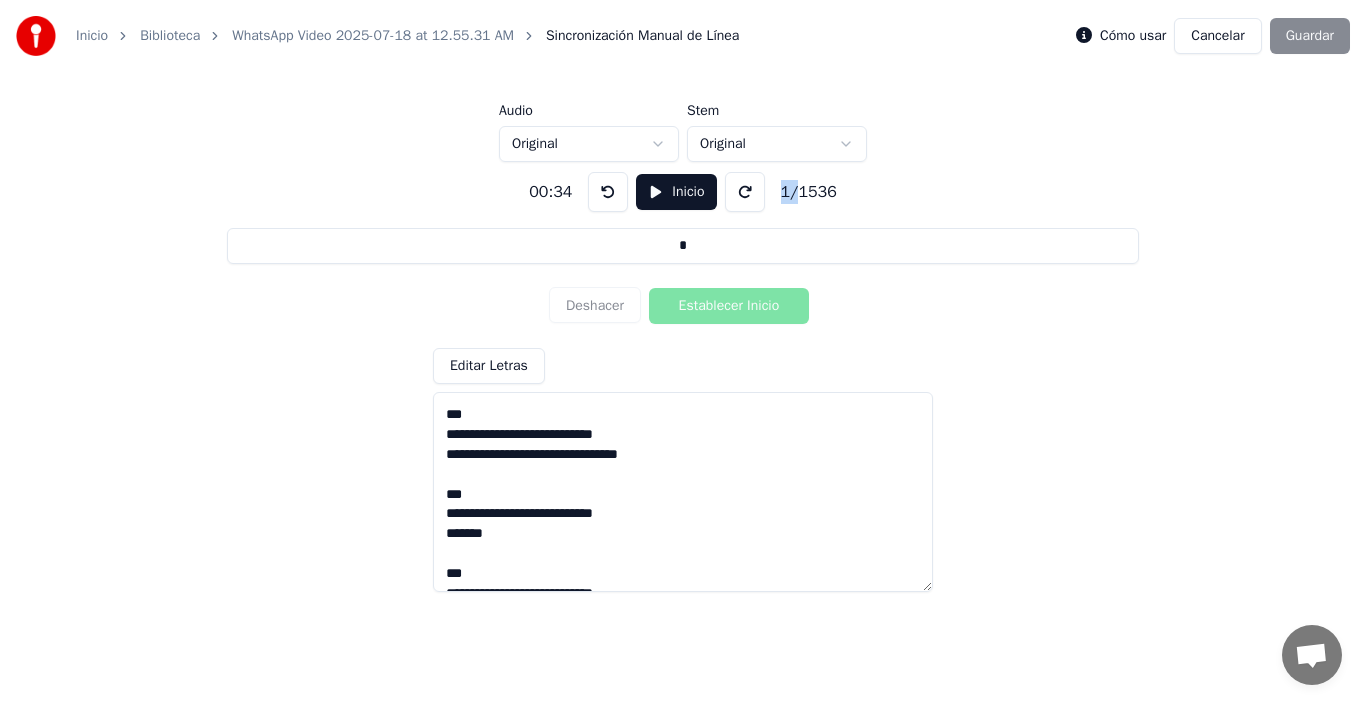 drag, startPoint x: 789, startPoint y: 191, endPoint x: 775, endPoint y: 185, distance: 15.231546 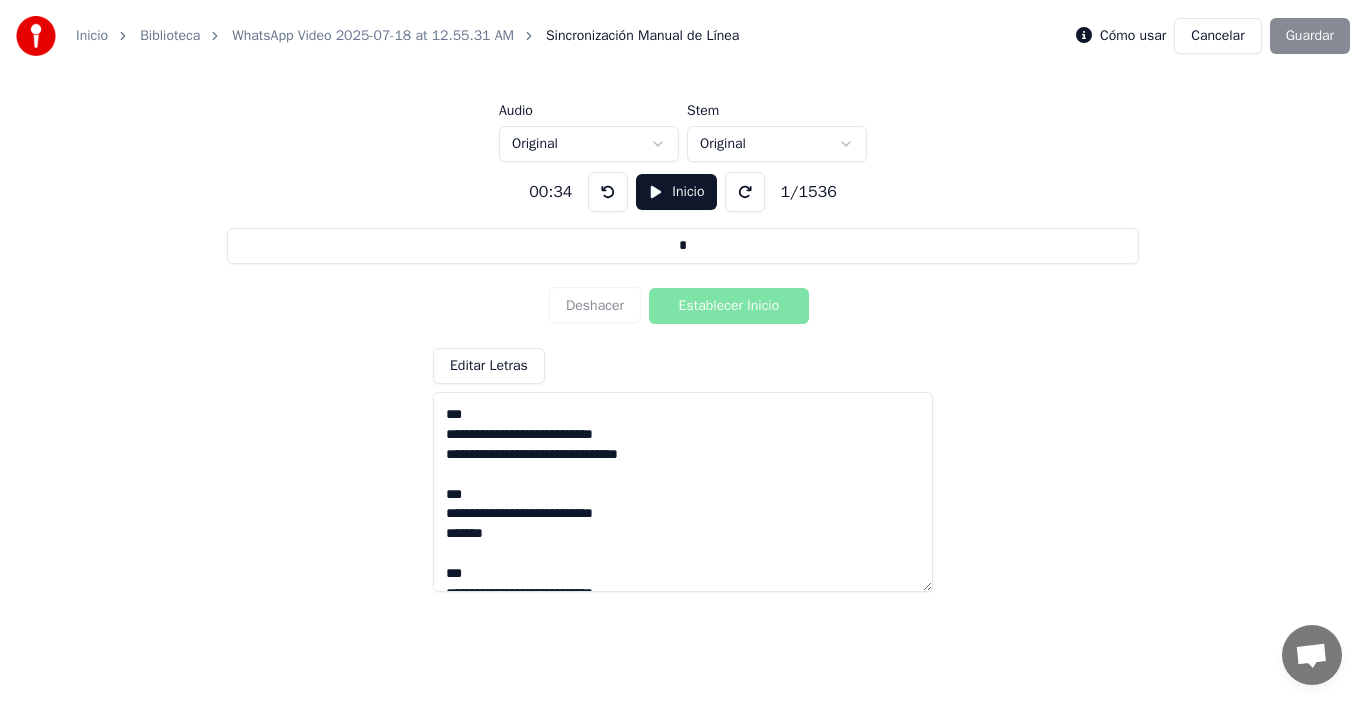 drag, startPoint x: 616, startPoint y: 331, endPoint x: 681, endPoint y: 325, distance: 65.27634 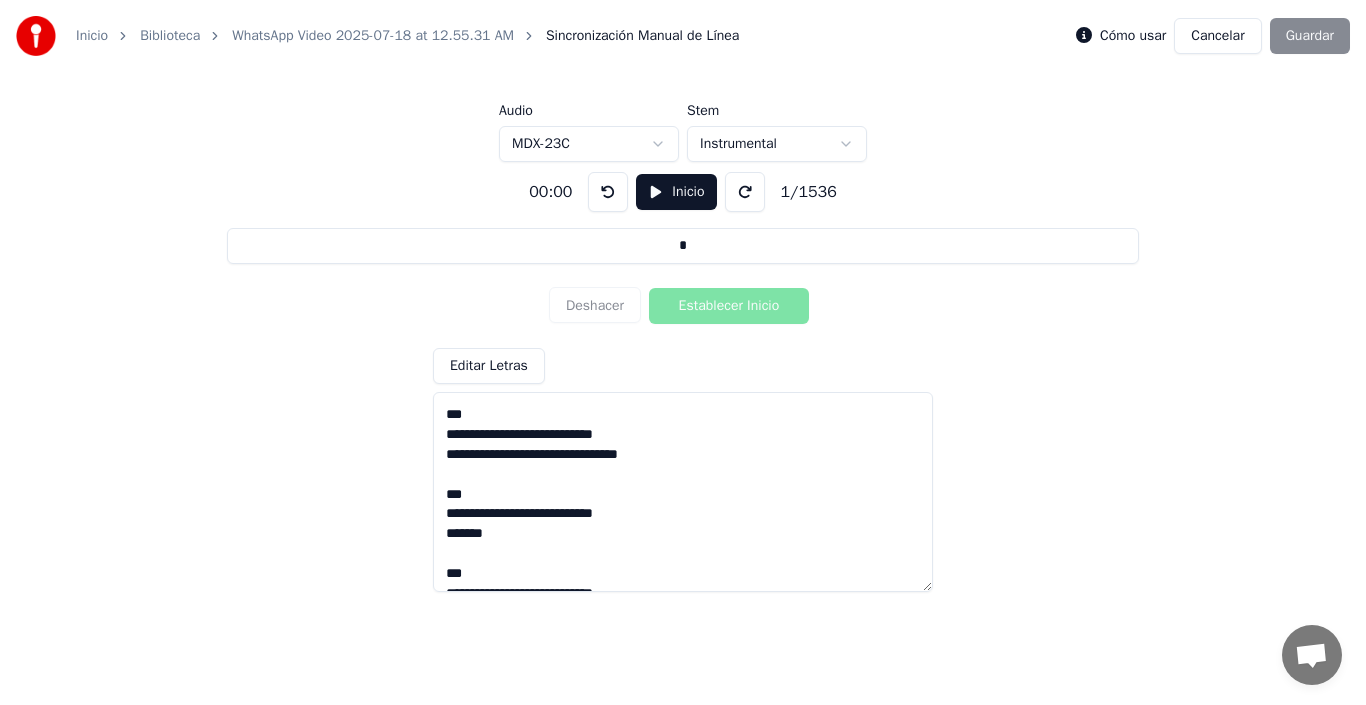 click on "Cancelar" at bounding box center (1217, 36) 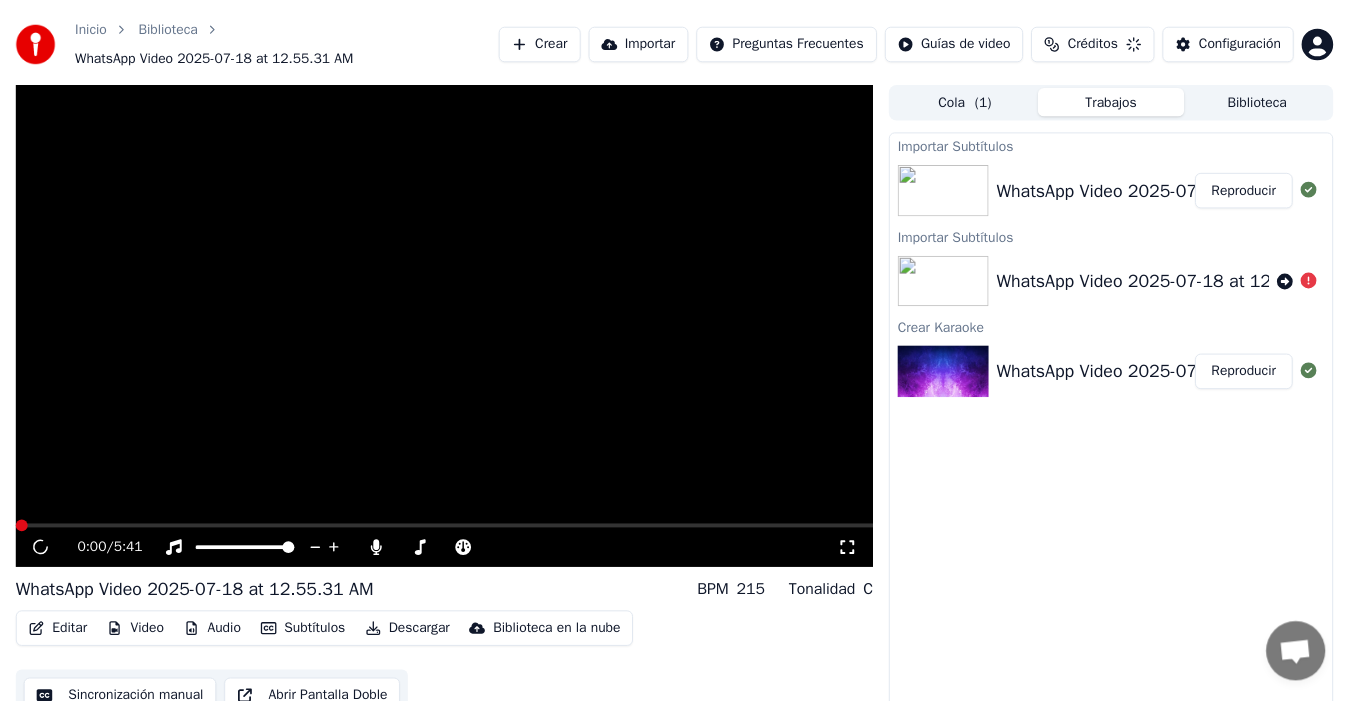 scroll, scrollTop: 24, scrollLeft: 0, axis: vertical 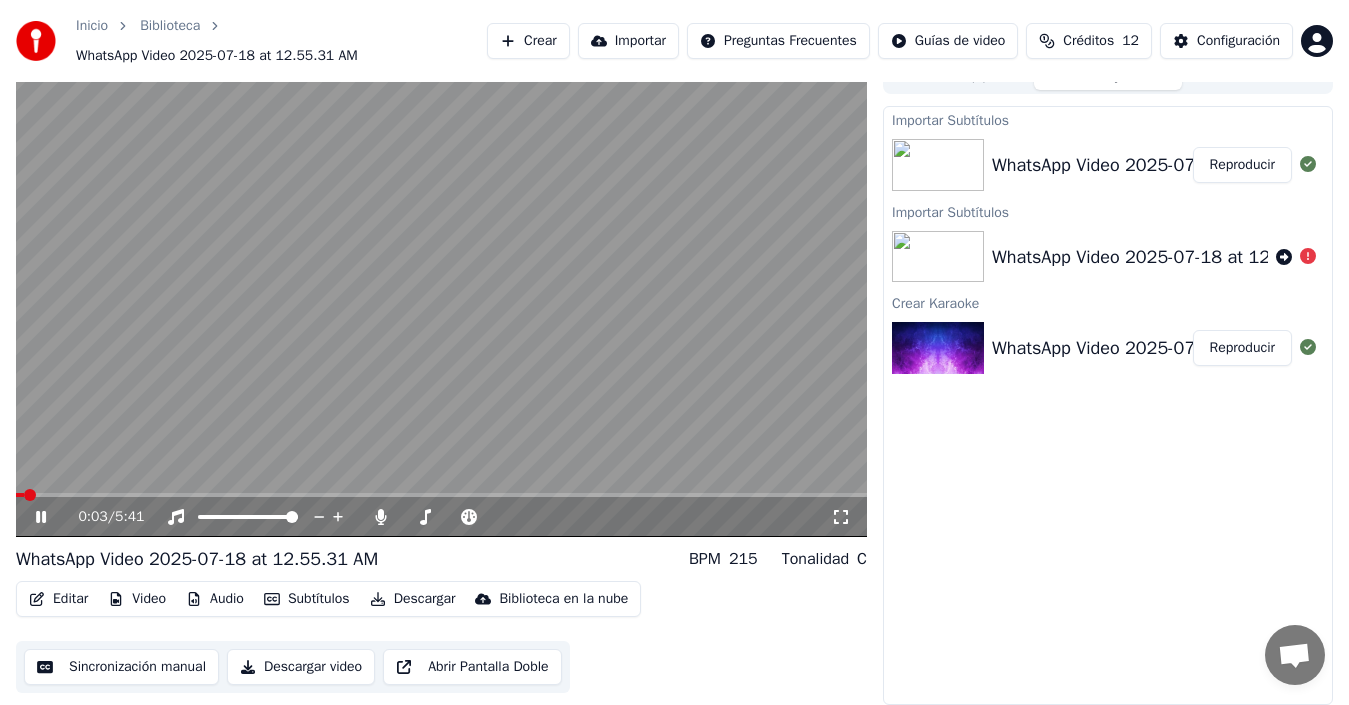 click at bounding box center (441, 297) 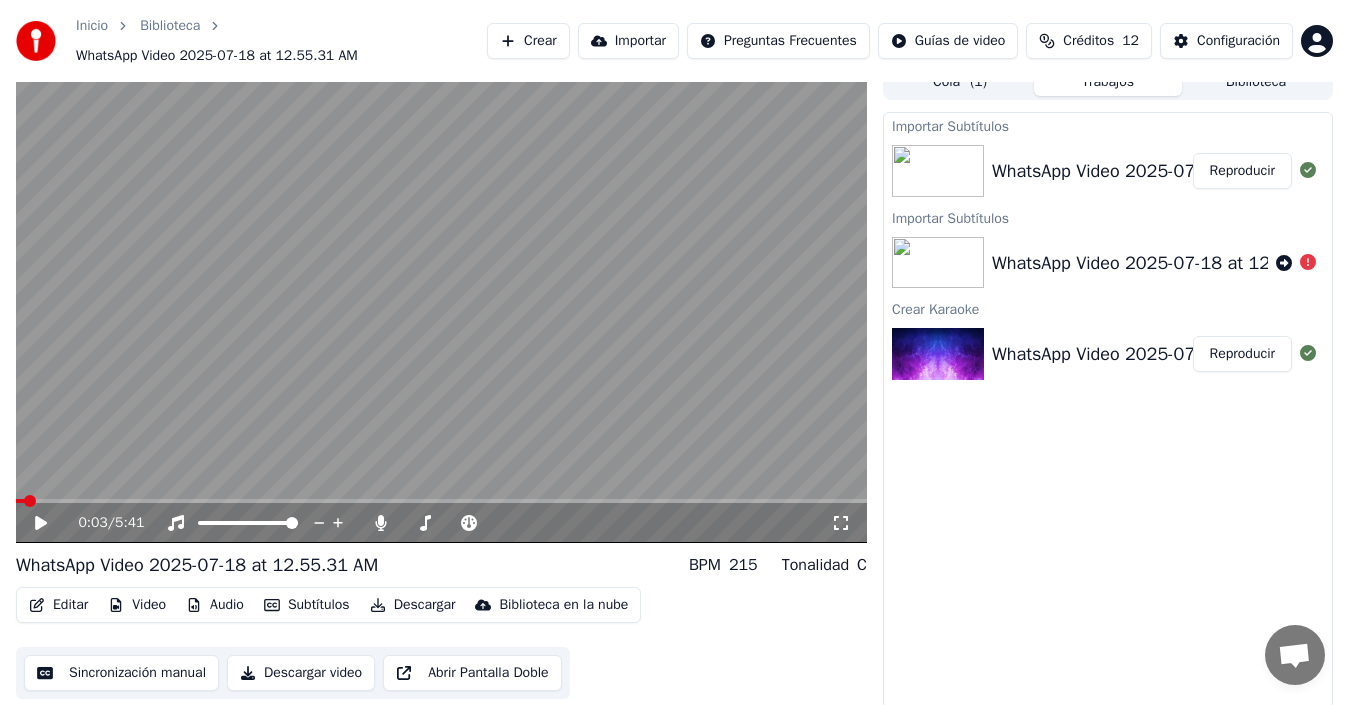 scroll, scrollTop: 24, scrollLeft: 0, axis: vertical 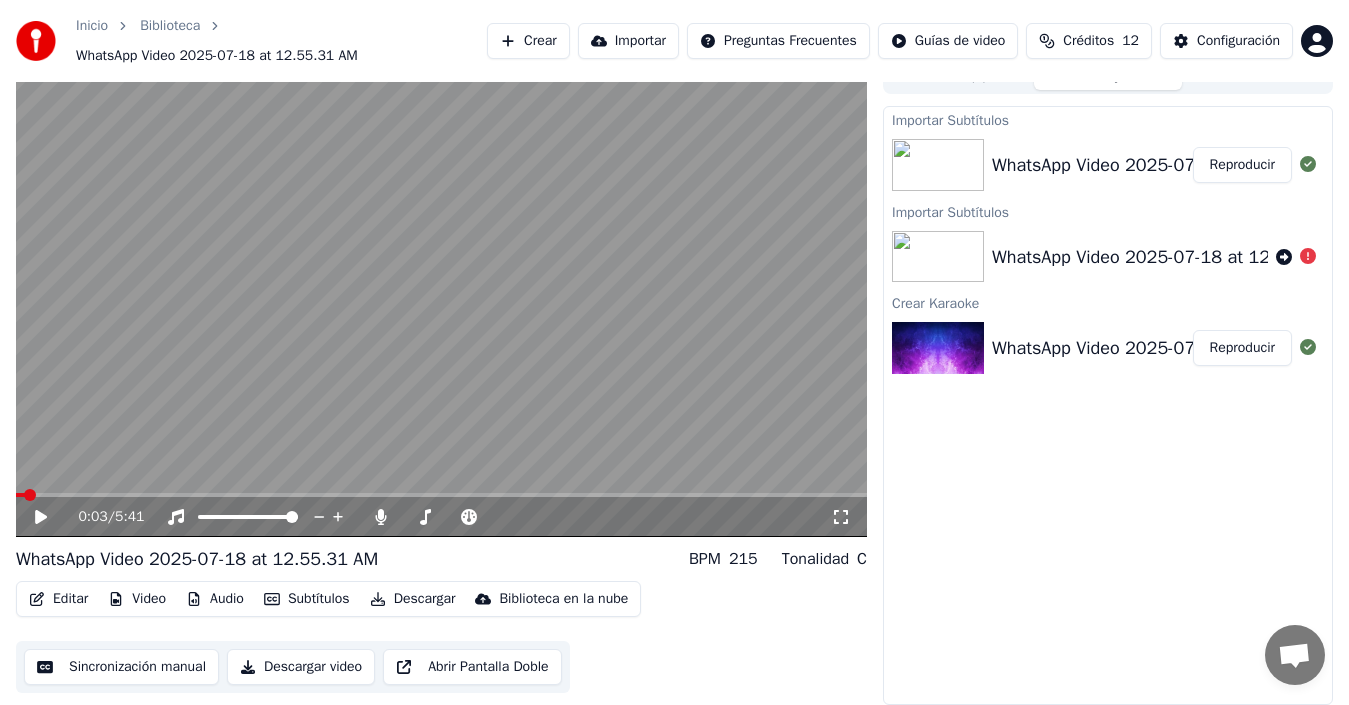 click on "Abrir Pantalla Doble" at bounding box center [472, 667] 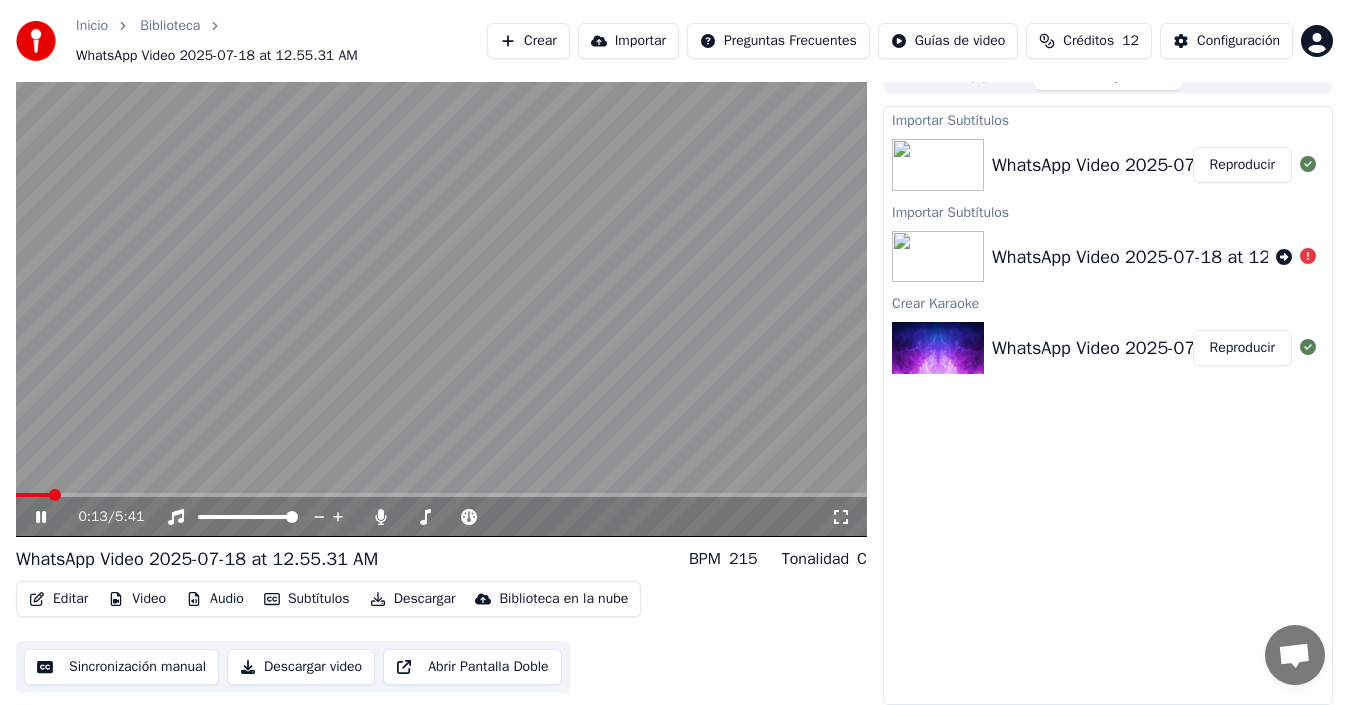 click on "Video" at bounding box center (137, 599) 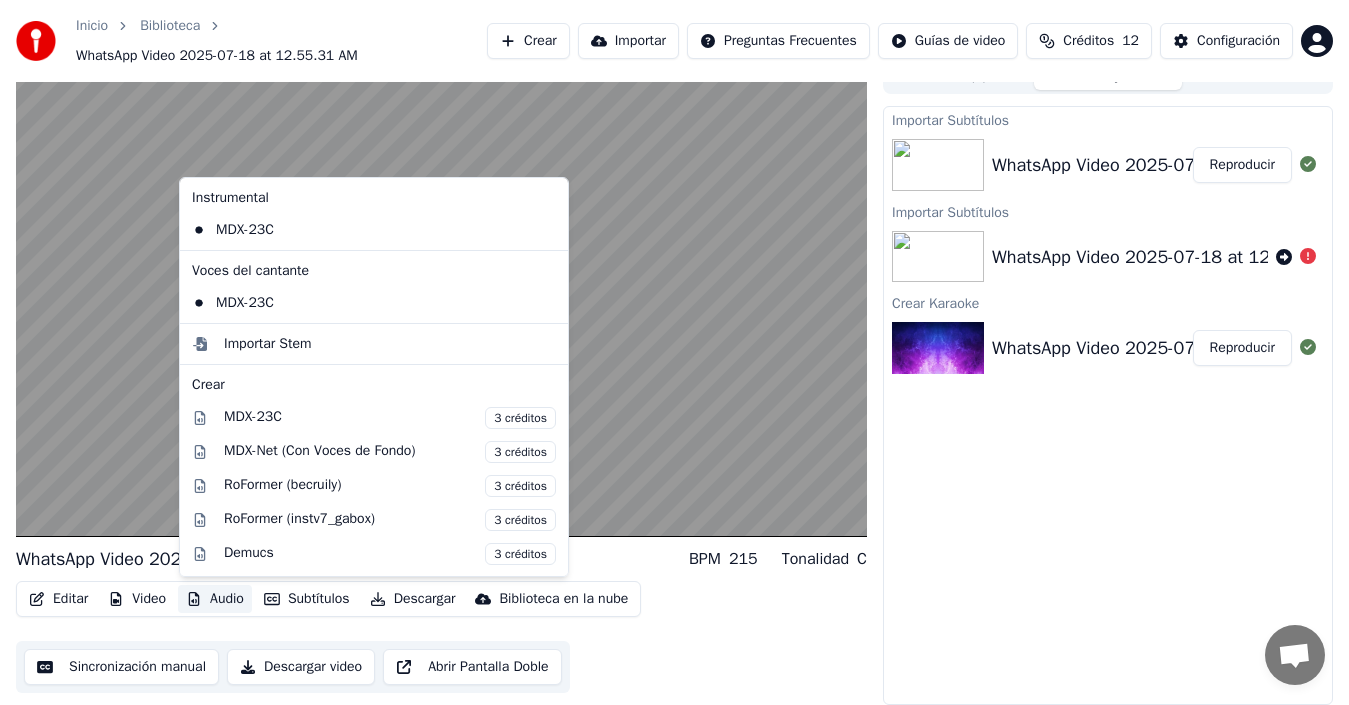 click on "Audio" at bounding box center [215, 599] 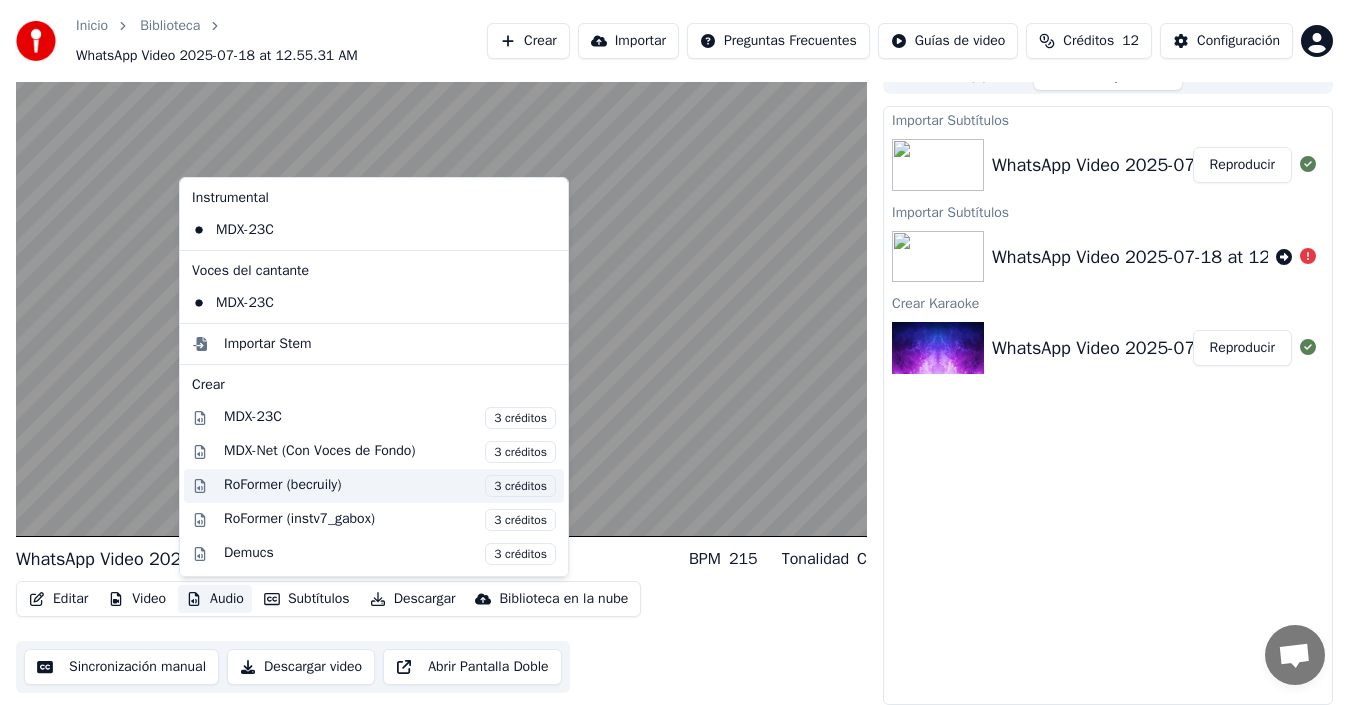 scroll, scrollTop: 169, scrollLeft: 0, axis: vertical 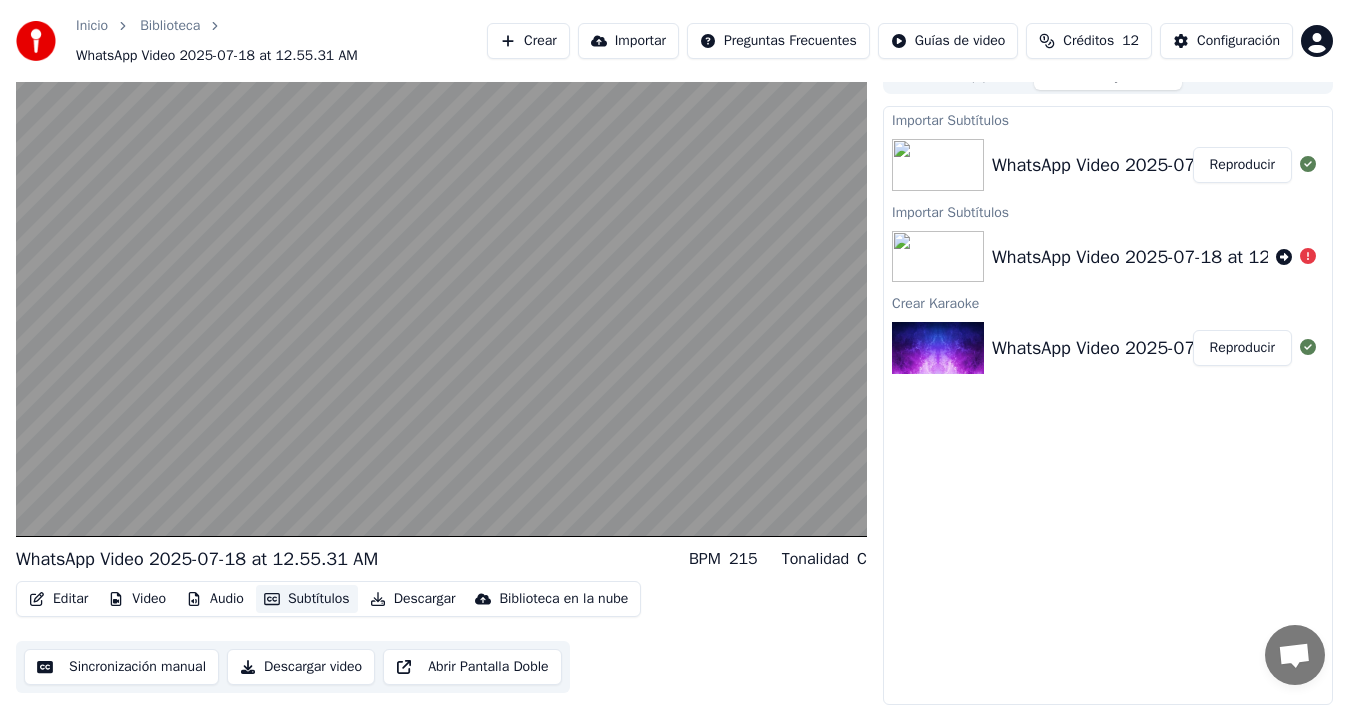 click on "Subtítulos" at bounding box center [307, 599] 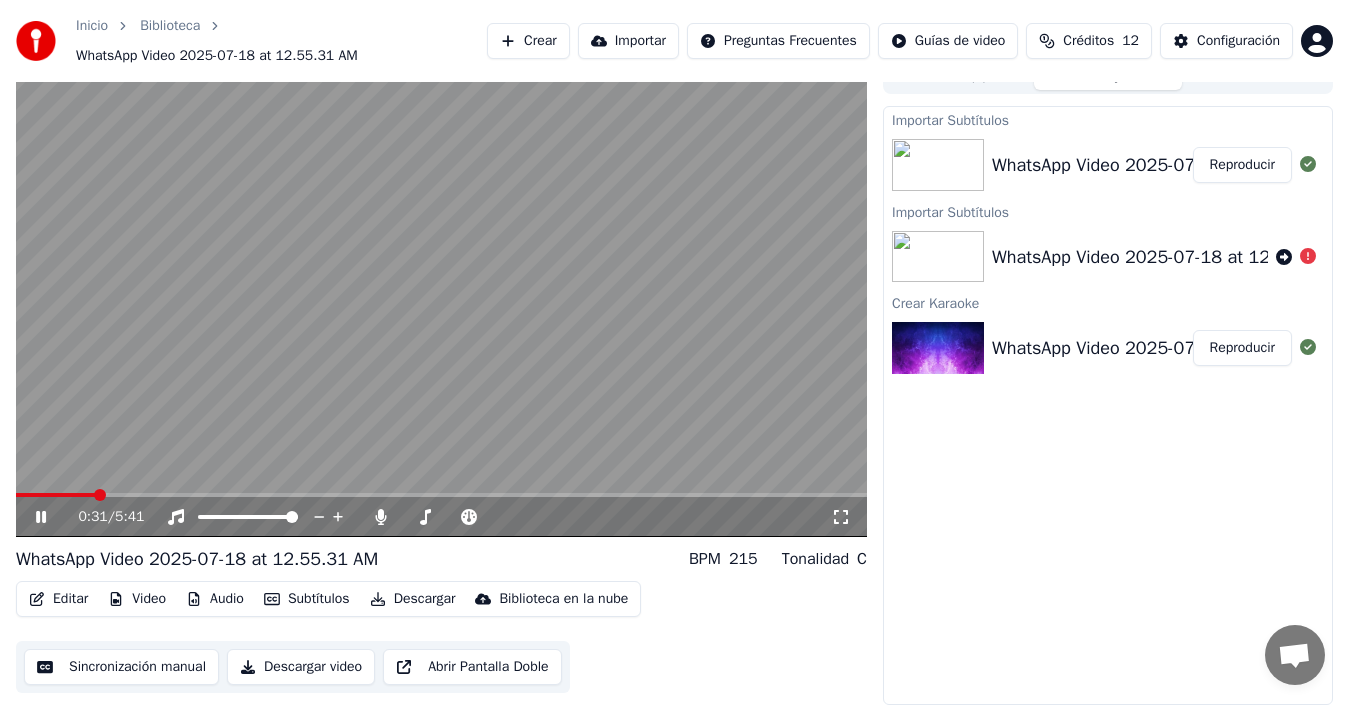 click at bounding box center [441, 297] 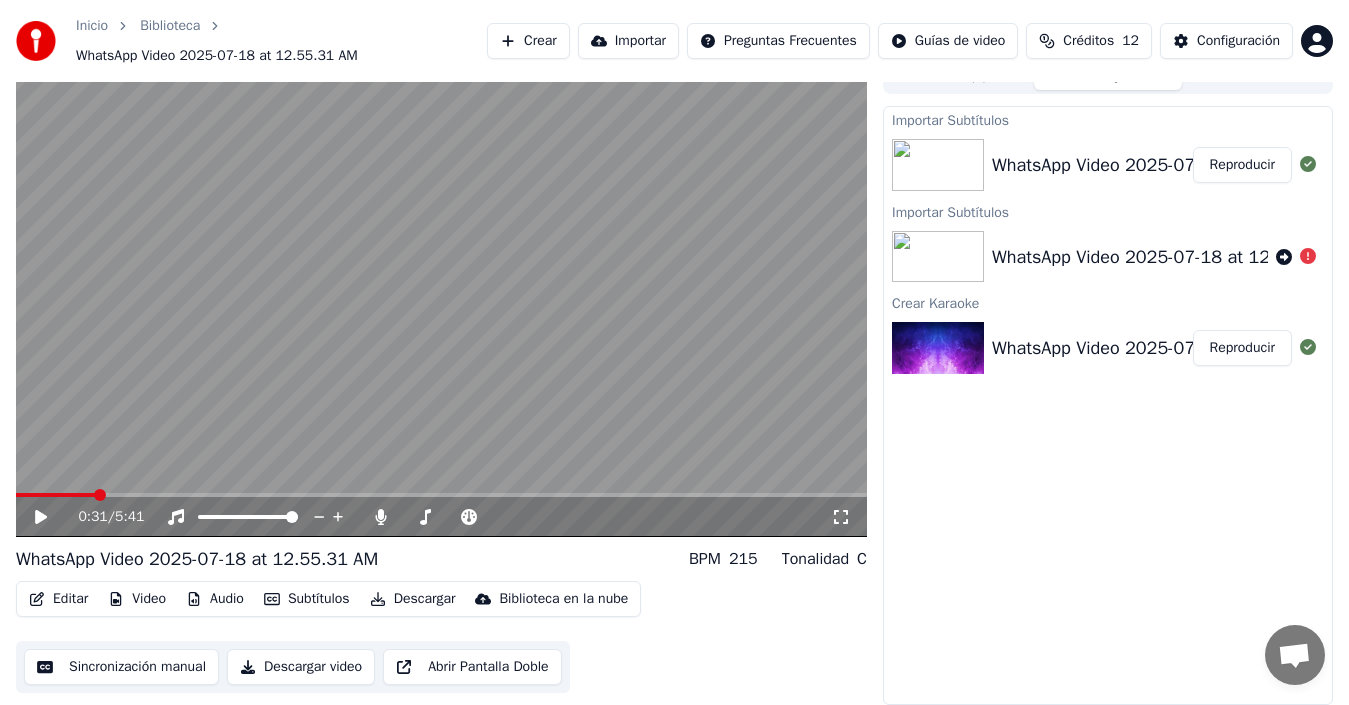 click at bounding box center (441, 297) 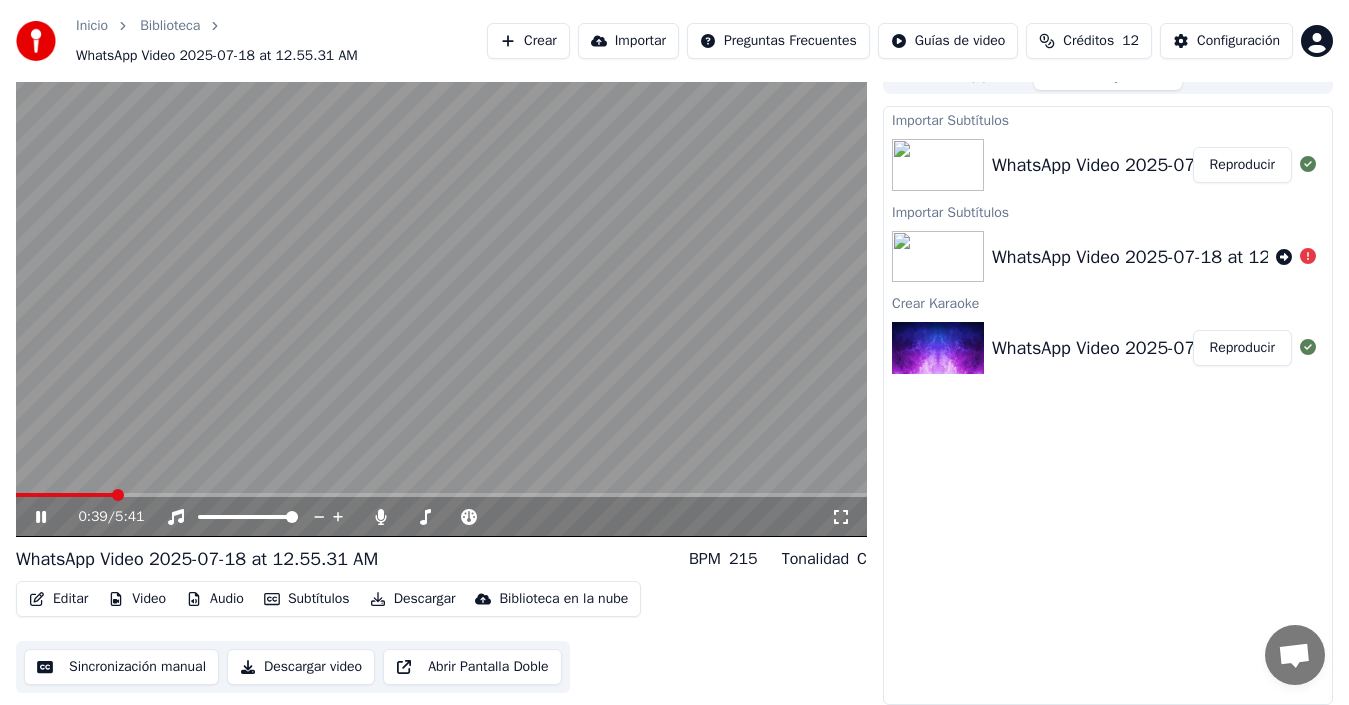 click at bounding box center [441, 297] 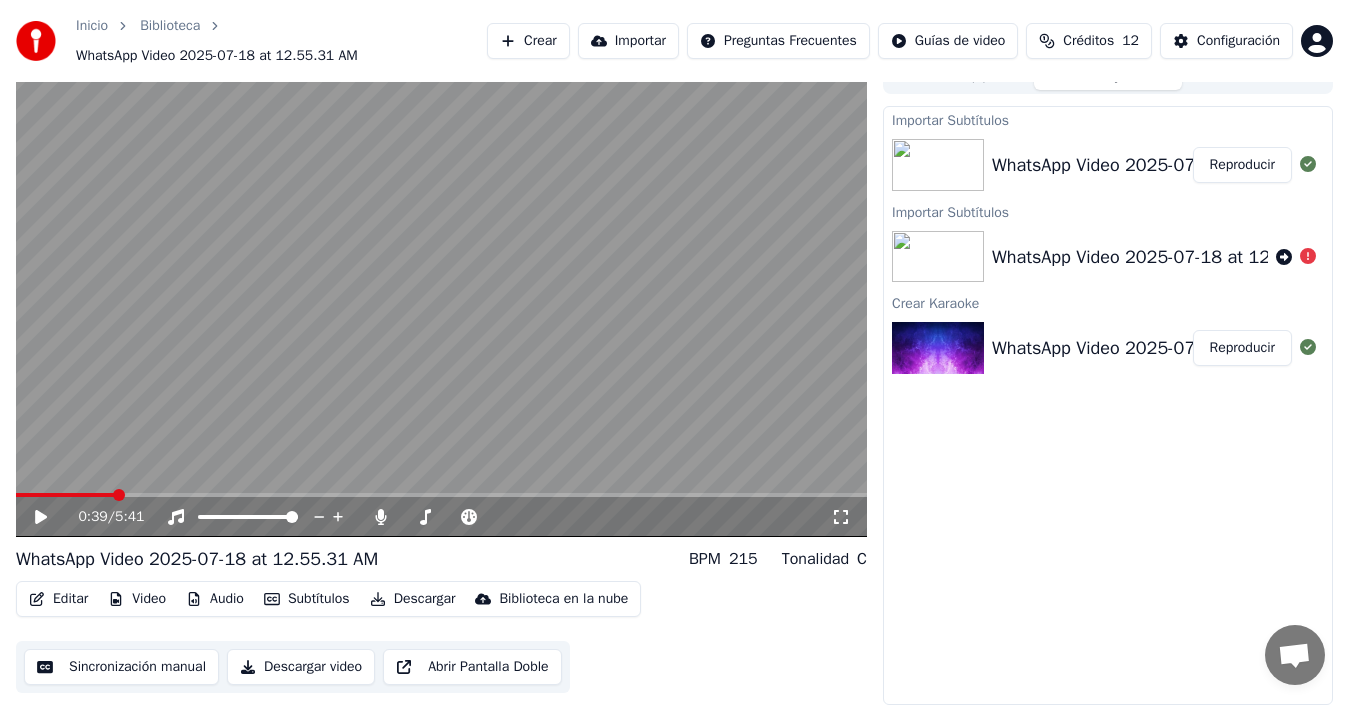 click at bounding box center (441, 297) 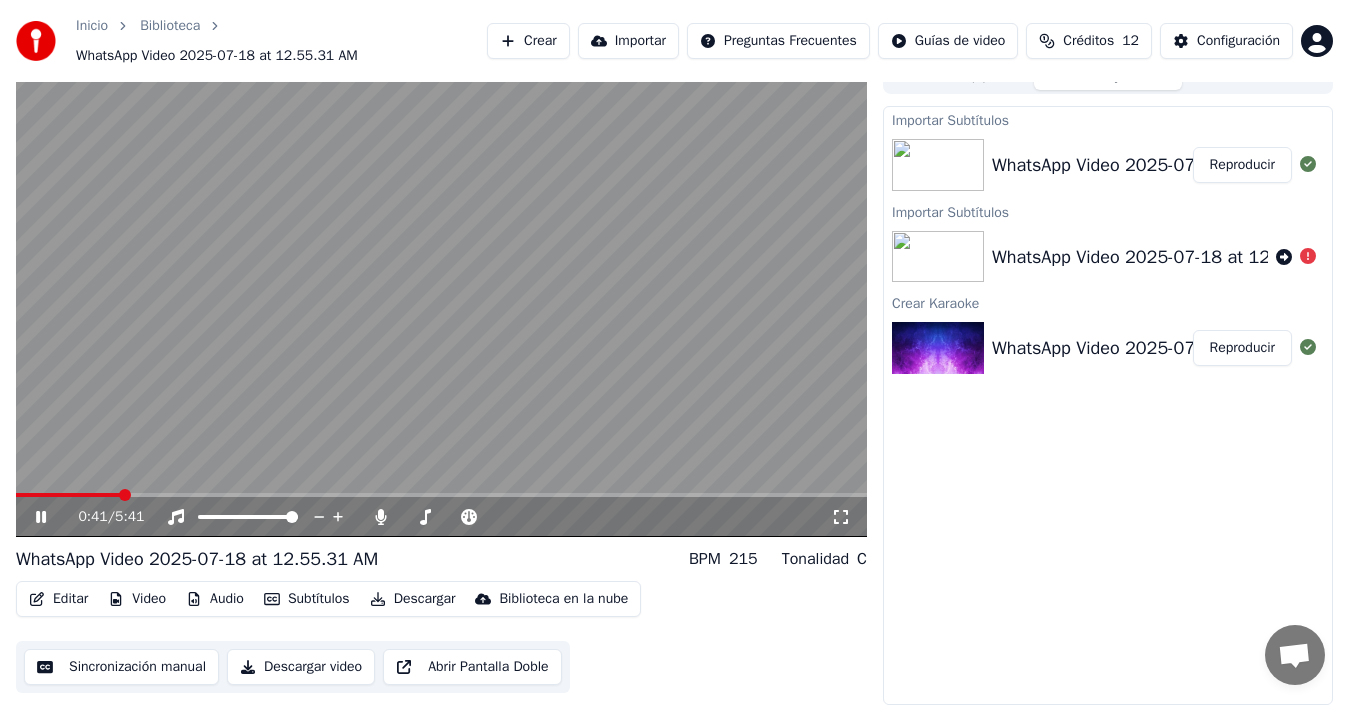 click at bounding box center (441, 297) 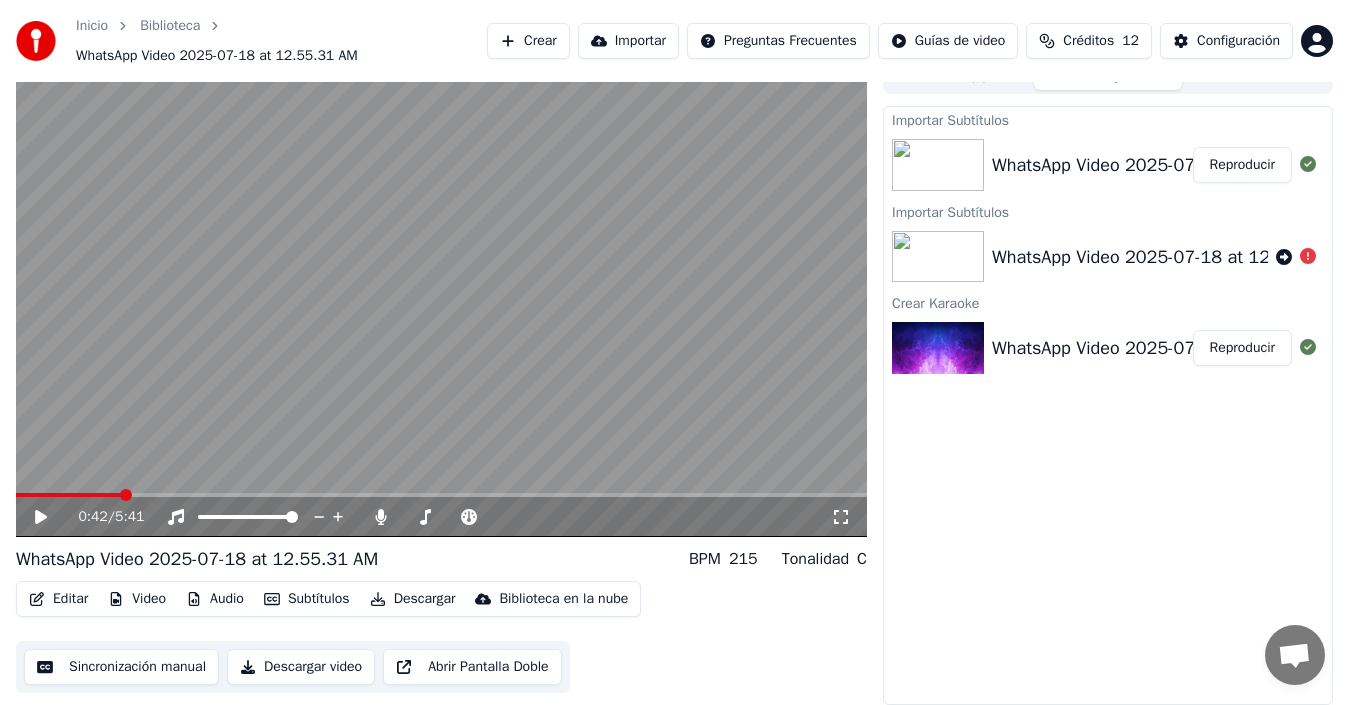 click at bounding box center [441, 297] 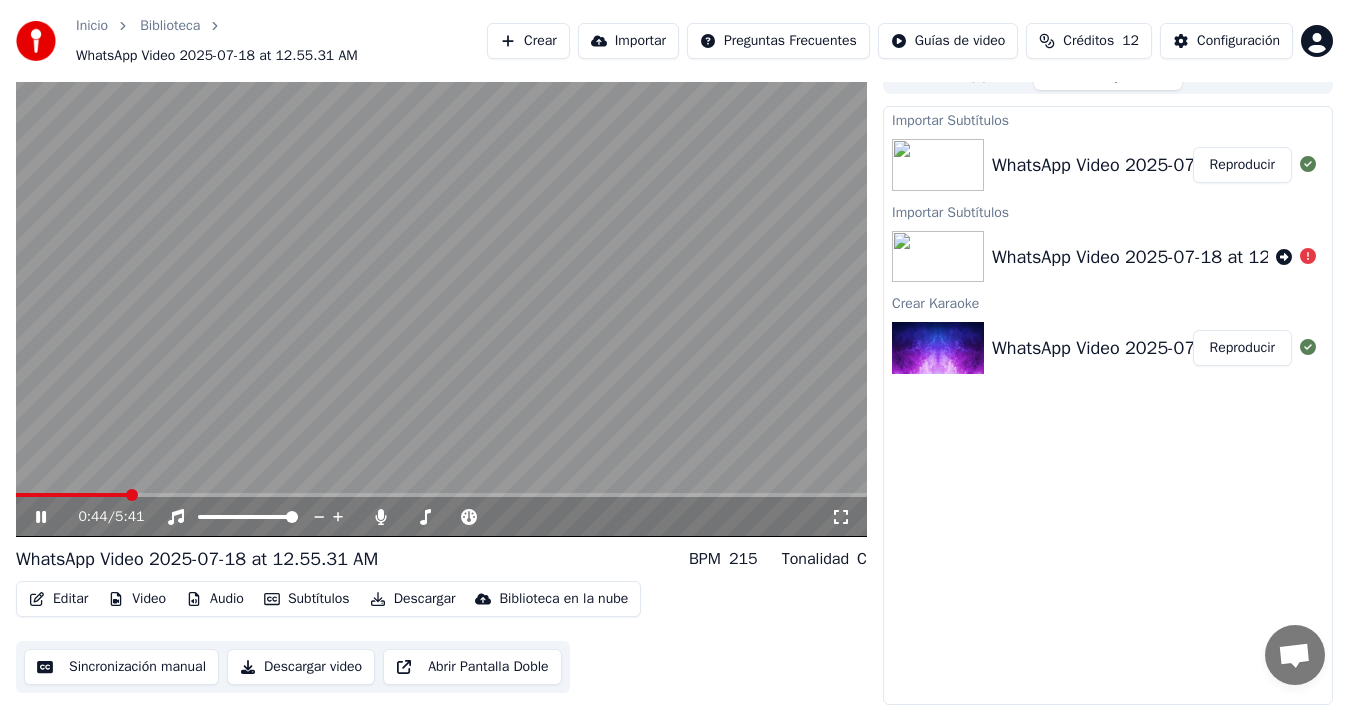 drag, startPoint x: 426, startPoint y: 268, endPoint x: 426, endPoint y: 282, distance: 14 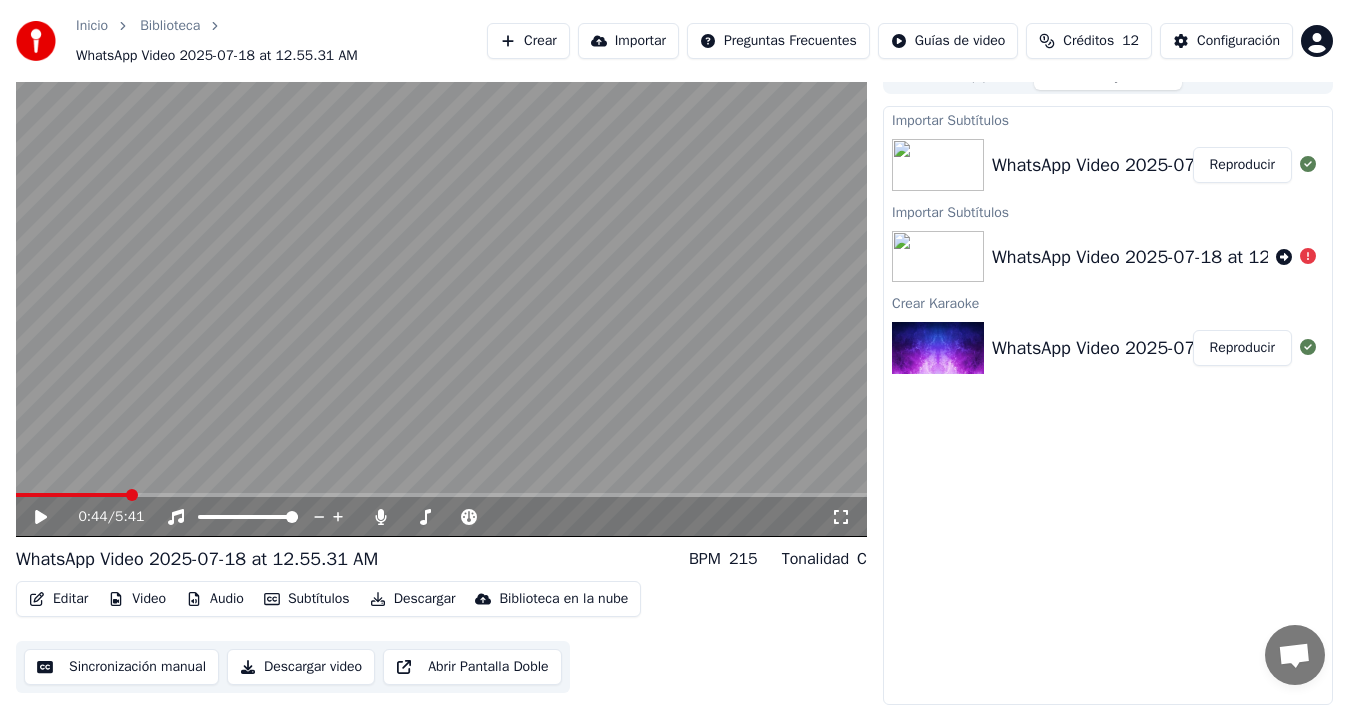 click at bounding box center (441, 297) 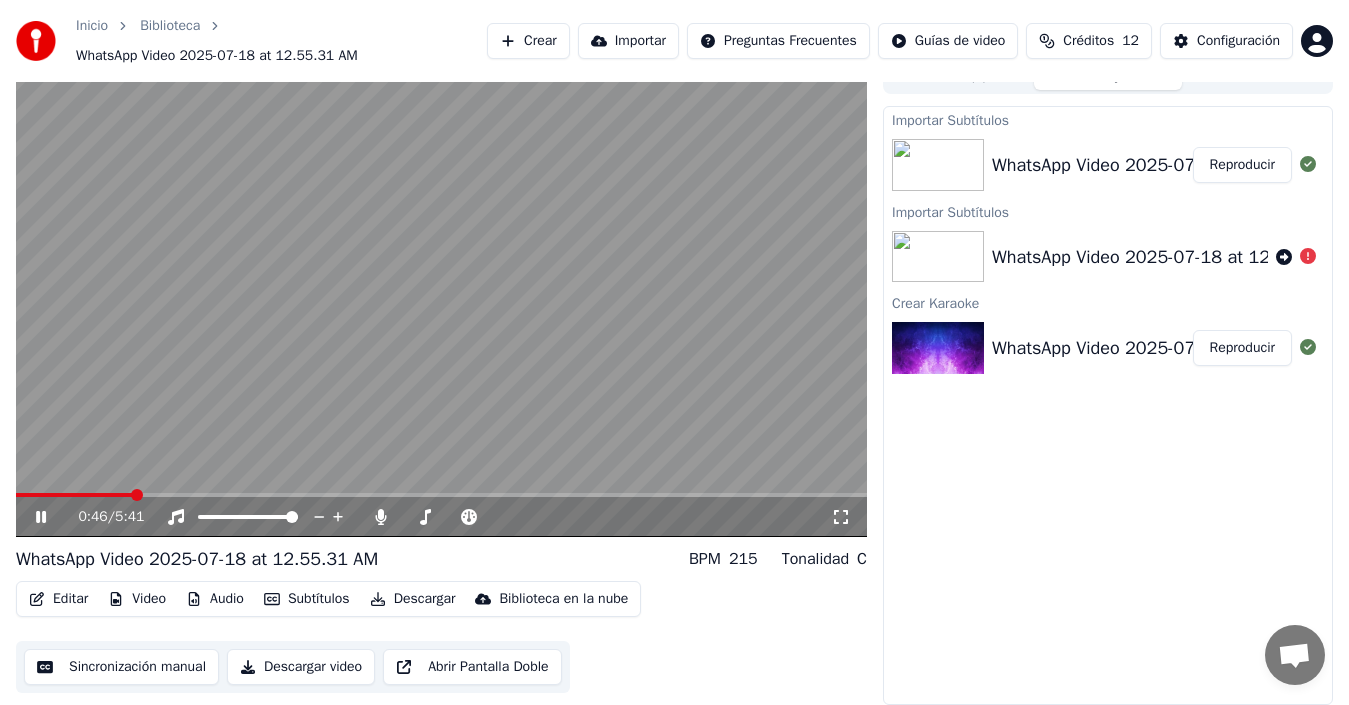 click at bounding box center (441, 297) 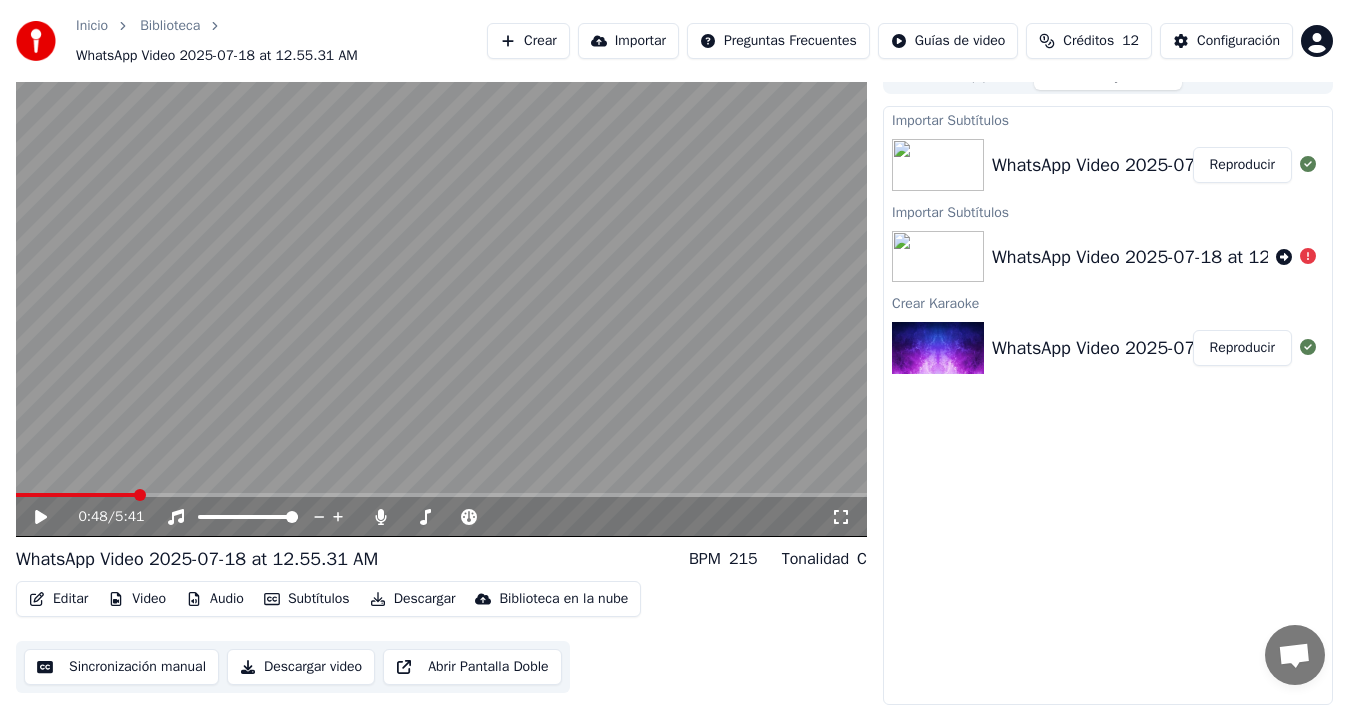 click at bounding box center (441, 297) 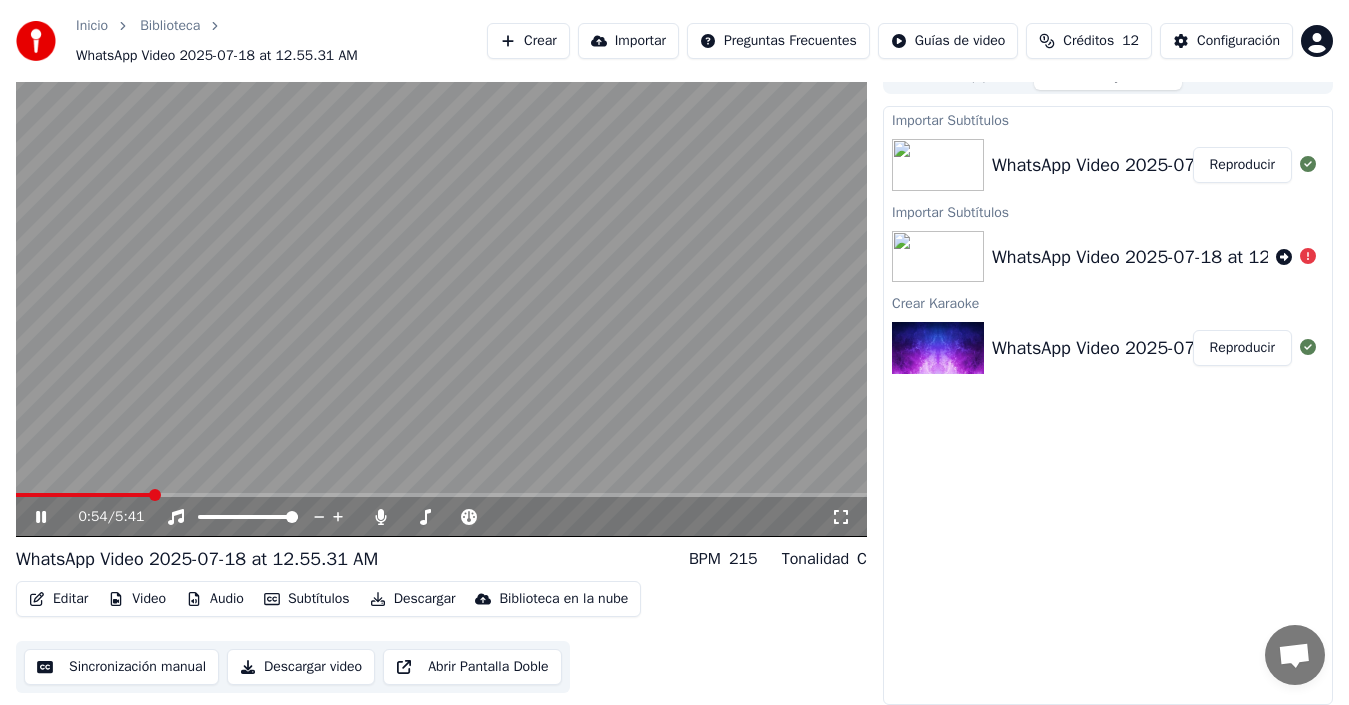 click at bounding box center [441, 297] 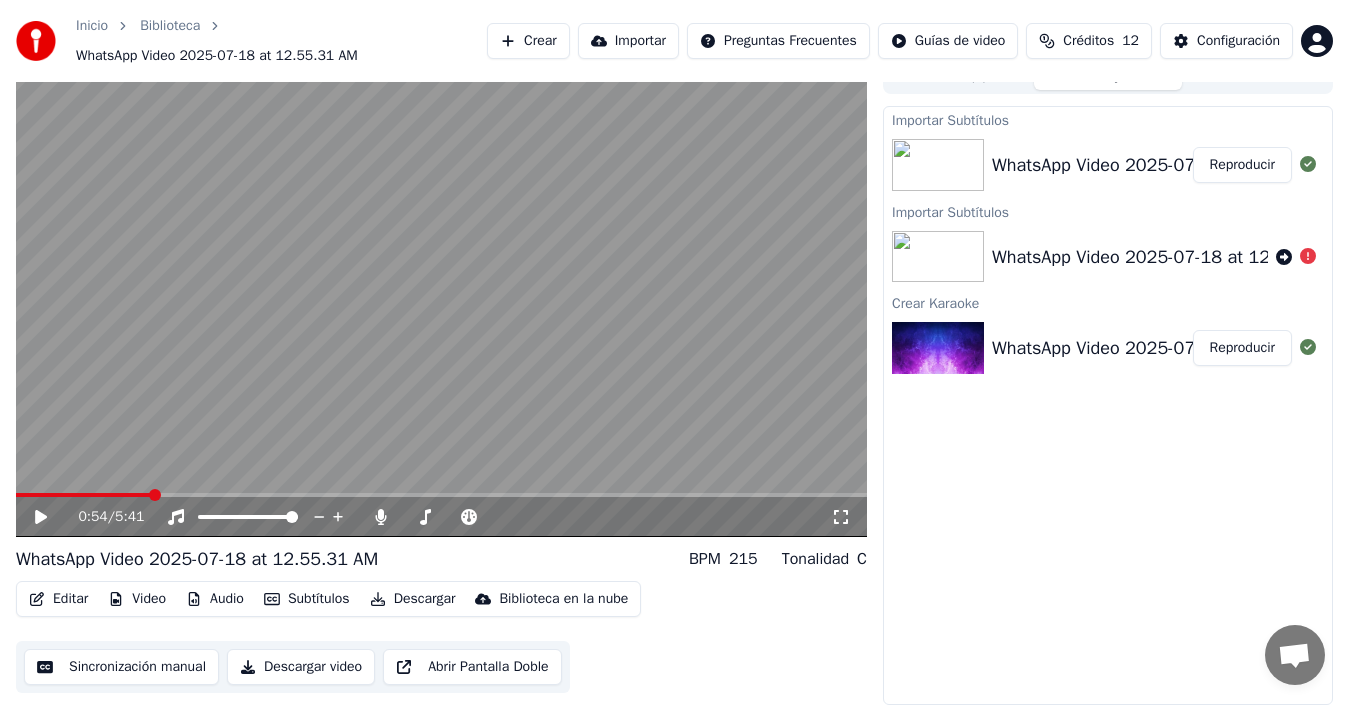 click at bounding box center [441, 297] 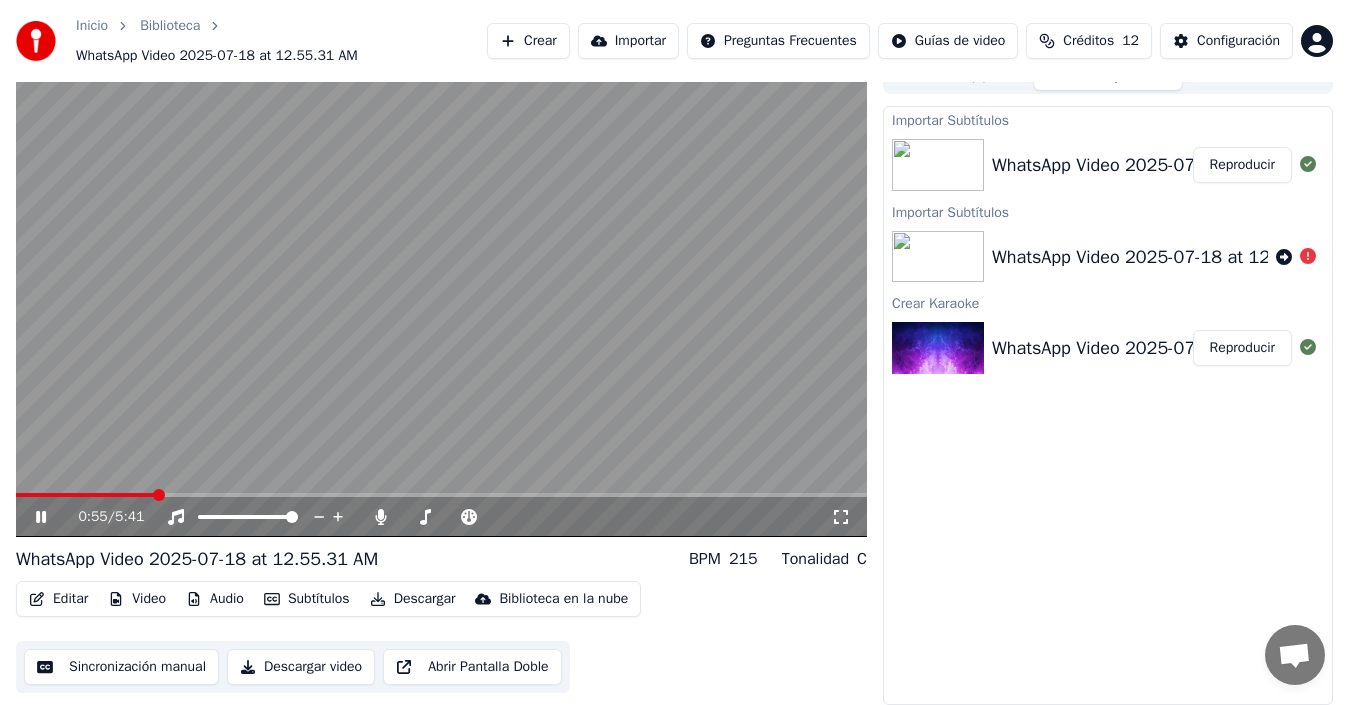 scroll, scrollTop: 15, scrollLeft: 0, axis: vertical 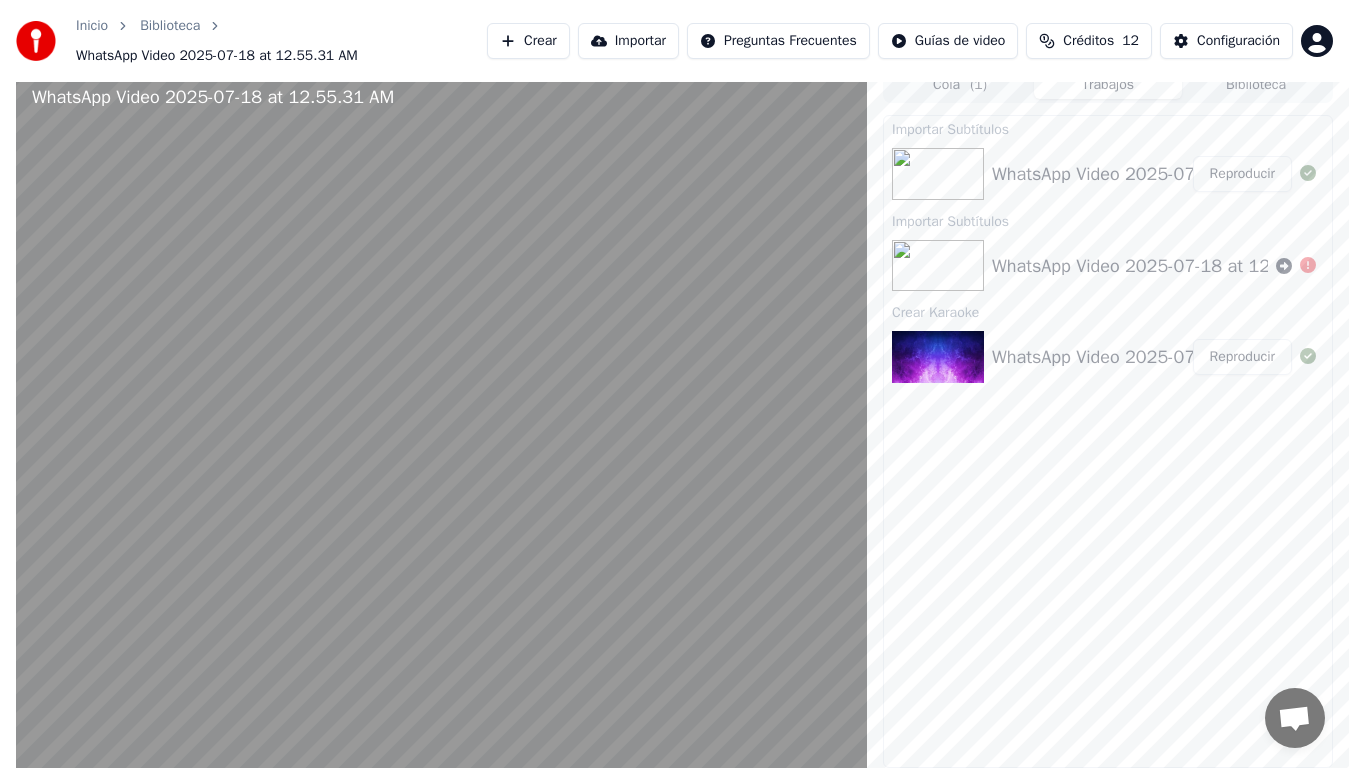 click at bounding box center [441, 451] 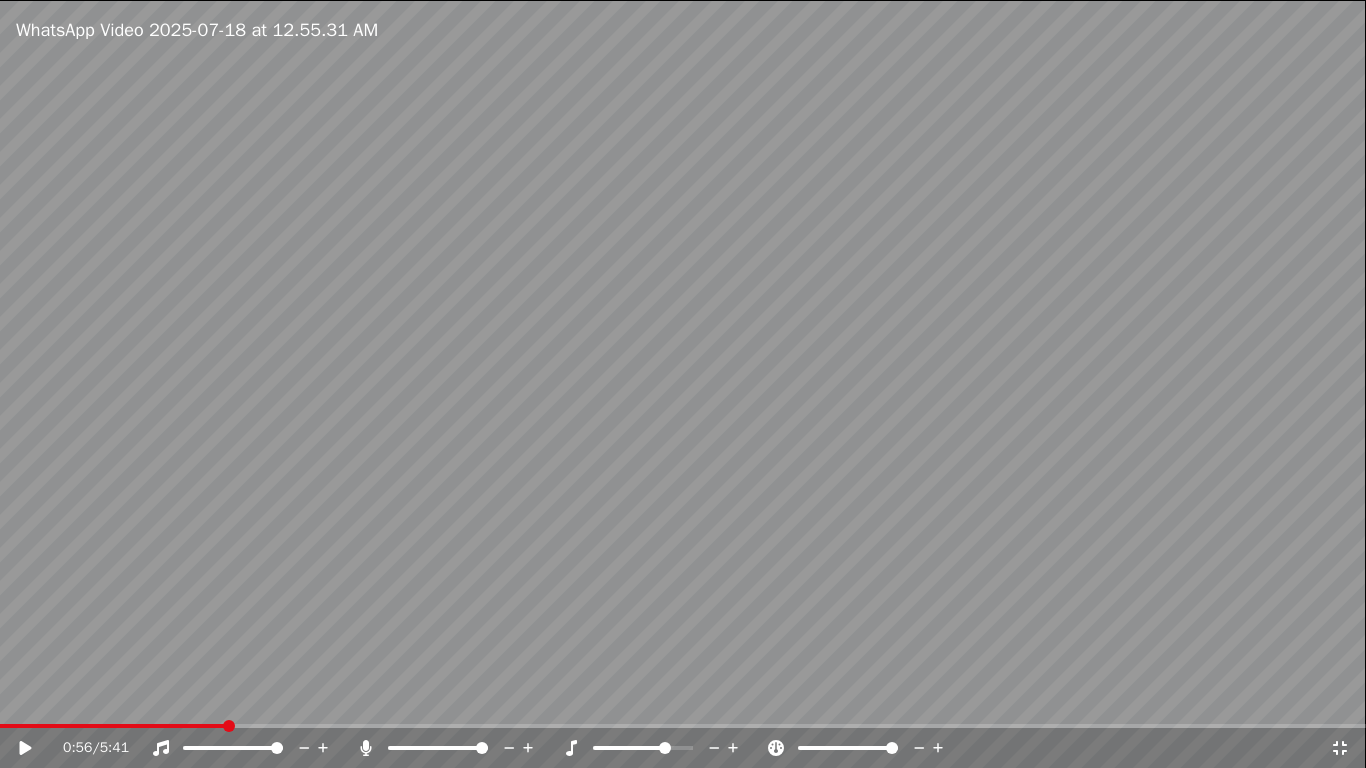 click at bounding box center [683, 384] 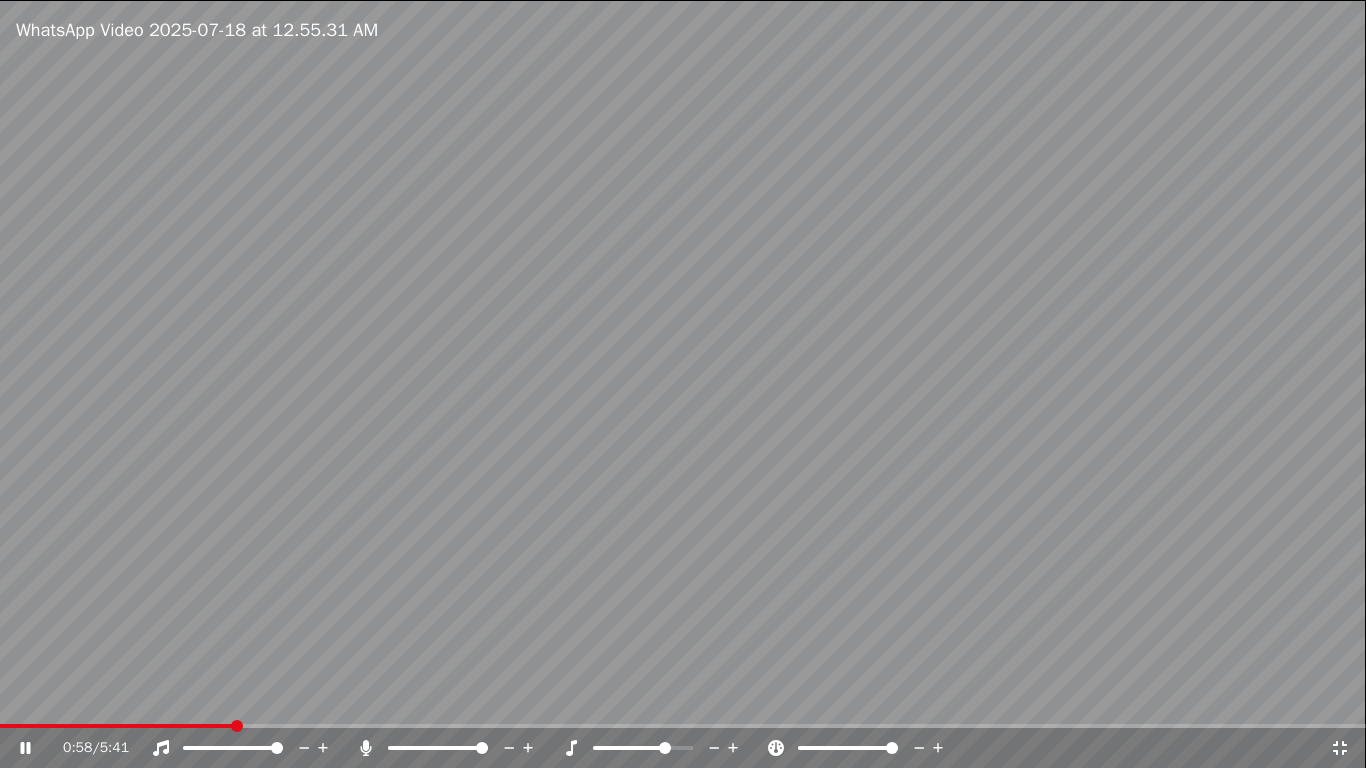click at bounding box center (683, 384) 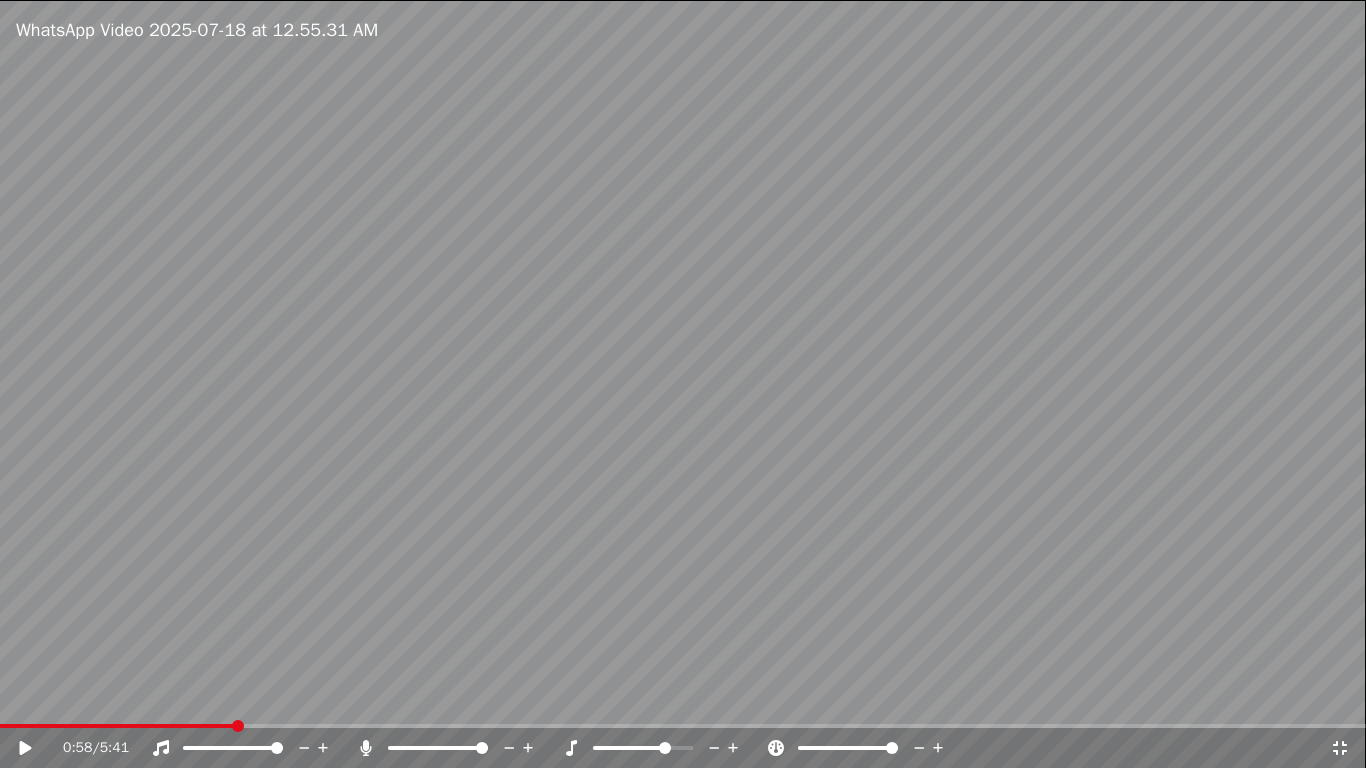 click at bounding box center [683, 384] 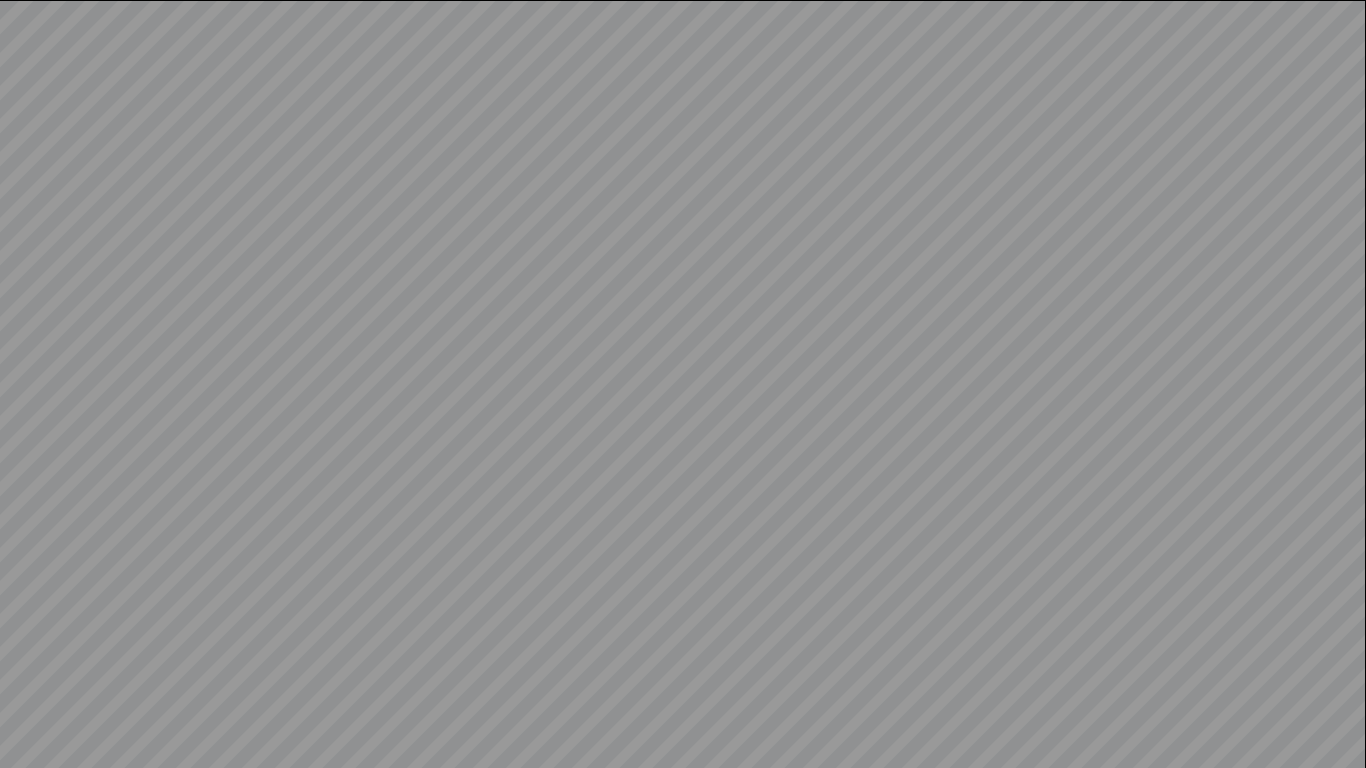 click at bounding box center [683, 384] 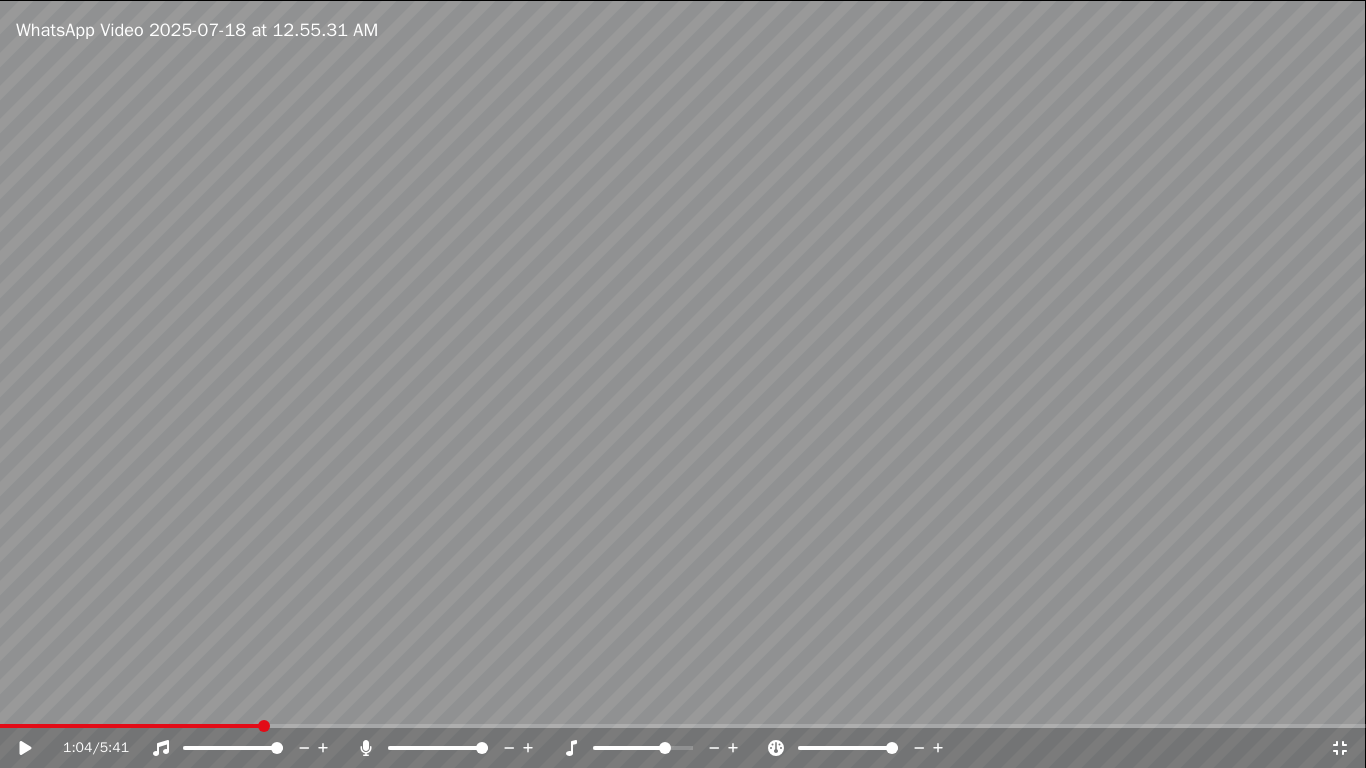 click at bounding box center [683, 384] 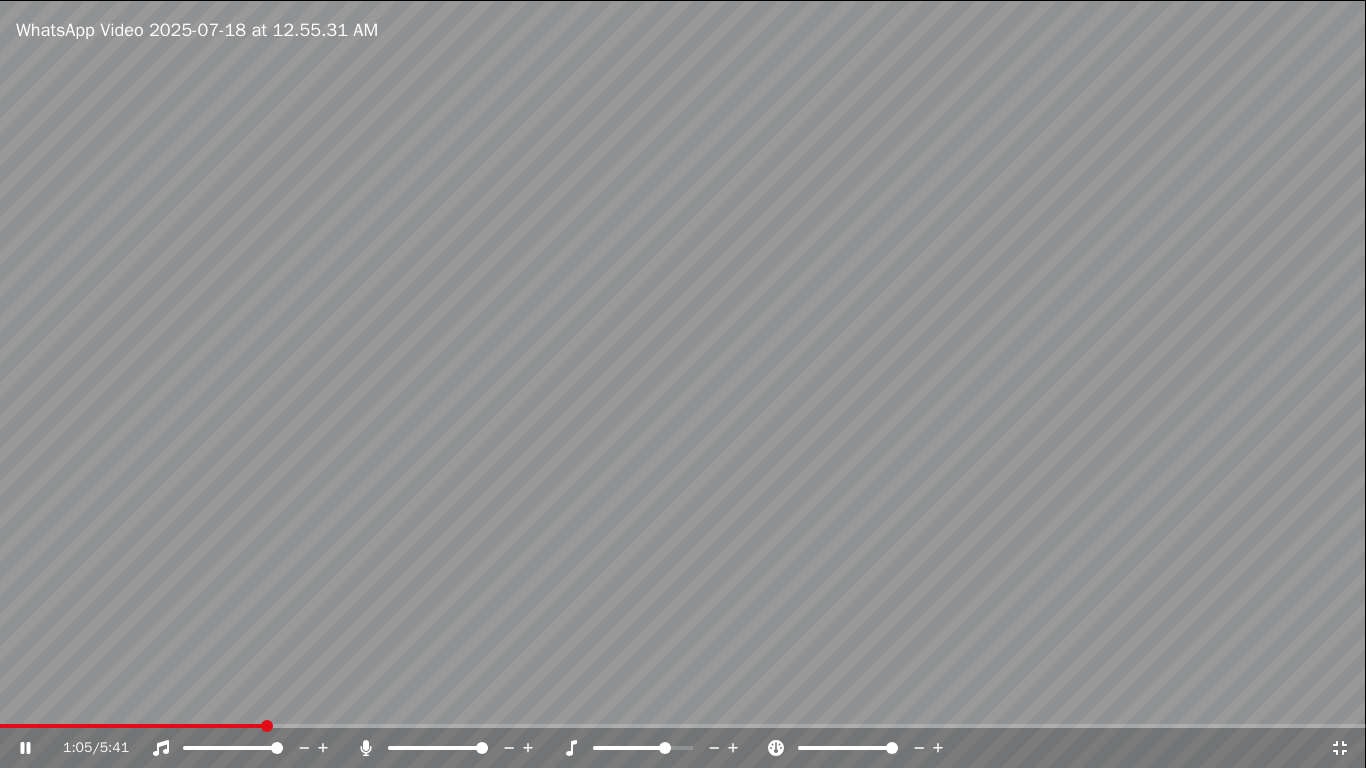 click at bounding box center [683, 384] 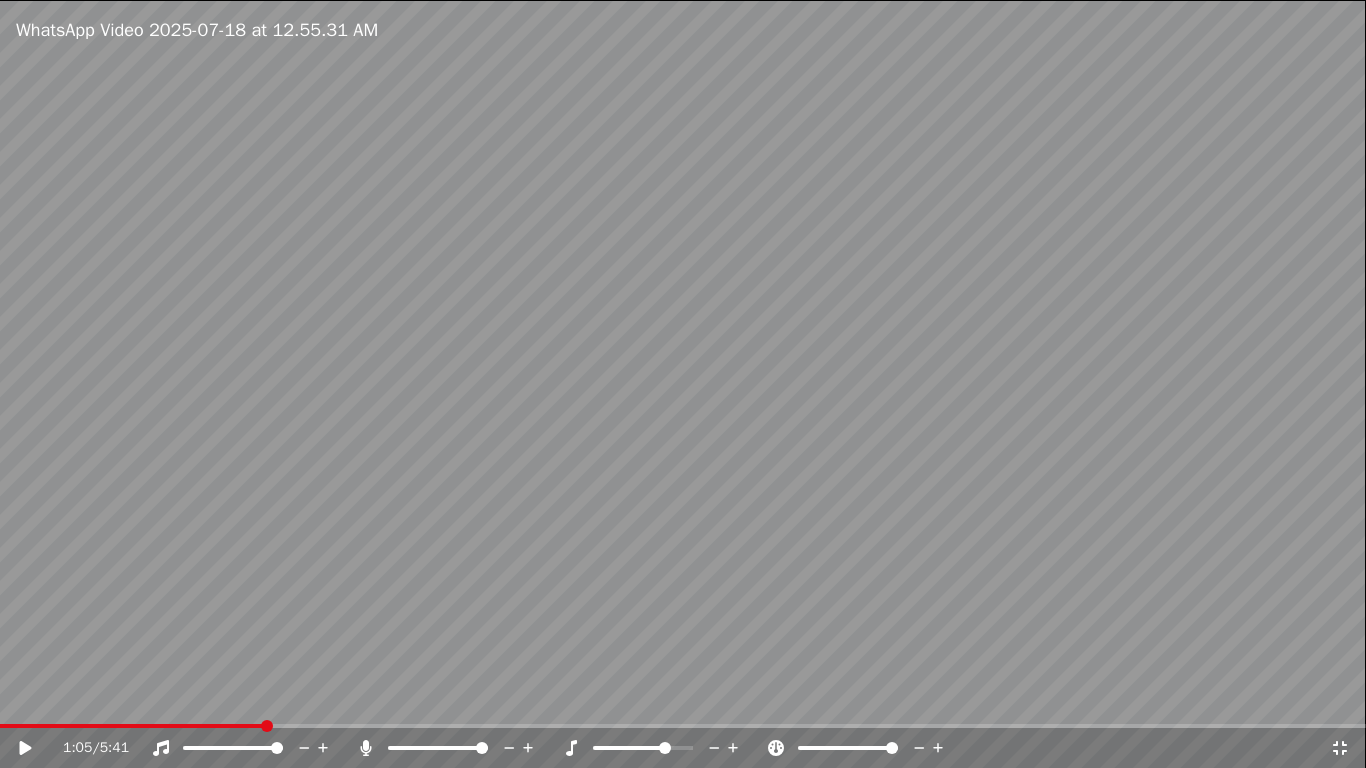 click at bounding box center [683, 384] 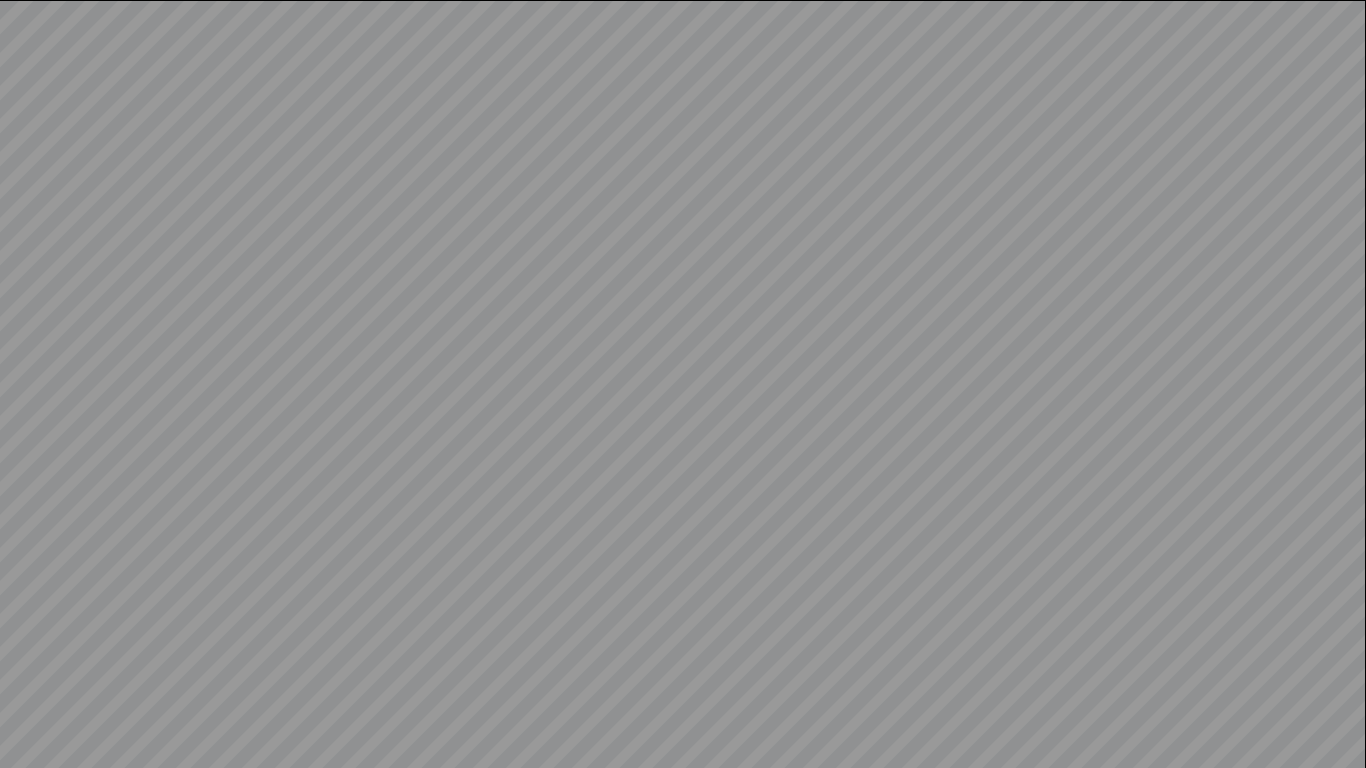 click at bounding box center [683, 384] 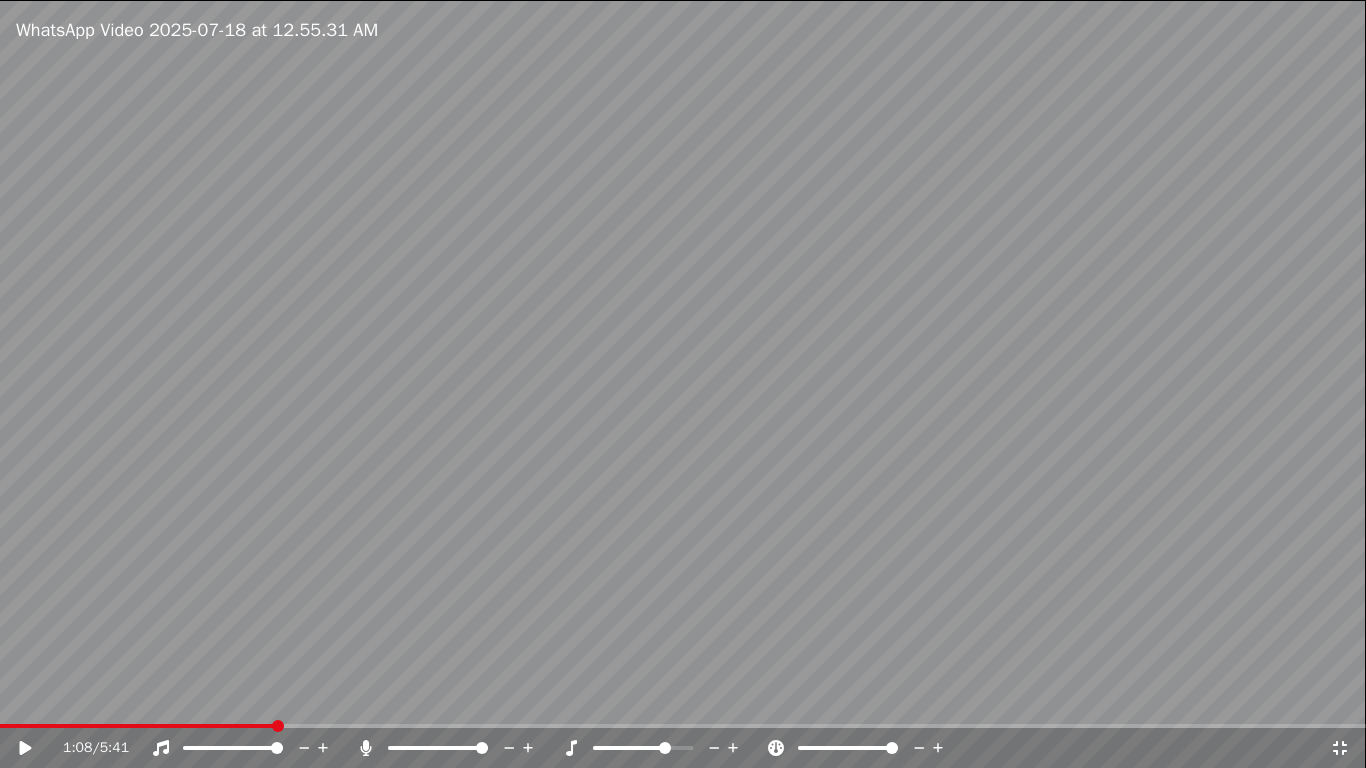 click at bounding box center [683, 384] 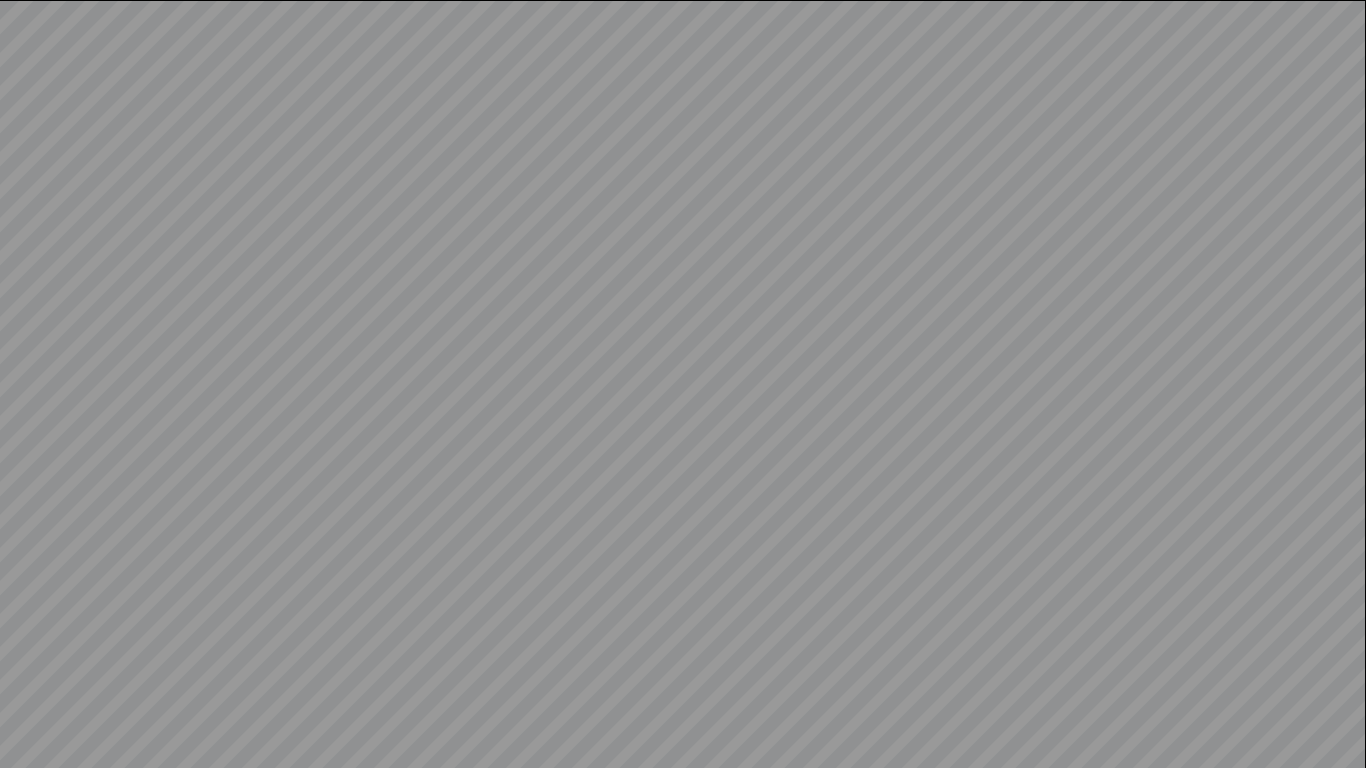 click at bounding box center (683, 384) 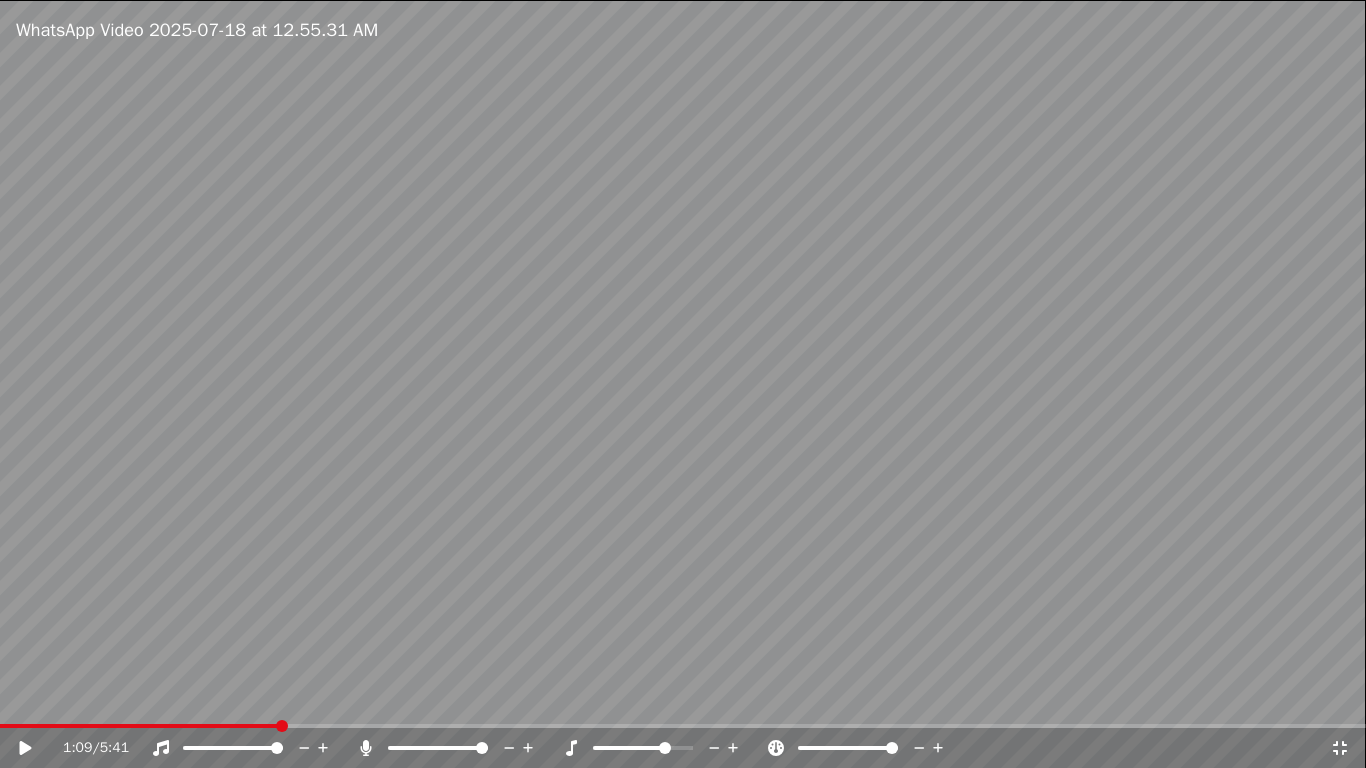 click at bounding box center [683, 384] 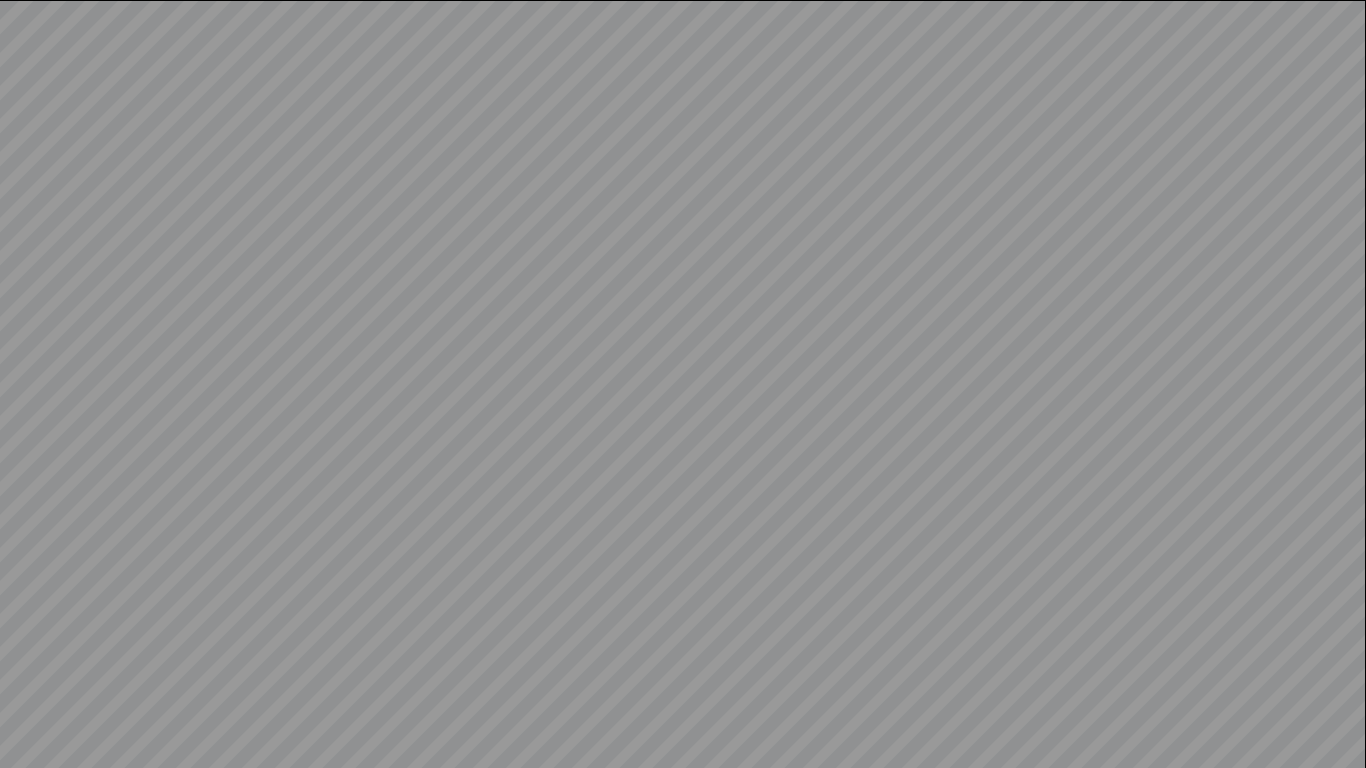 click at bounding box center (683, 384) 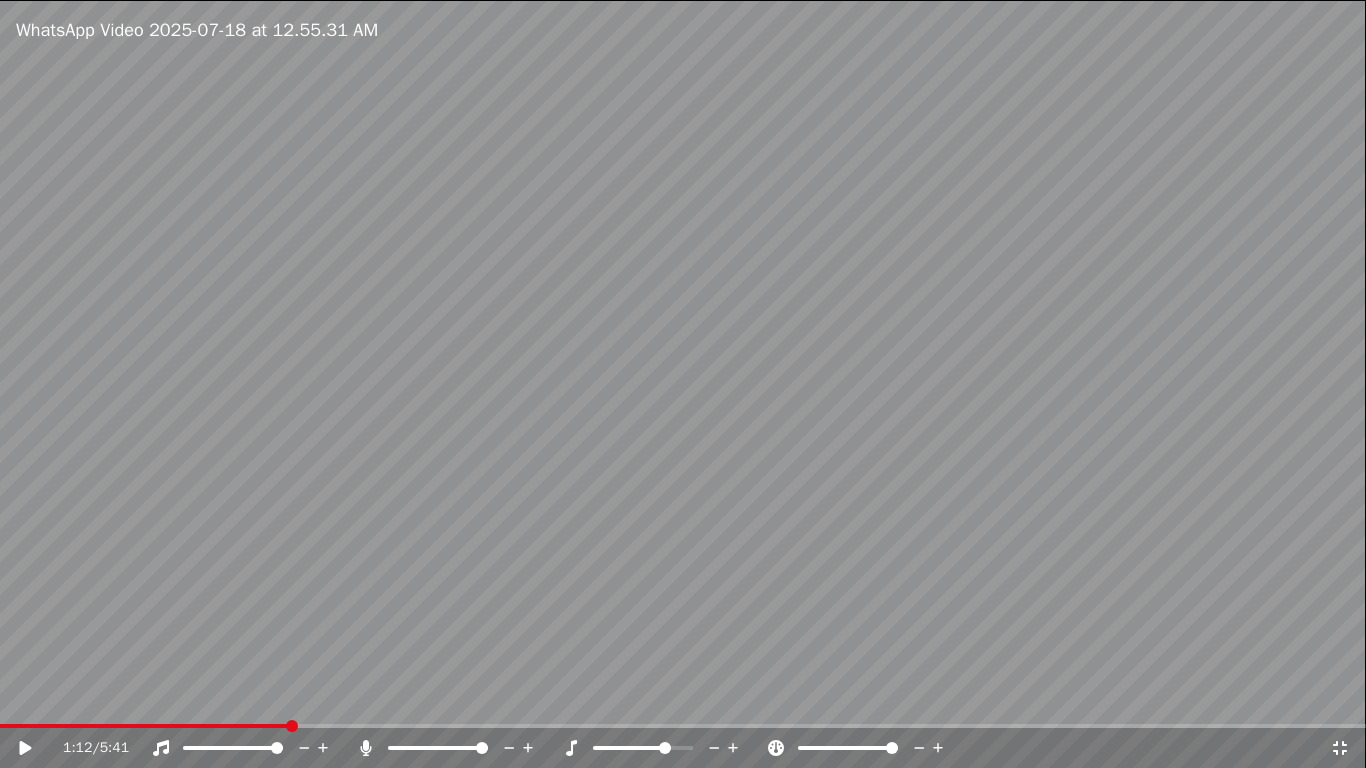 click at bounding box center [683, 384] 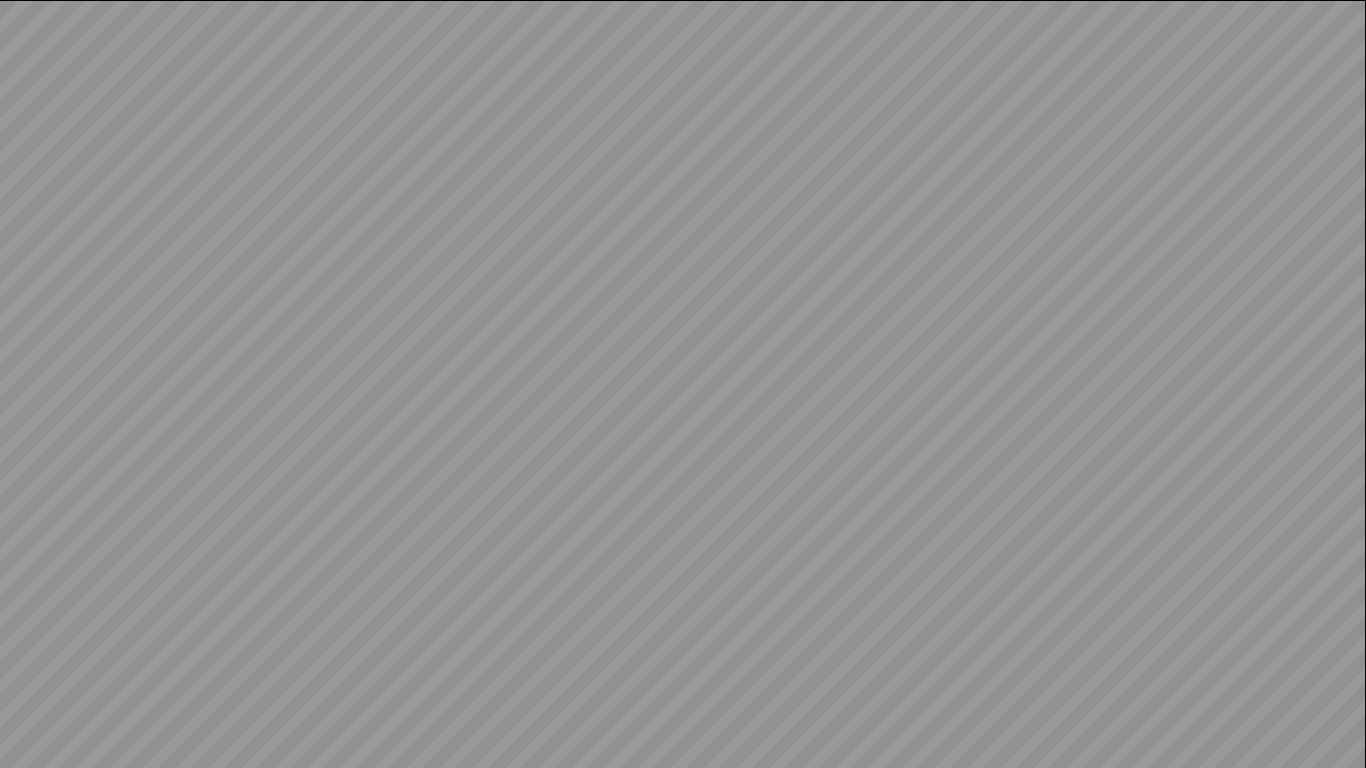 click at bounding box center (683, 384) 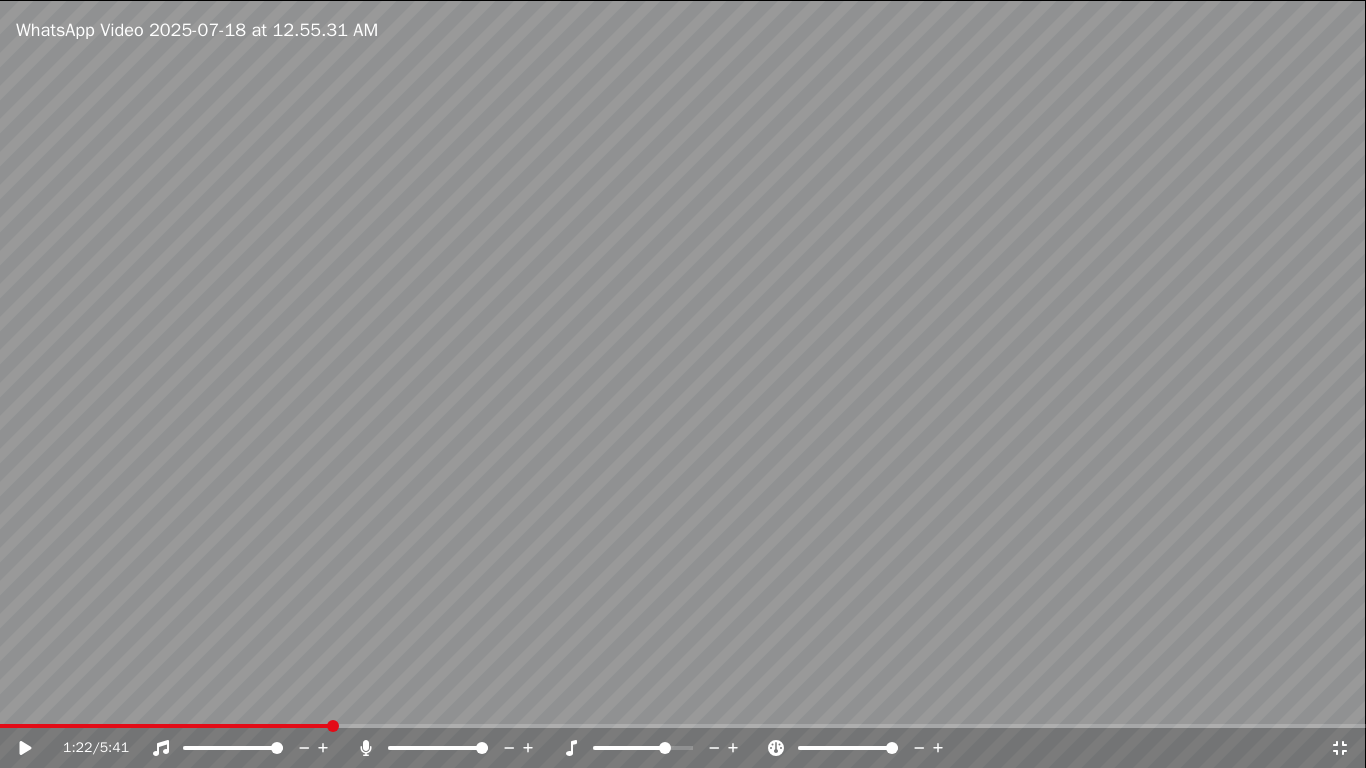 click at bounding box center [683, 384] 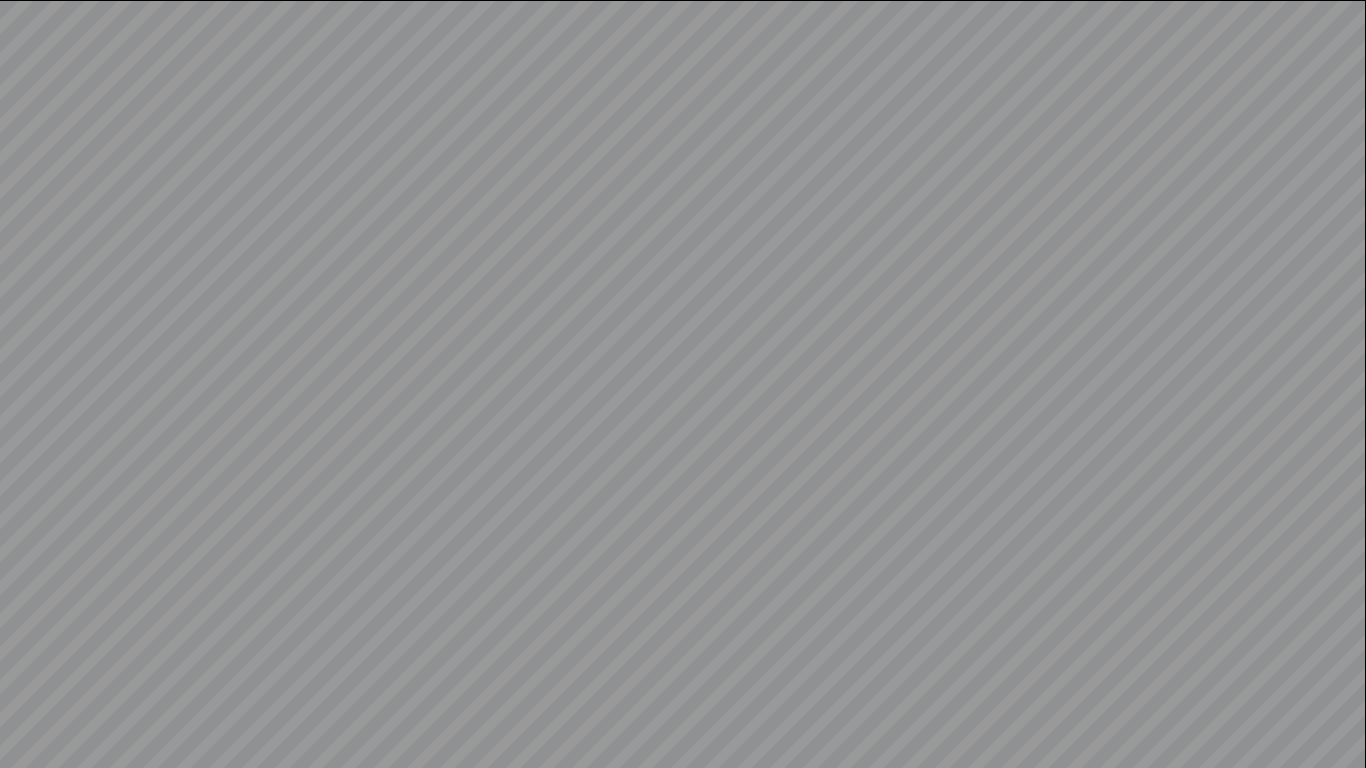 click at bounding box center (683, 384) 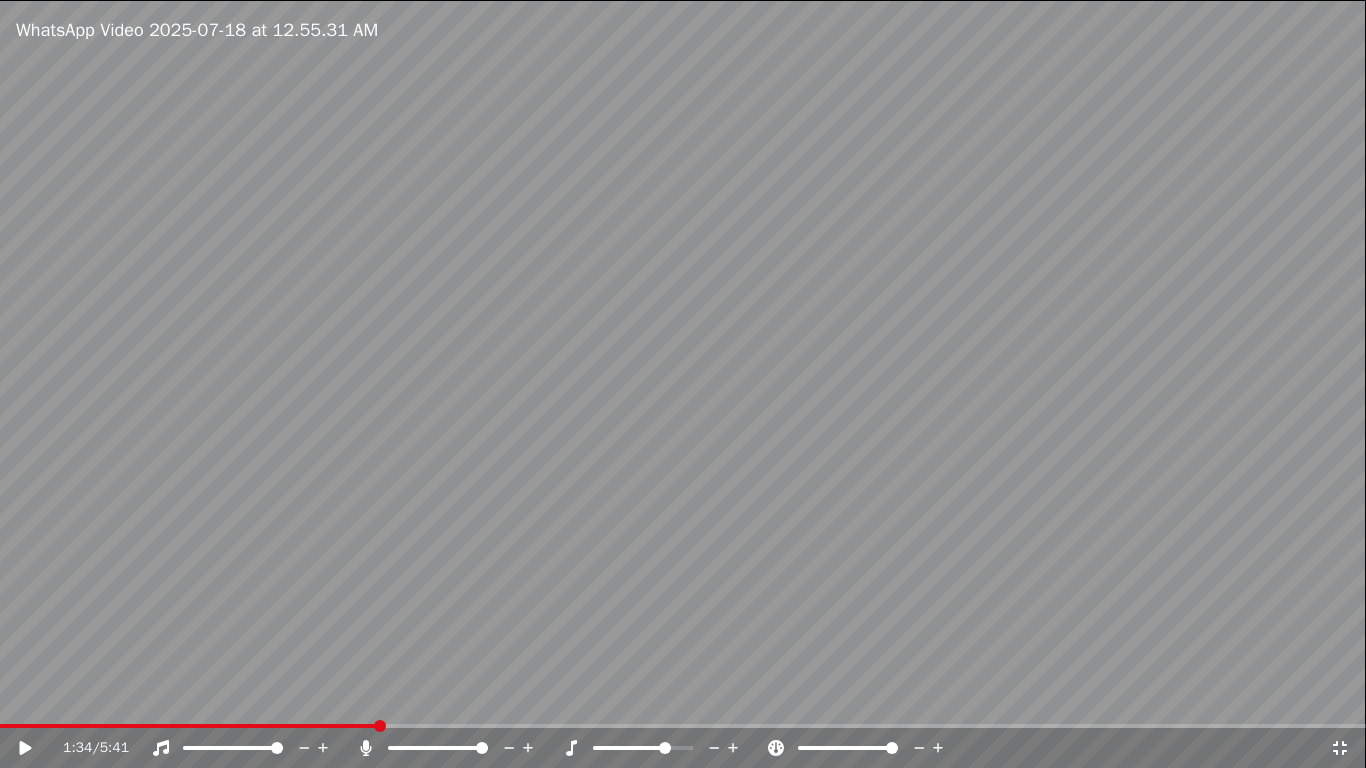 click at bounding box center [683, 384] 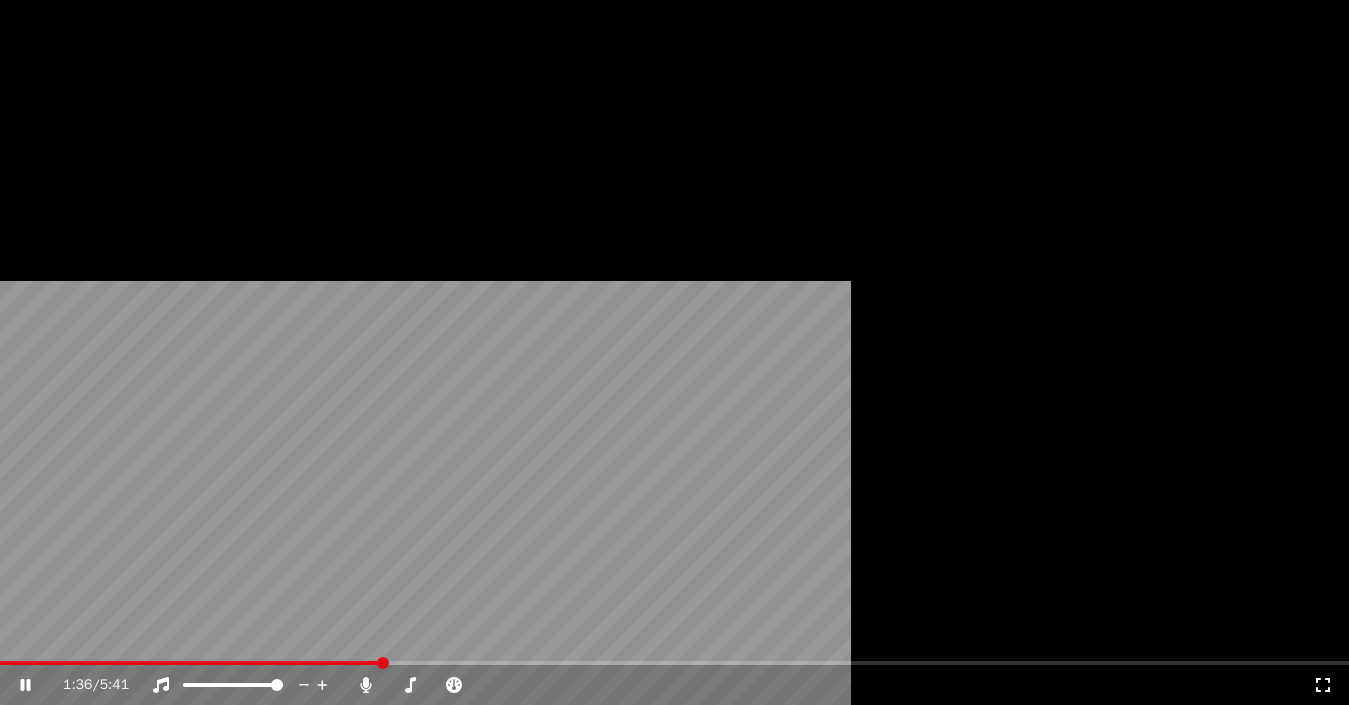 click at bounding box center [674, 379] 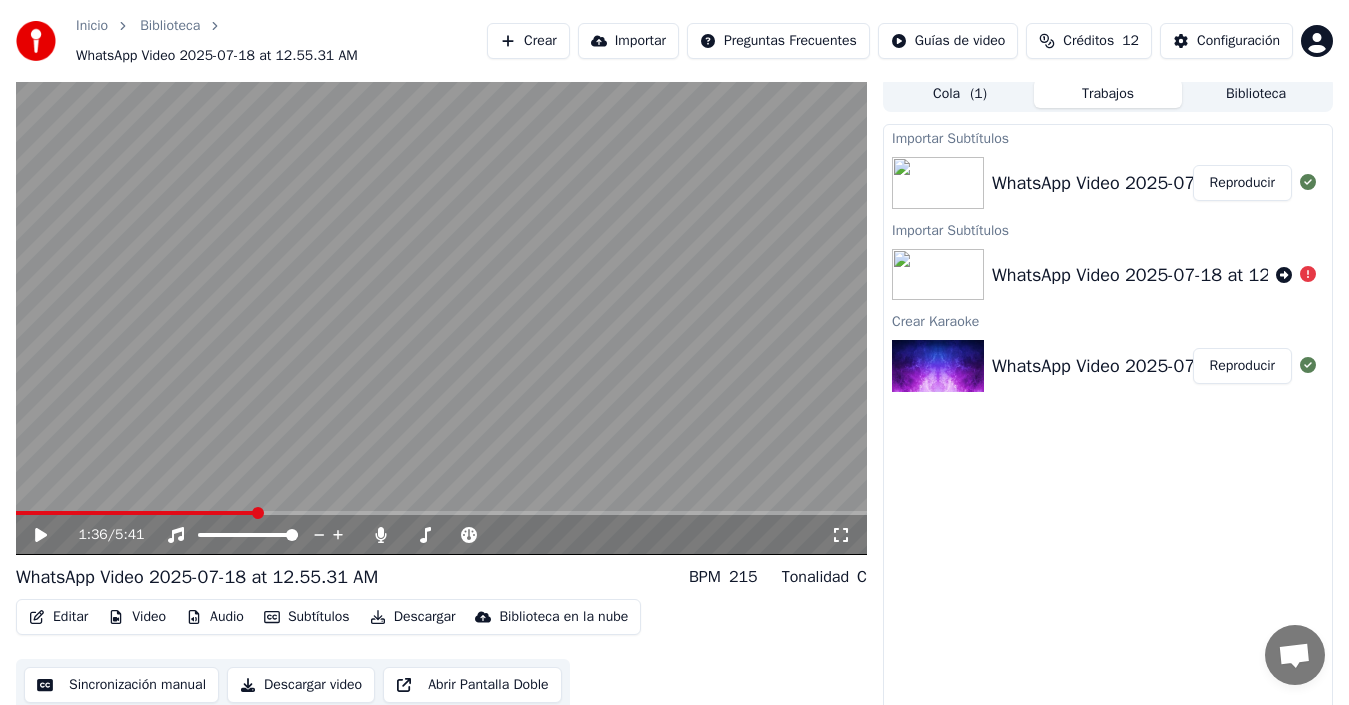 scroll, scrollTop: 0, scrollLeft: 0, axis: both 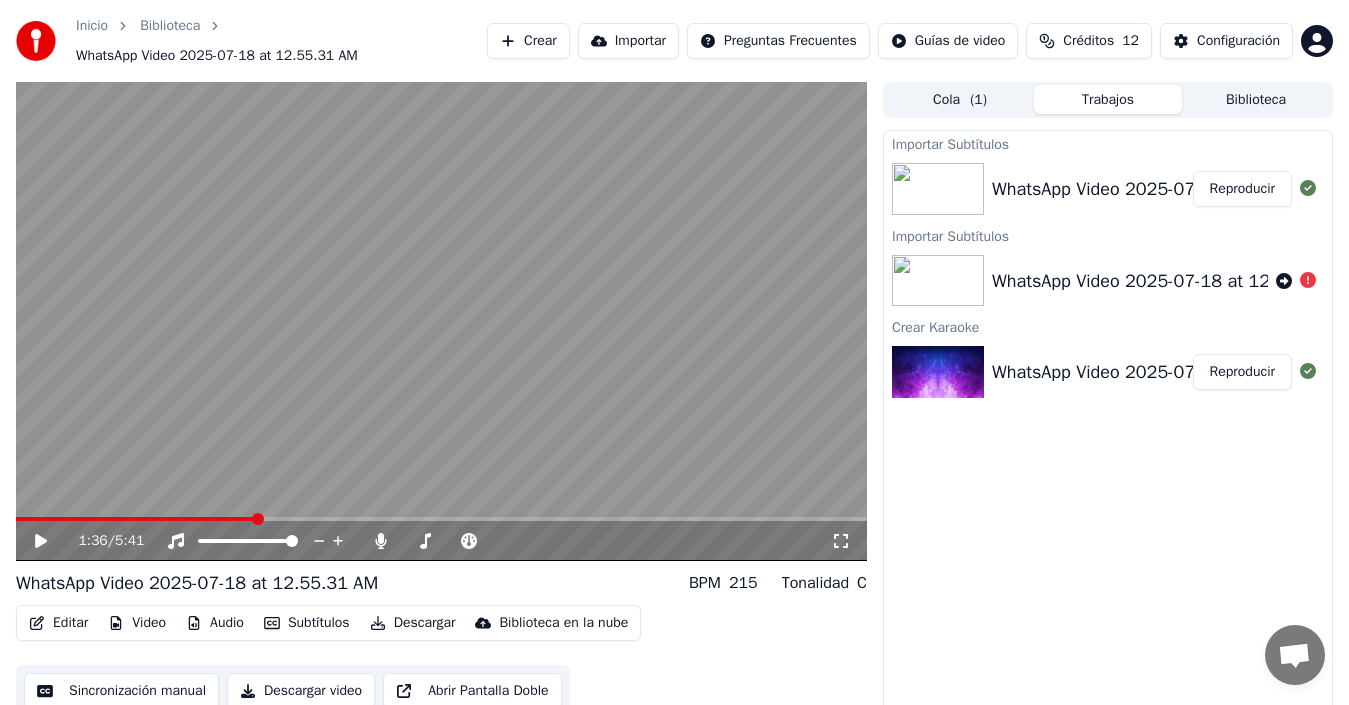 click at bounding box center (441, 321) 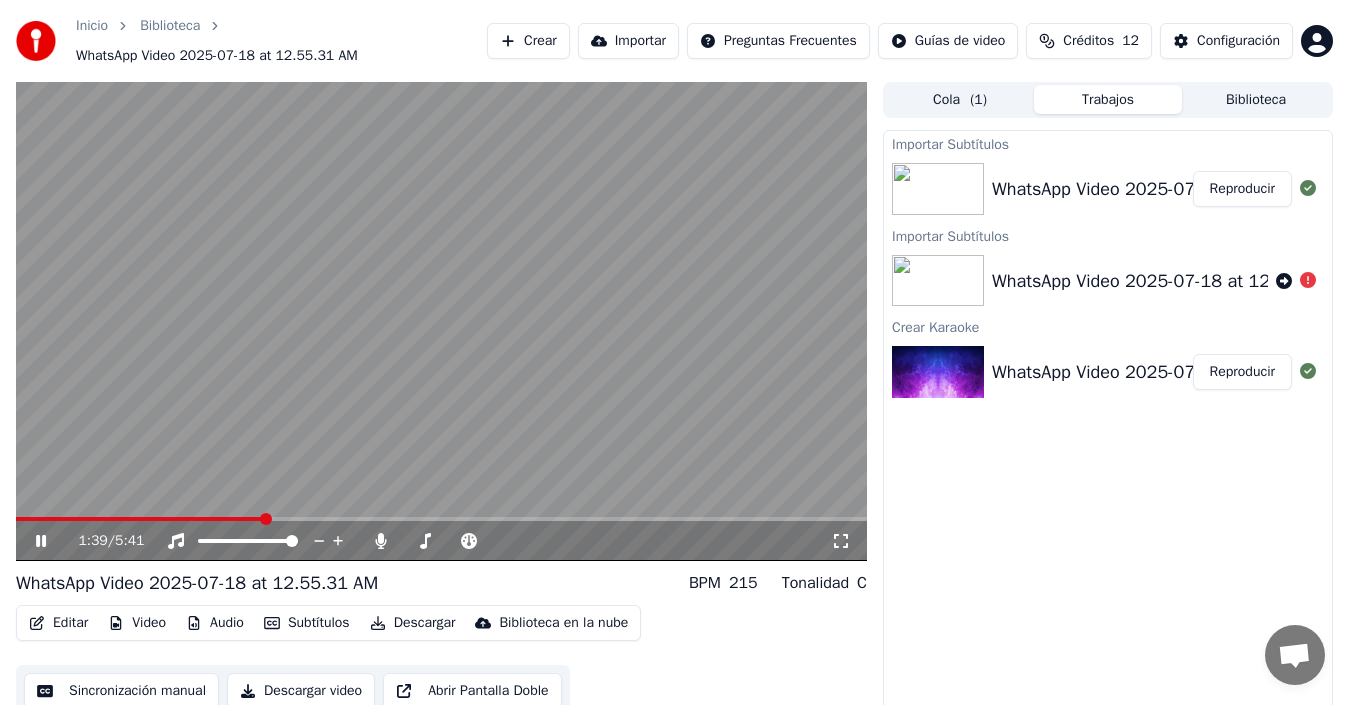 click at bounding box center [441, 321] 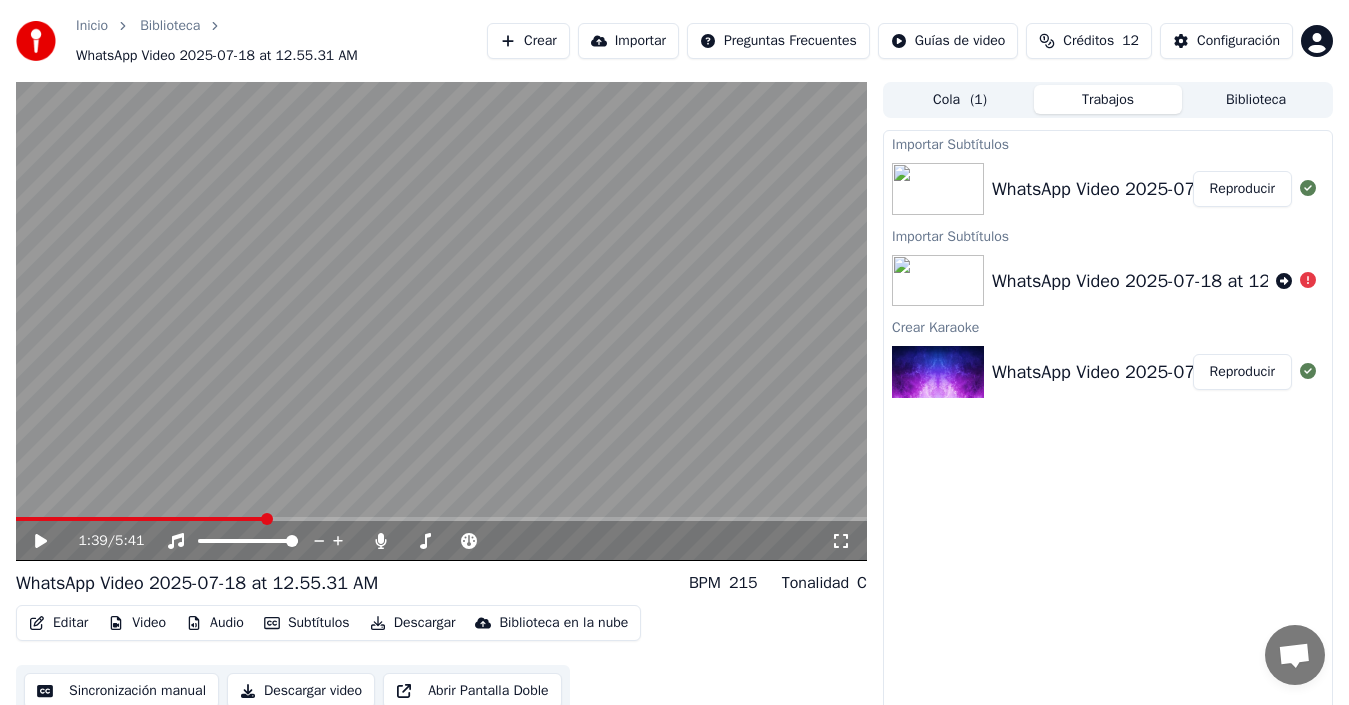 click at bounding box center [441, 321] 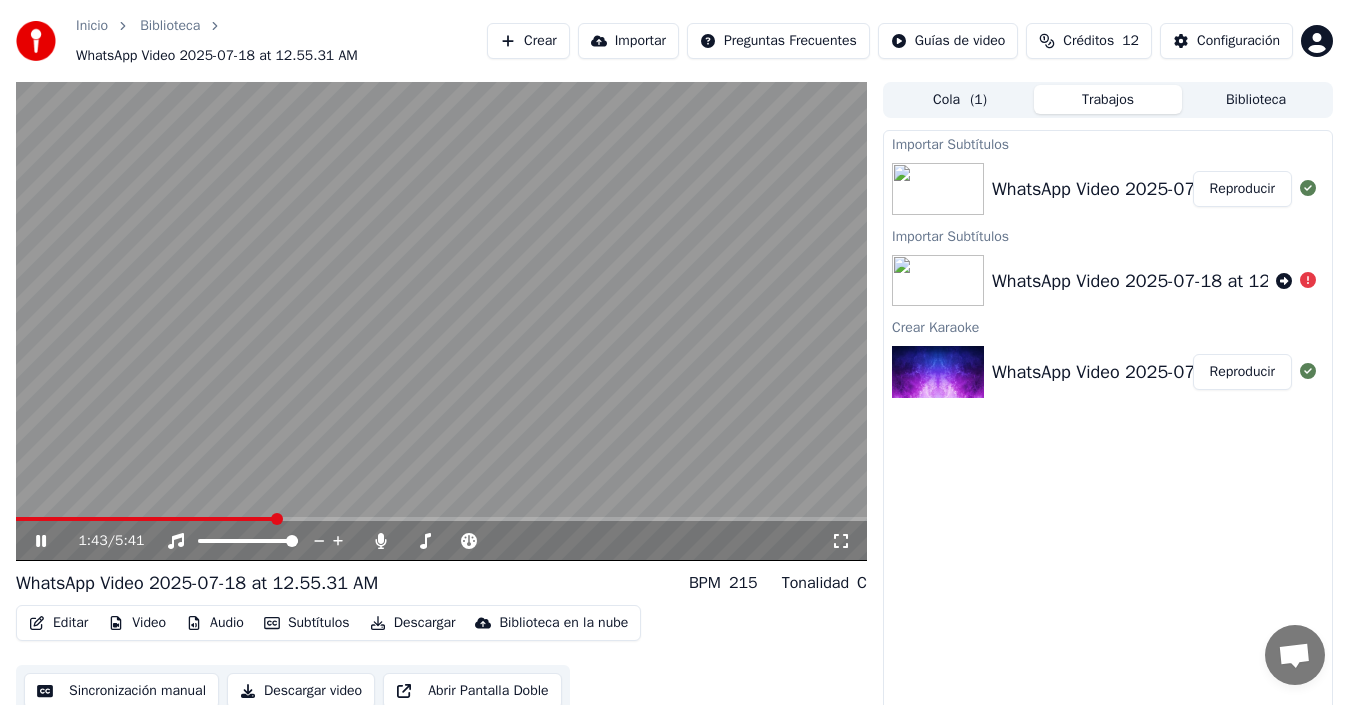 click at bounding box center [441, 321] 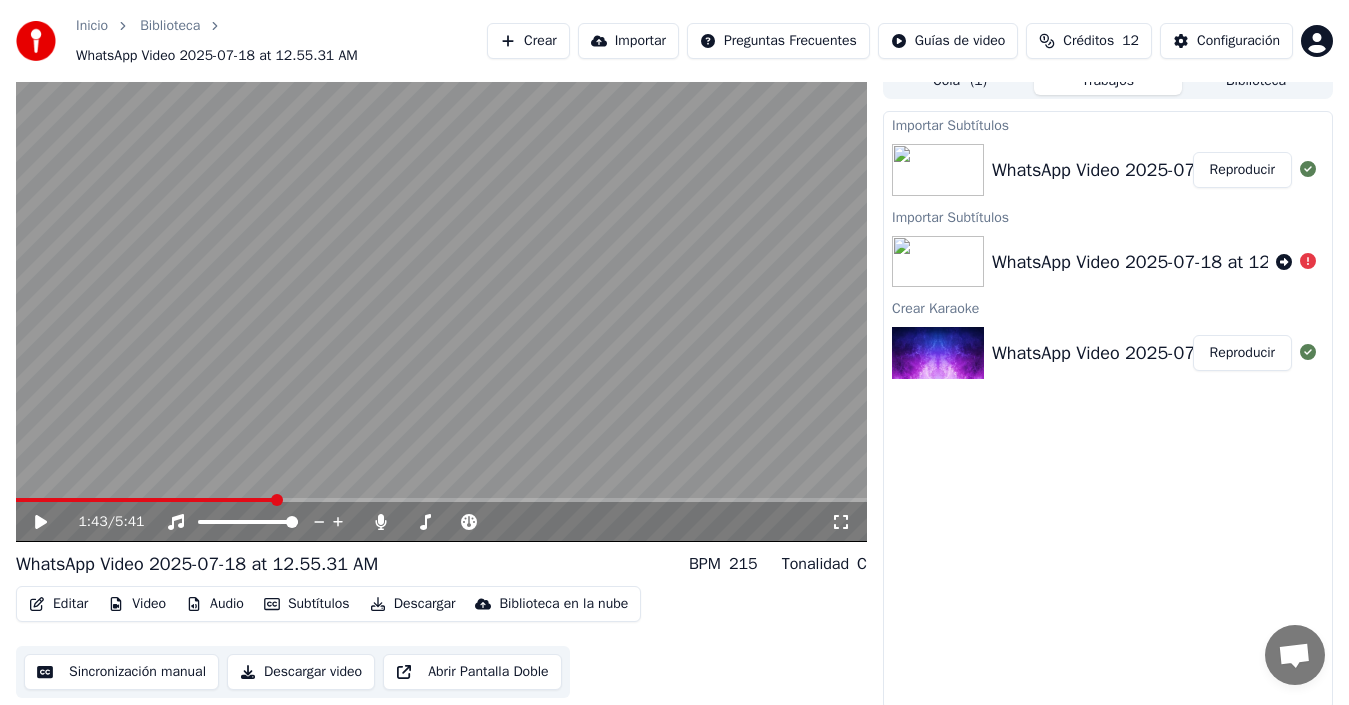 scroll, scrollTop: 24, scrollLeft: 0, axis: vertical 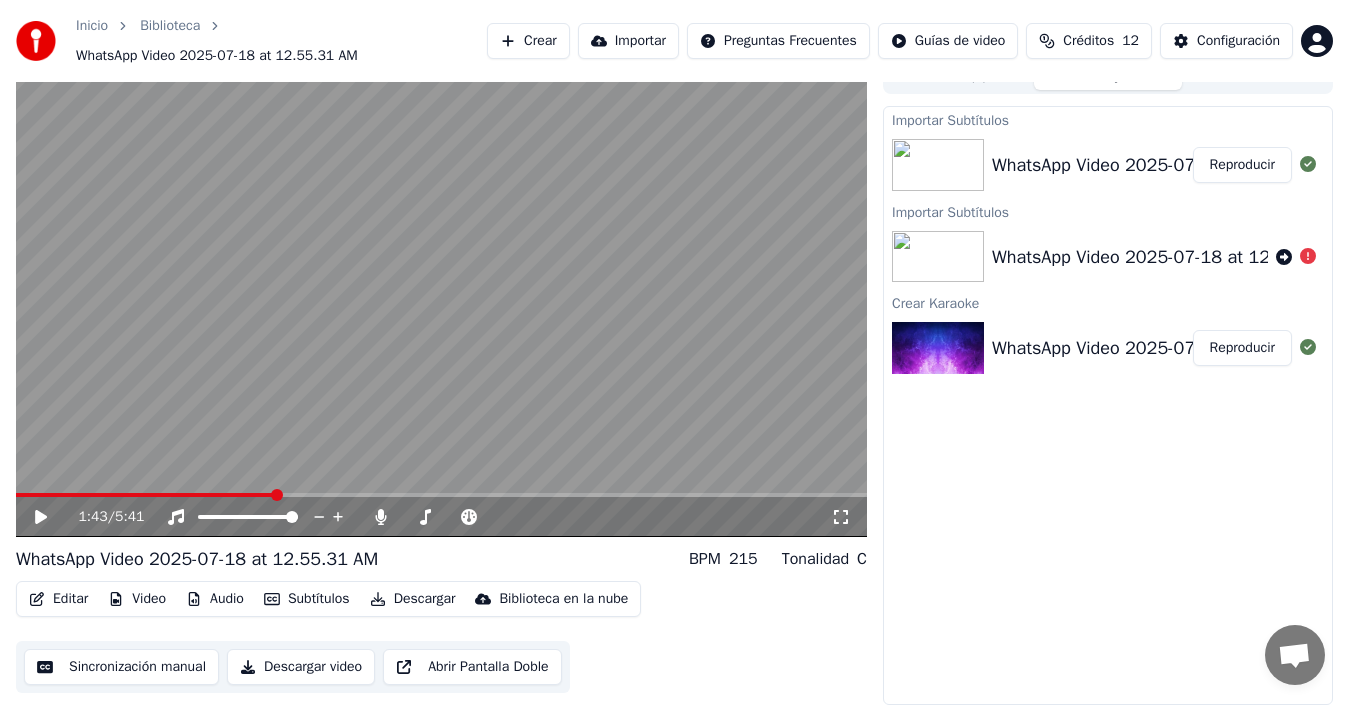 click on "Sincronización manual" at bounding box center [121, 667] 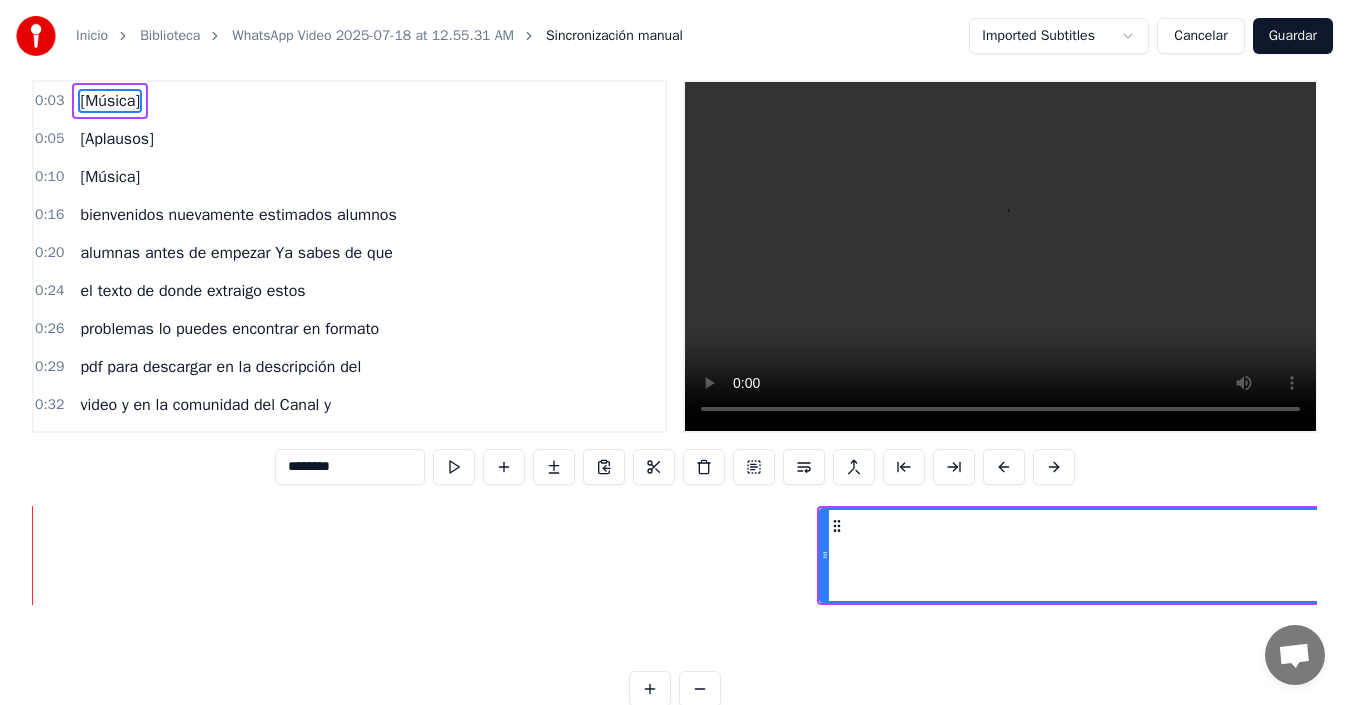 scroll, scrollTop: 0, scrollLeft: 0, axis: both 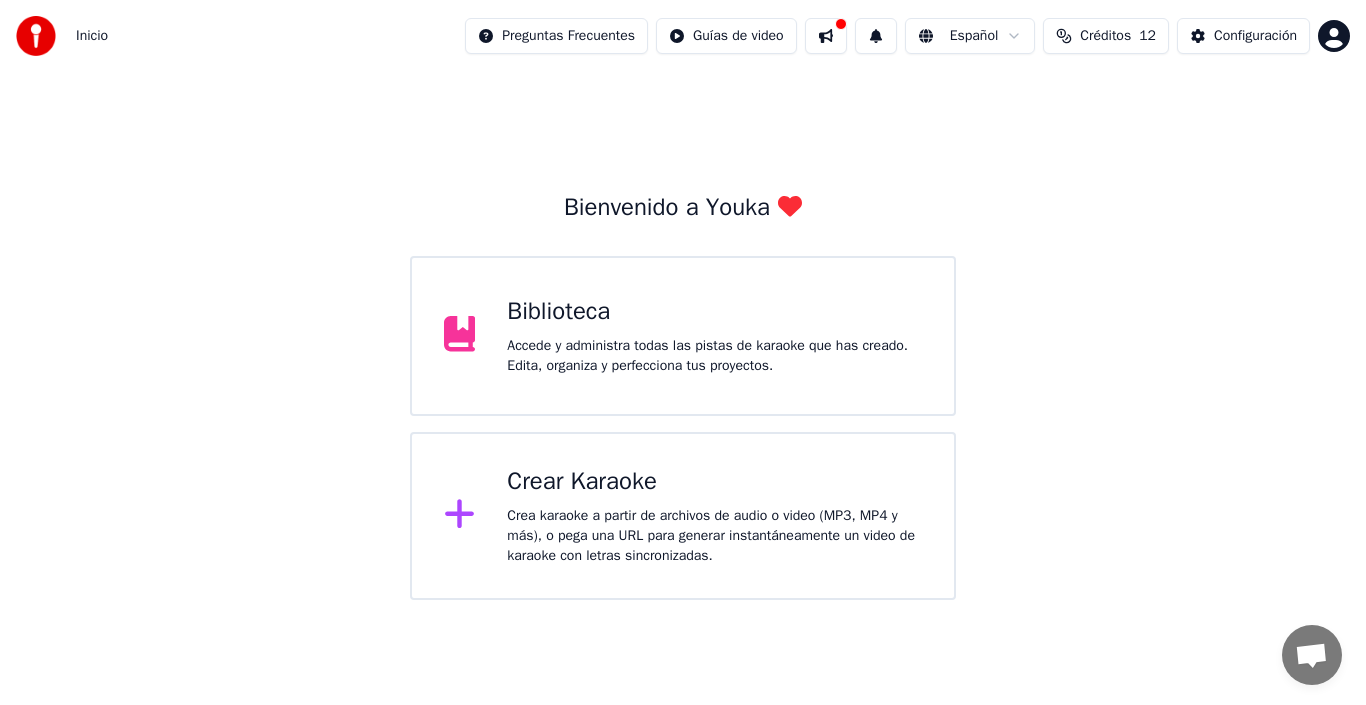 click on "Accede y administra todas las pistas de karaoke que has creado. Edita, organiza y perfecciona tus proyectos." at bounding box center [714, 356] 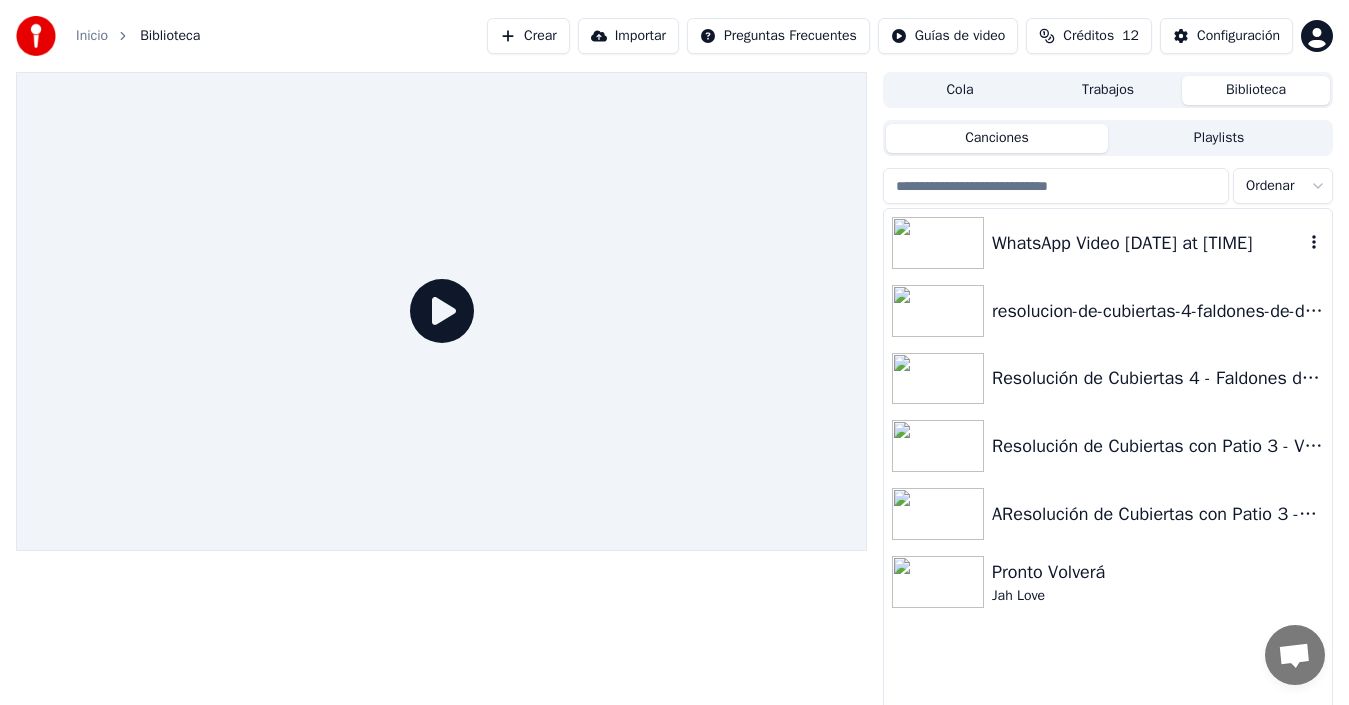click on "WhatsApp Video [DATE] at [TIME]" at bounding box center [1108, 243] 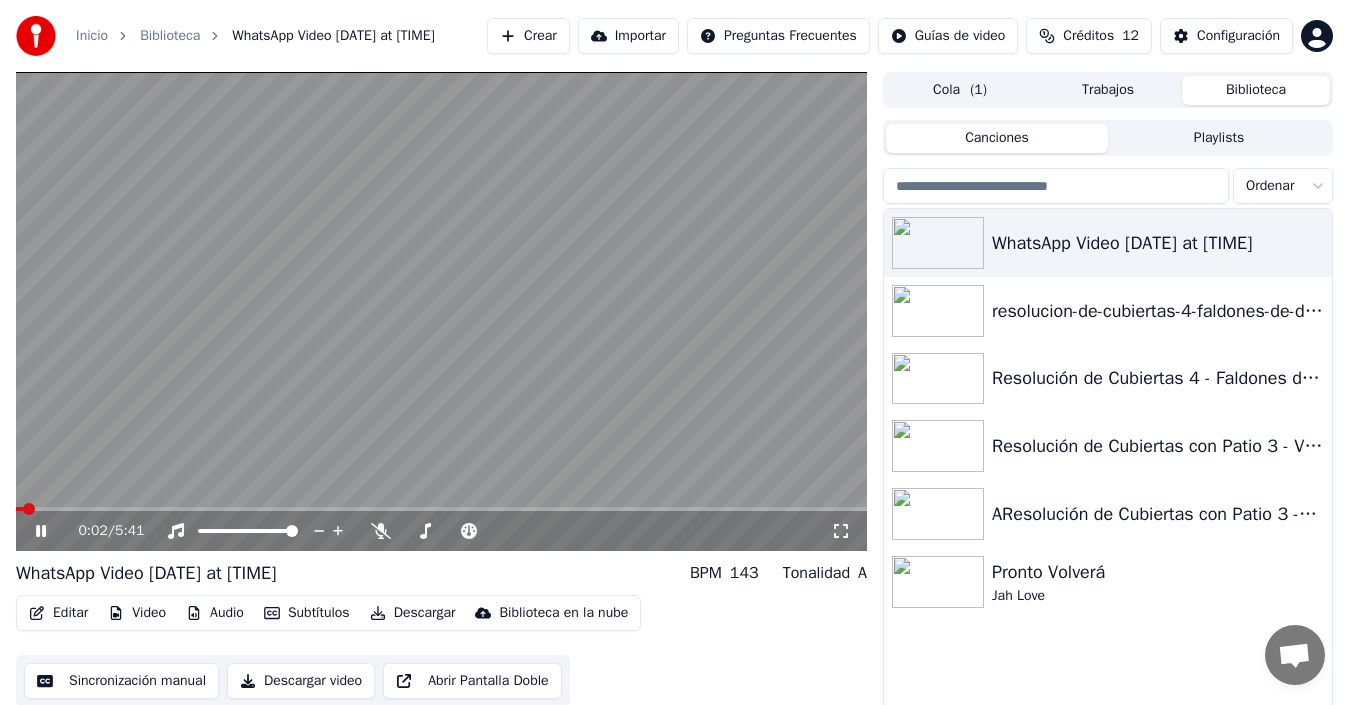 click at bounding box center [441, 311] 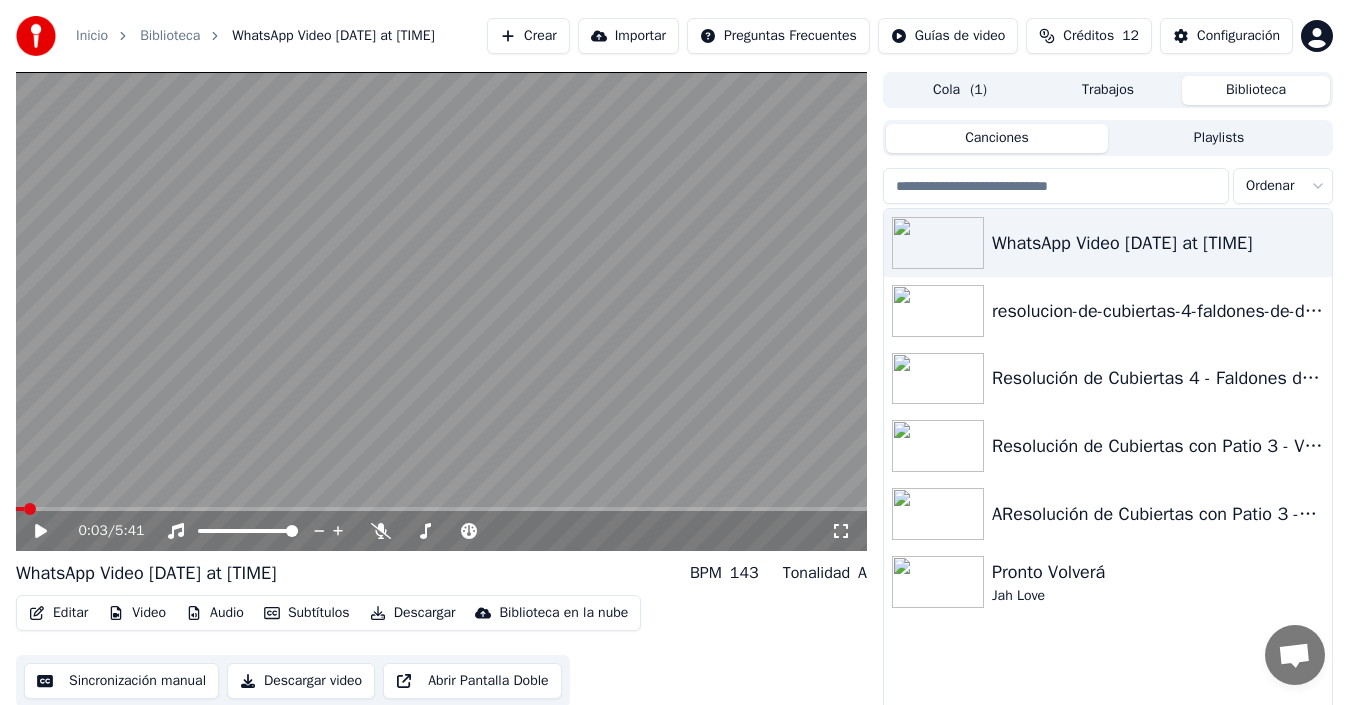 click at bounding box center (441, 311) 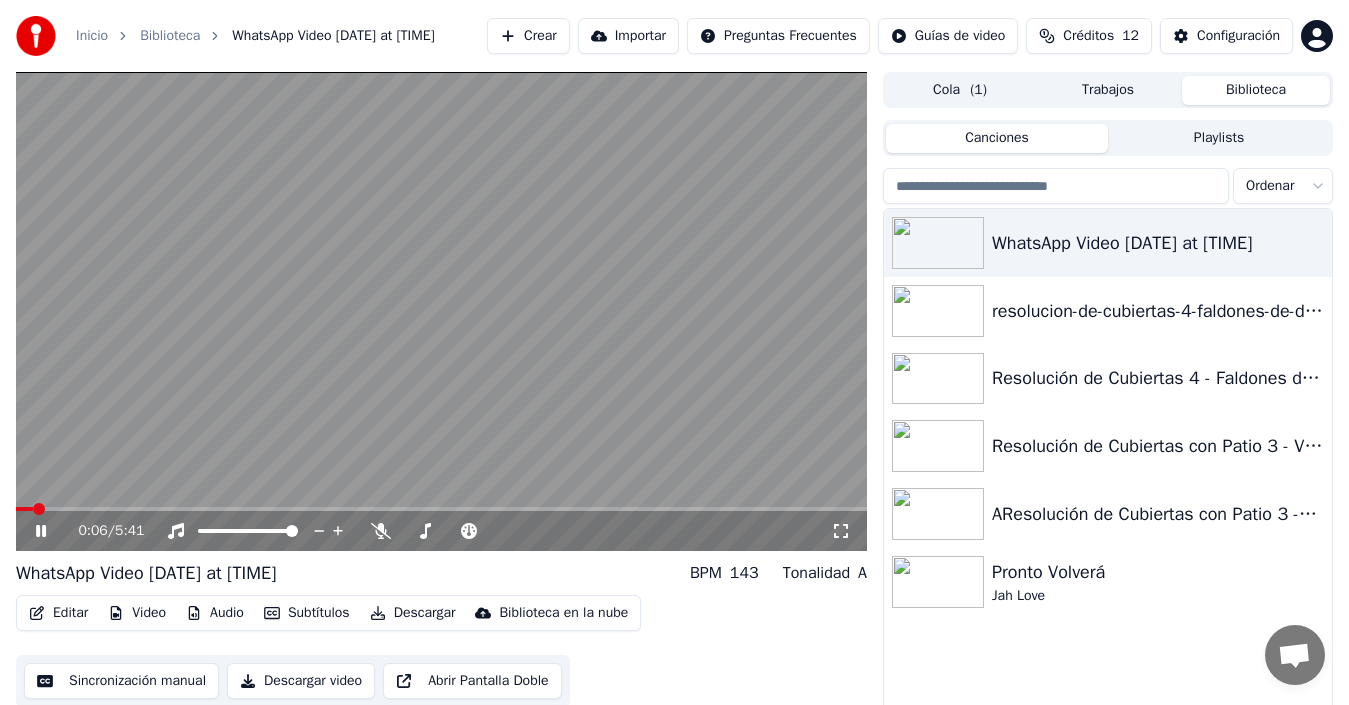 click at bounding box center [441, 311] 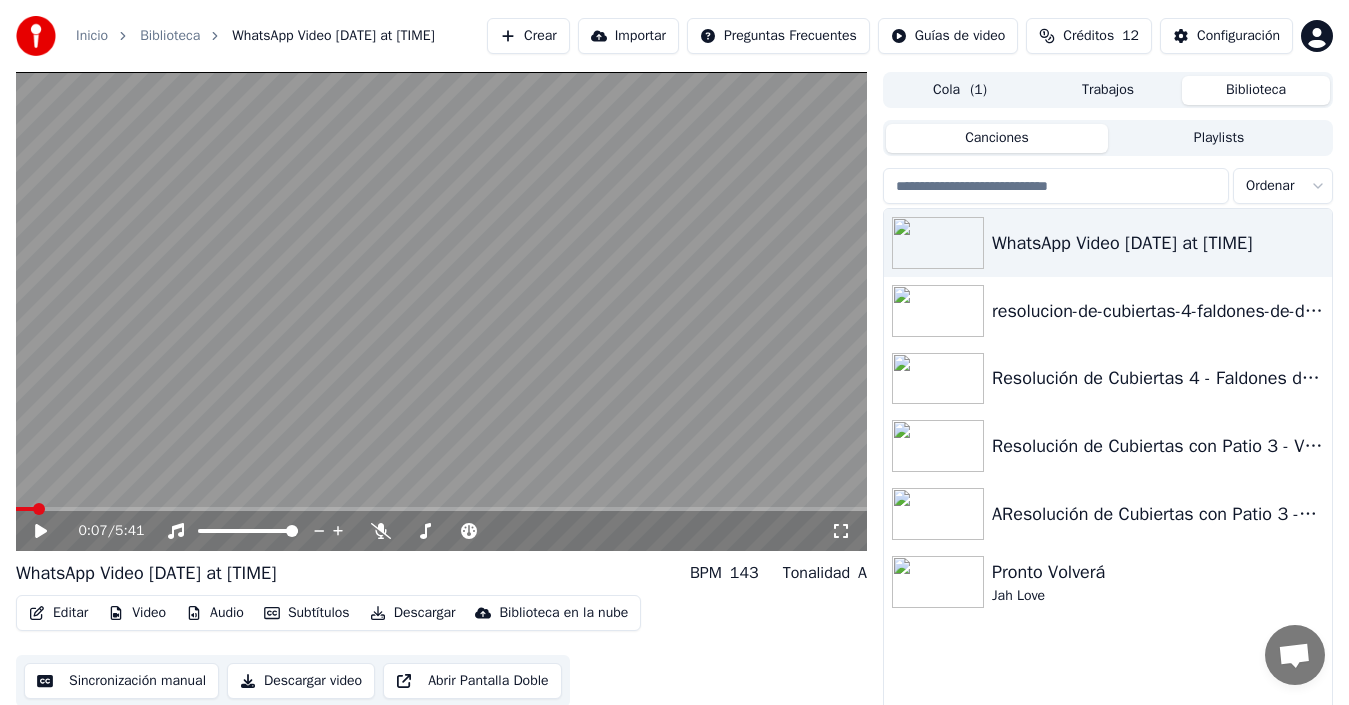 click on "Subtítulos" at bounding box center [307, 613] 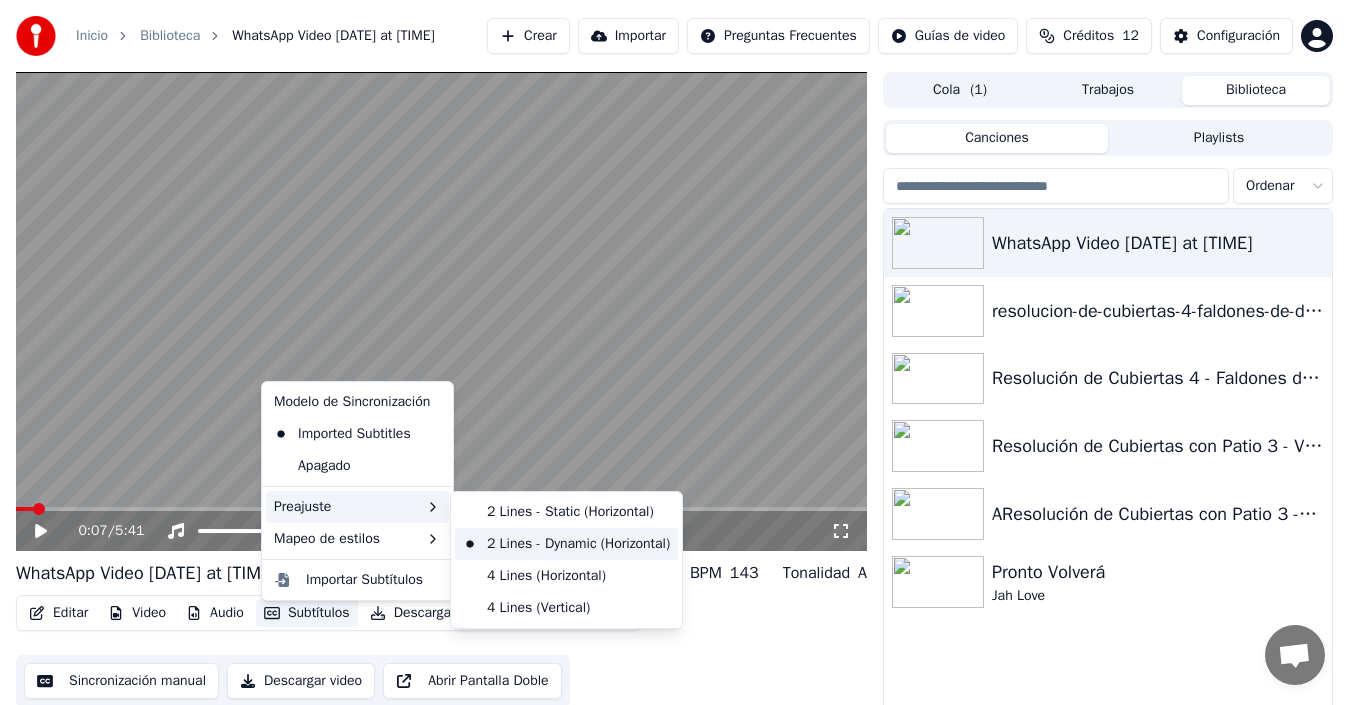 click on "2 Lines - Dynamic (Horizontal)" at bounding box center [566, 544] 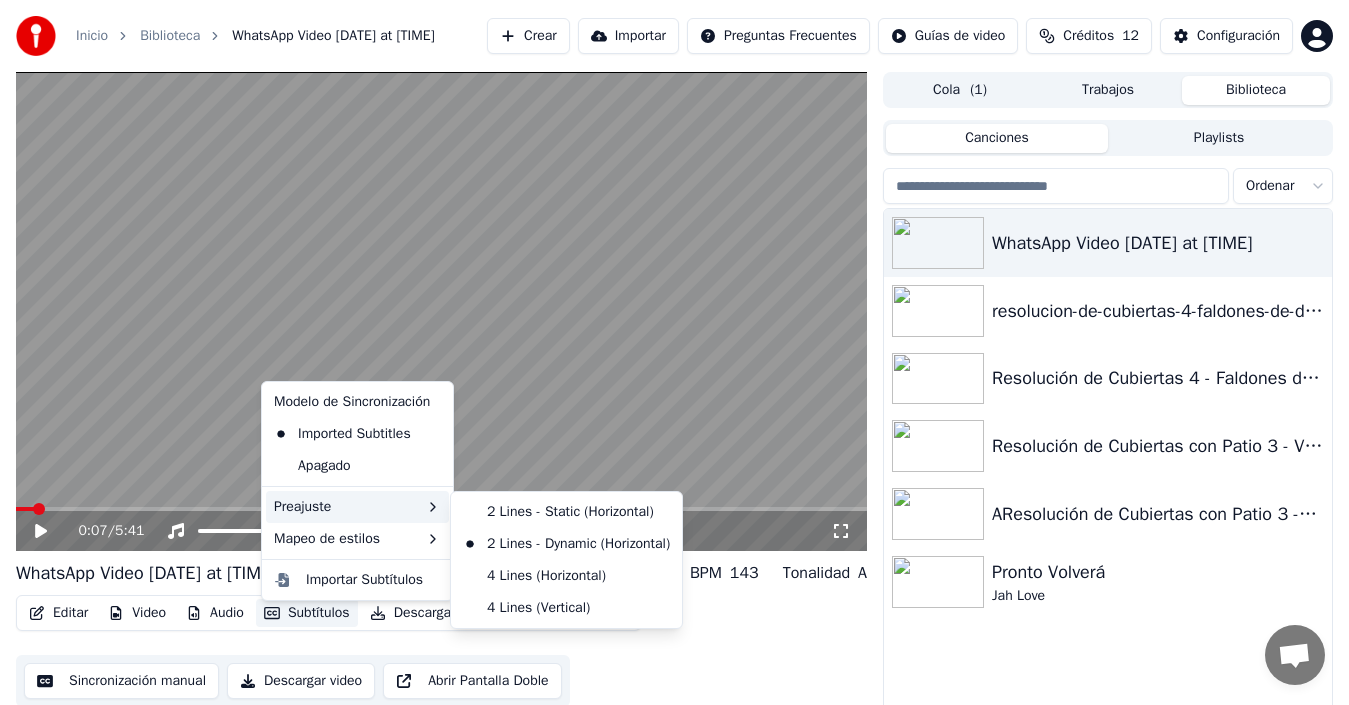 click at bounding box center [441, 311] 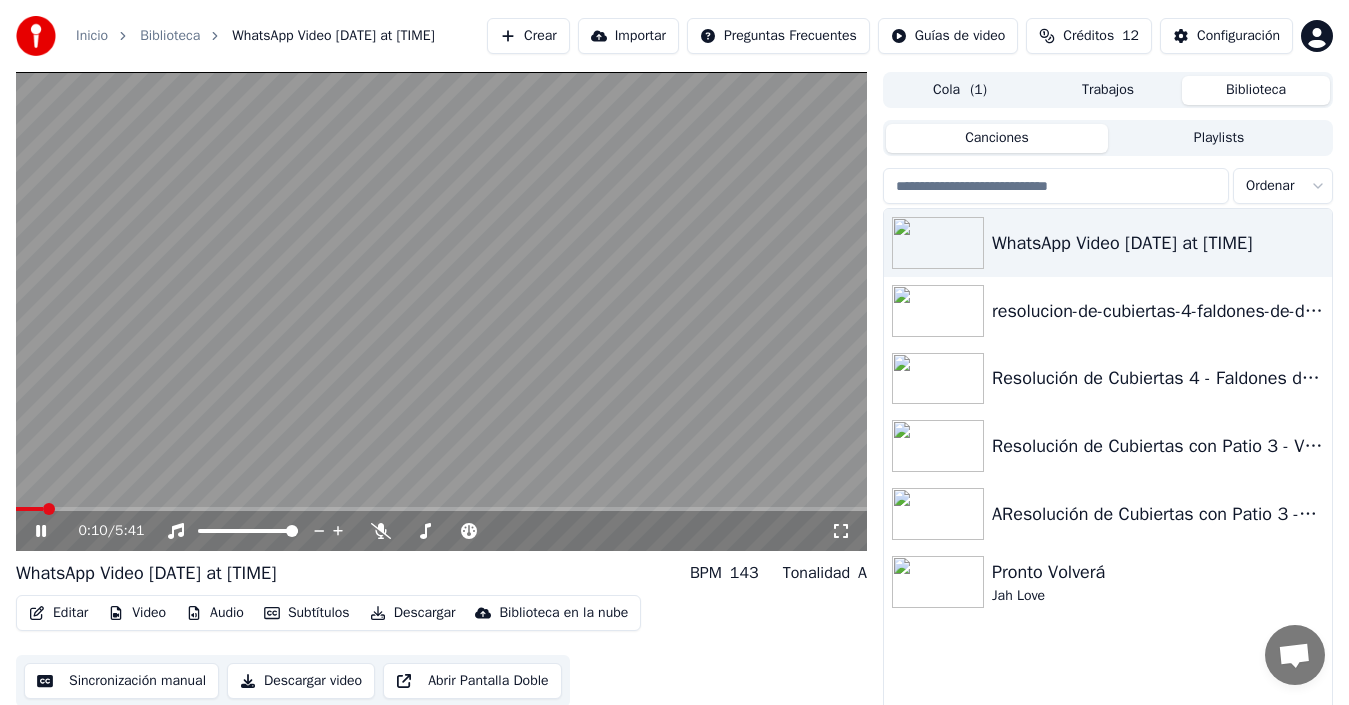 click at bounding box center [441, 311] 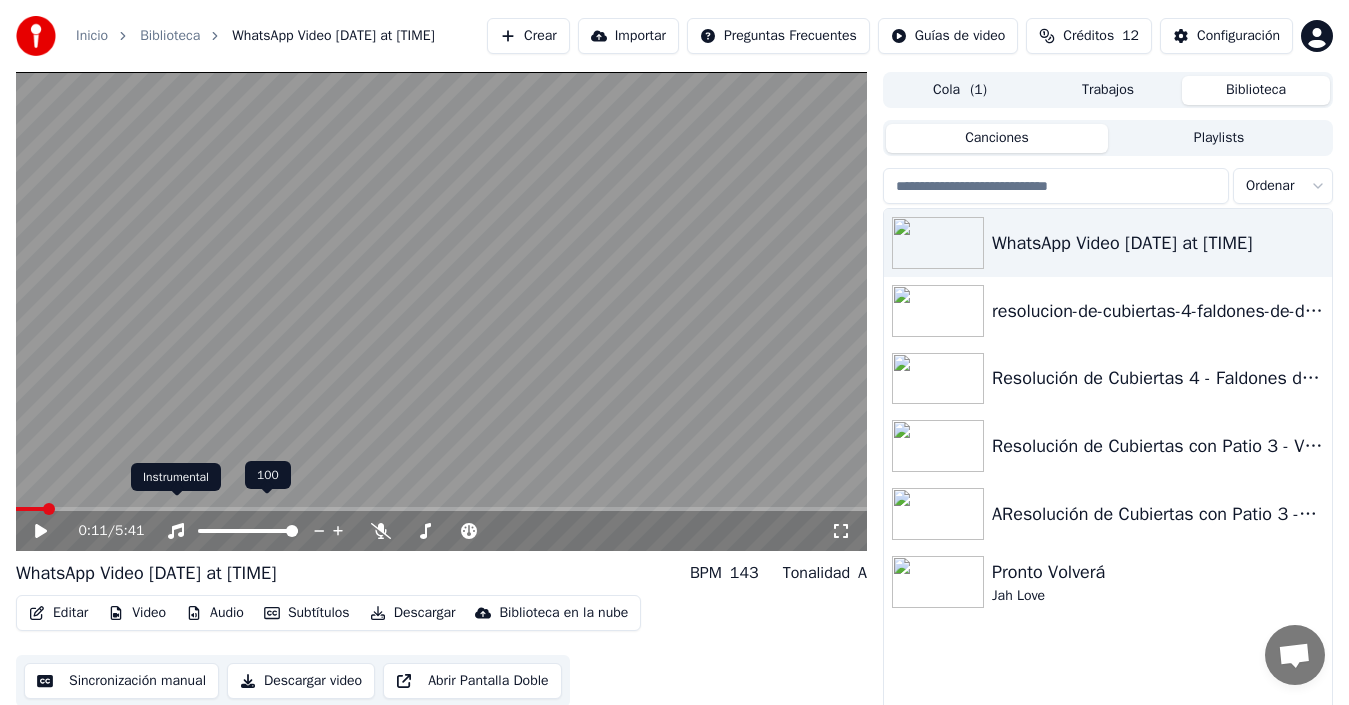 scroll, scrollTop: 42, scrollLeft: 0, axis: vertical 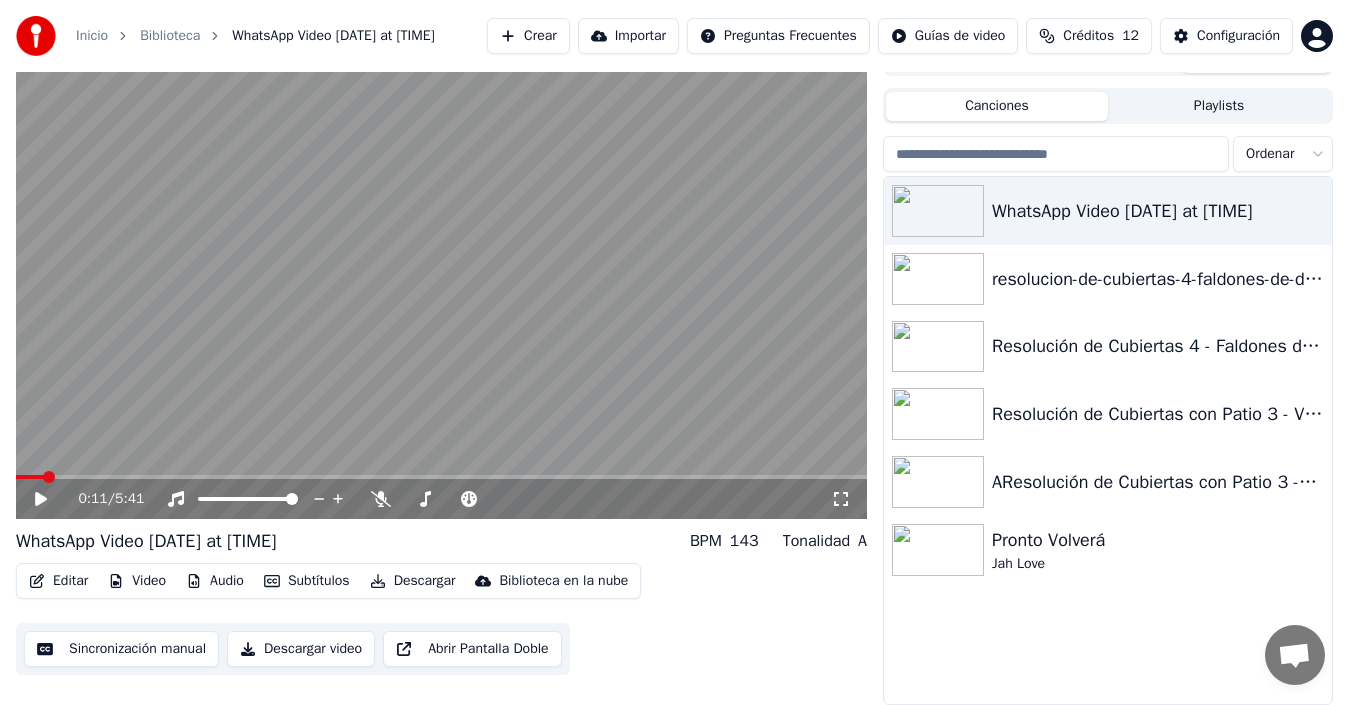click on "Descargar video" at bounding box center (301, 649) 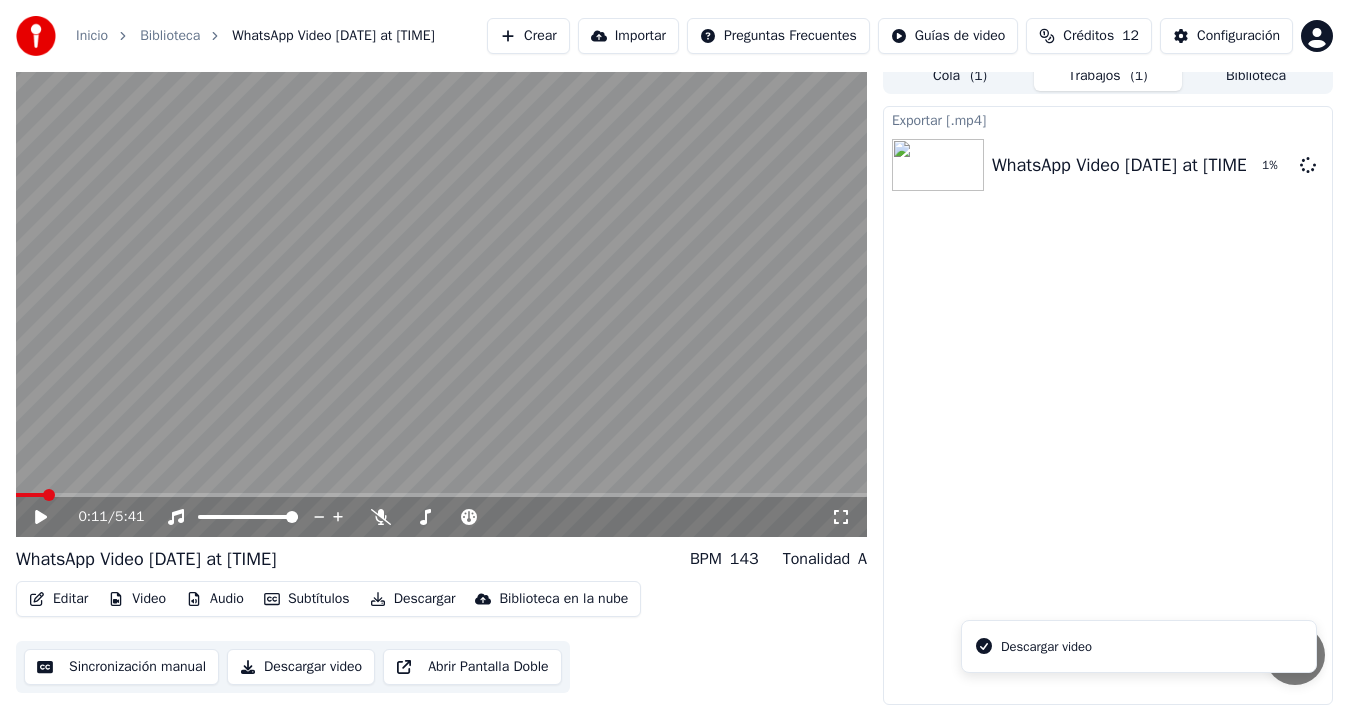 scroll, scrollTop: 0, scrollLeft: 0, axis: both 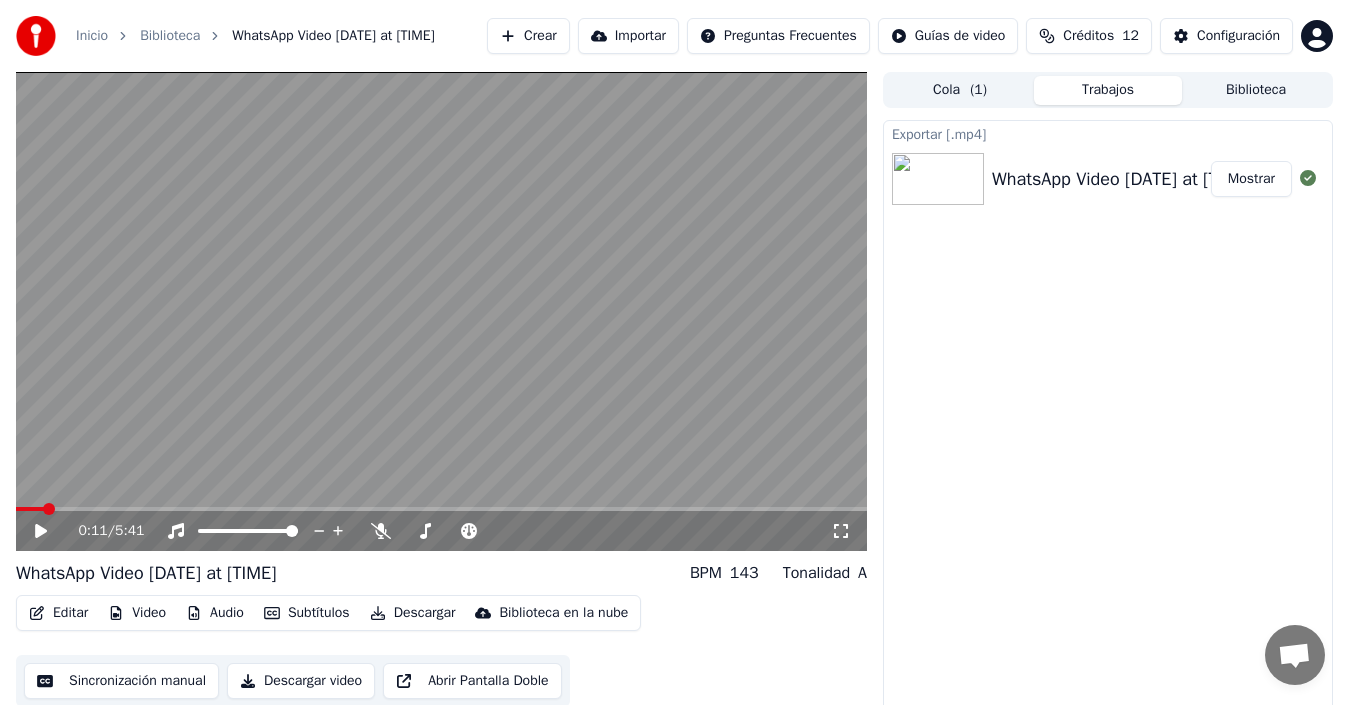 click on "Mostrar" at bounding box center (1251, 179) 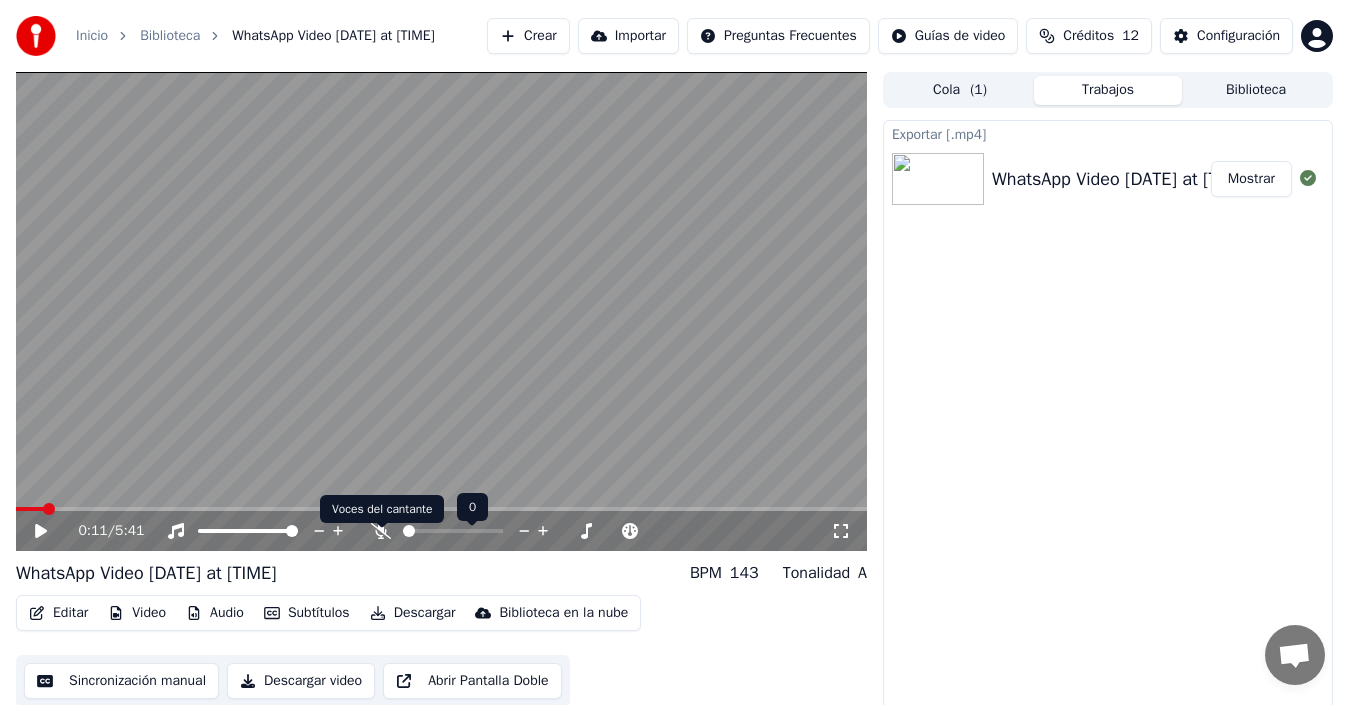 click 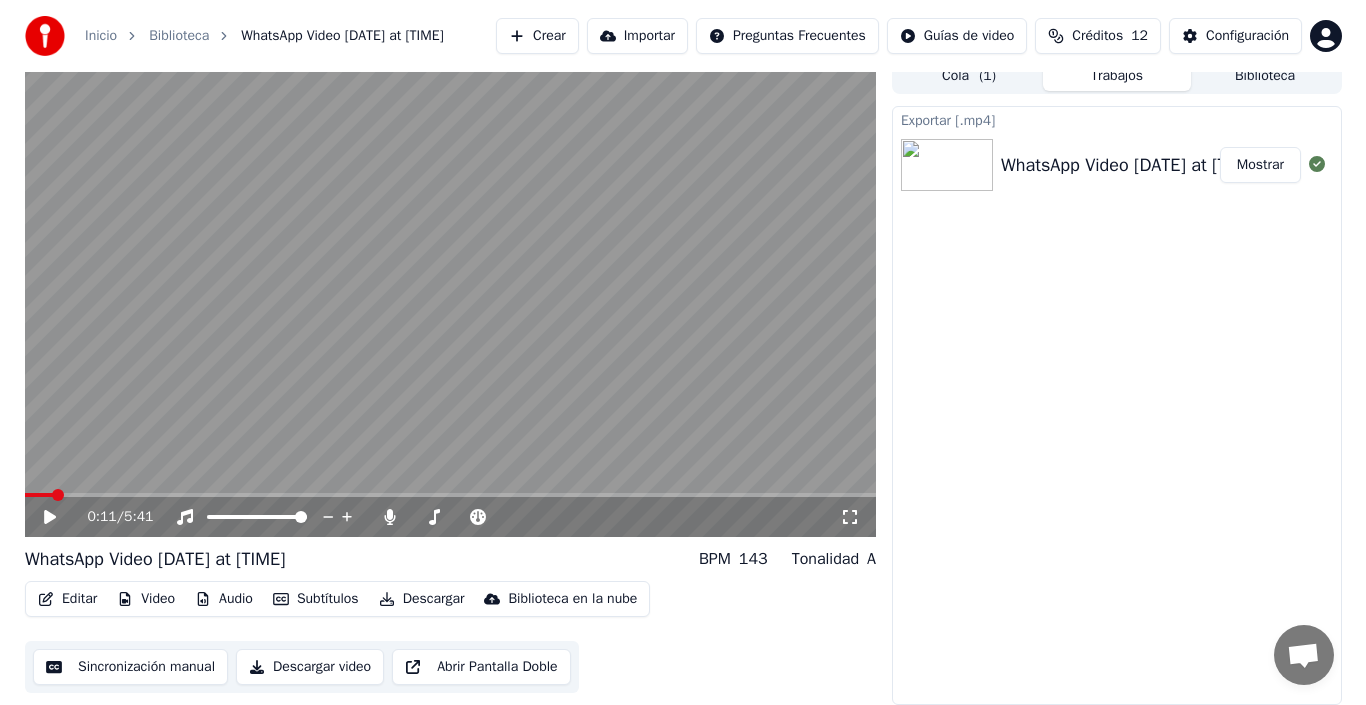 scroll, scrollTop: 24, scrollLeft: 0, axis: vertical 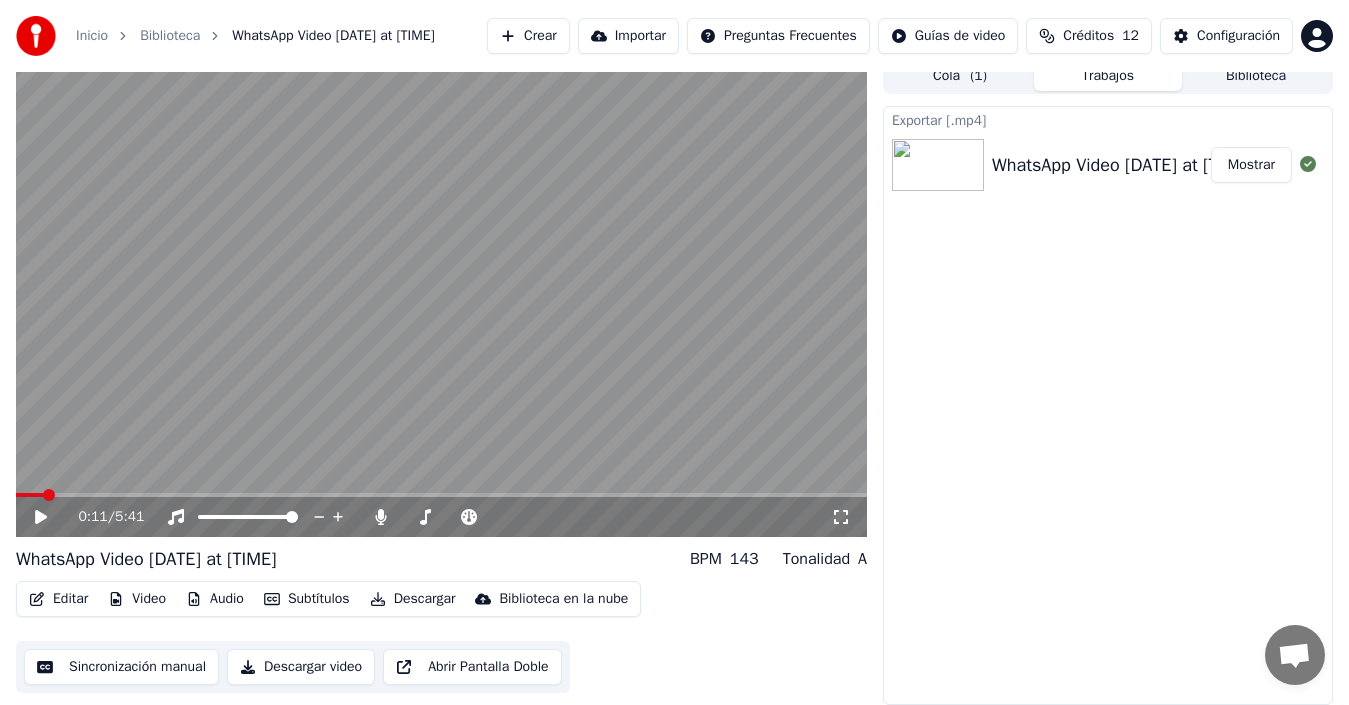 click on "Descargar" at bounding box center [413, 599] 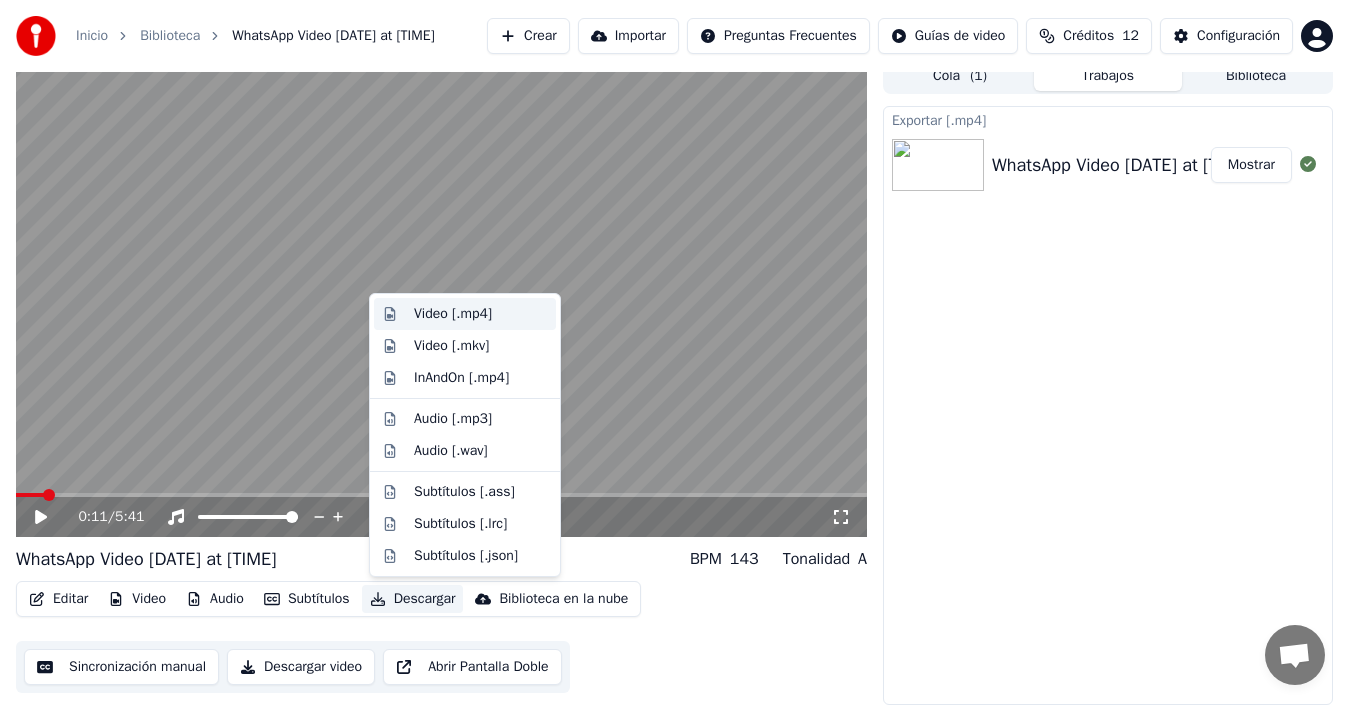 click on "Video [.mp4]" at bounding box center (465, 314) 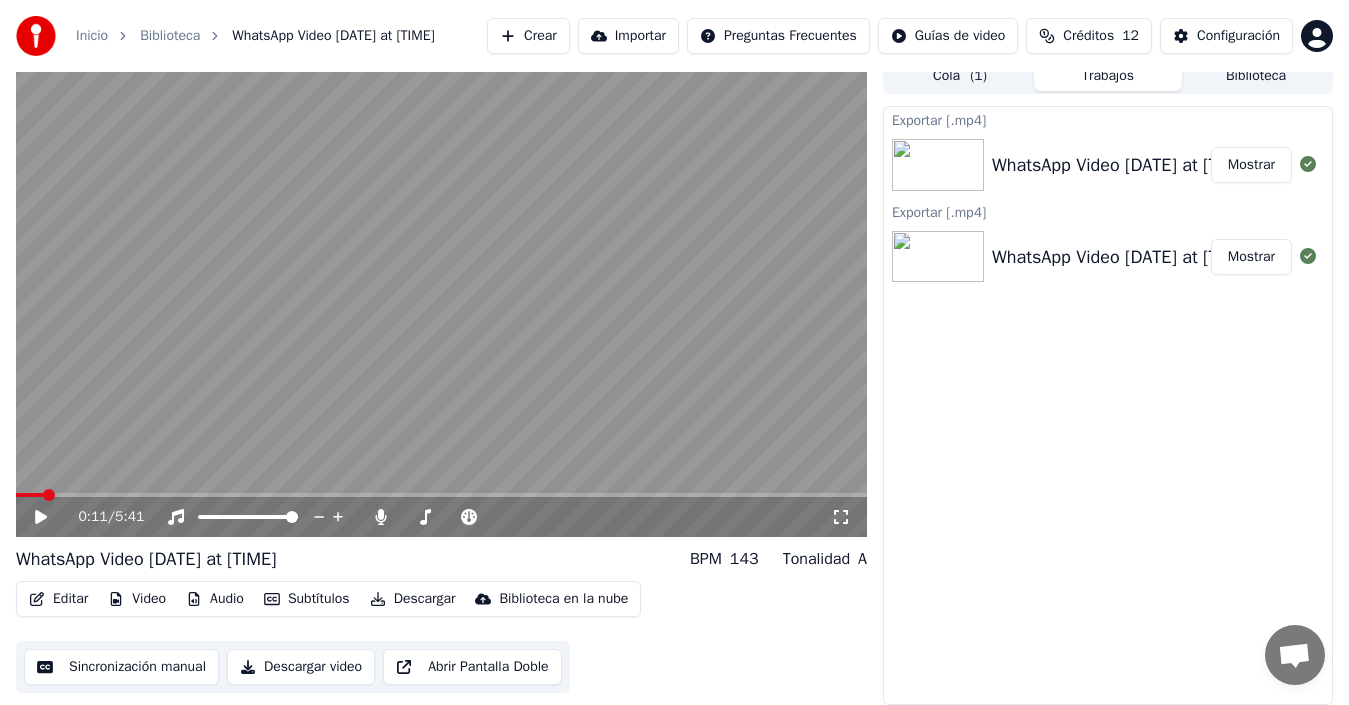 click on "Crear" at bounding box center (528, 36) 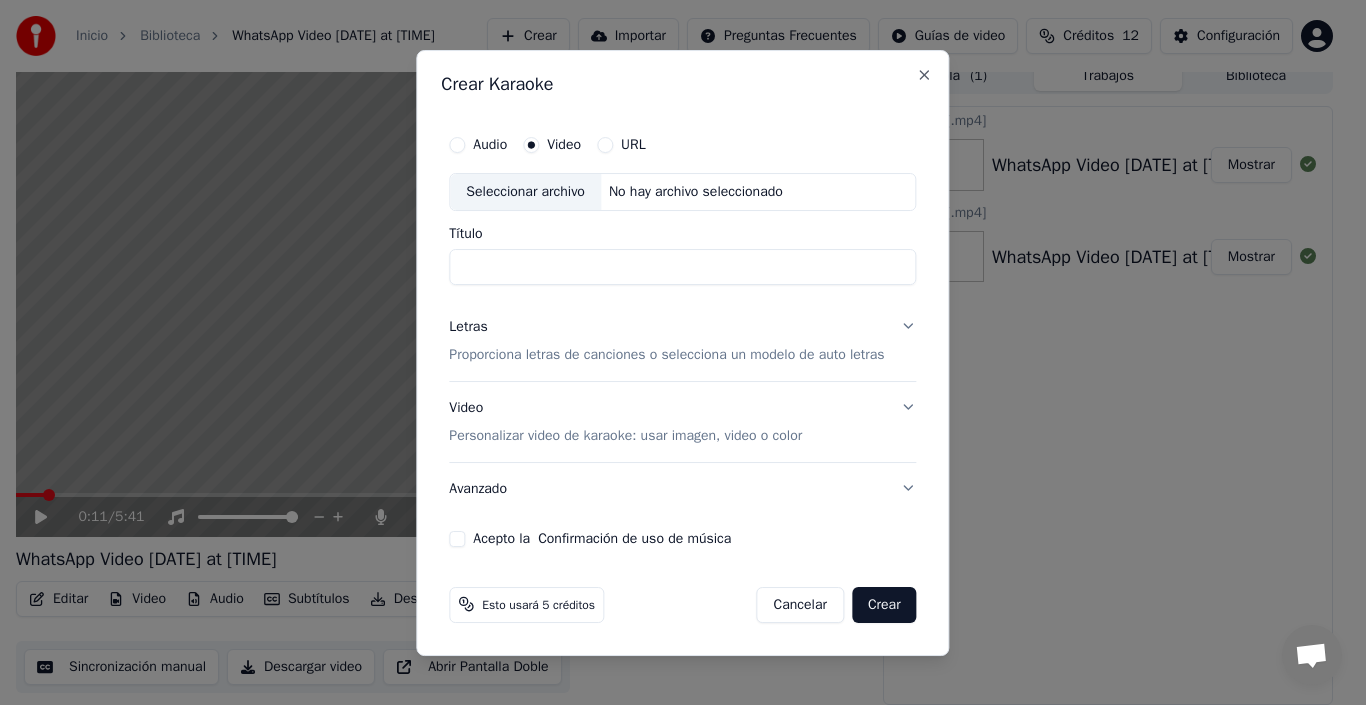 click on "Seleccionar archivo" at bounding box center [525, 192] 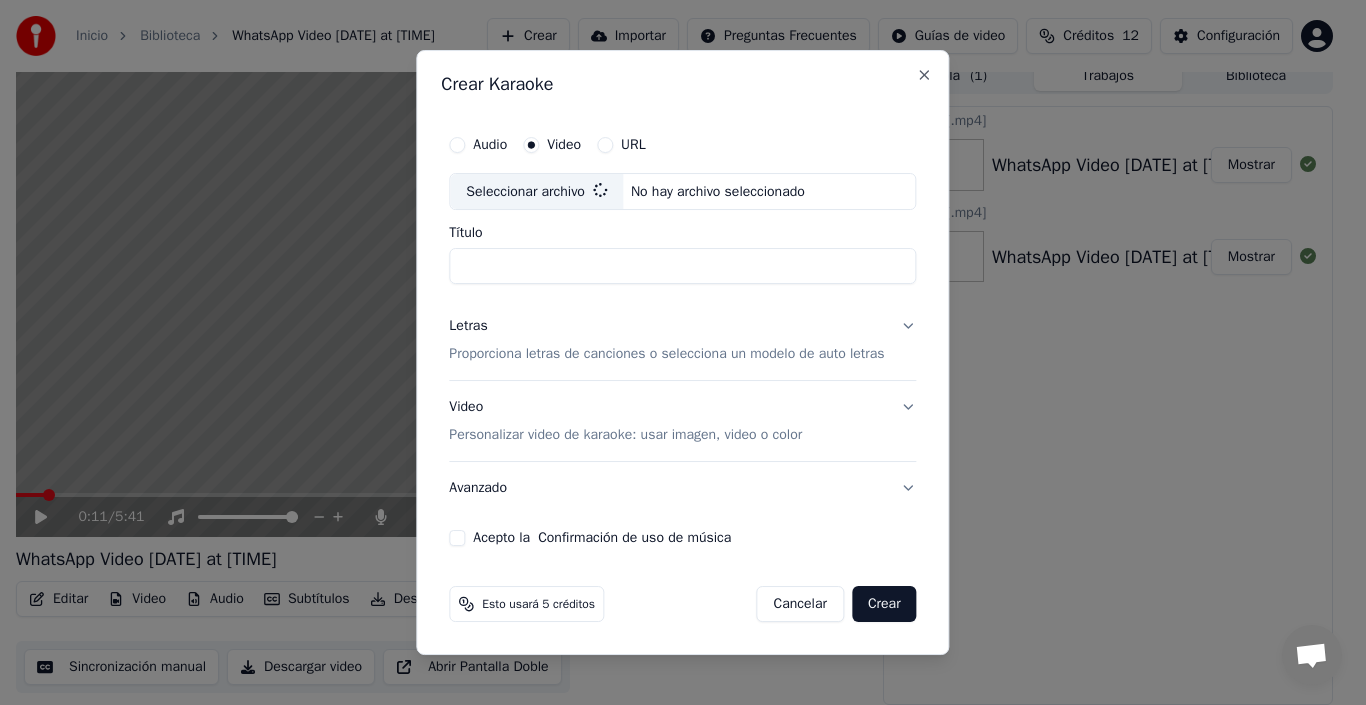 type on "**********" 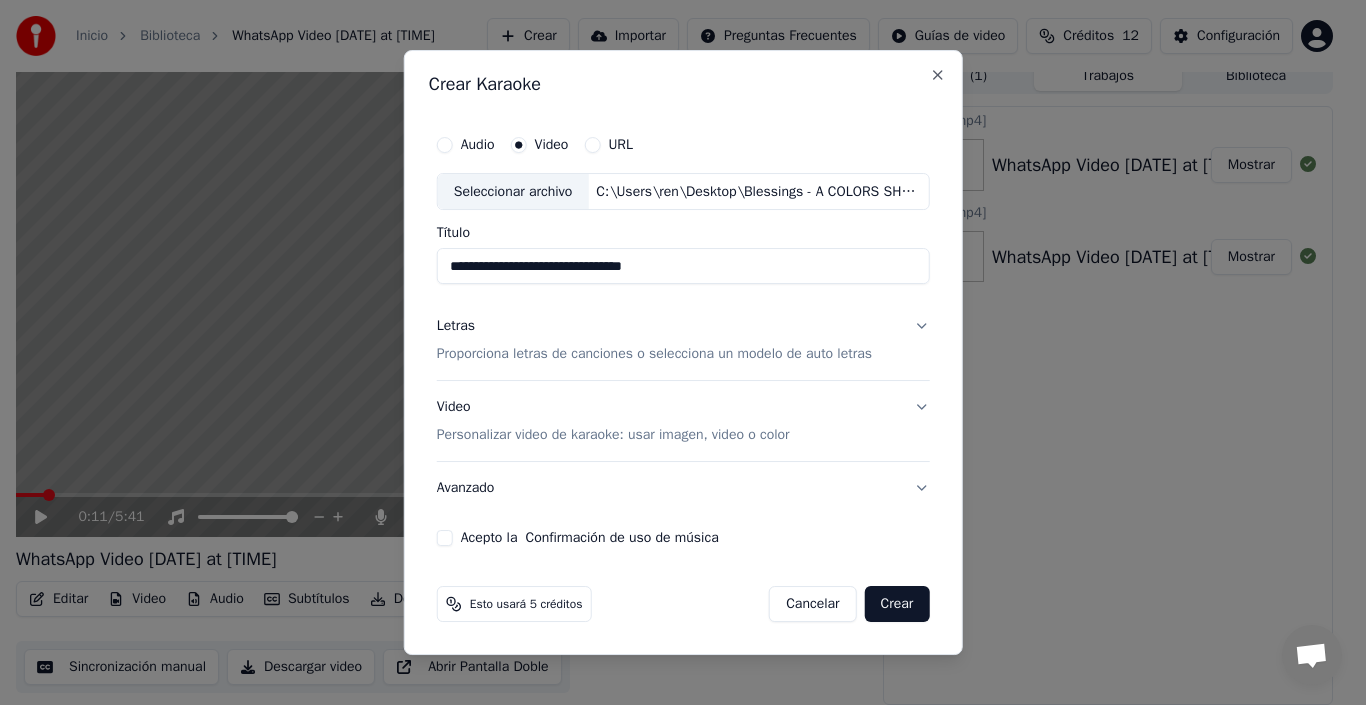 click on "Crear" at bounding box center (897, 604) 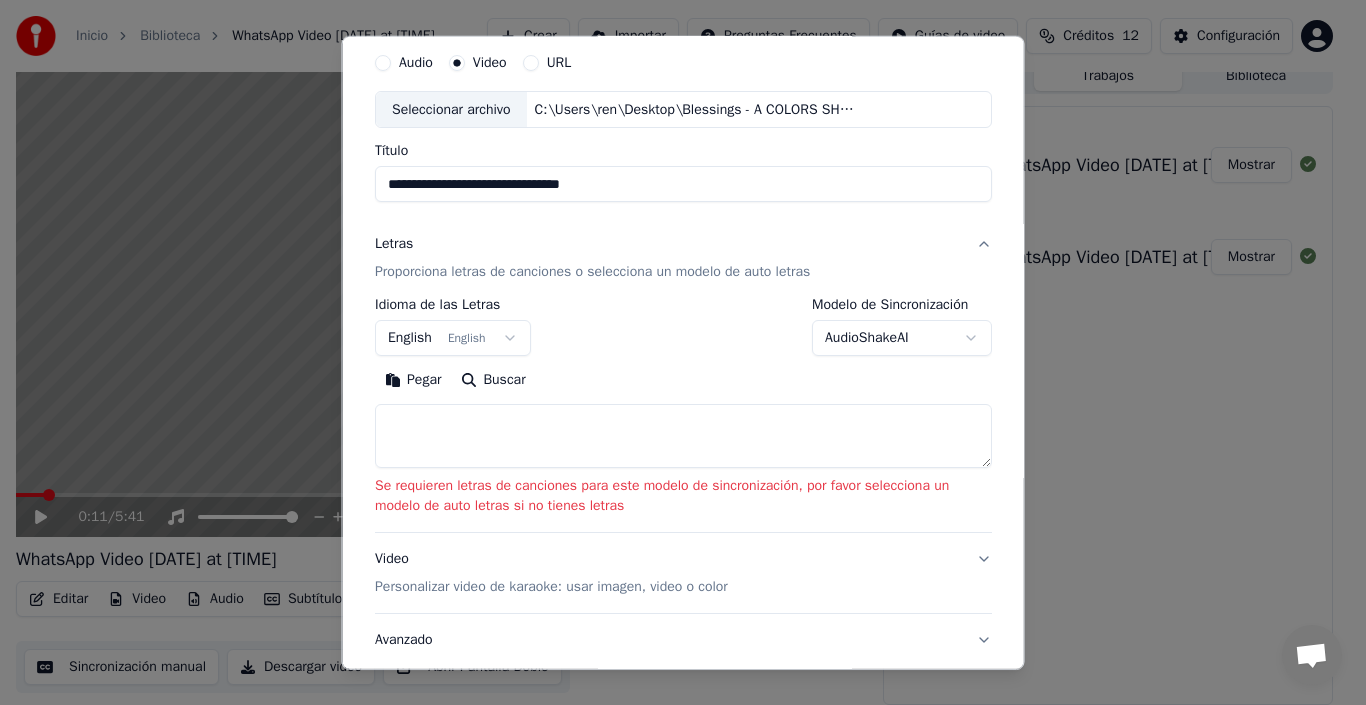 scroll, scrollTop: 100, scrollLeft: 0, axis: vertical 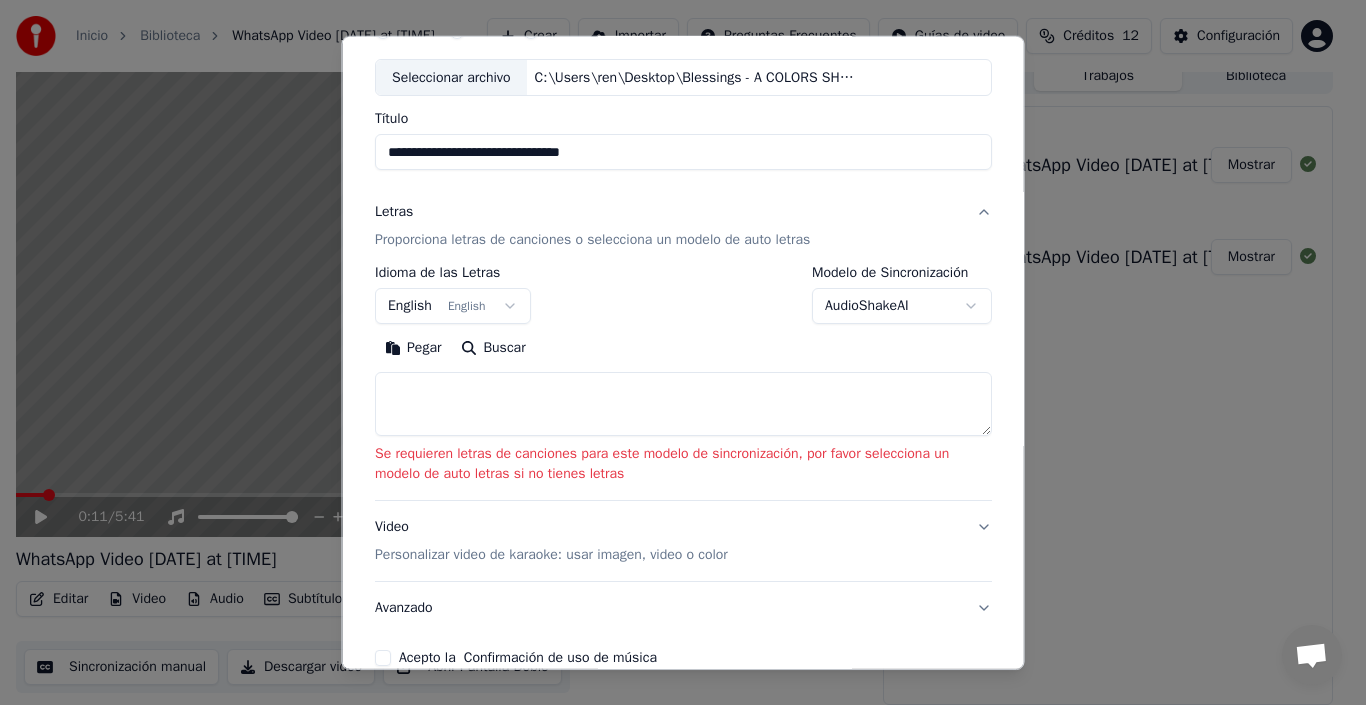 click on "English English" at bounding box center [453, 306] 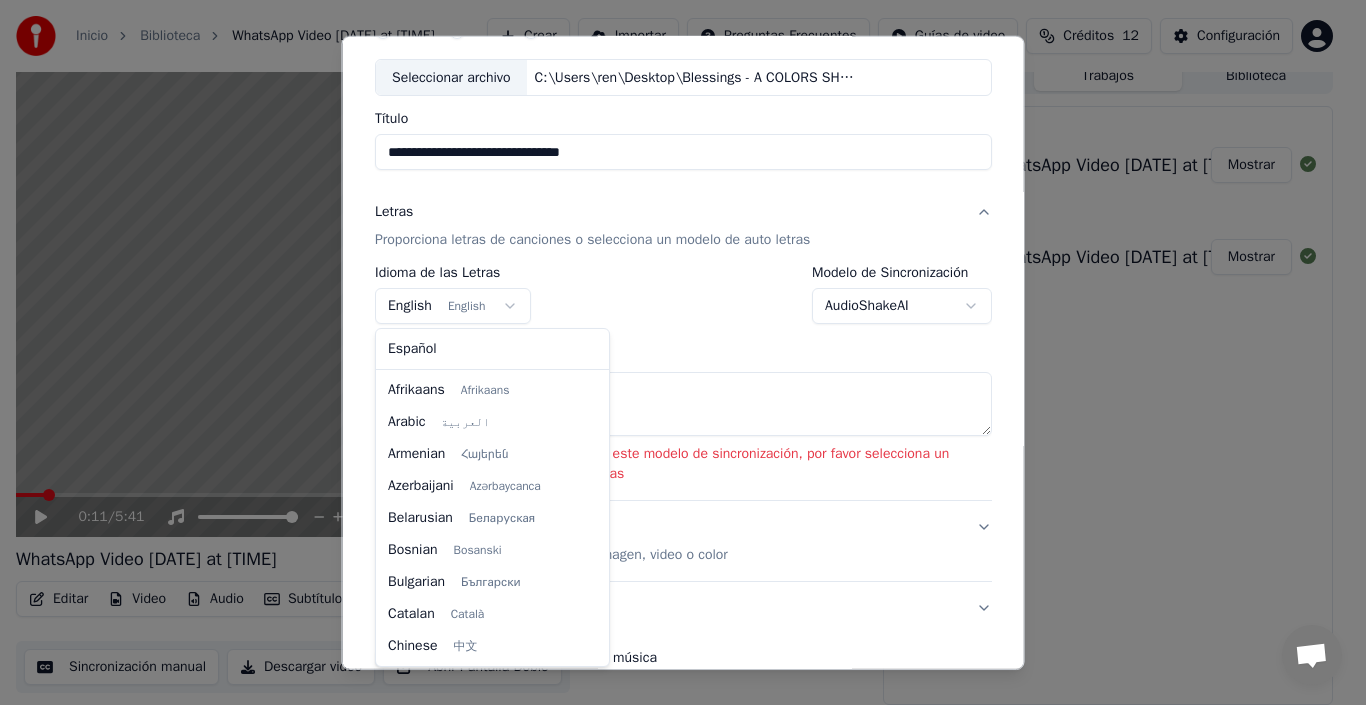 scroll, scrollTop: 160, scrollLeft: 0, axis: vertical 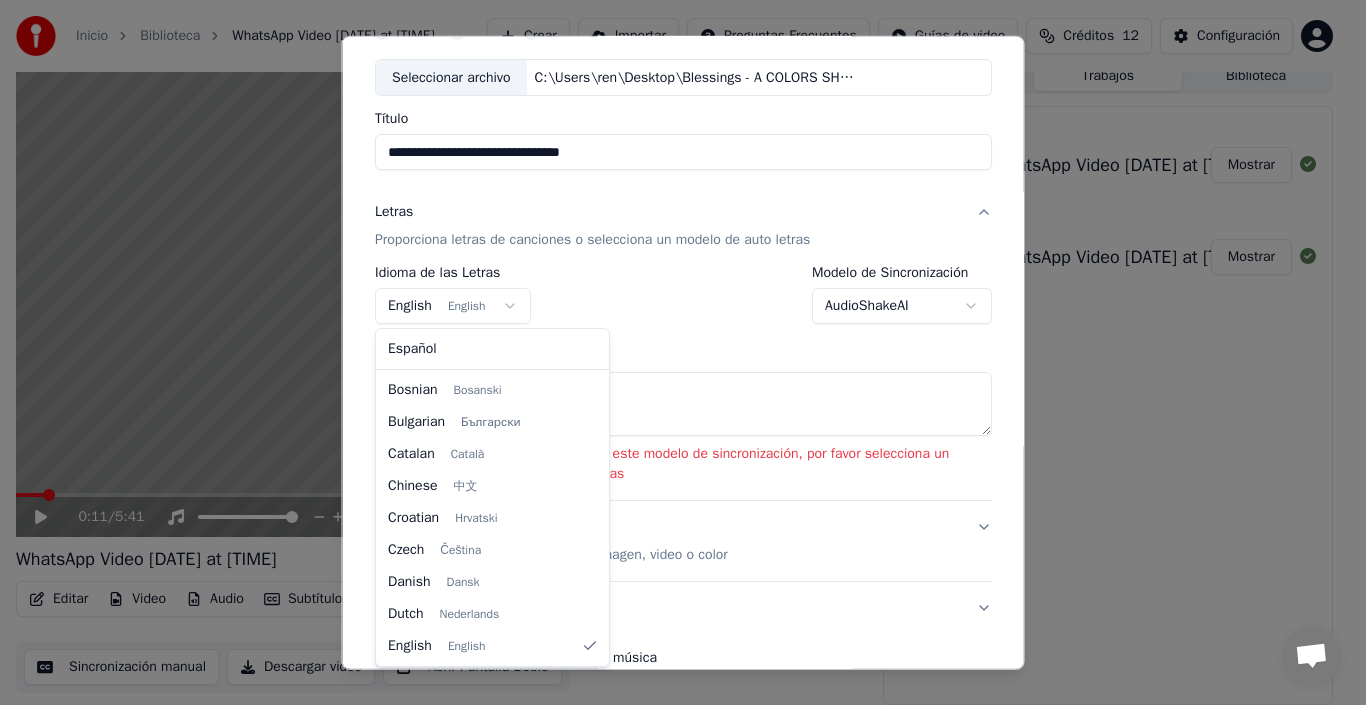 click on "**********" at bounding box center (674, 338) 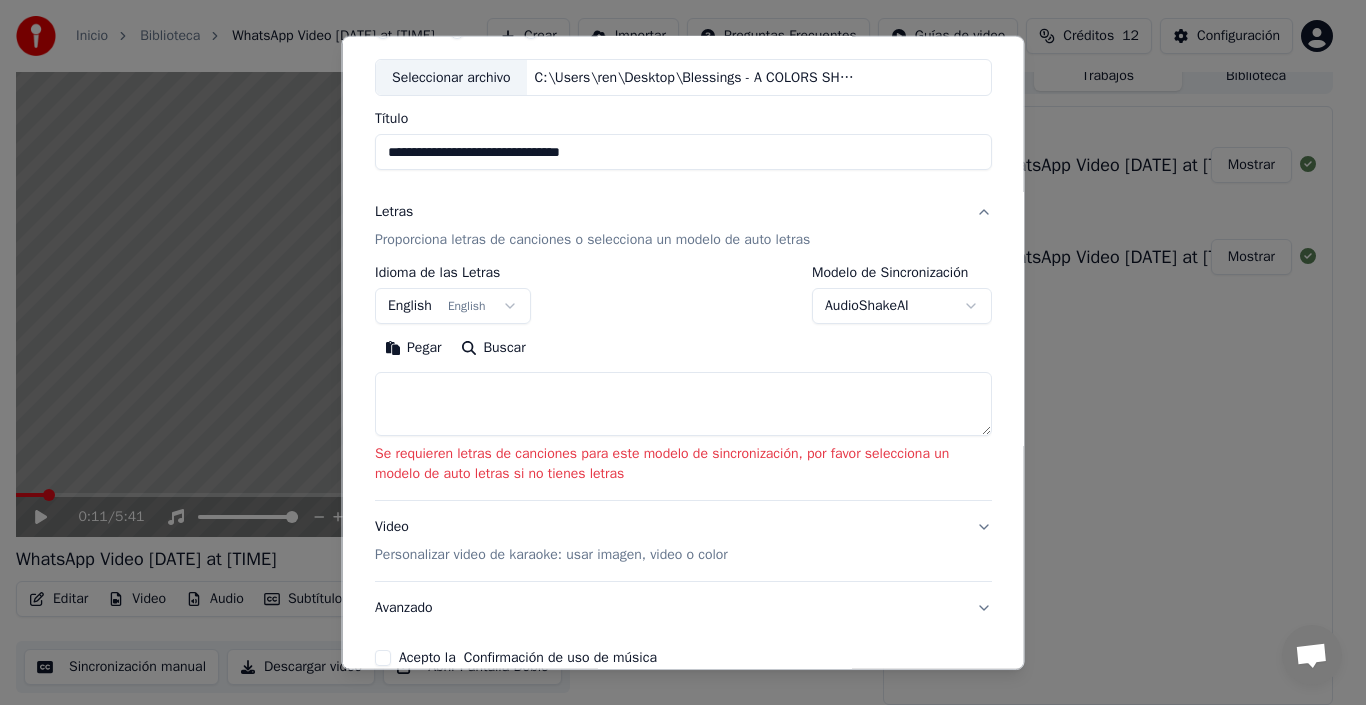 click at bounding box center (683, 404) 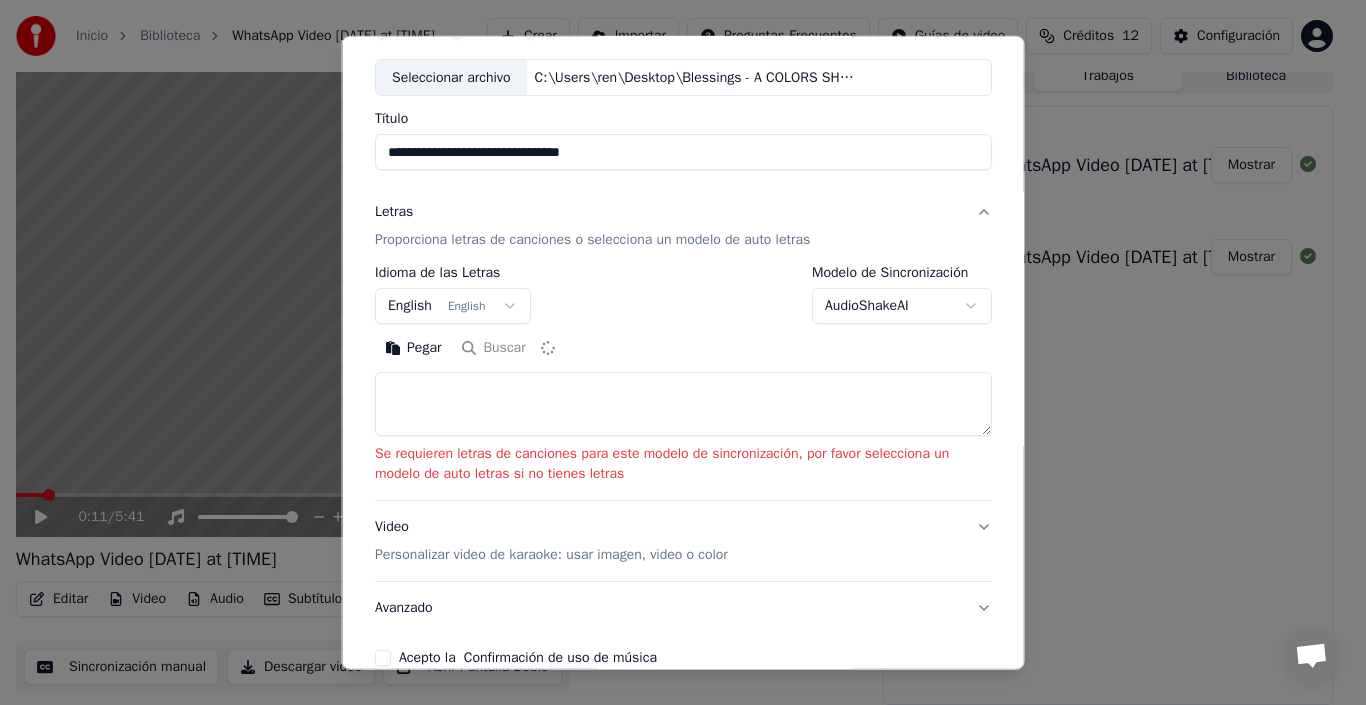click at bounding box center (683, 404) 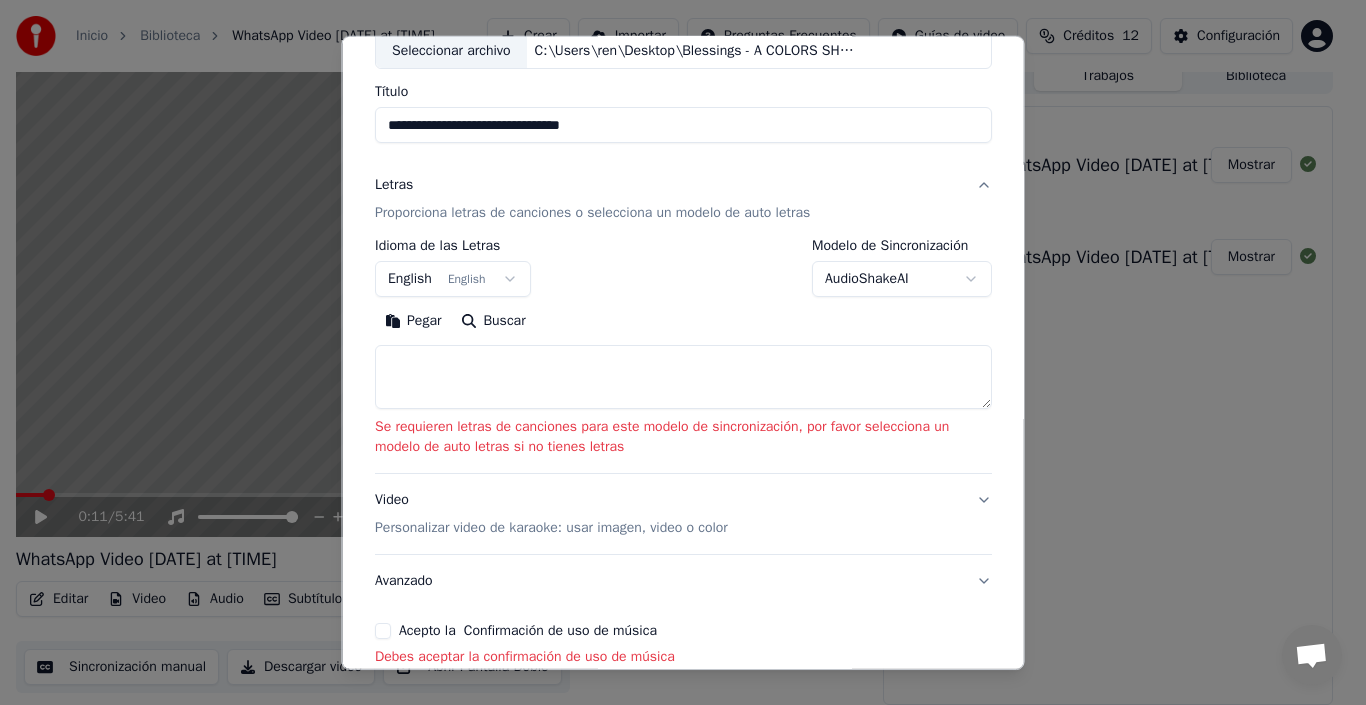 scroll, scrollTop: 233, scrollLeft: 0, axis: vertical 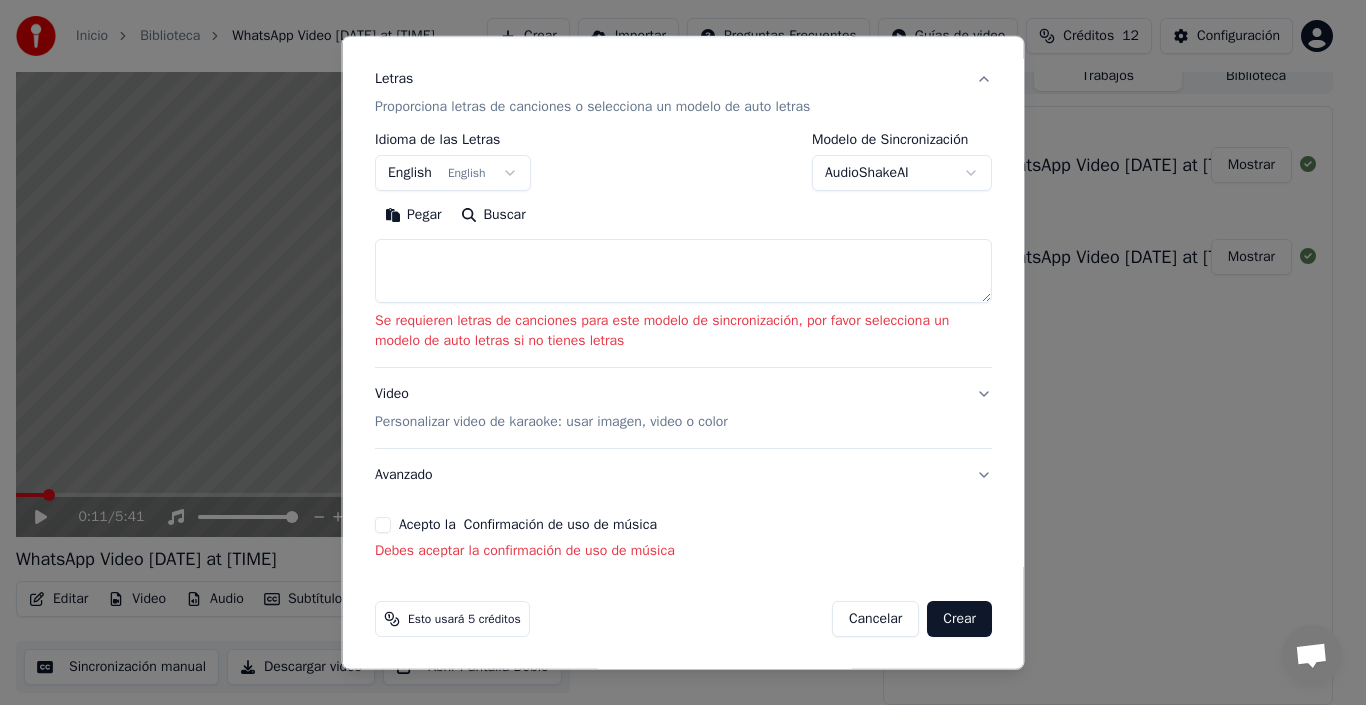 click on "**********" at bounding box center (683, 219) 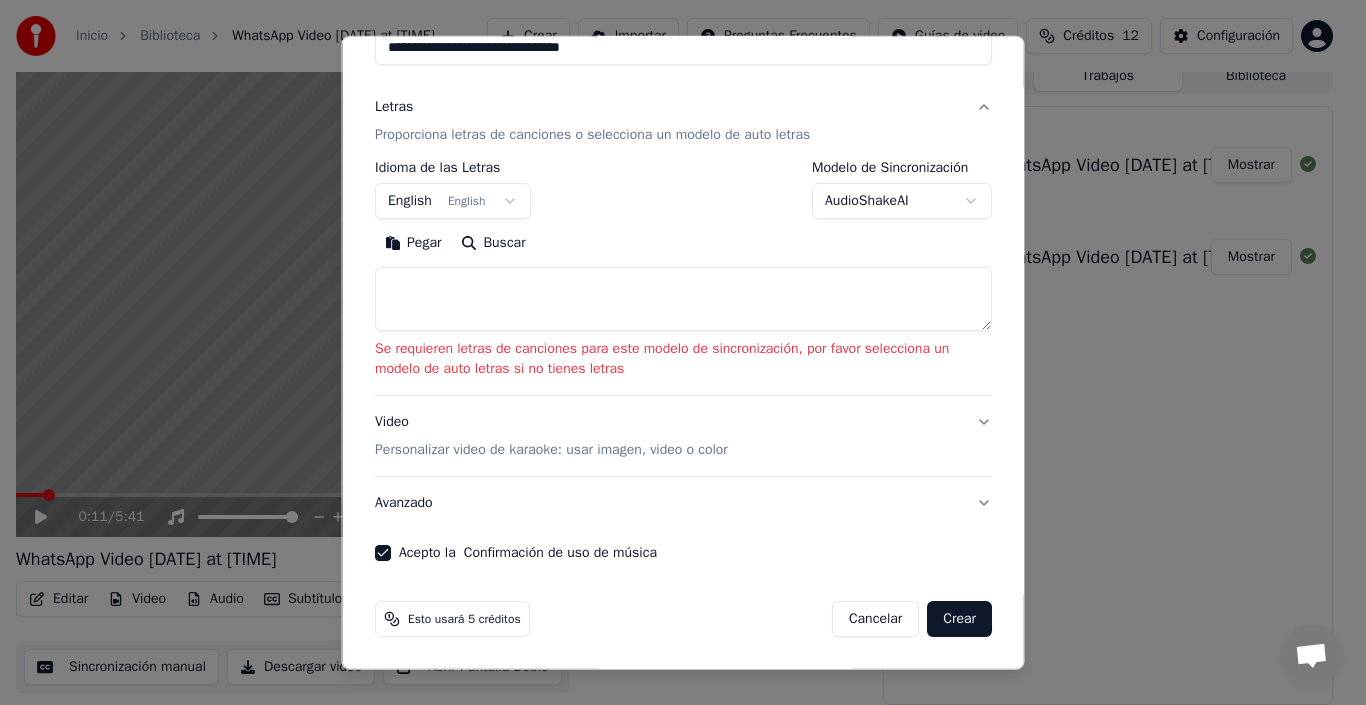 click on "Crear" at bounding box center [959, 619] 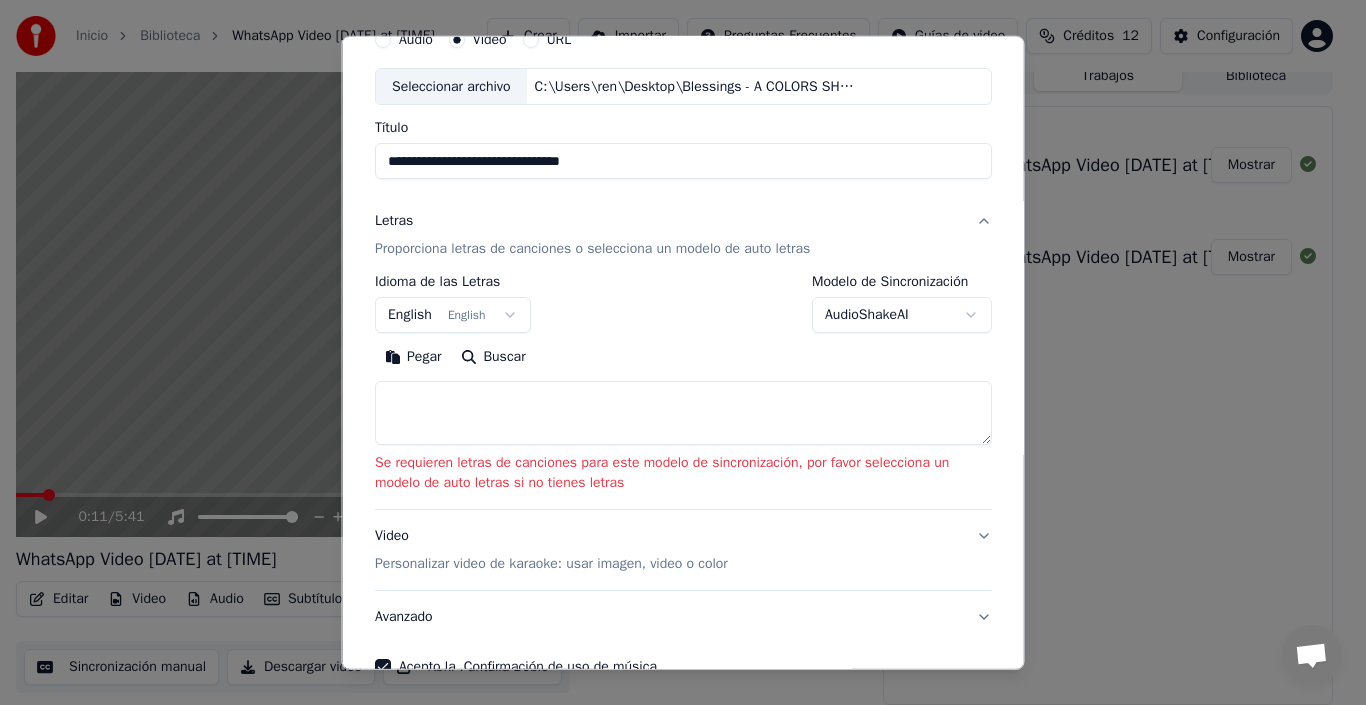scroll, scrollTop: 205, scrollLeft: 0, axis: vertical 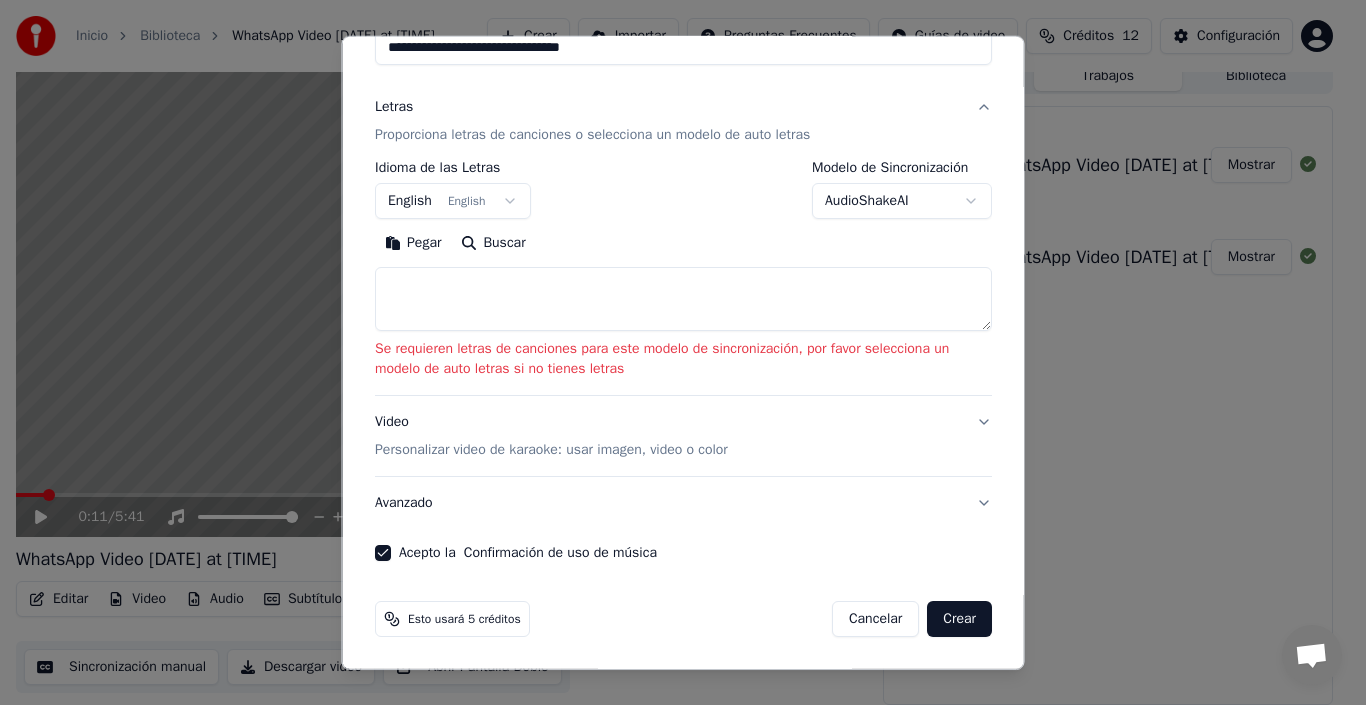 click on "Crear" at bounding box center [959, 619] 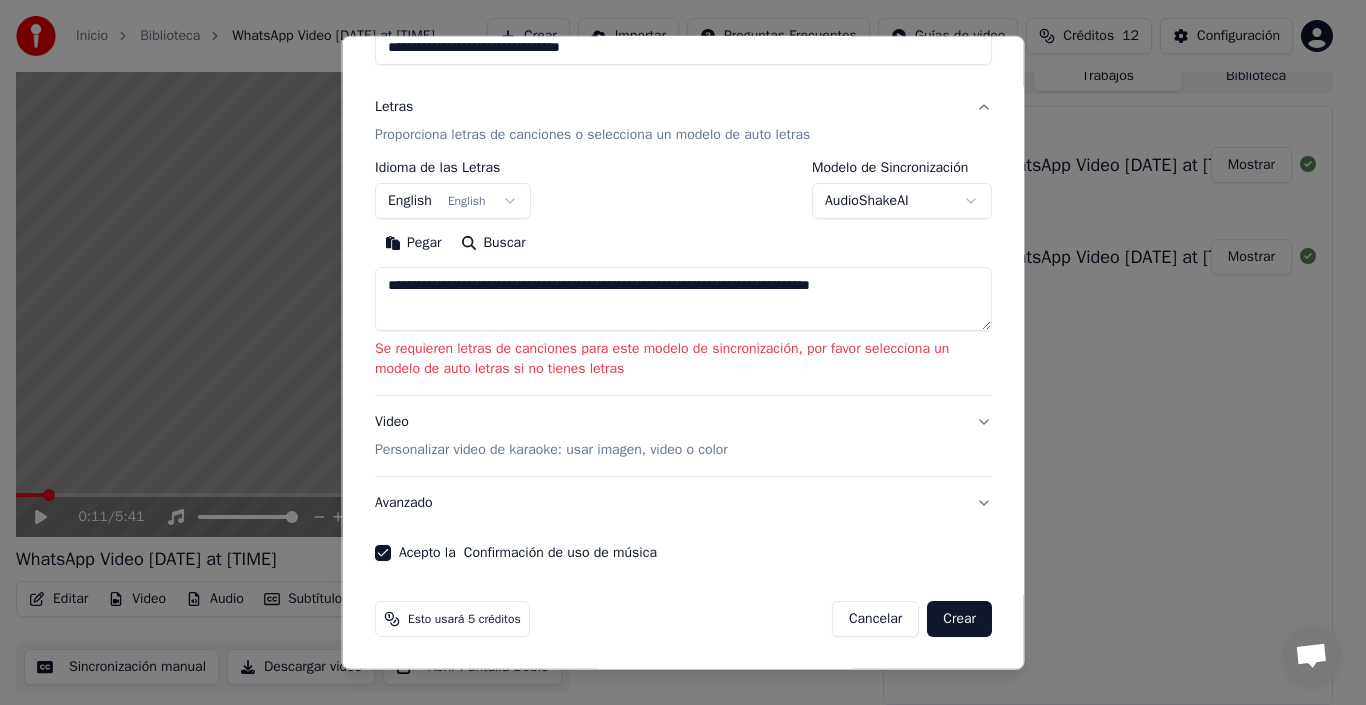 scroll, scrollTop: 157, scrollLeft: 0, axis: vertical 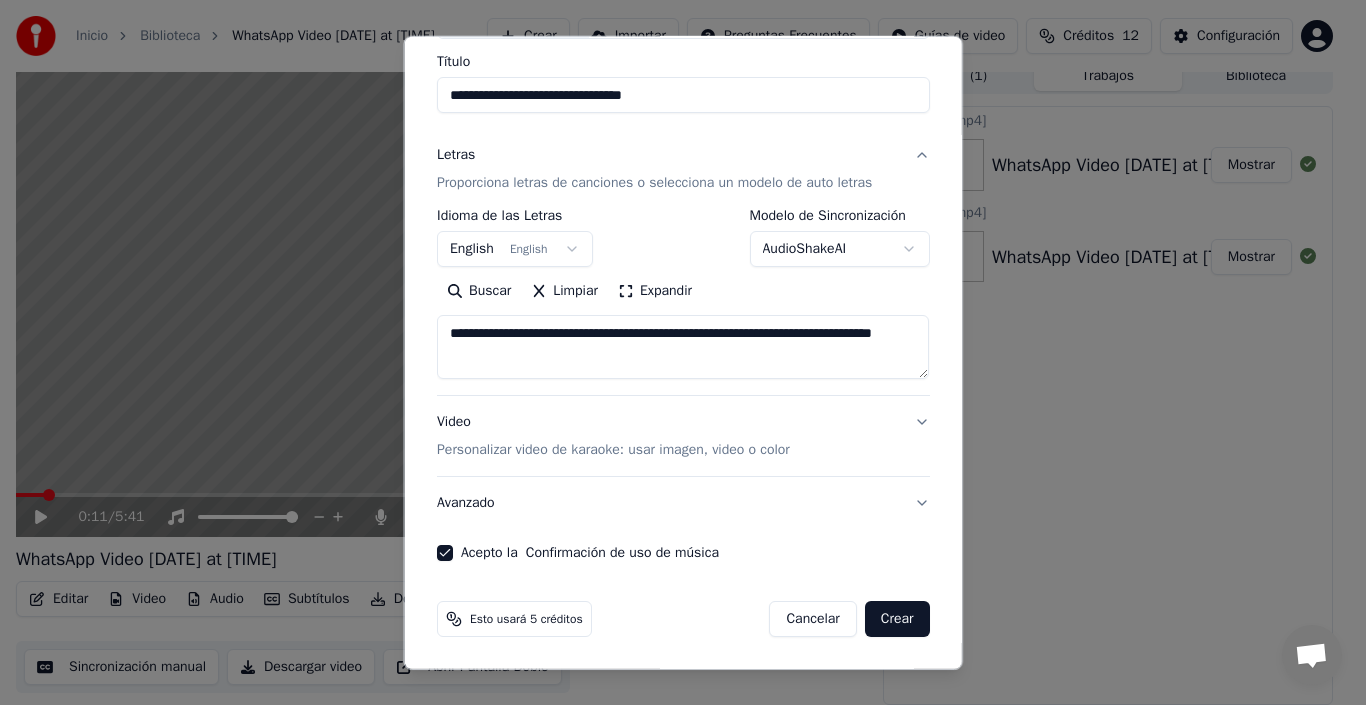 drag, startPoint x: 880, startPoint y: 350, endPoint x: 275, endPoint y: 295, distance: 607.4949 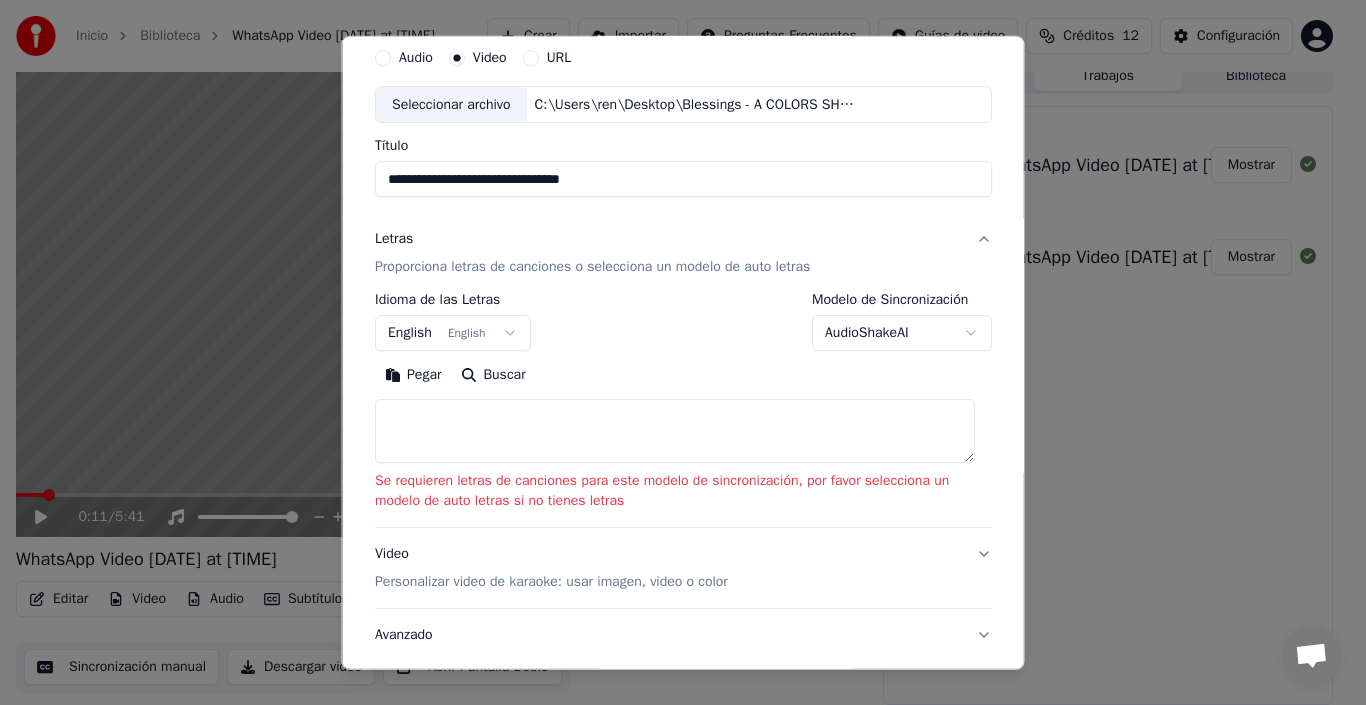 scroll, scrollTop: 105, scrollLeft: 0, axis: vertical 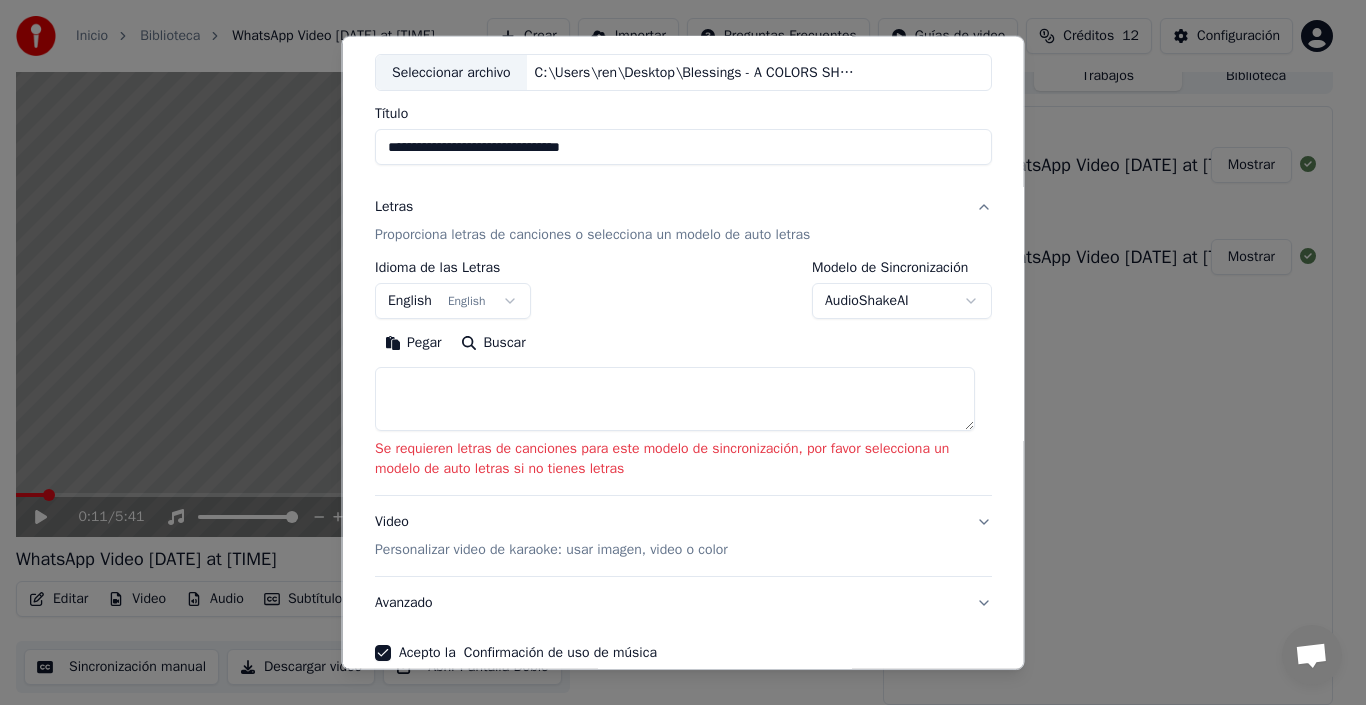 click at bounding box center [675, 399] 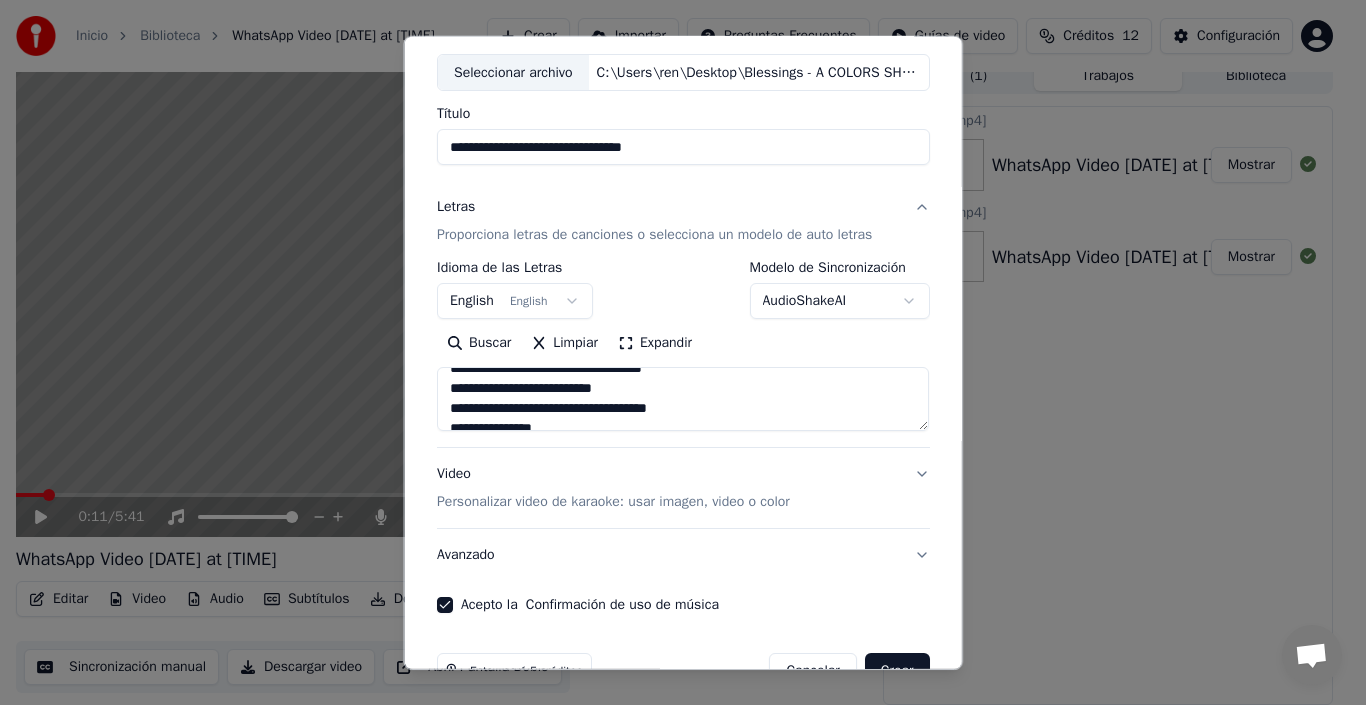 scroll, scrollTop: 400, scrollLeft: 0, axis: vertical 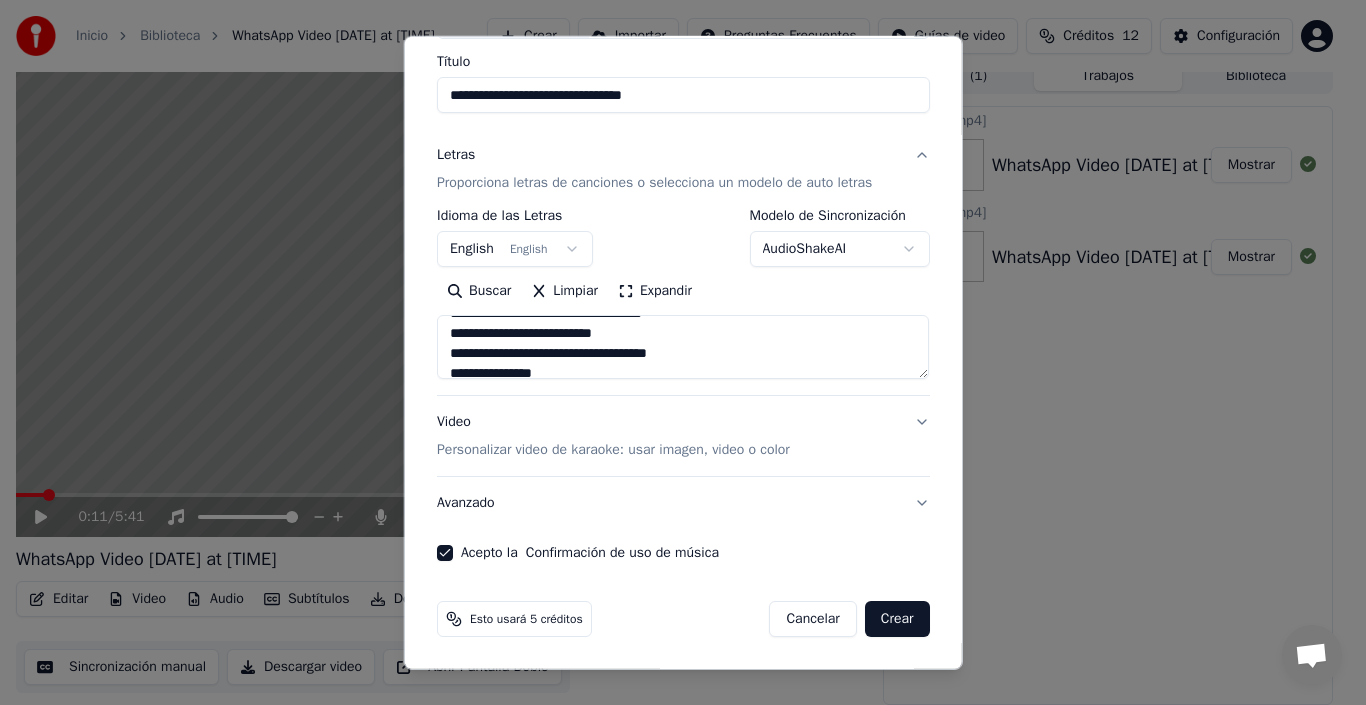 click on "Crear" at bounding box center (897, 619) 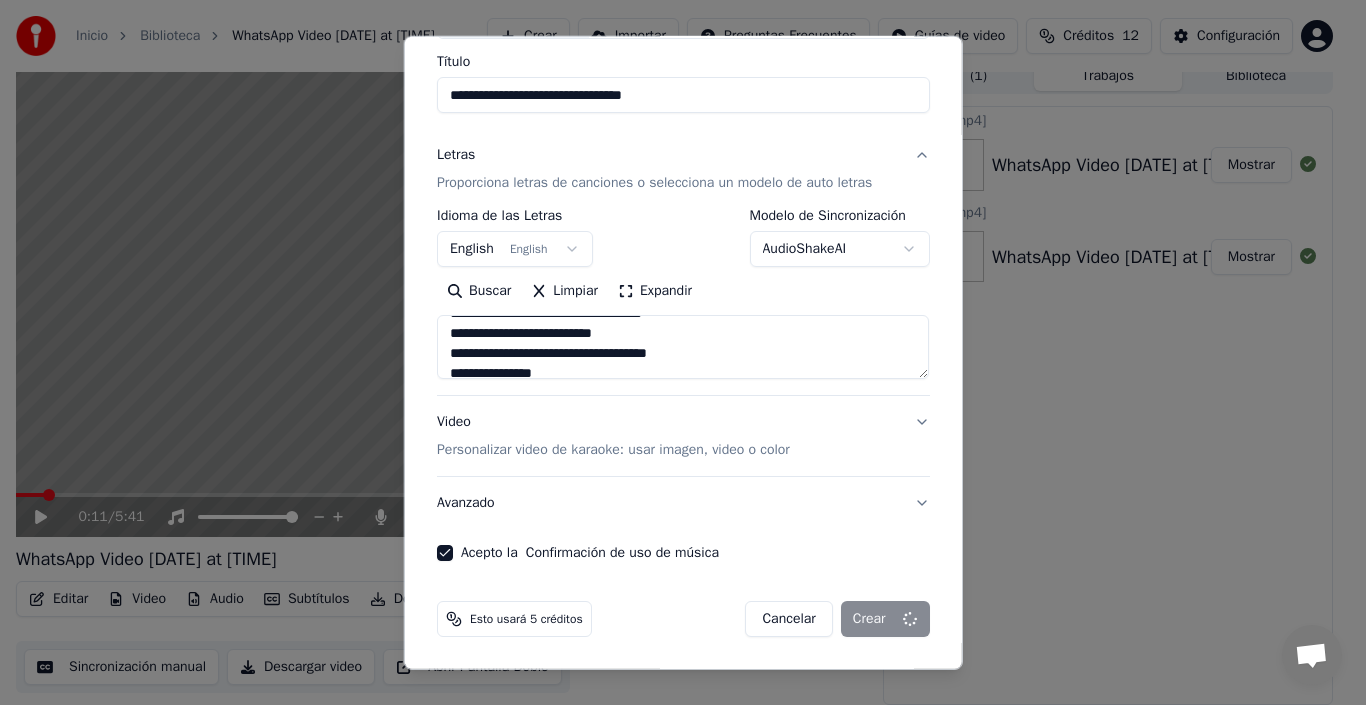 select 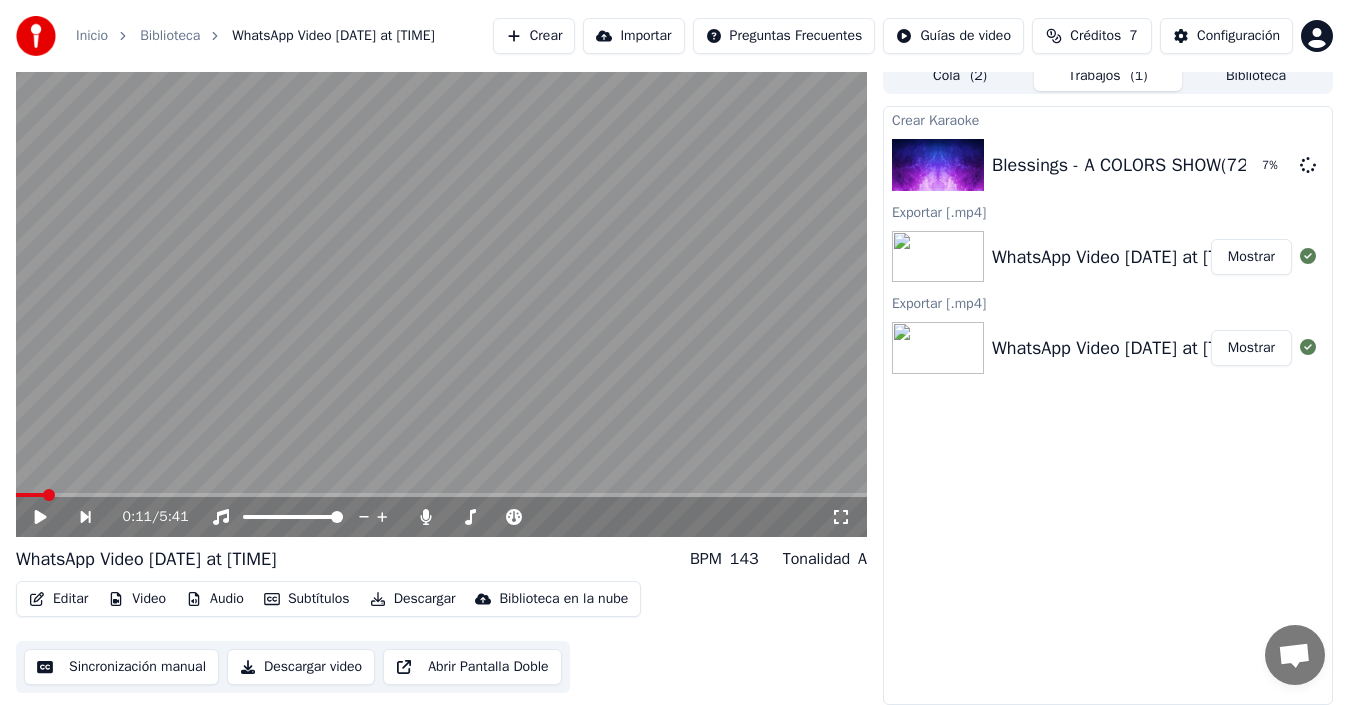 click on "Mostrar" at bounding box center (1251, 257) 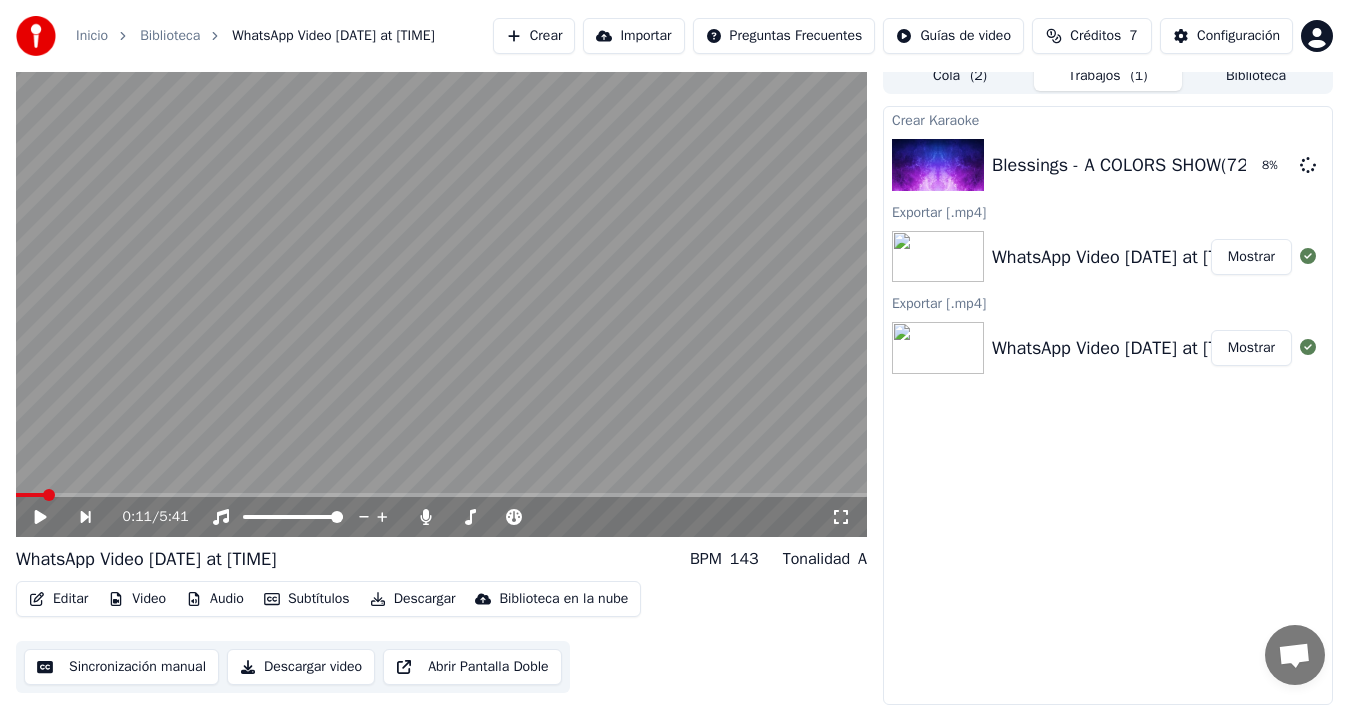 click on "Mostrar" at bounding box center [1251, 348] 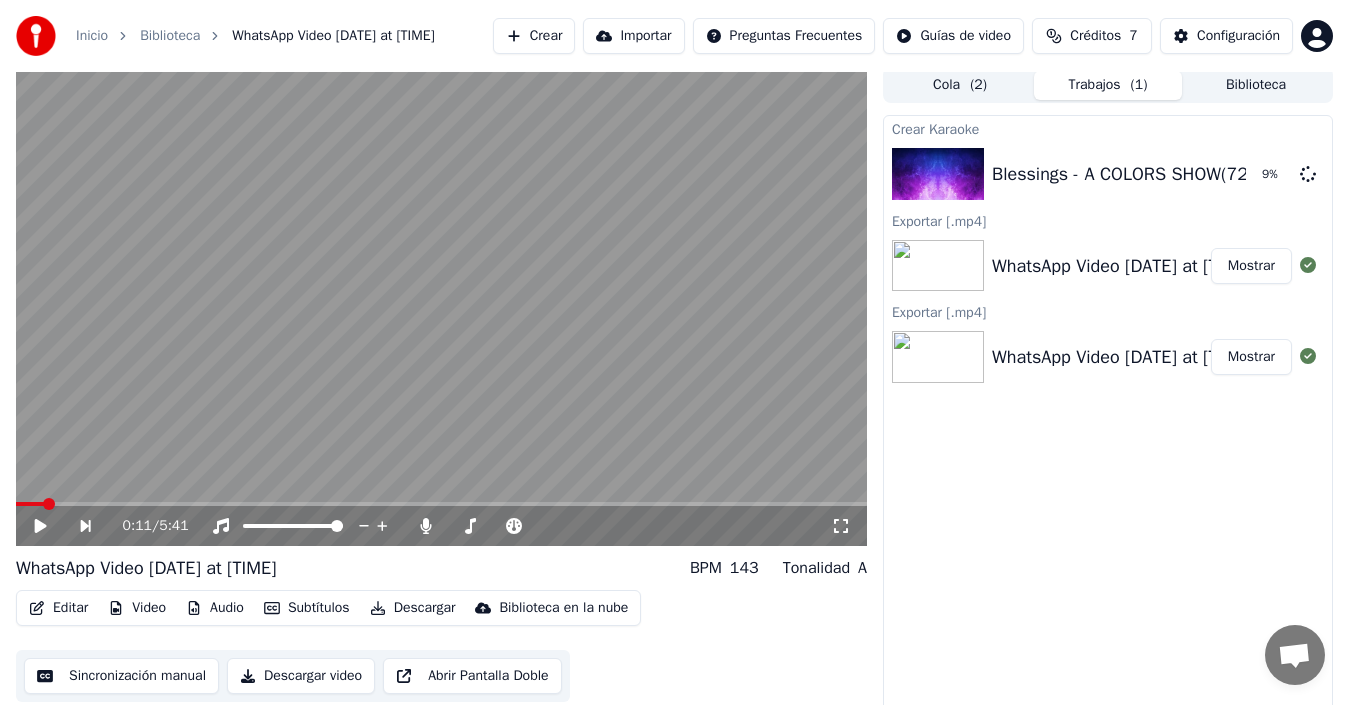 scroll, scrollTop: 0, scrollLeft: 0, axis: both 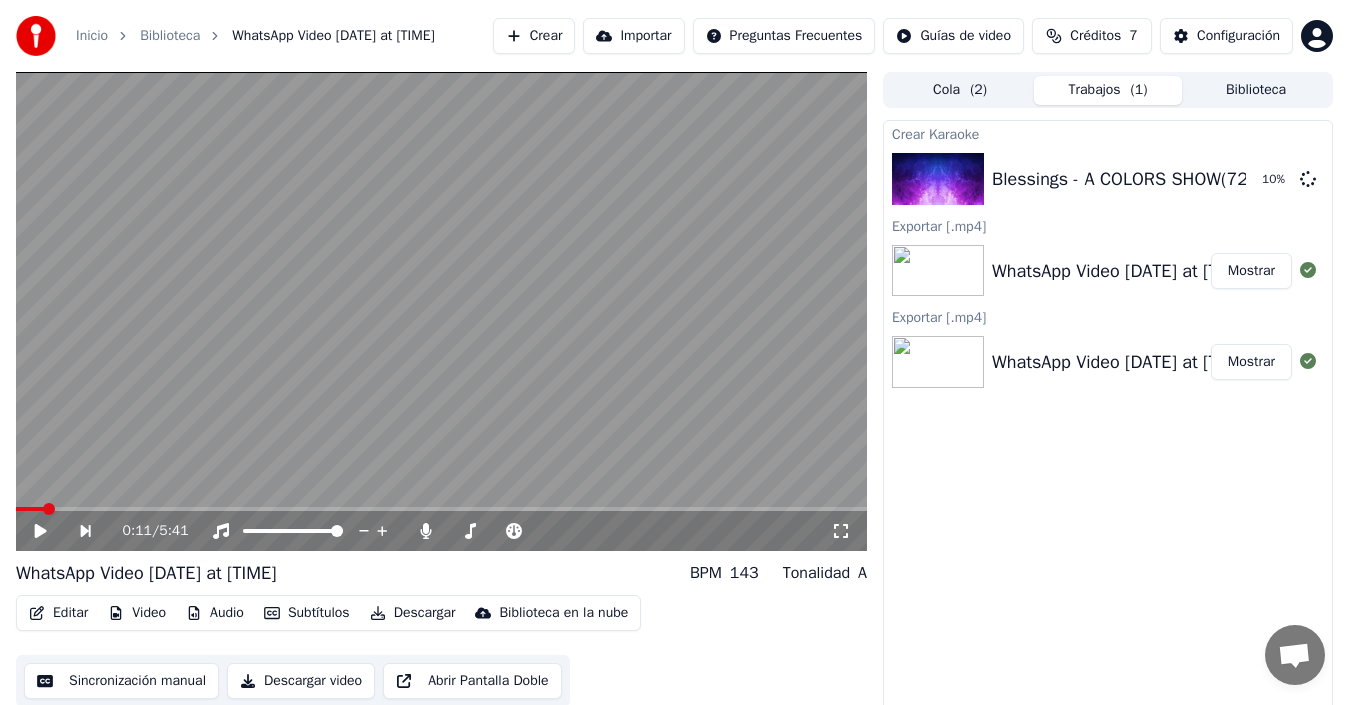 click on "WhatsApp Video 2025-07-18 at 12.55.31 AM" at bounding box center (1122, 271) 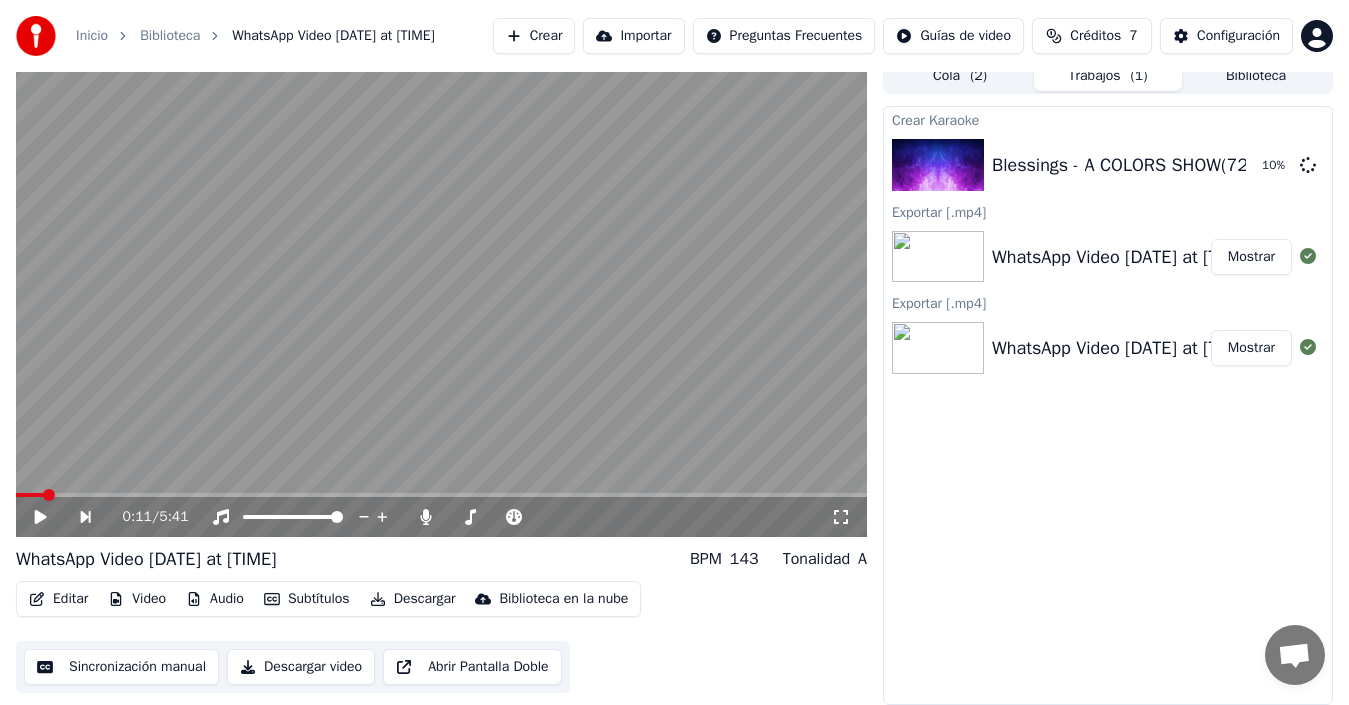 scroll, scrollTop: 24, scrollLeft: 0, axis: vertical 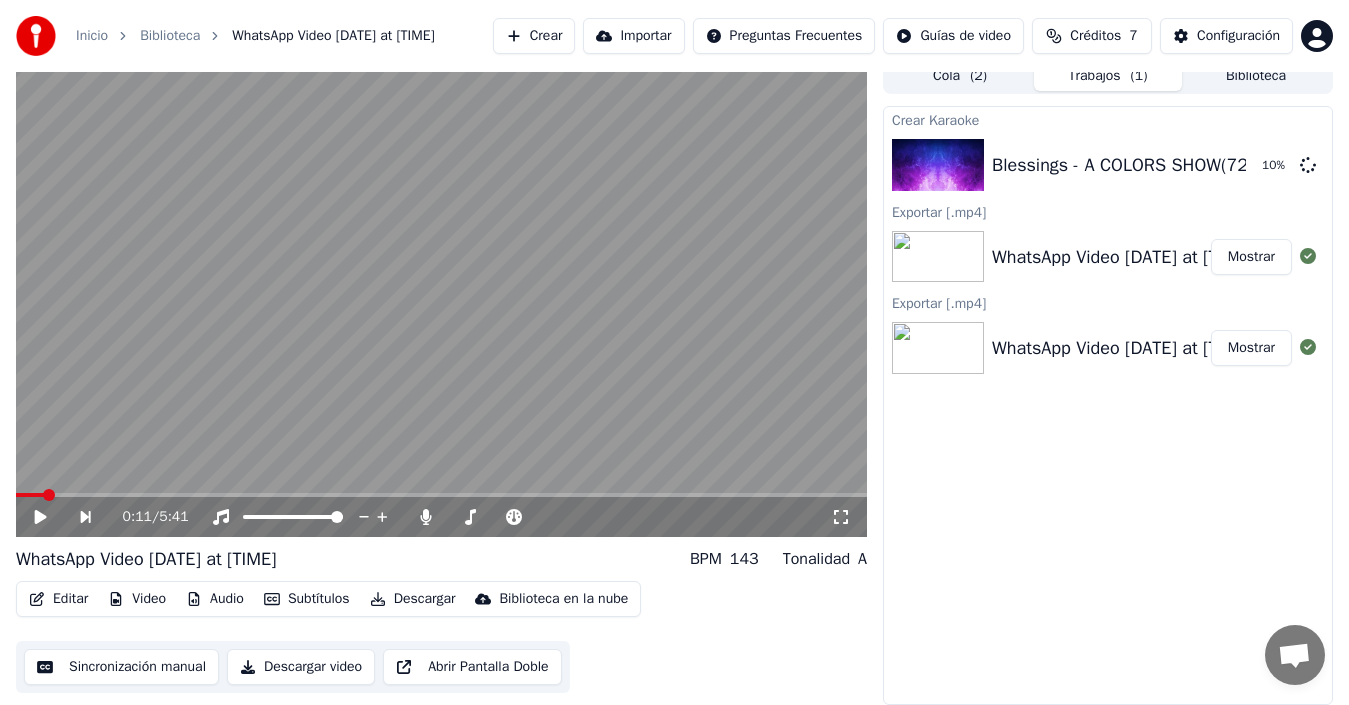 click on "WhatsApp Video 2025-07-18 at 12.55.31 AM" at bounding box center [1122, 348] 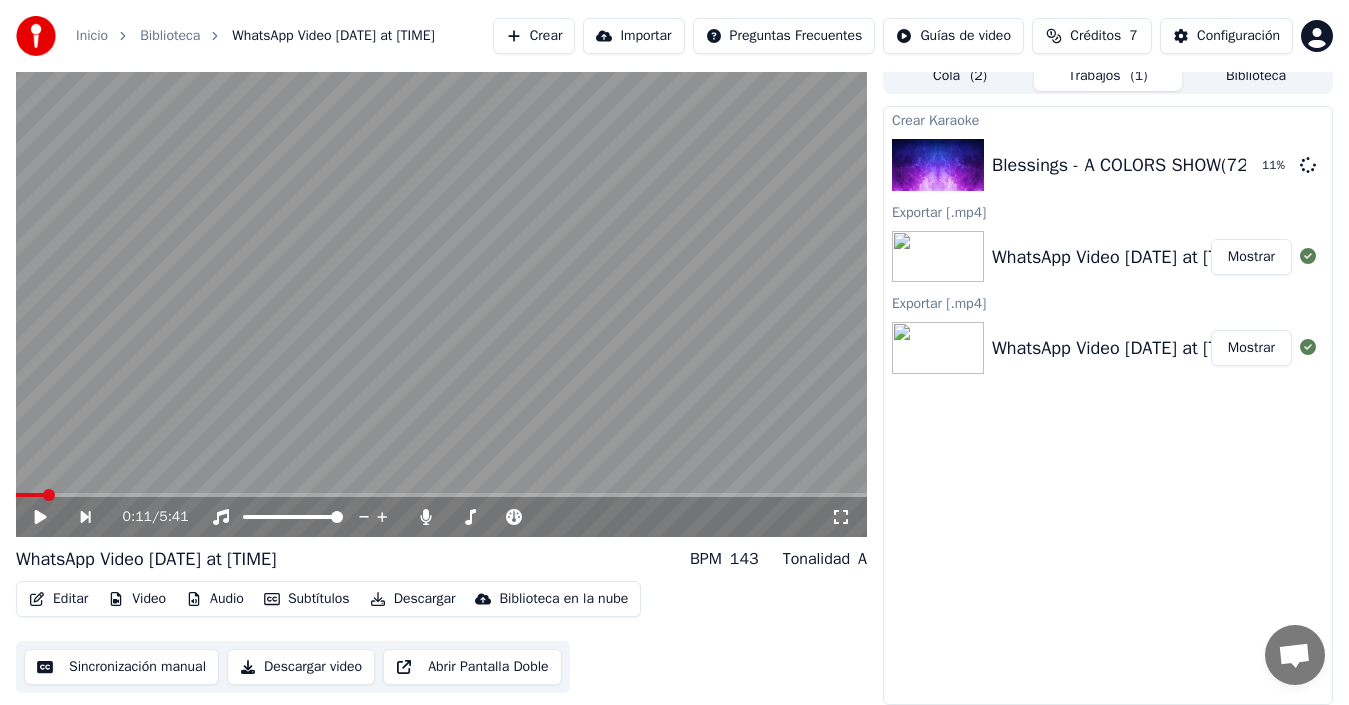 click on "Mostrar" at bounding box center [1251, 348] 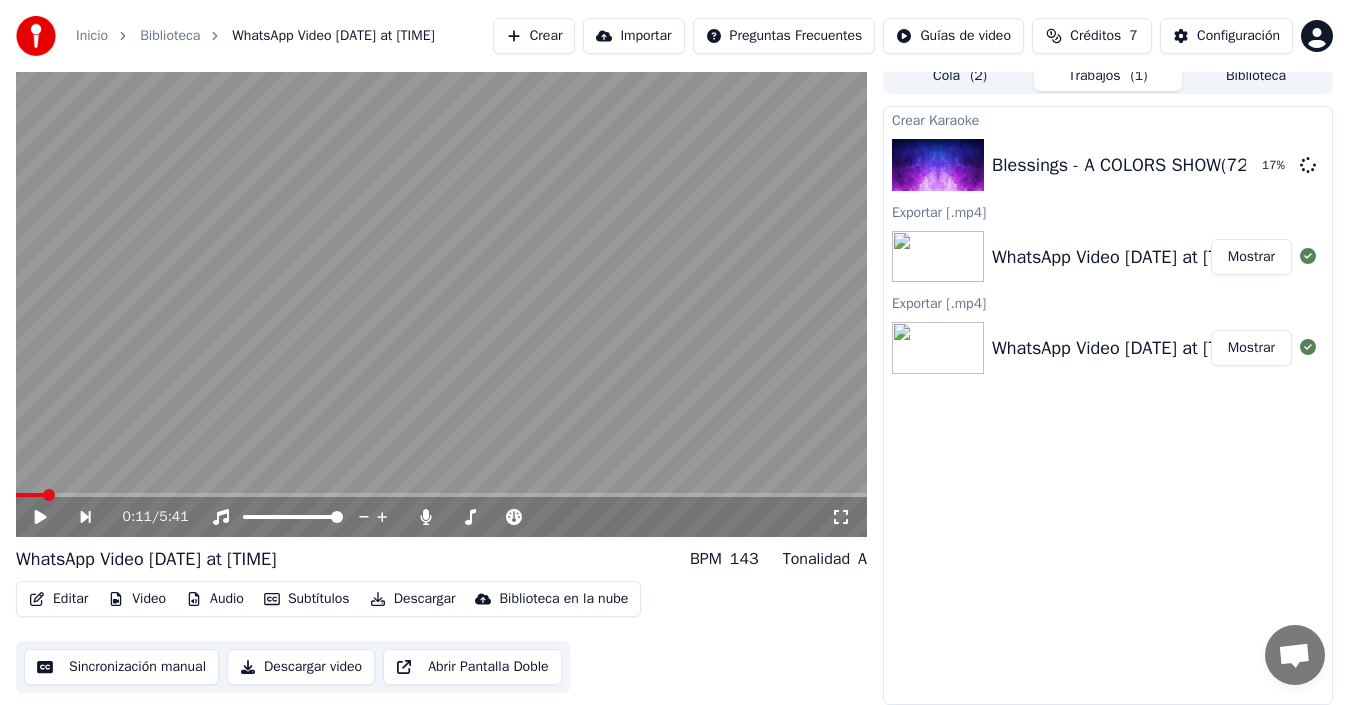 click 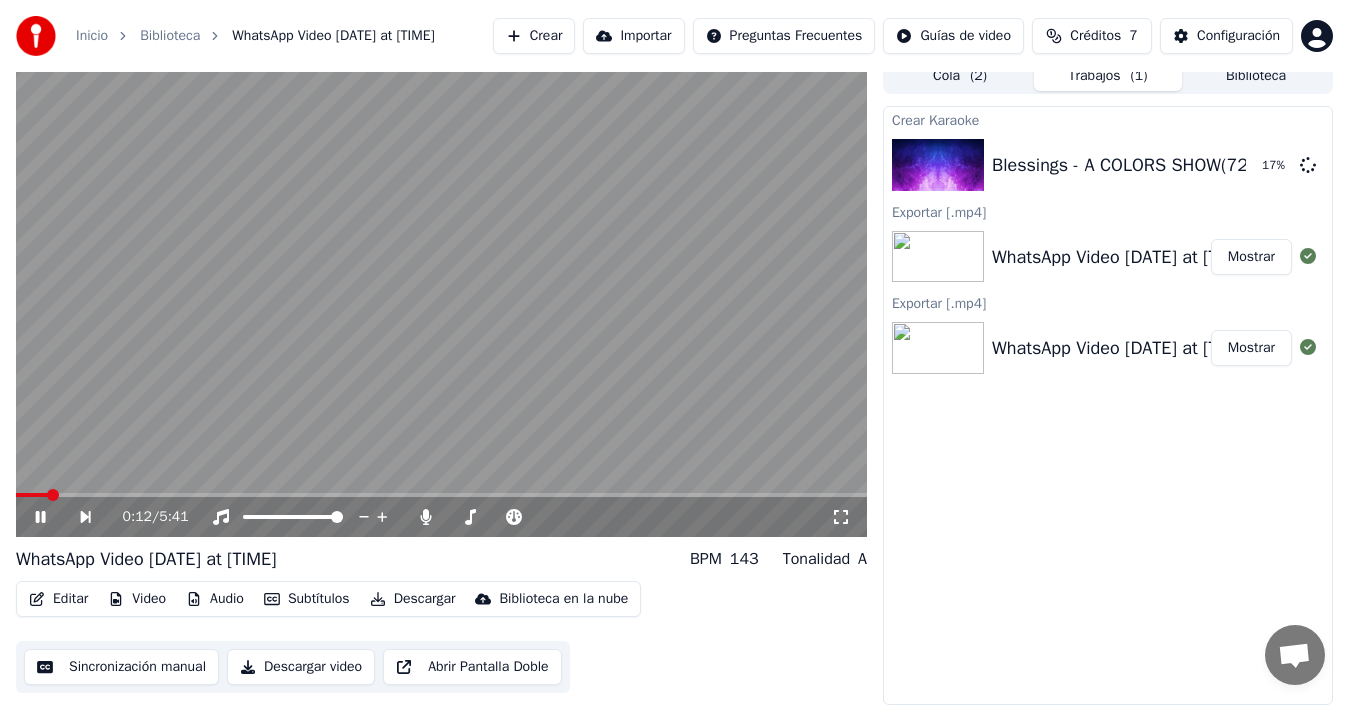 click on "0:12  /  5:41" at bounding box center (441, 517) 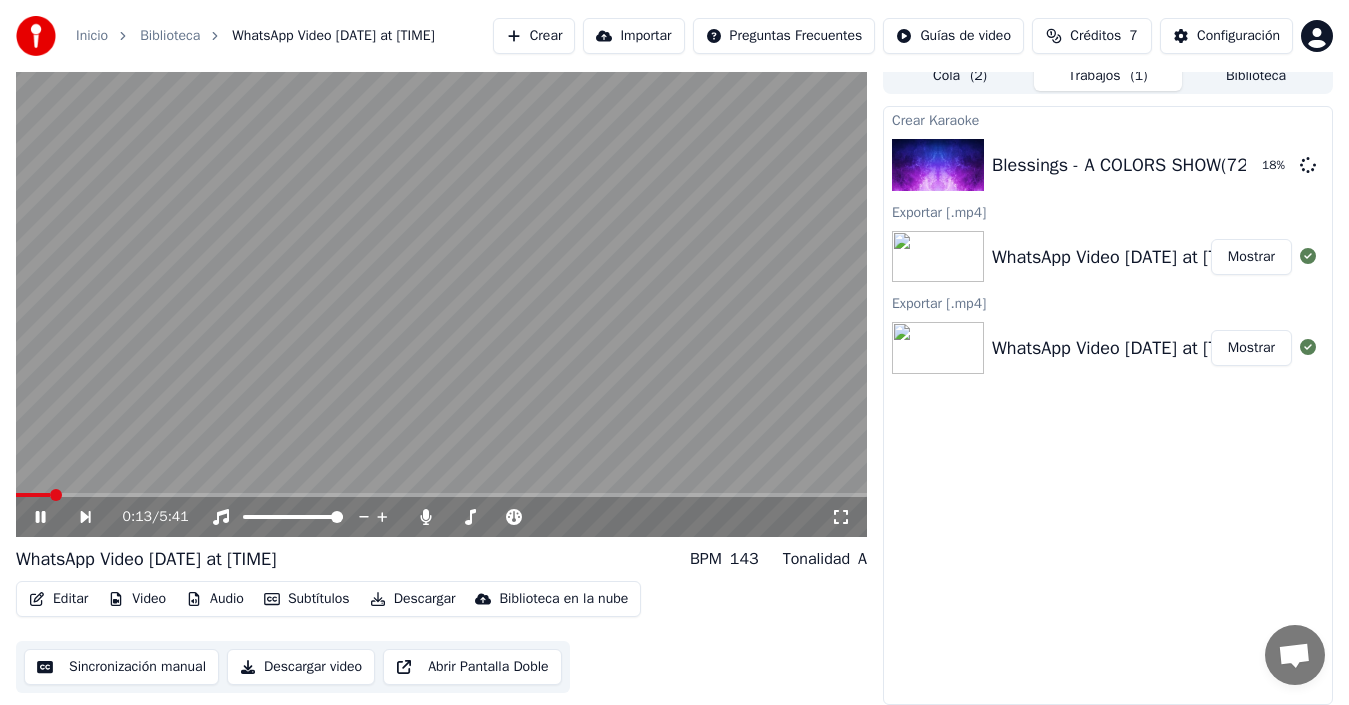 click on "0:13  /  5:41" at bounding box center [441, 517] 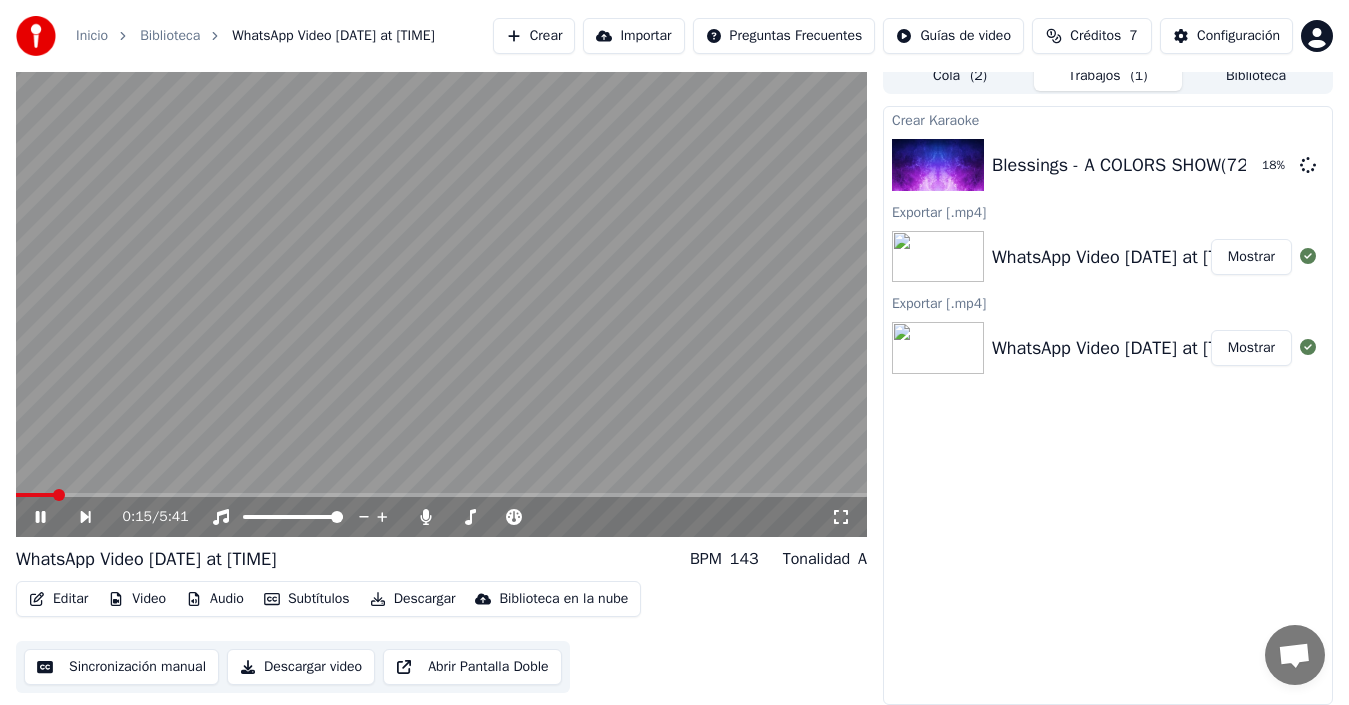 click at bounding box center (59, 495) 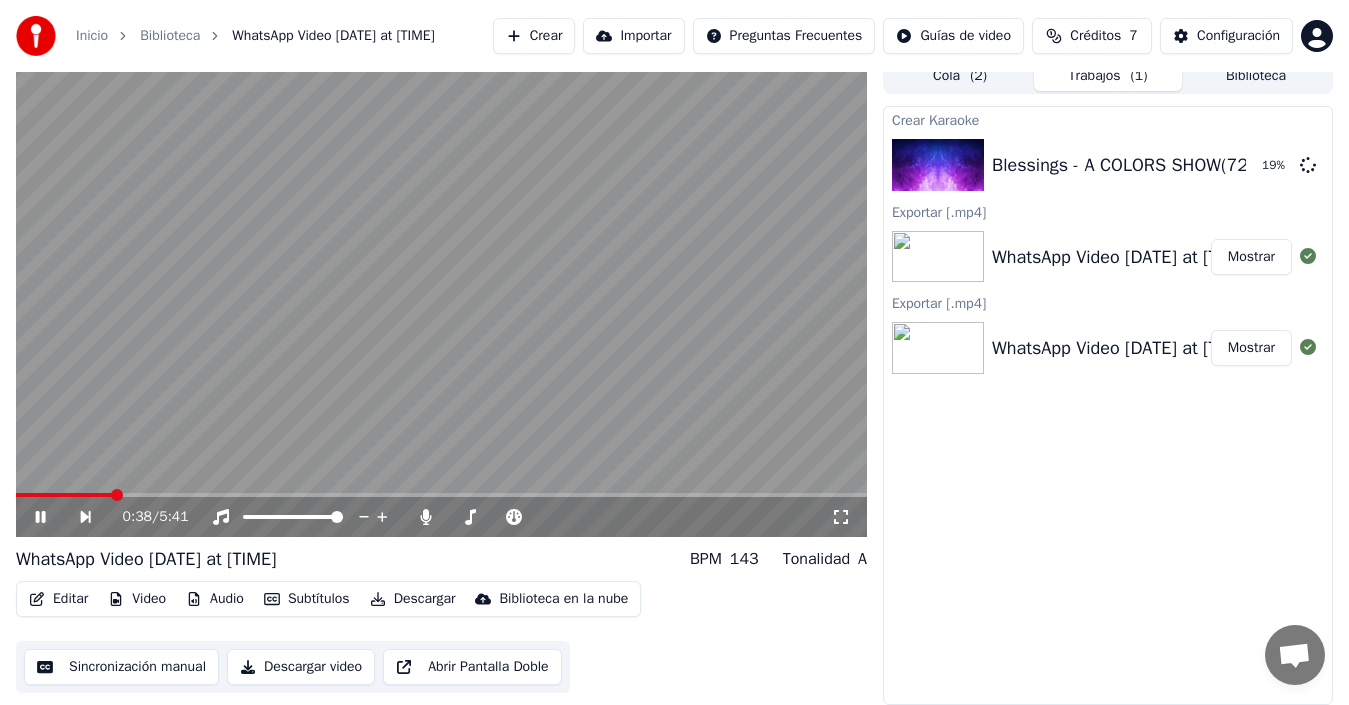 click 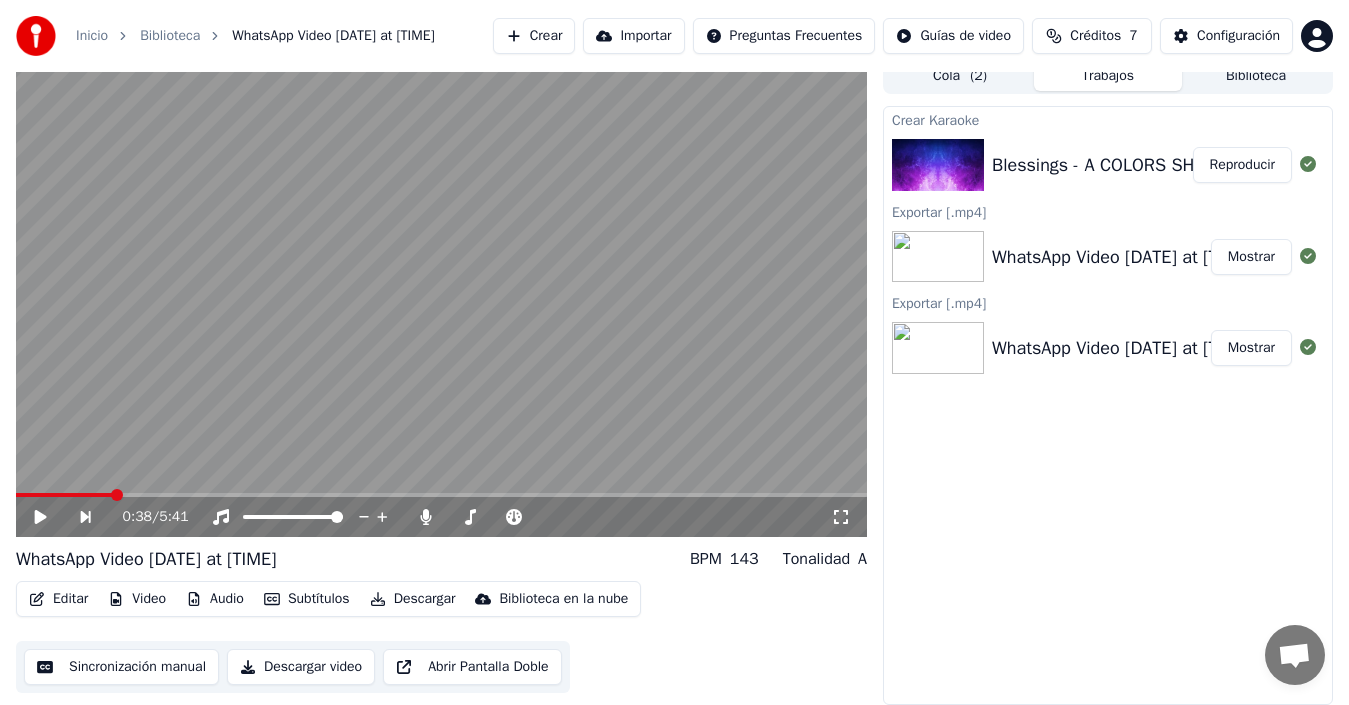 click on "Blessings - A COLORS SHOW(720P_HD)" at bounding box center (1149, 165) 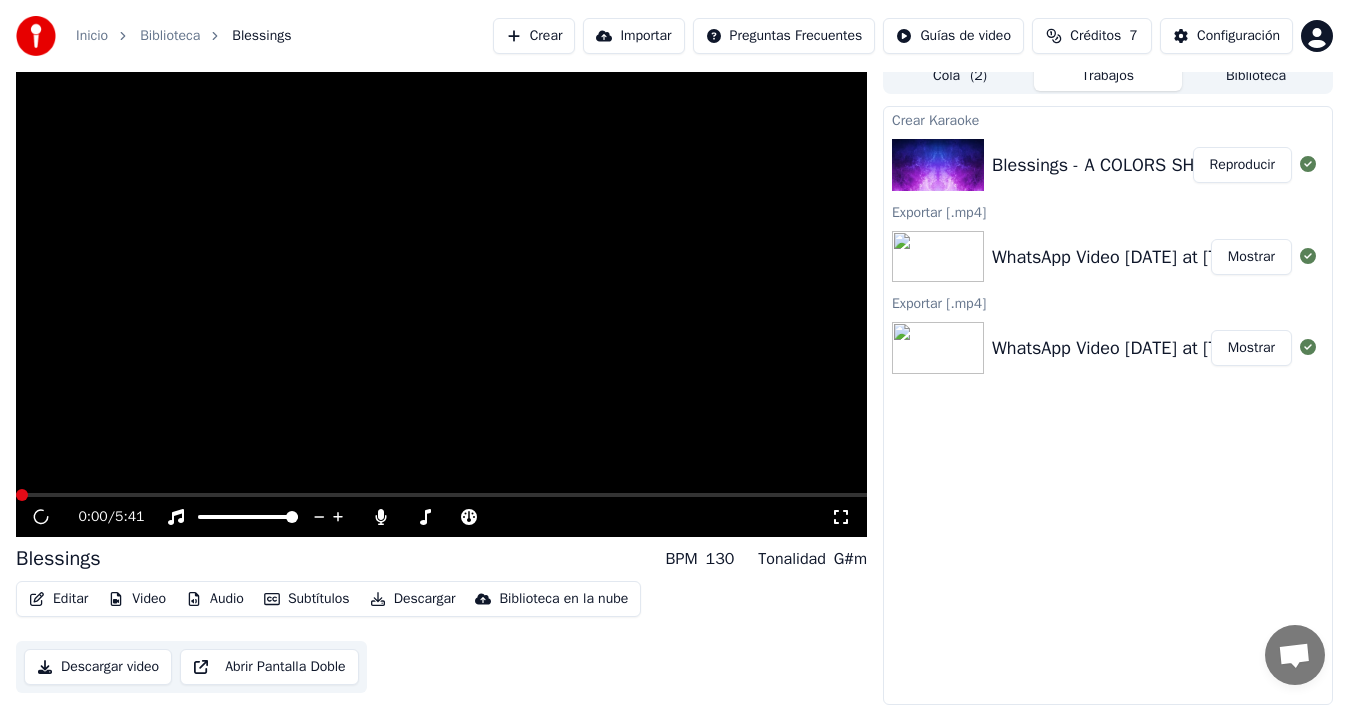 scroll, scrollTop: 14, scrollLeft: 0, axis: vertical 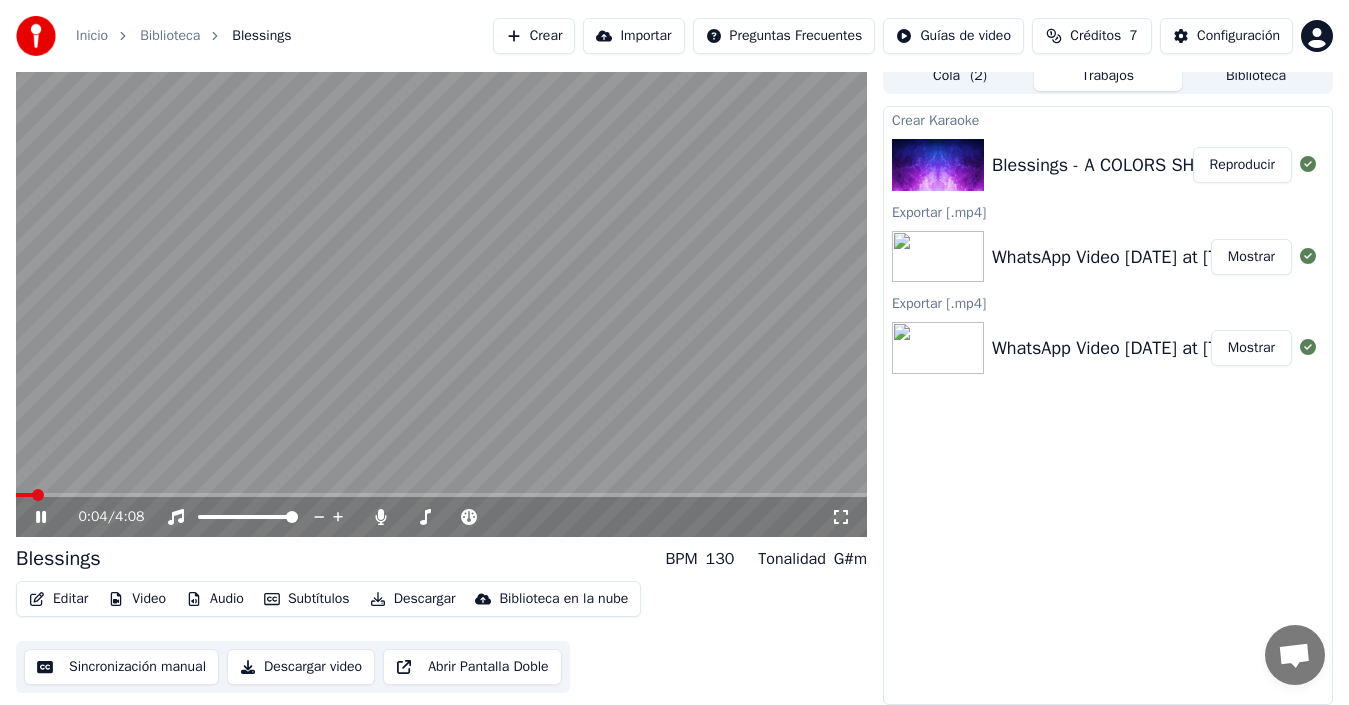type 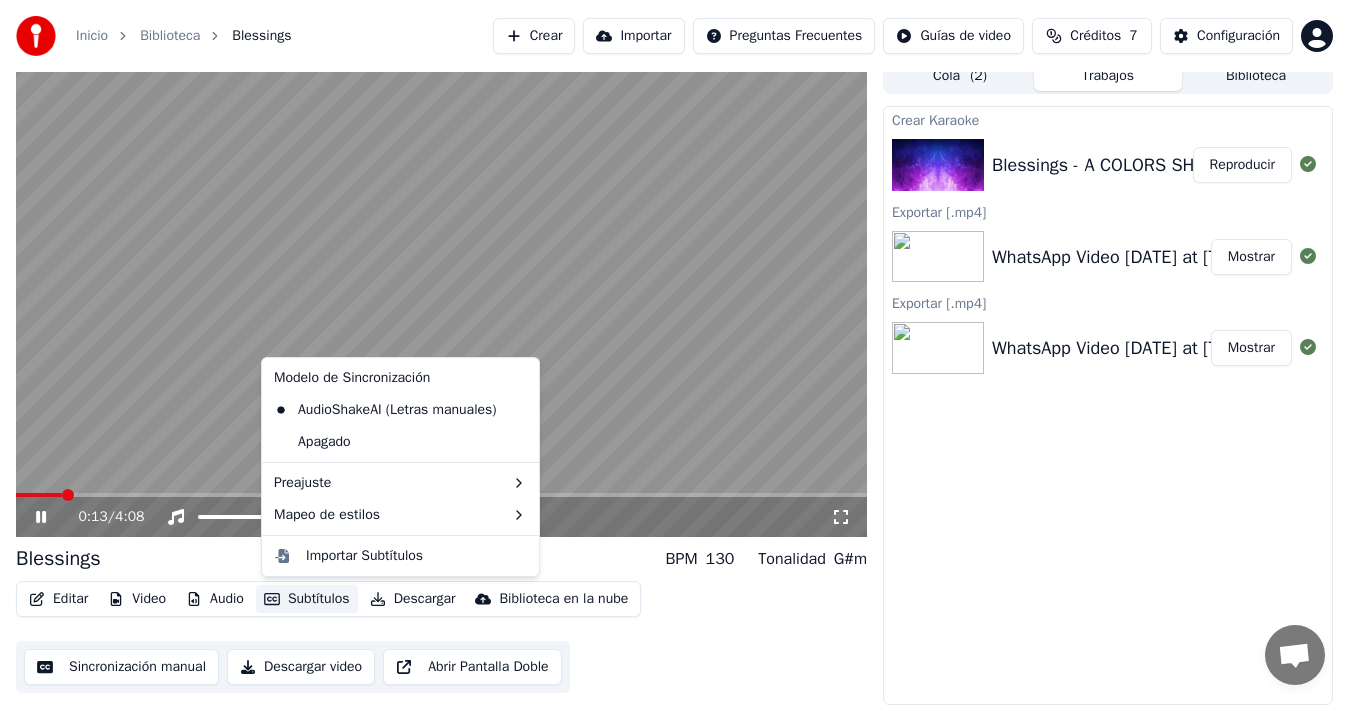 click on "Subtítulos" at bounding box center [307, 599] 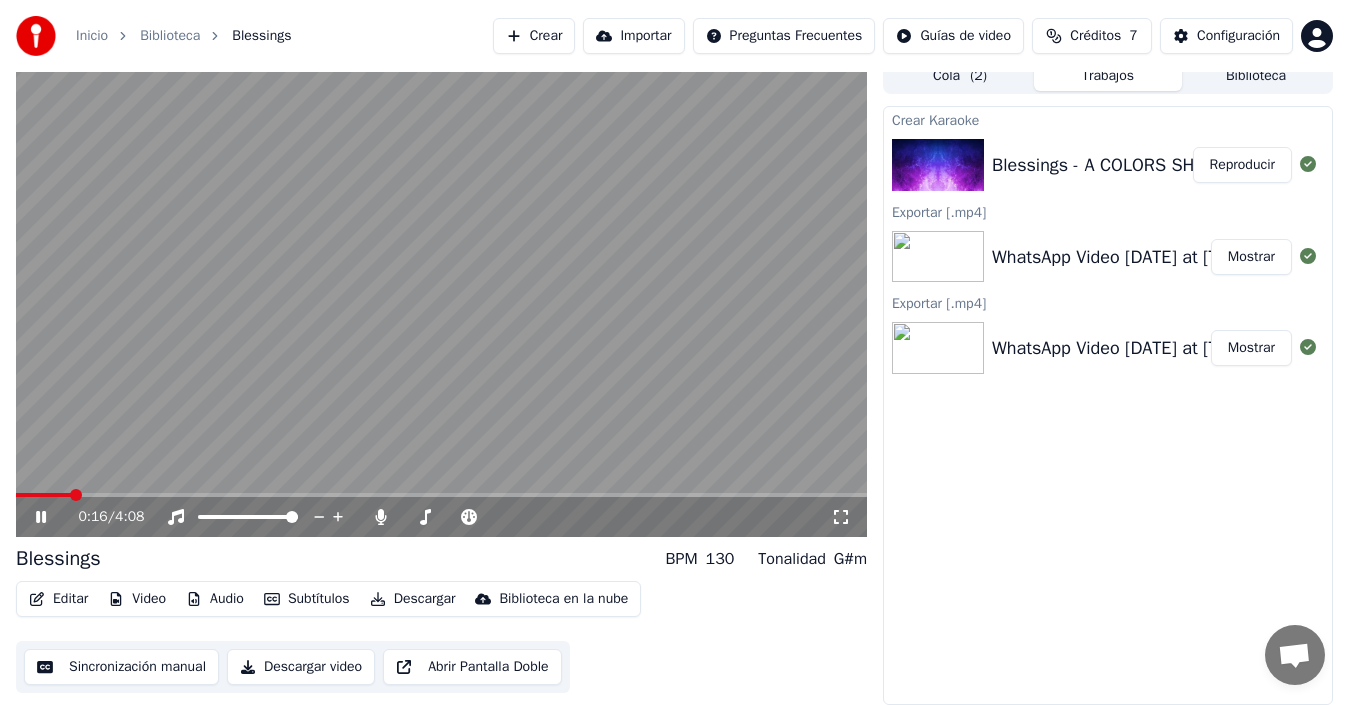 click at bounding box center [441, 297] 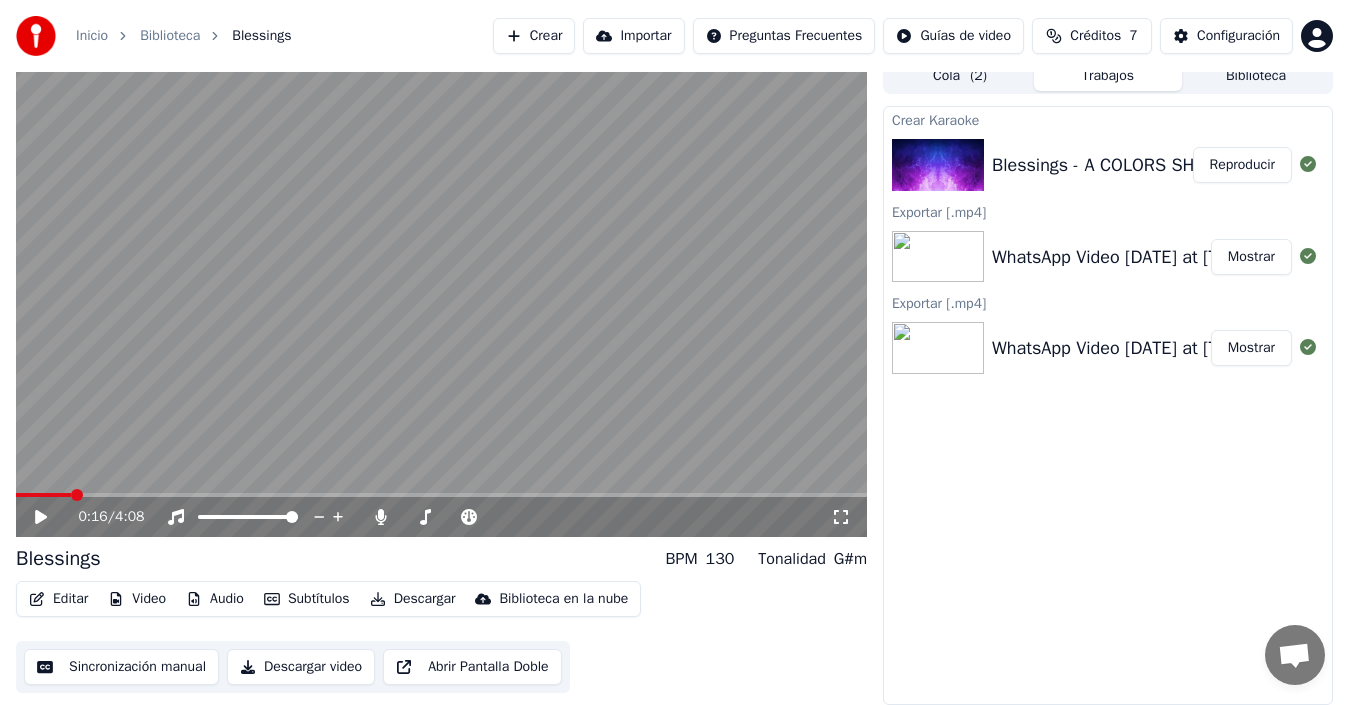 click at bounding box center [441, 297] 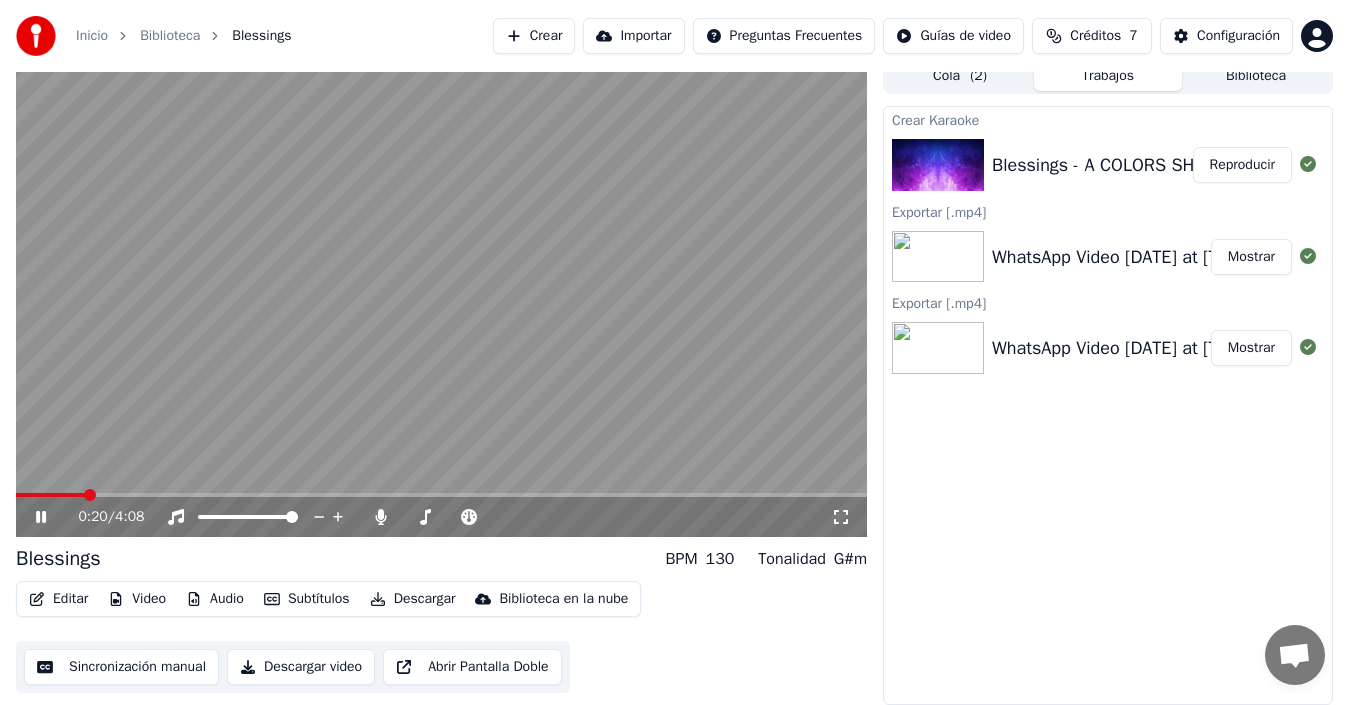 click at bounding box center (441, 297) 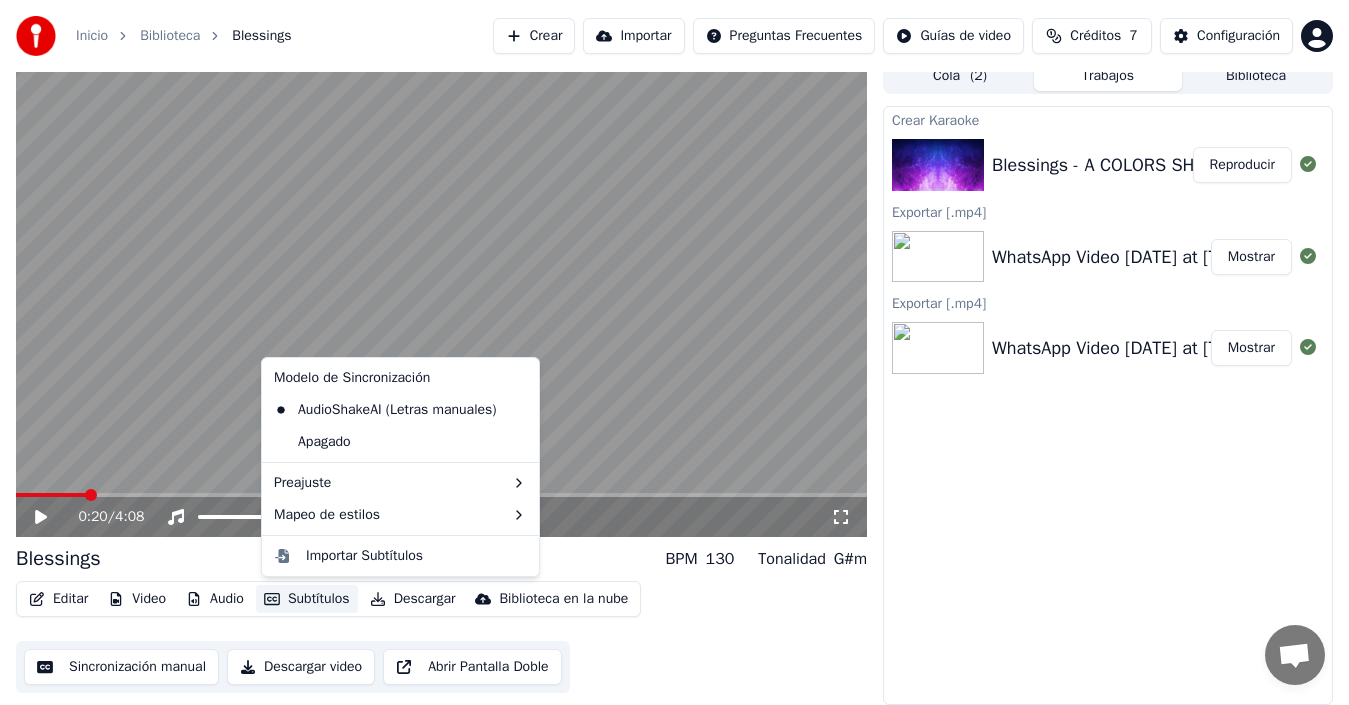 click on "Subtítulos" at bounding box center (307, 599) 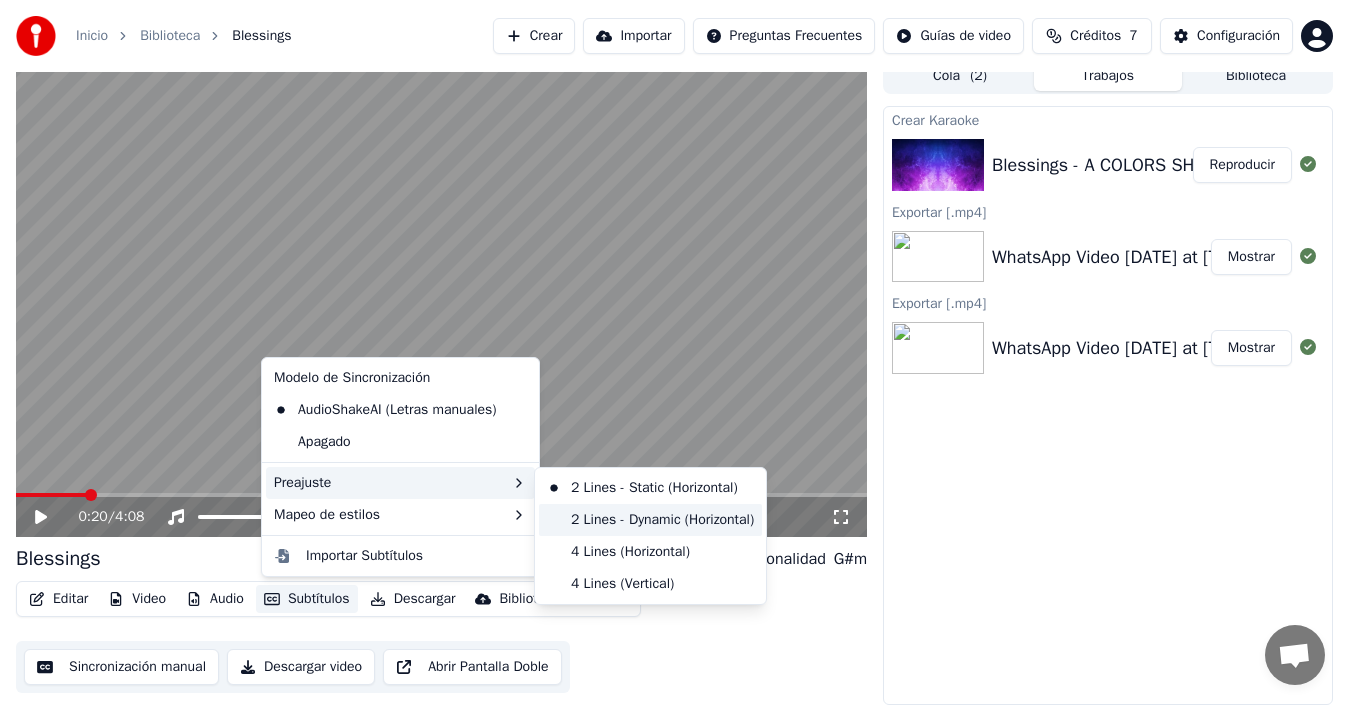 click on "2 Lines - Dynamic (Horizontal)" at bounding box center (650, 520) 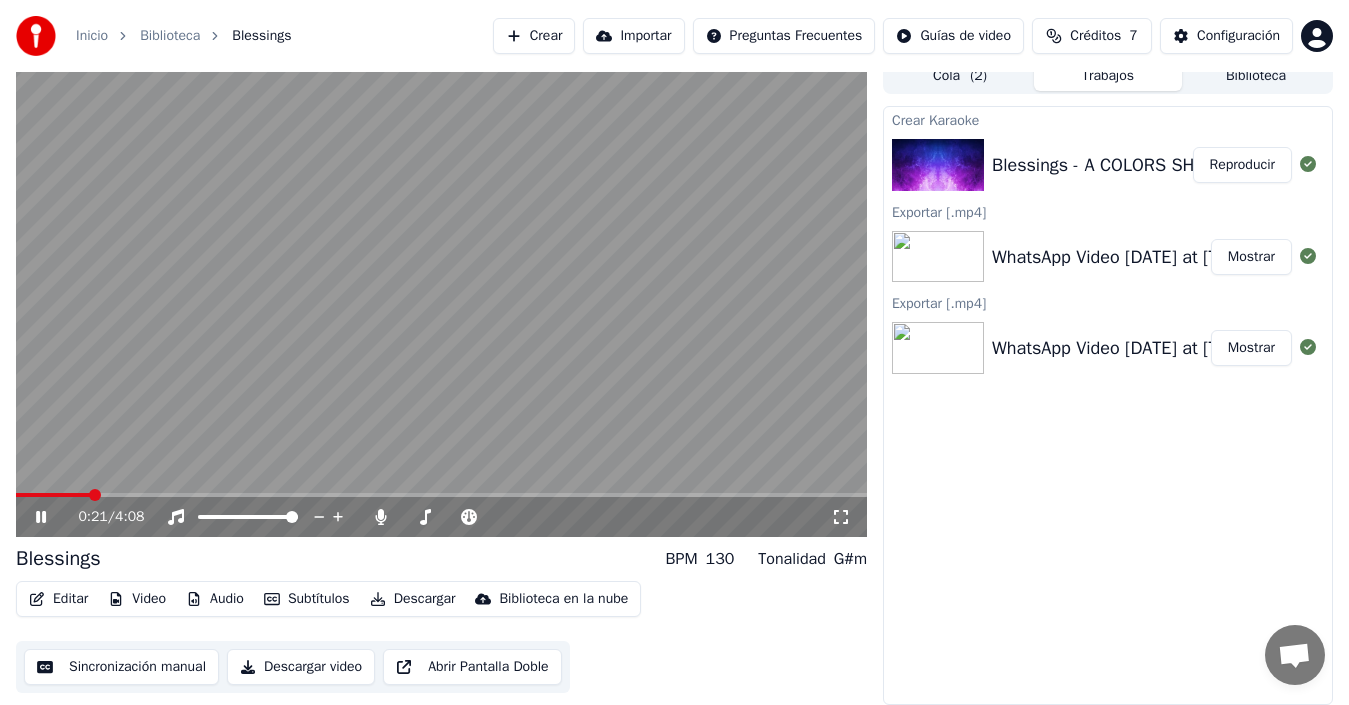 click at bounding box center (441, 297) 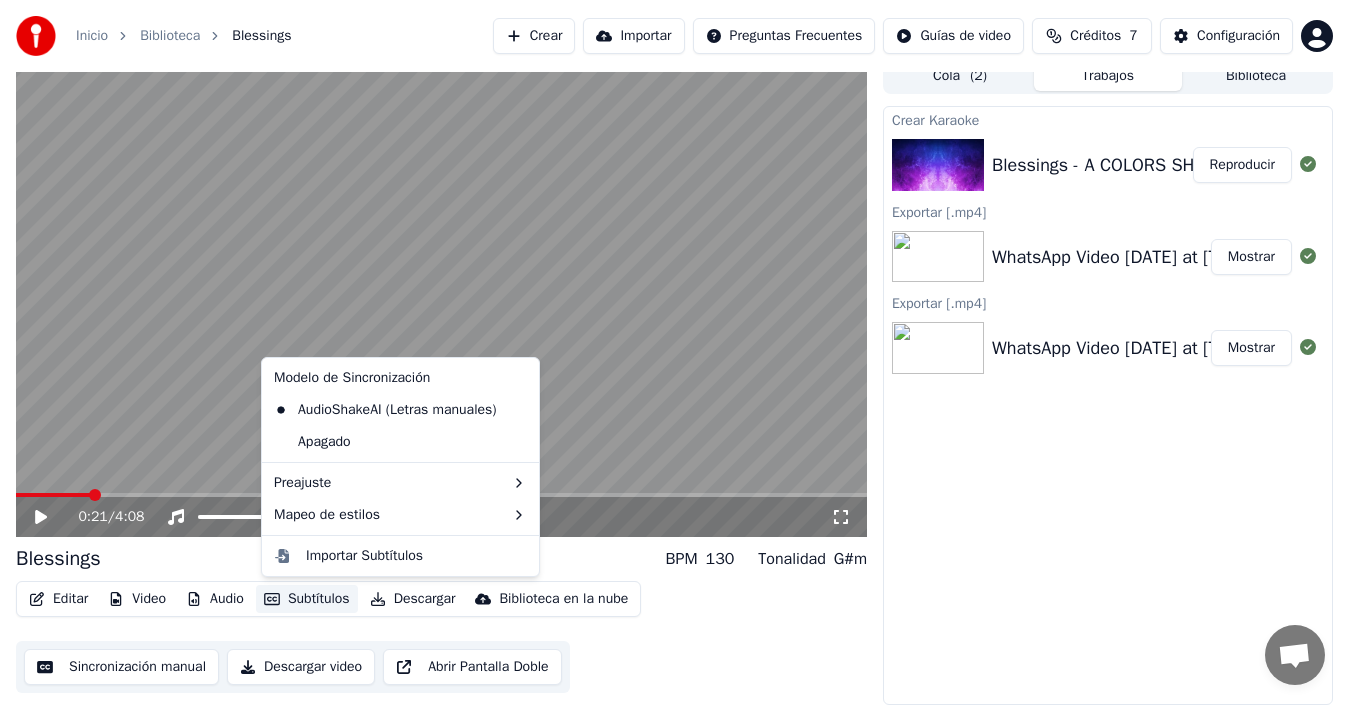 click on "Subtítulos" at bounding box center [307, 599] 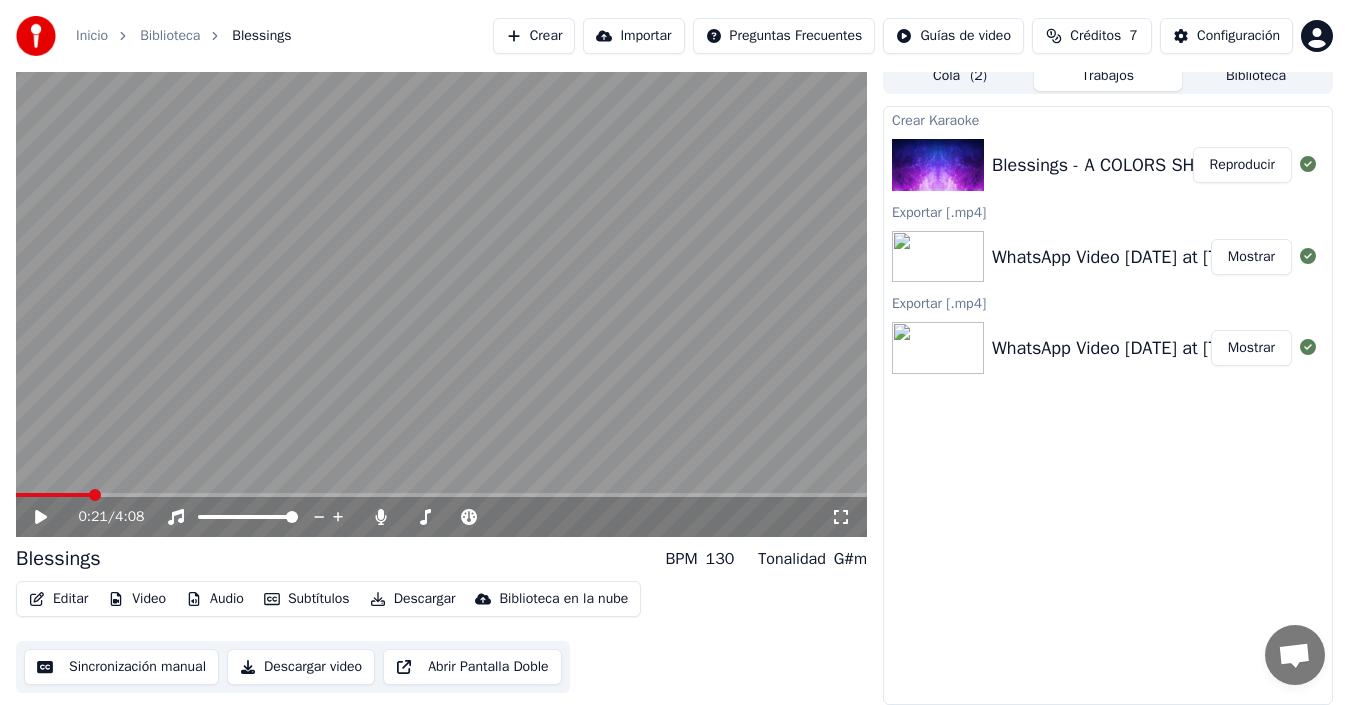 click on "Descargar video" at bounding box center (301, 667) 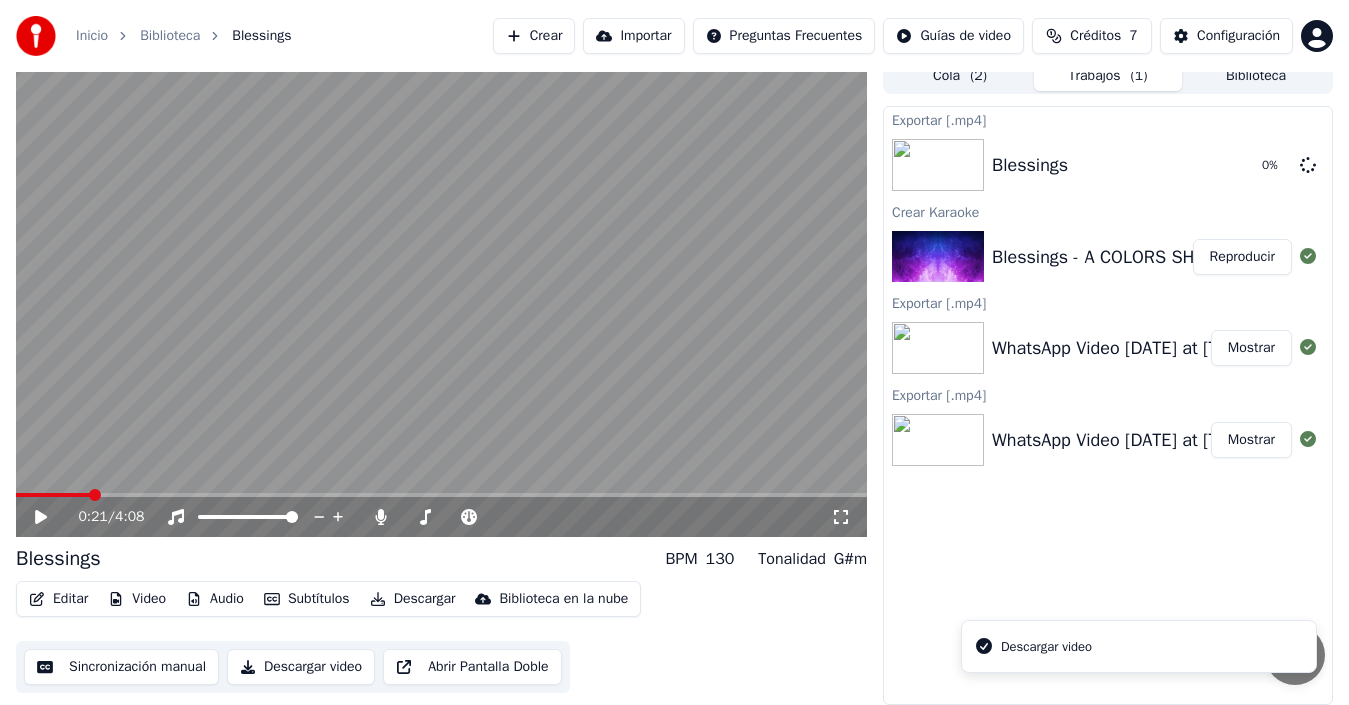 scroll, scrollTop: 0, scrollLeft: 0, axis: both 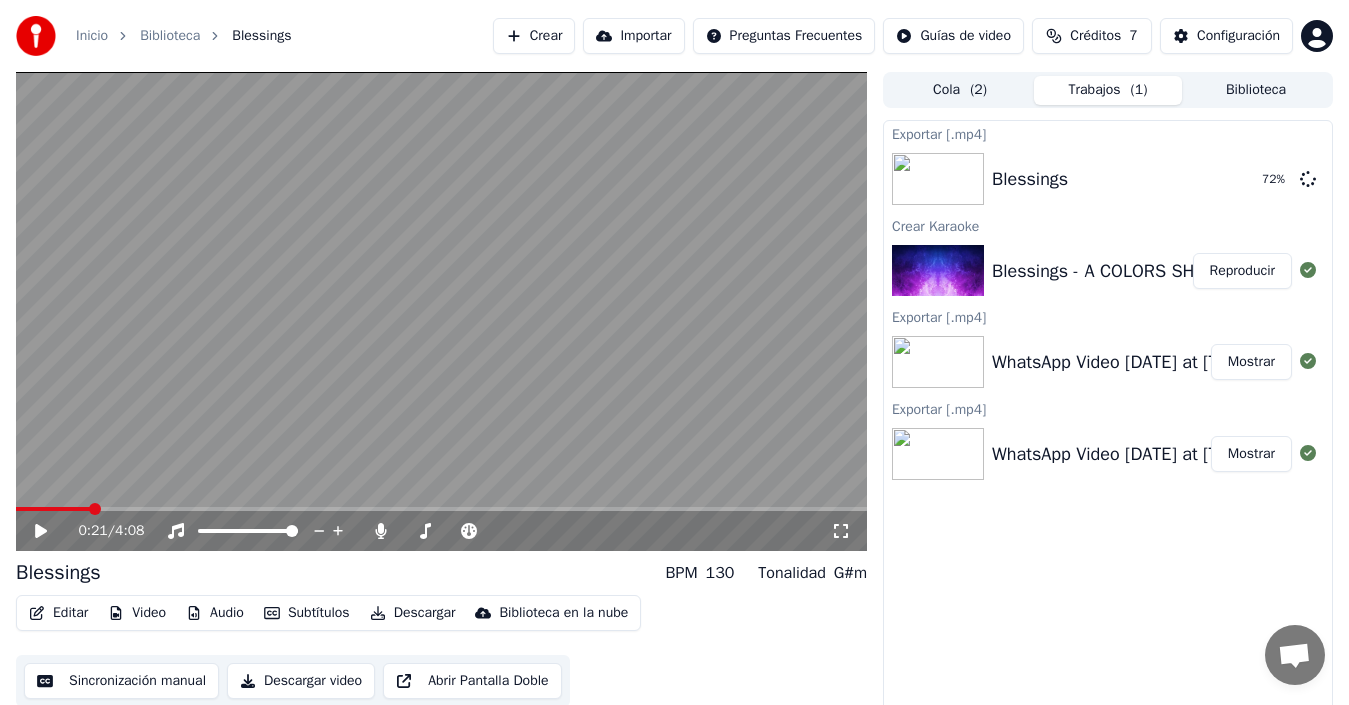 click 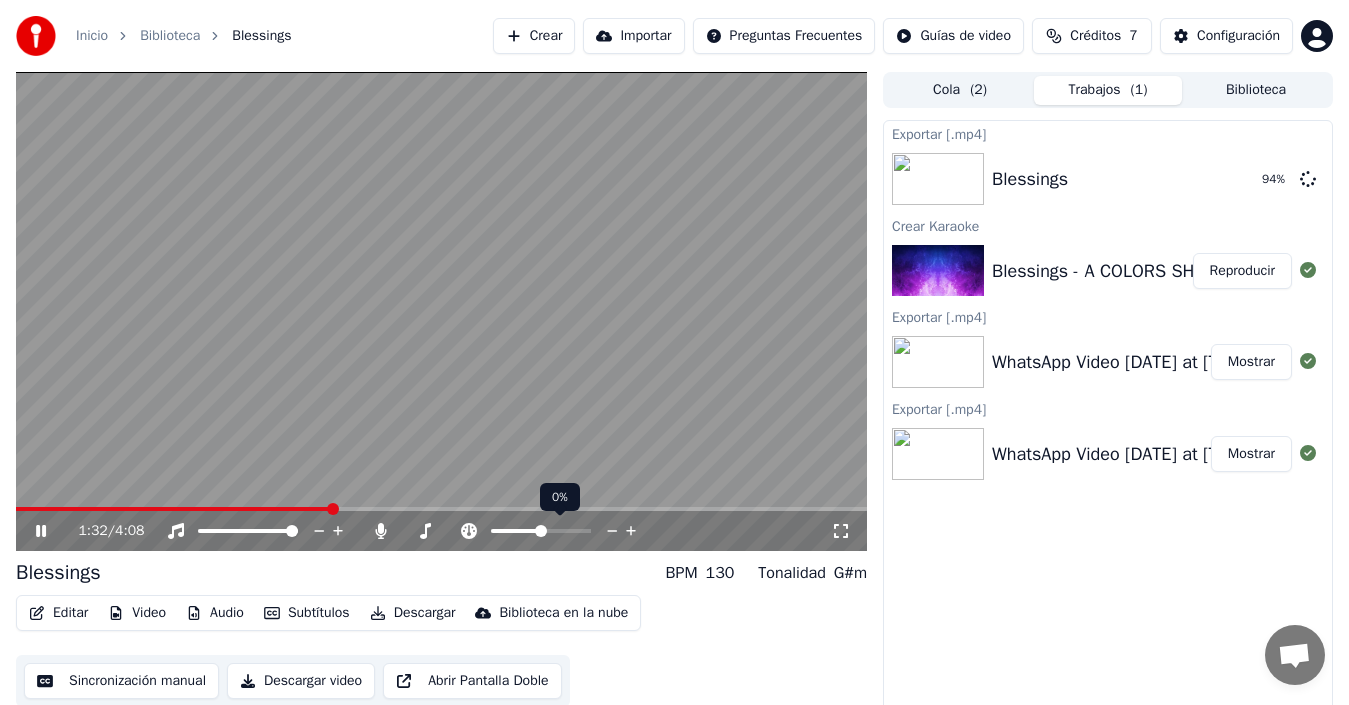 click at bounding box center [559, 531] 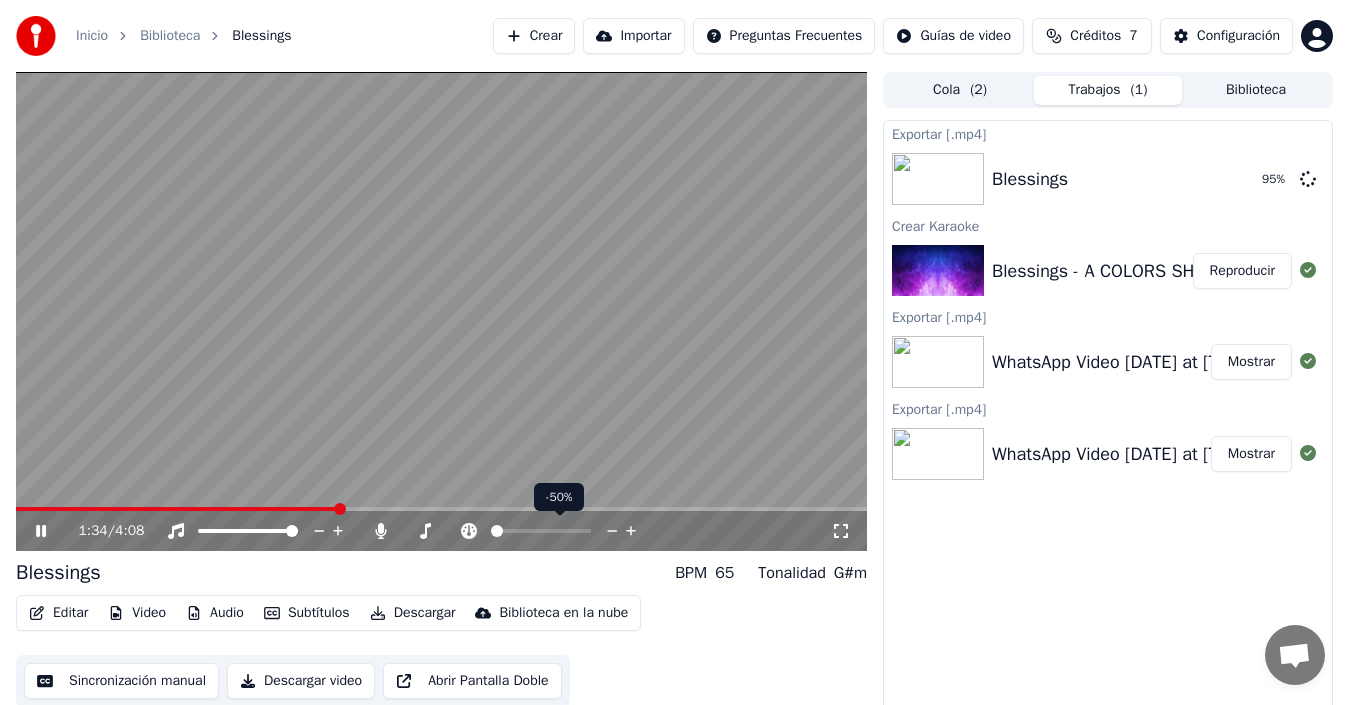 click at bounding box center [497, 531] 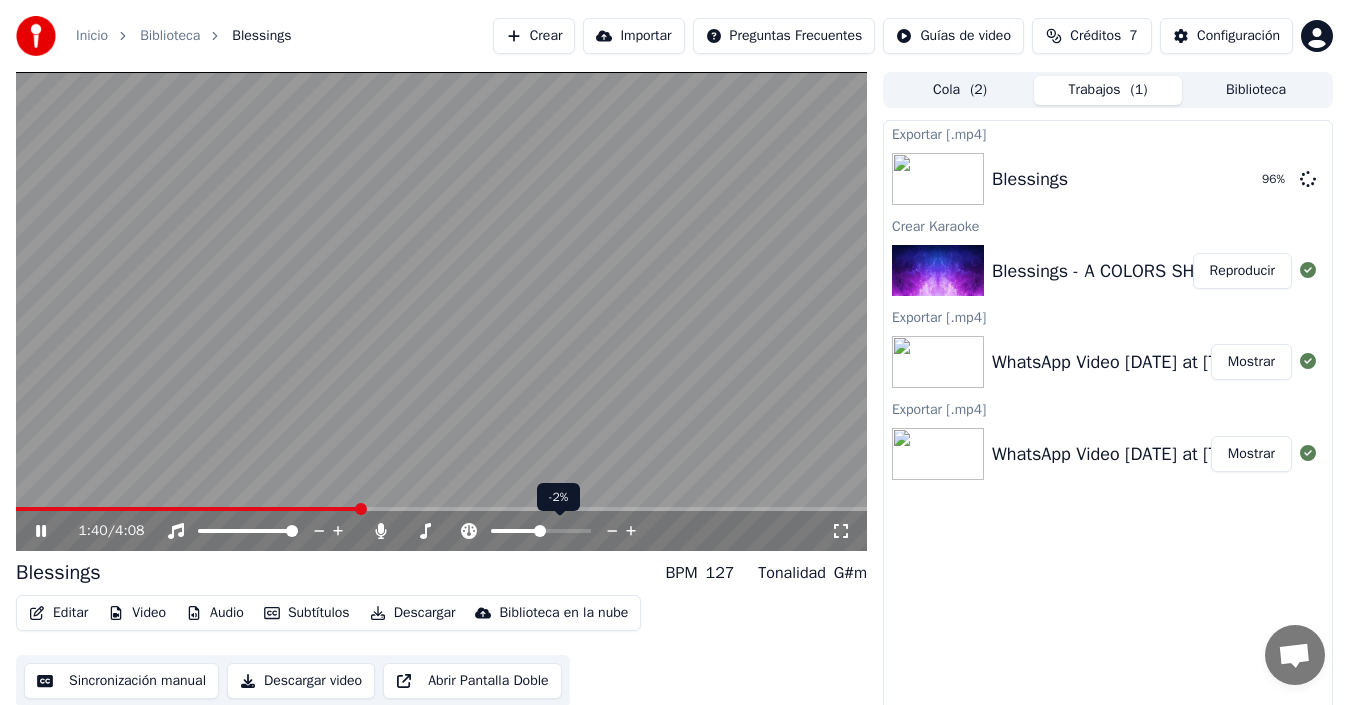 click at bounding box center [540, 531] 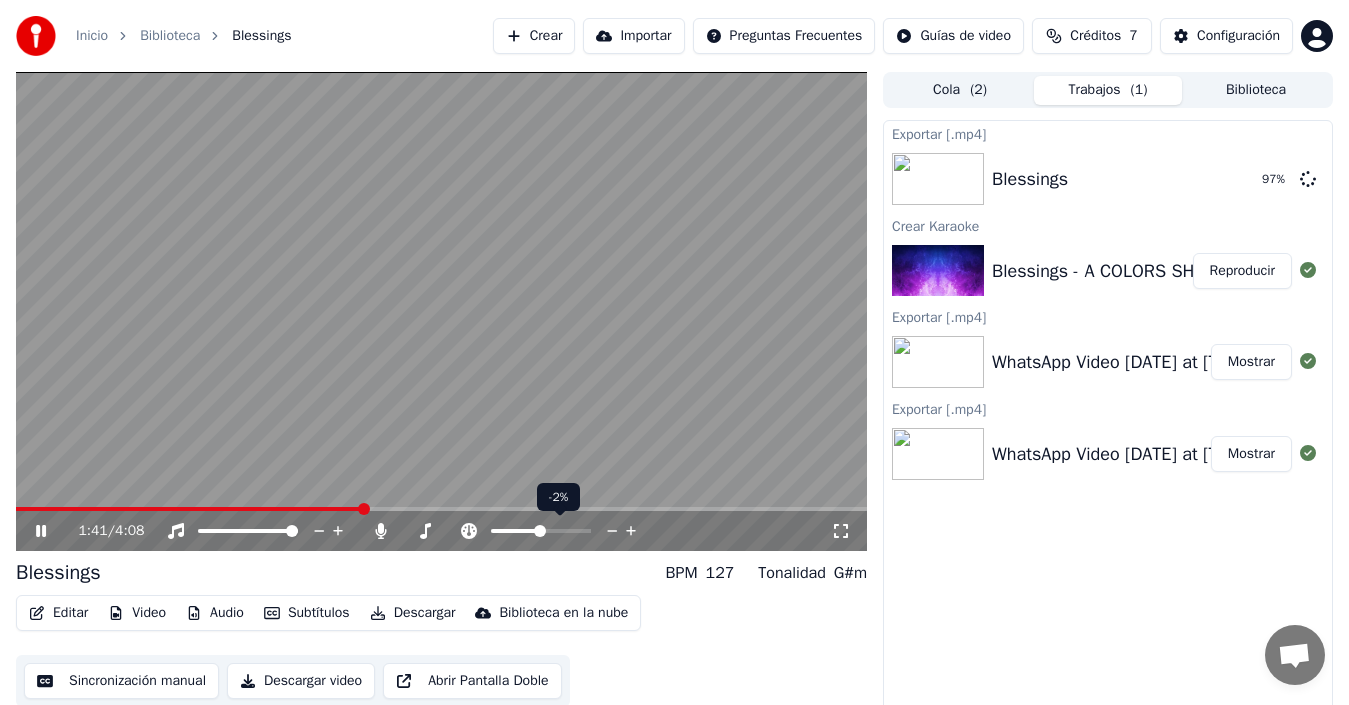 click 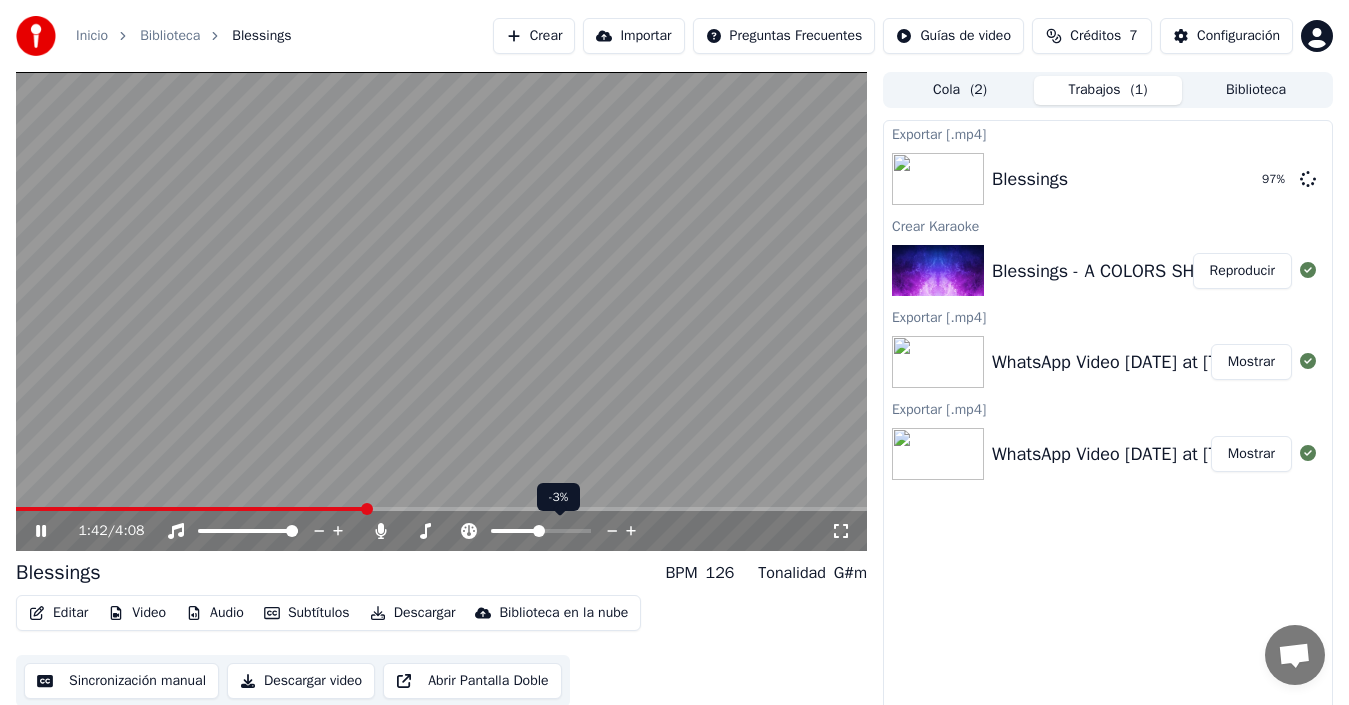 click 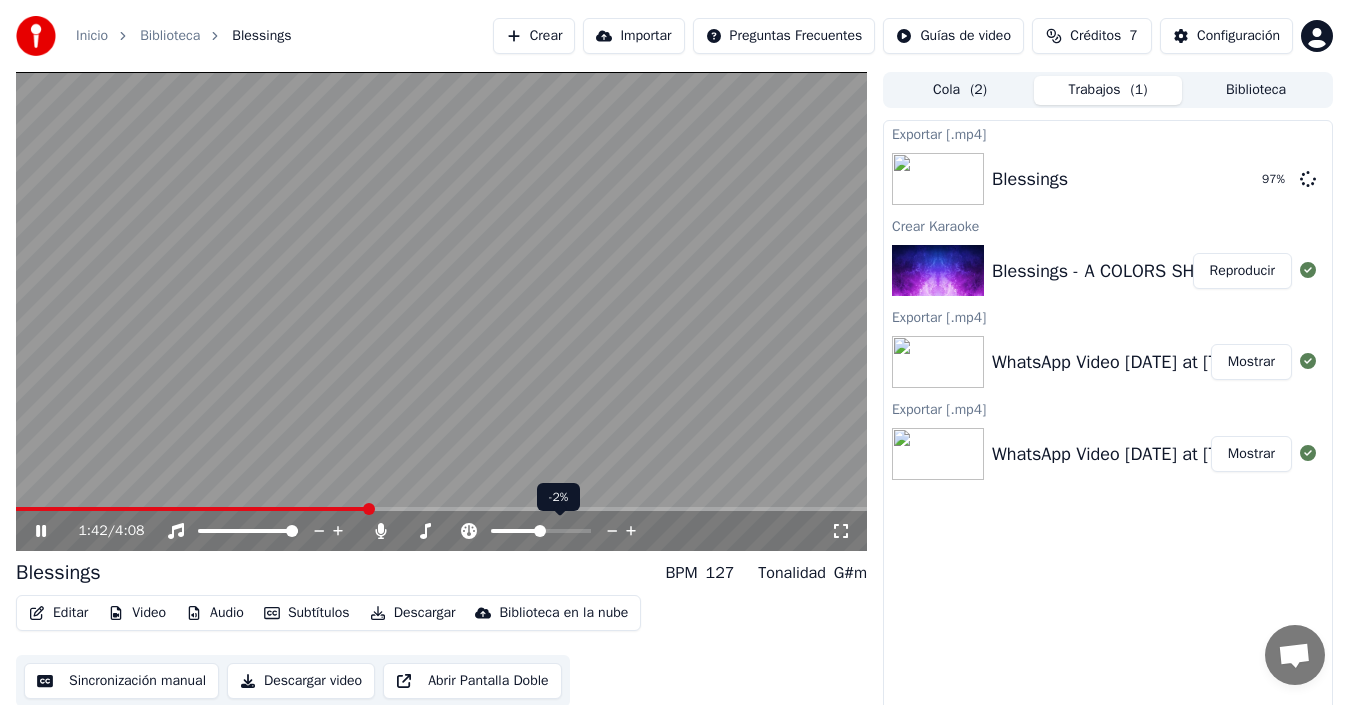 click 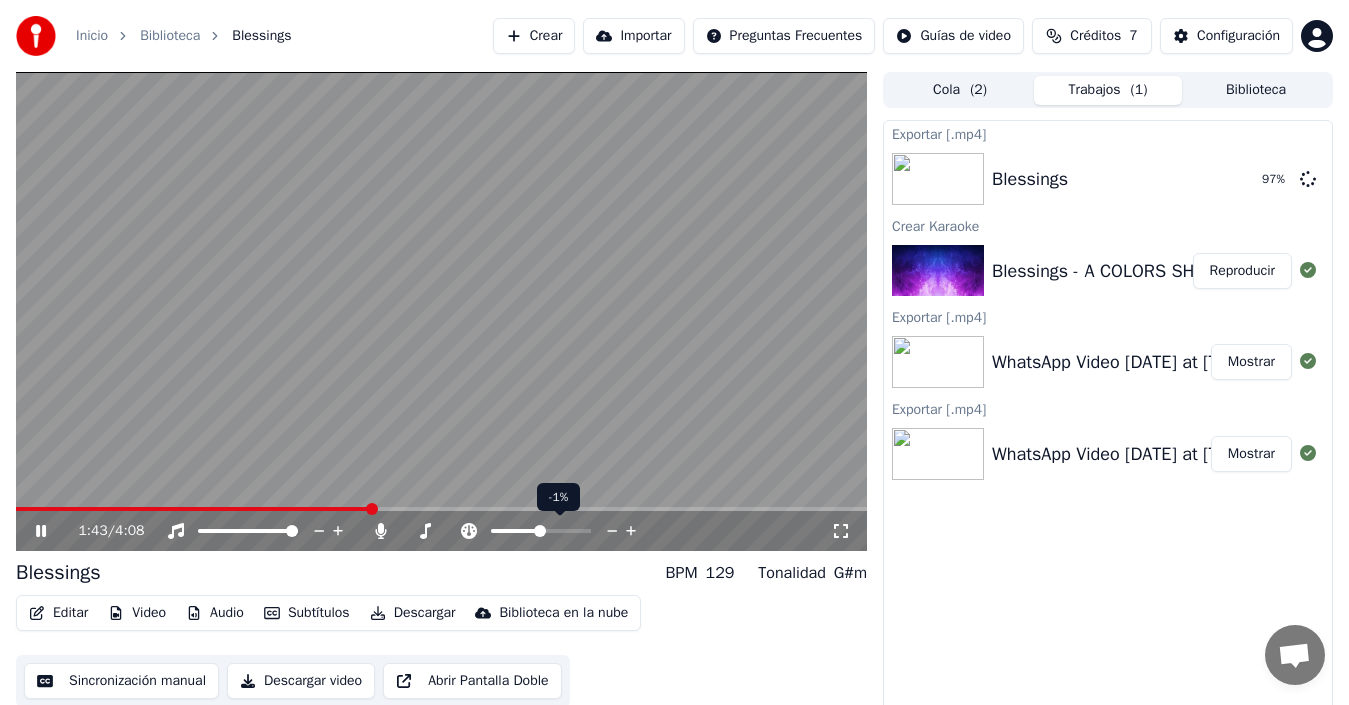 click 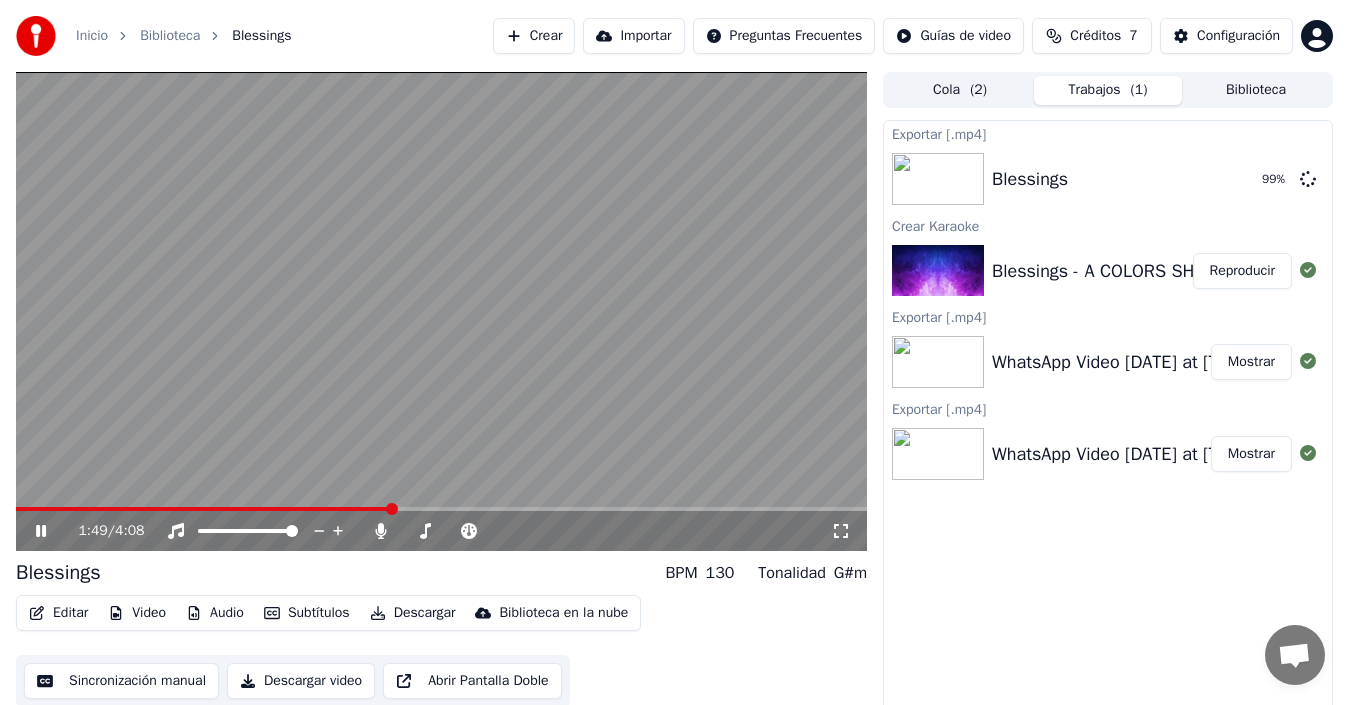 scroll, scrollTop: 14, scrollLeft: 0, axis: vertical 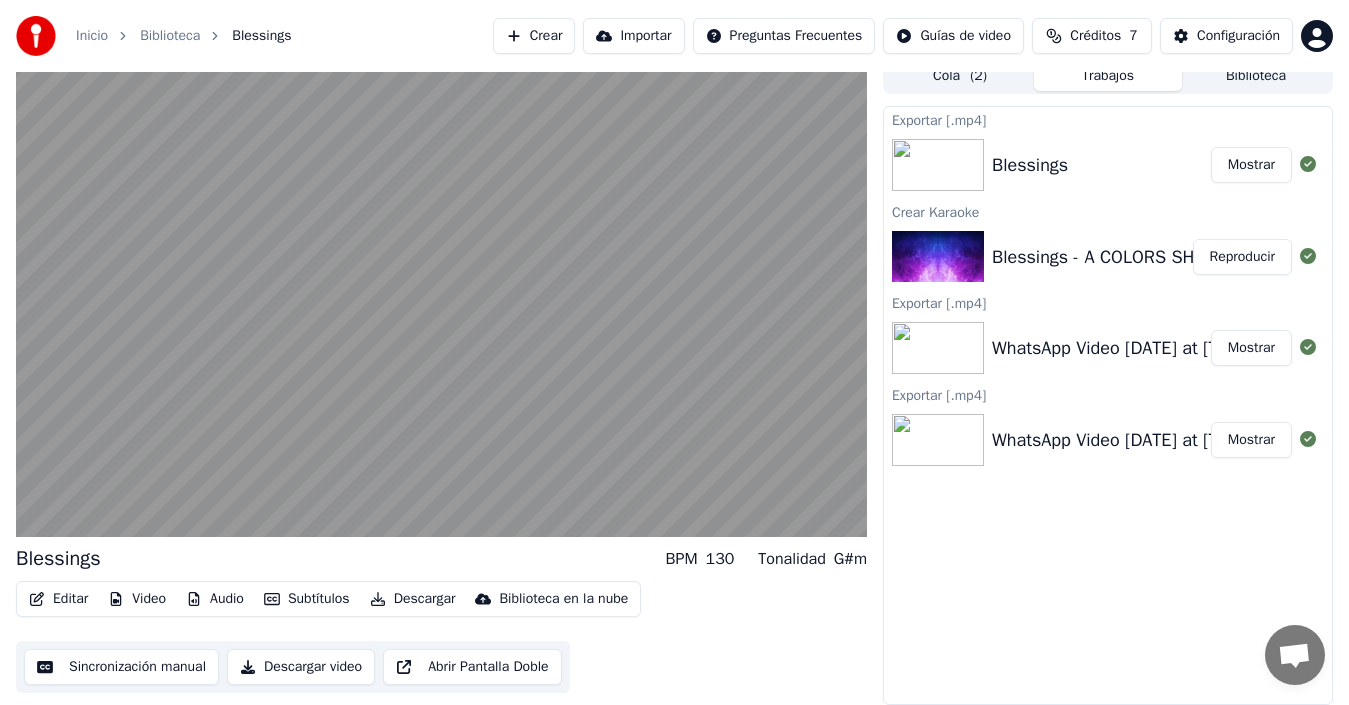 click on "Mostrar" at bounding box center [1251, 165] 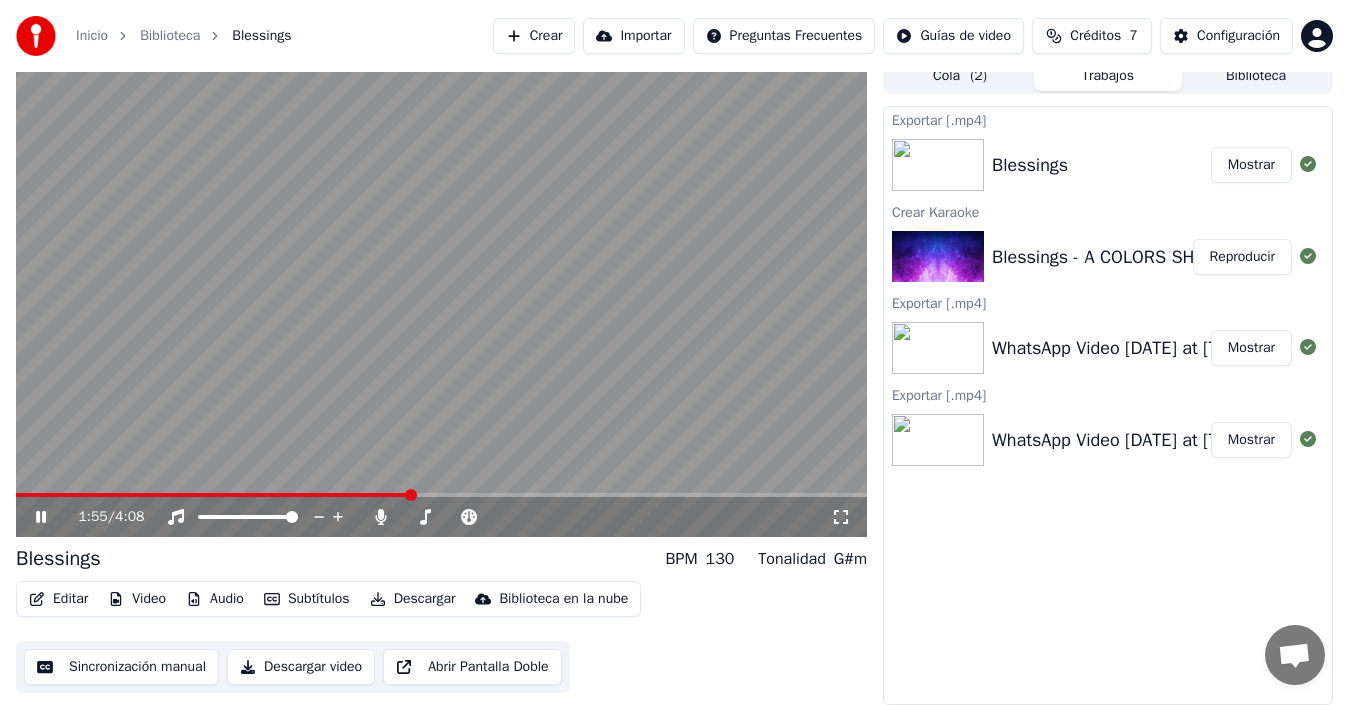 click at bounding box center [441, 297] 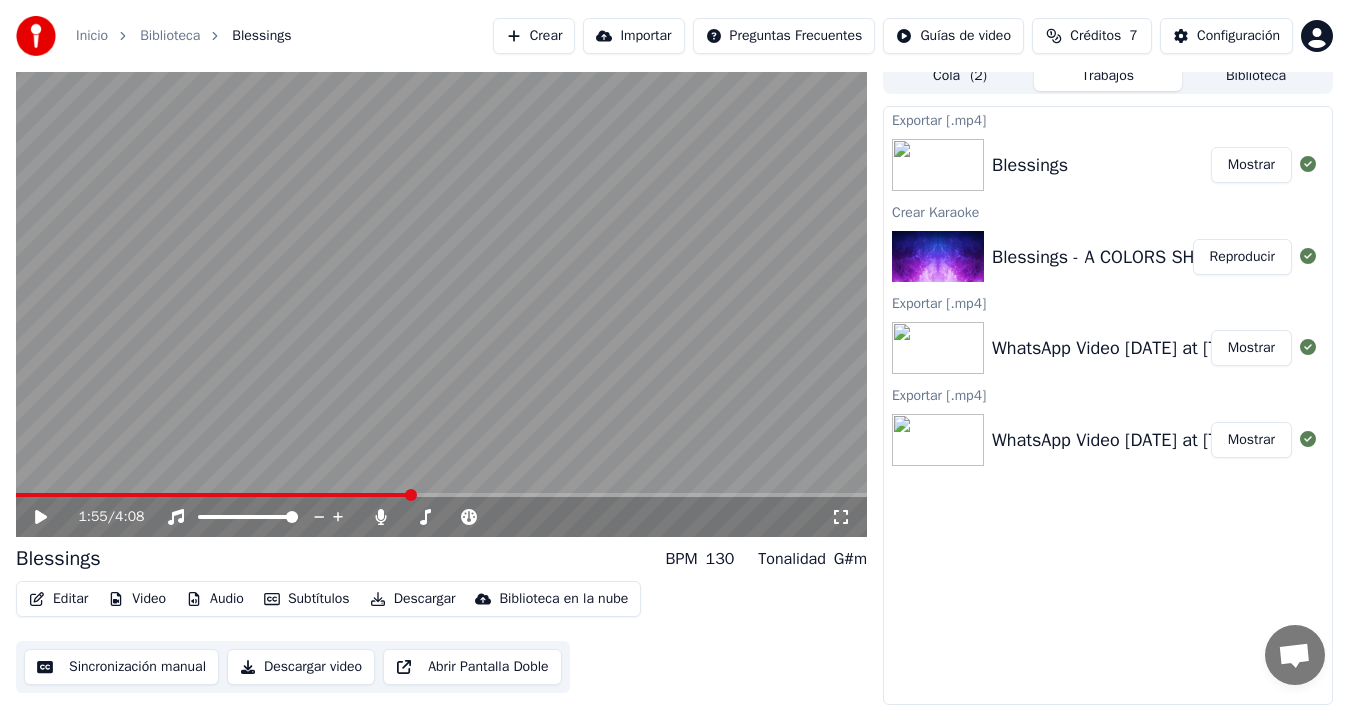 click on "Mostrar" at bounding box center [1251, 165] 